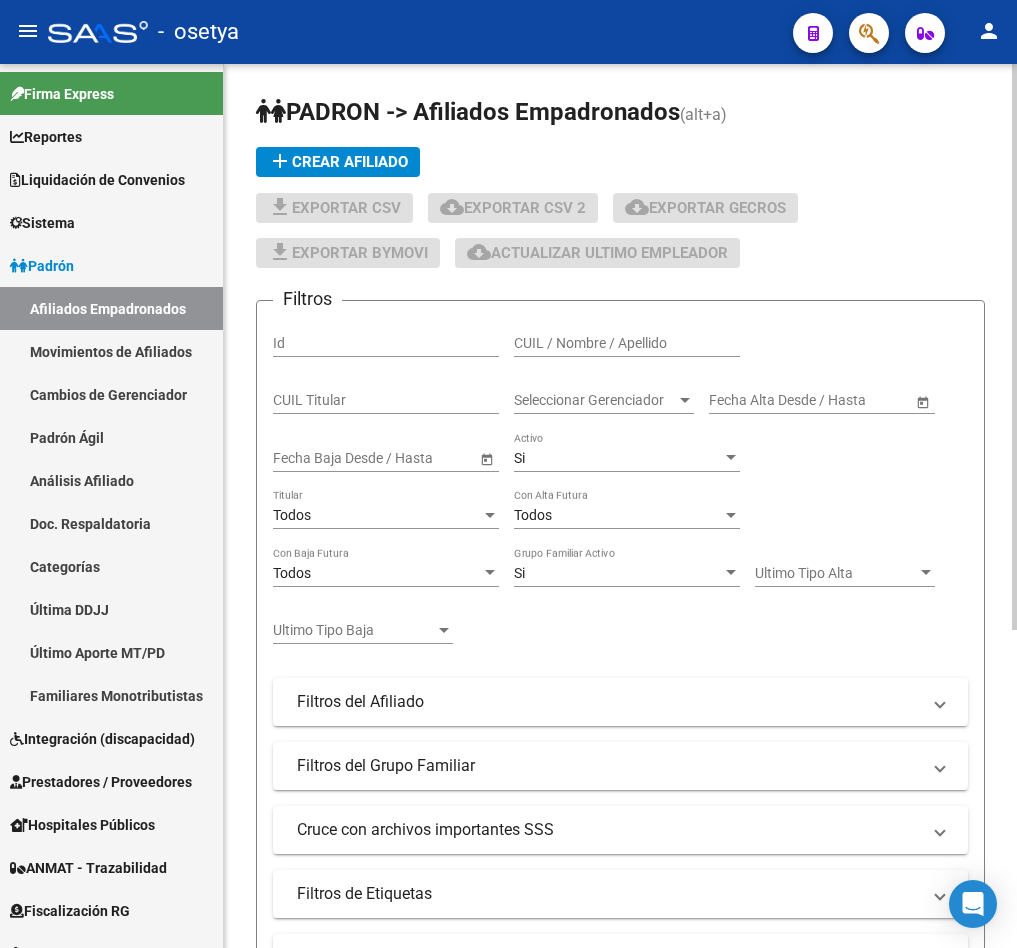 scroll, scrollTop: 0, scrollLeft: 0, axis: both 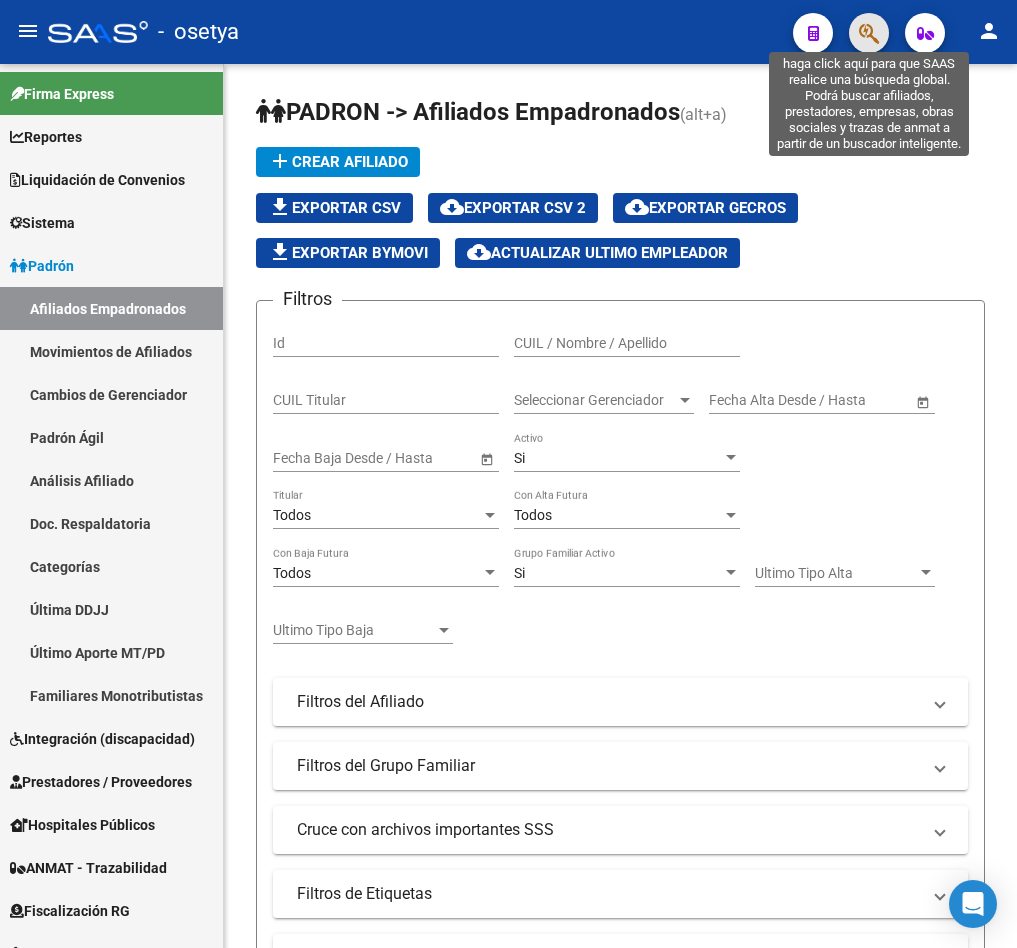click 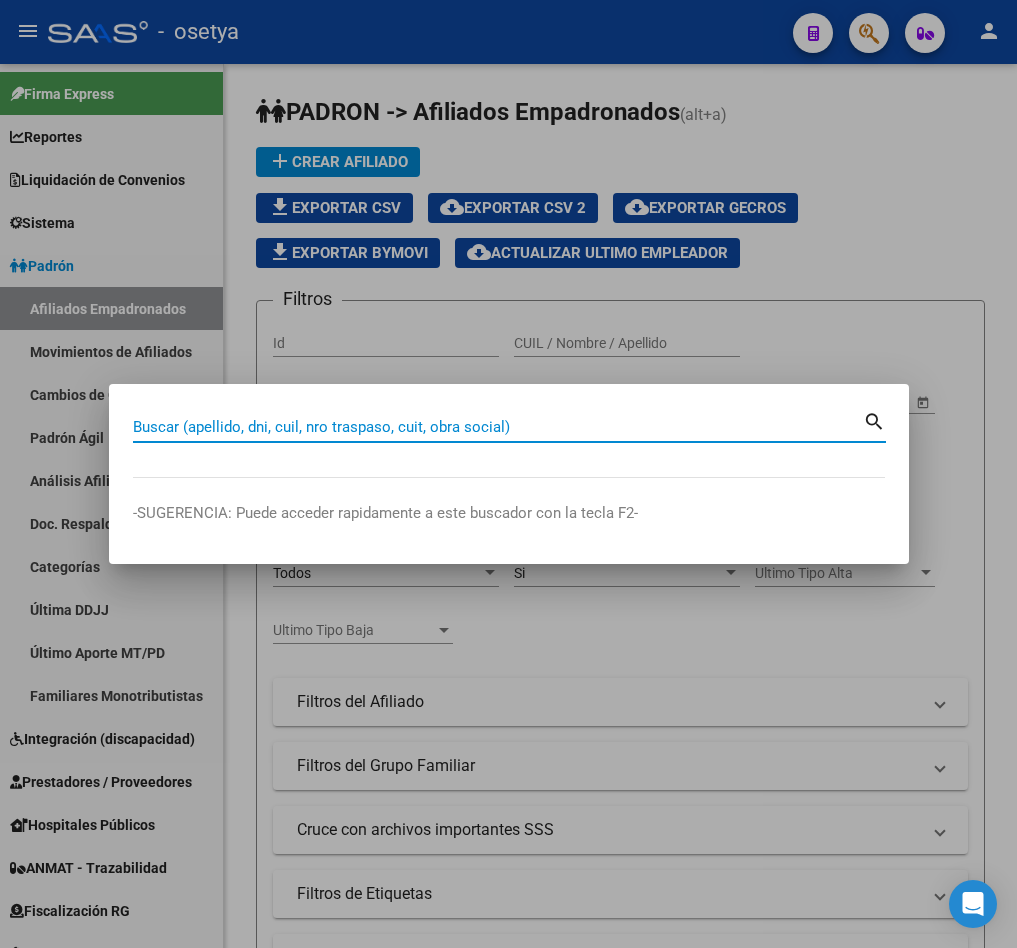 click on "Buscar (apellido, dni, cuil, nro traspaso, cuit, obra social)" at bounding box center (498, 427) 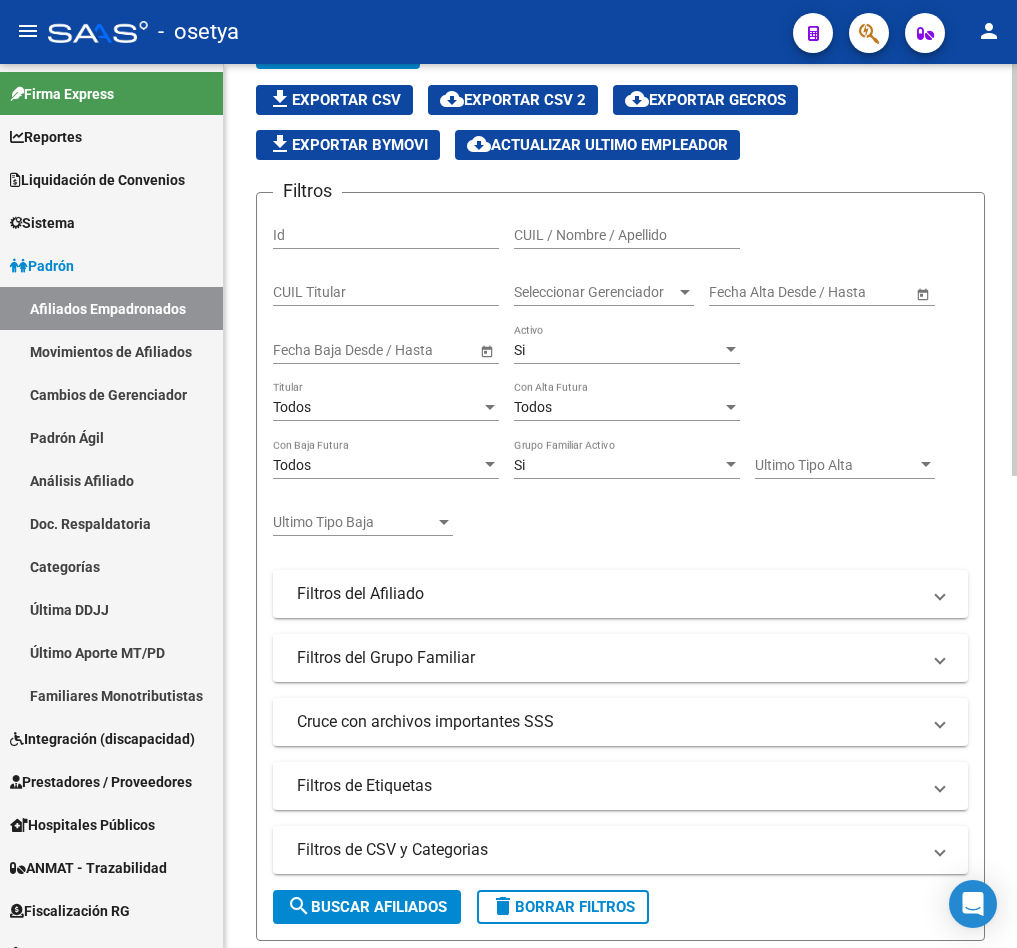 scroll, scrollTop: 150, scrollLeft: 0, axis: vertical 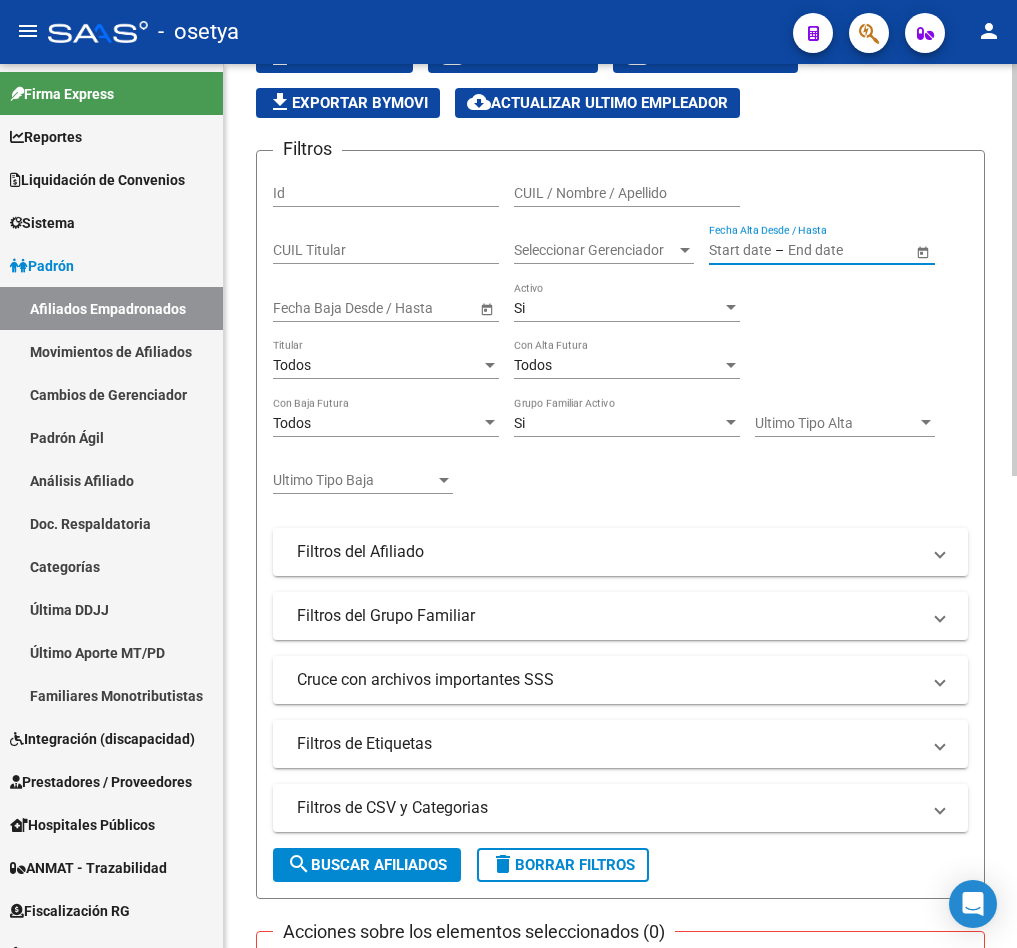 click at bounding box center [740, 250] 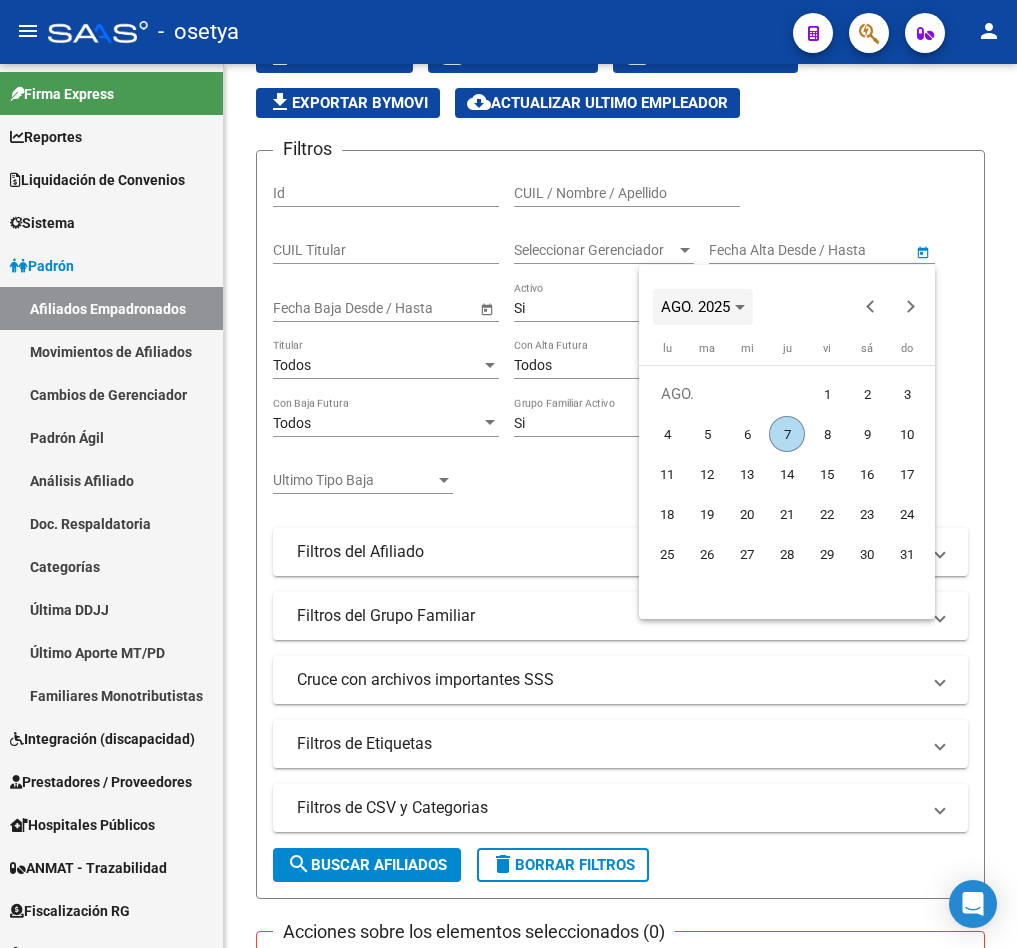 click on "AGO. 2025" at bounding box center [695, 307] 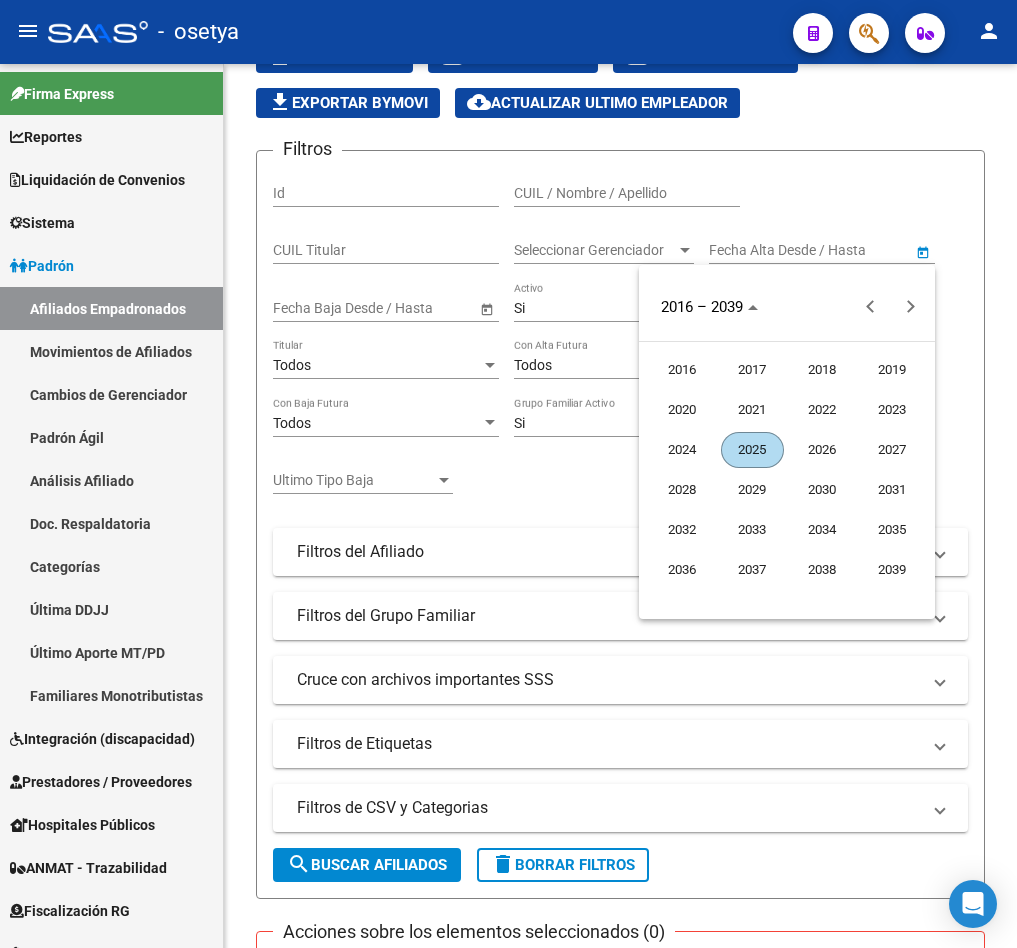 click on "2025" at bounding box center (752, 450) 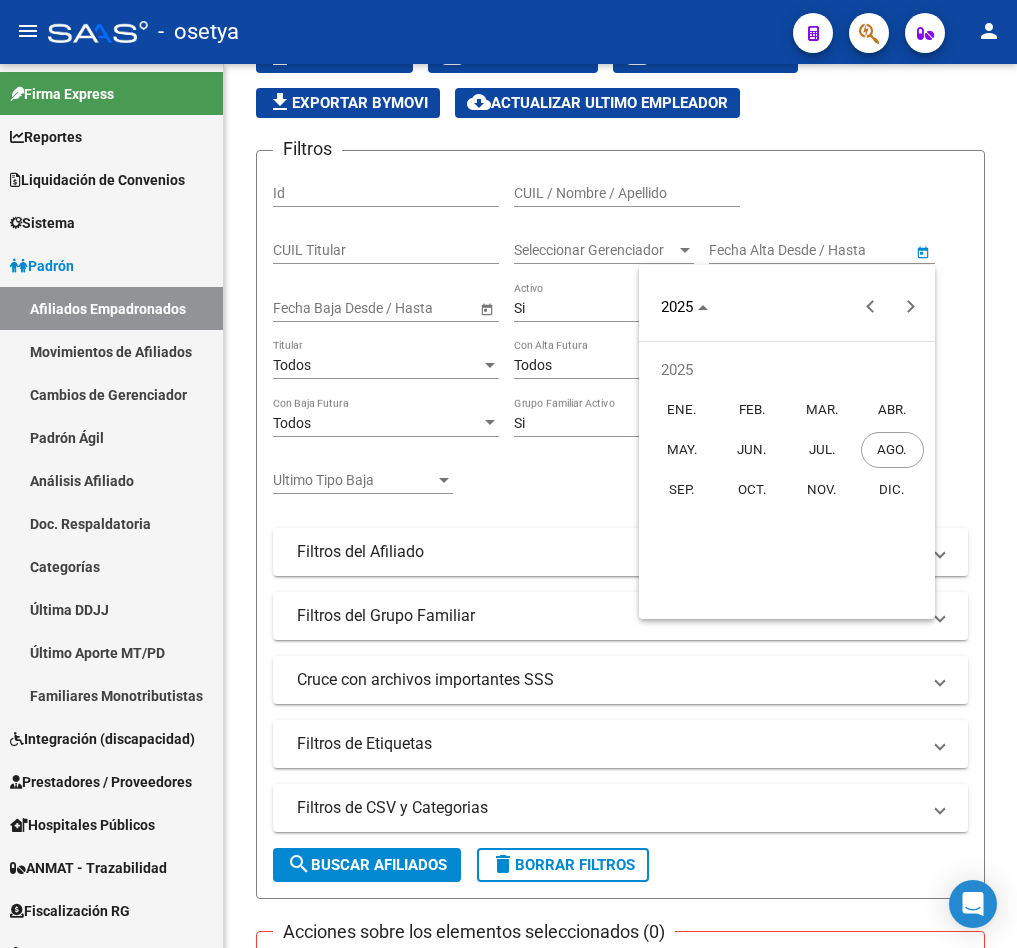 click on "MAY." at bounding box center (682, 450) 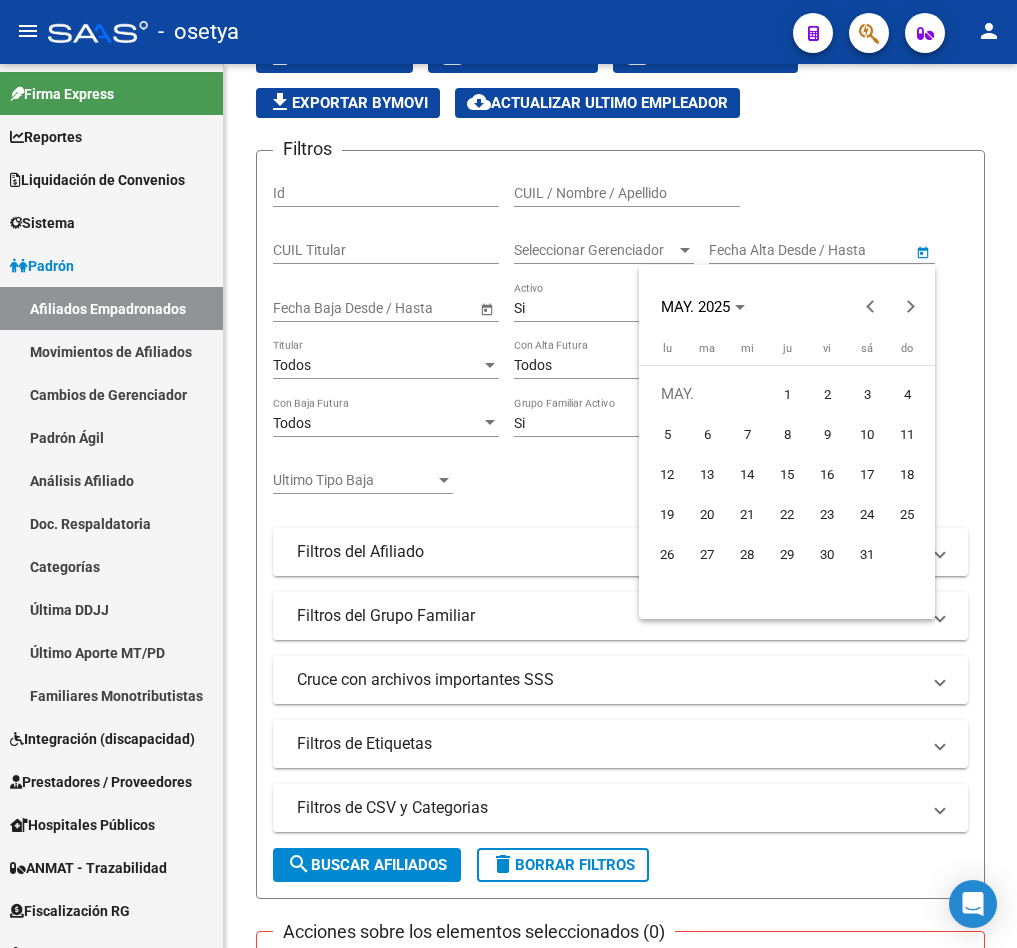 click on "1" at bounding box center (787, 394) 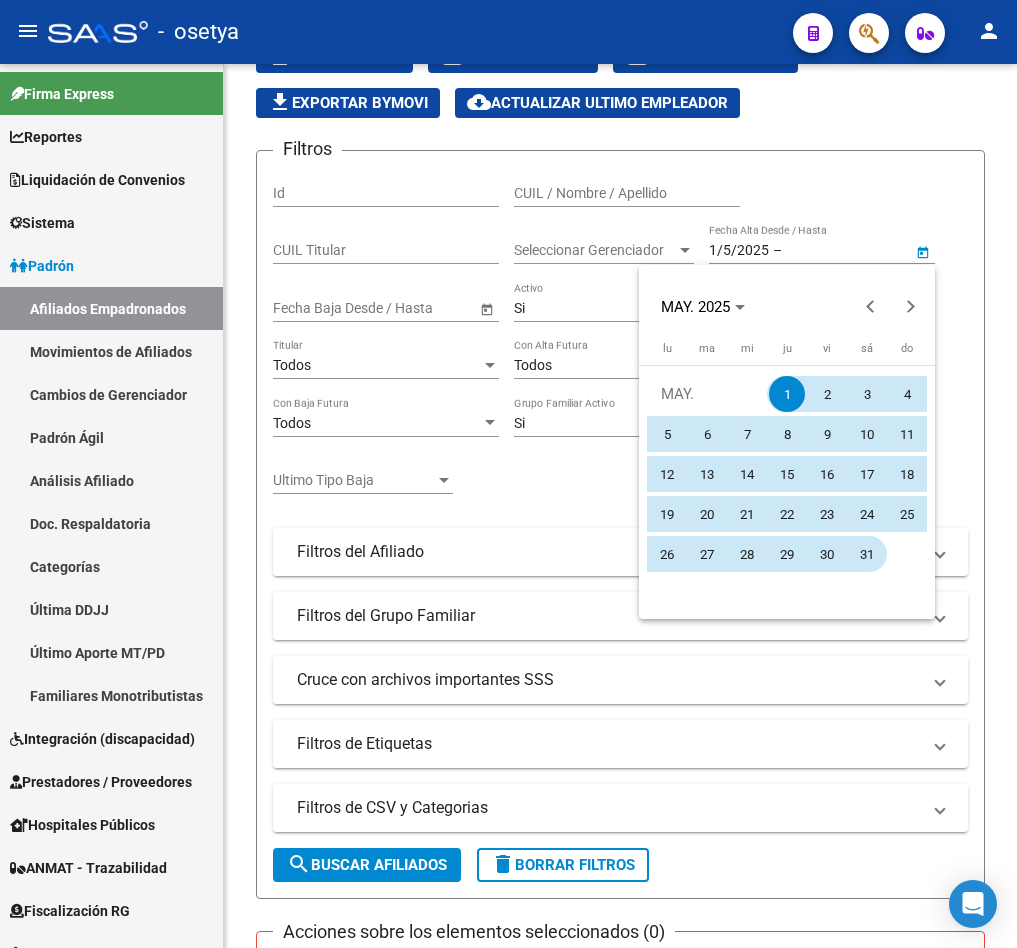 click on "31" at bounding box center [867, 554] 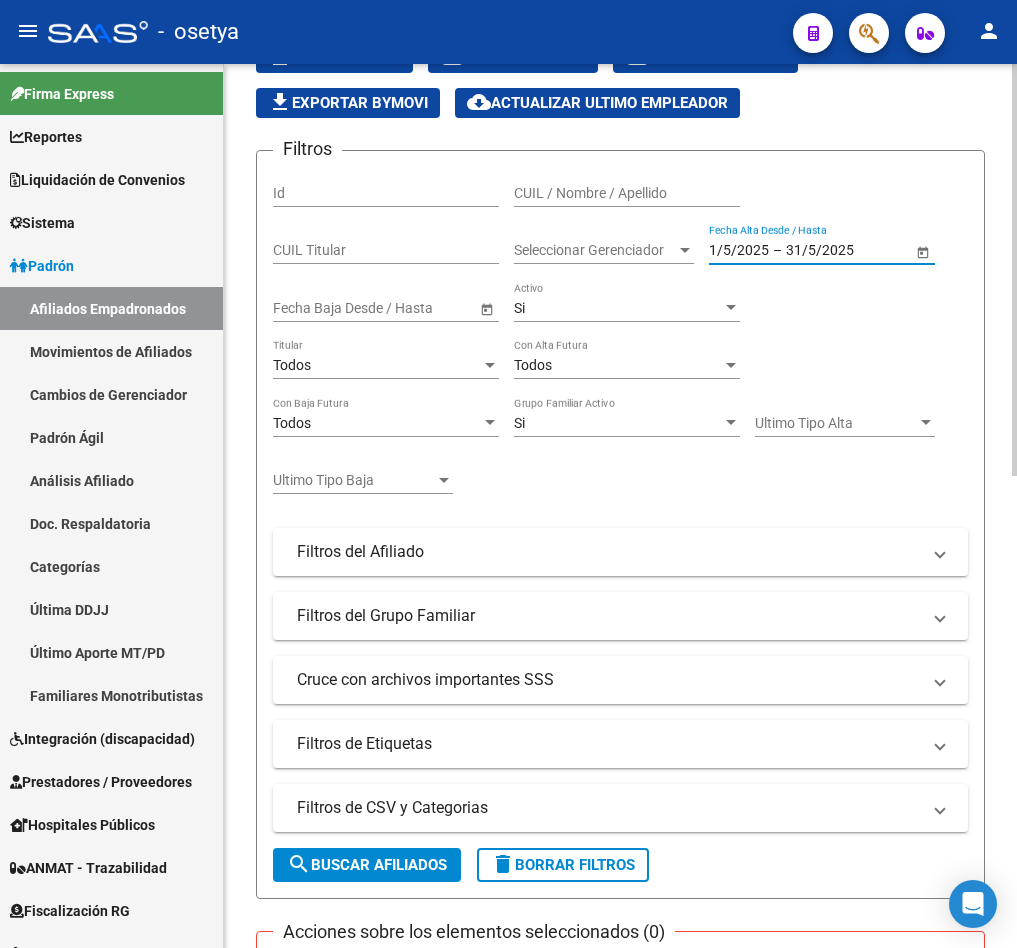 click on "search  Buscar Afiliados" 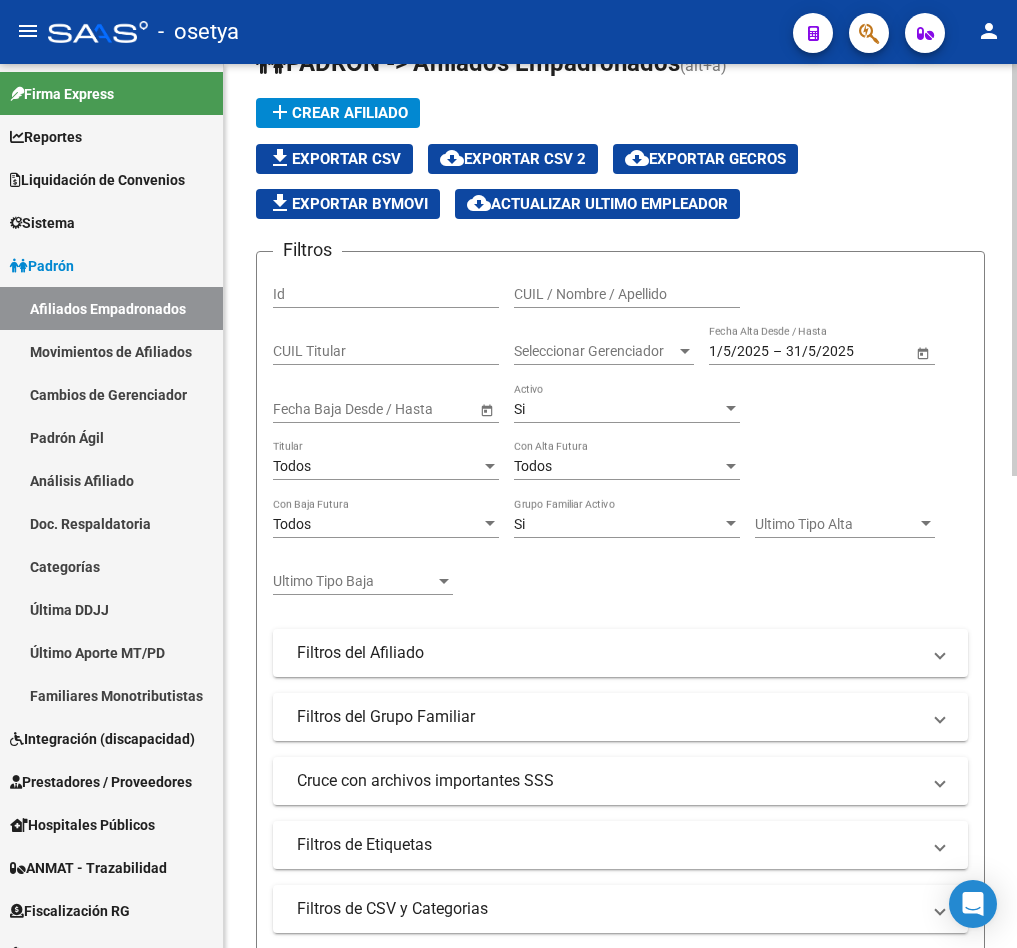 scroll, scrollTop: 0, scrollLeft: 0, axis: both 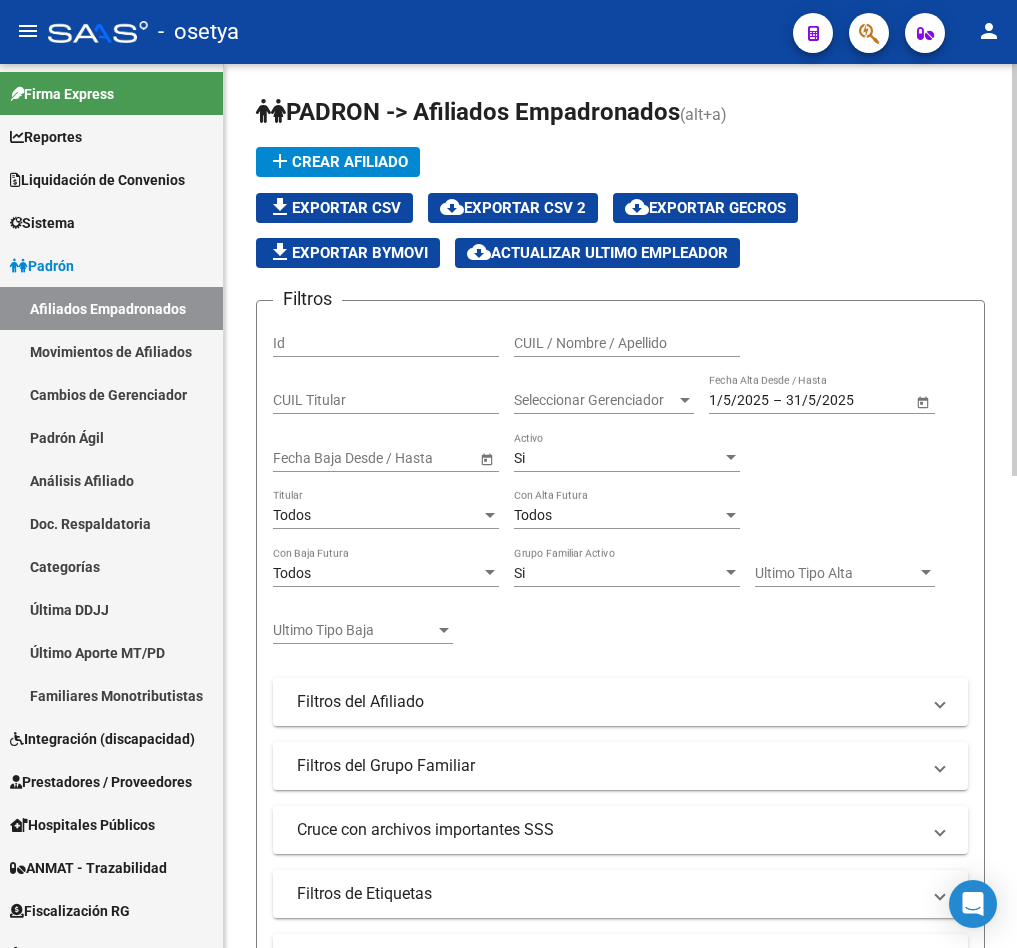 click on "Seleccionar Gerenciador" at bounding box center (595, 400) 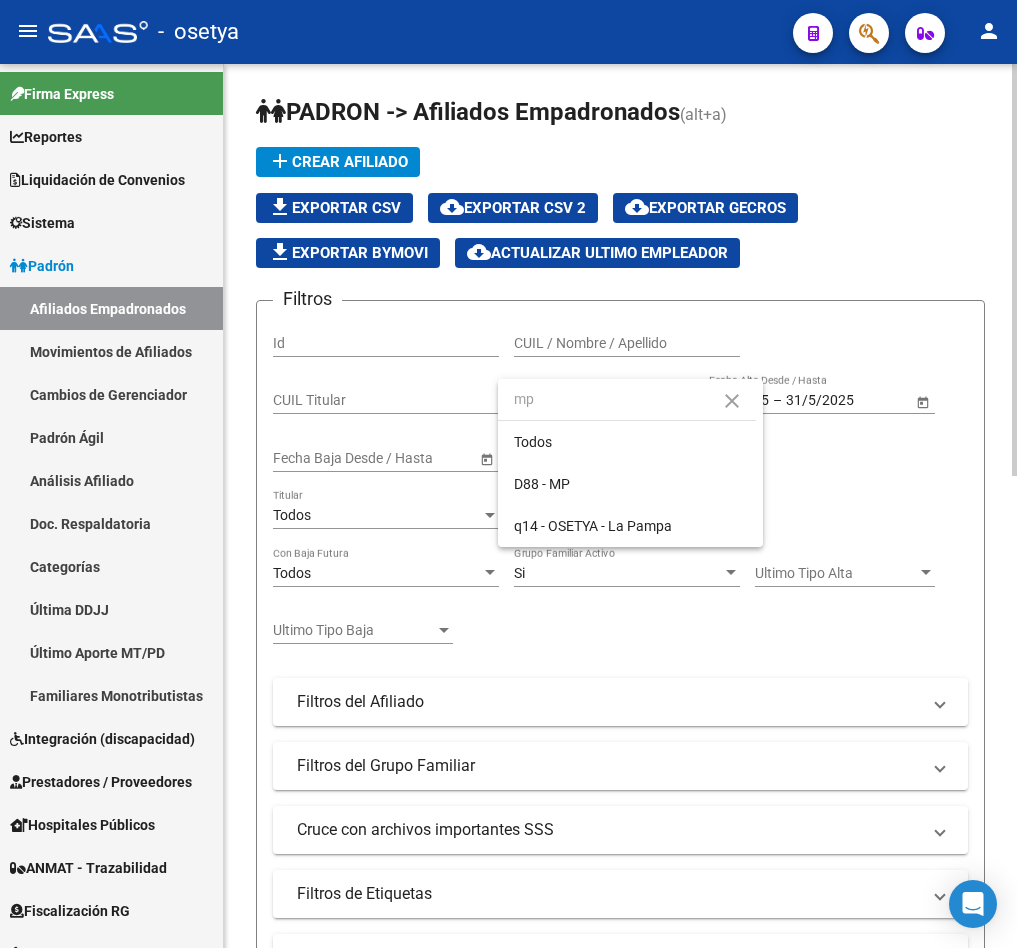 type on "mp" 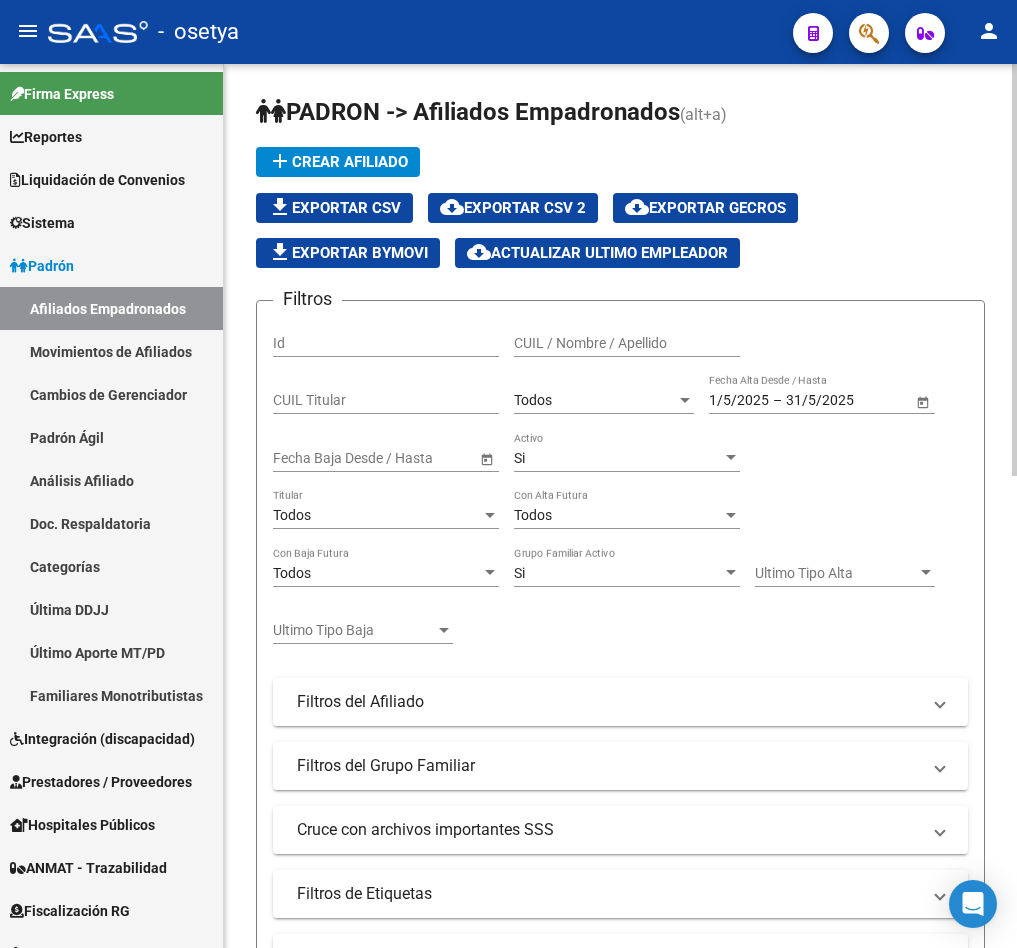 click on "Todos Seleccionar Gerenciador" 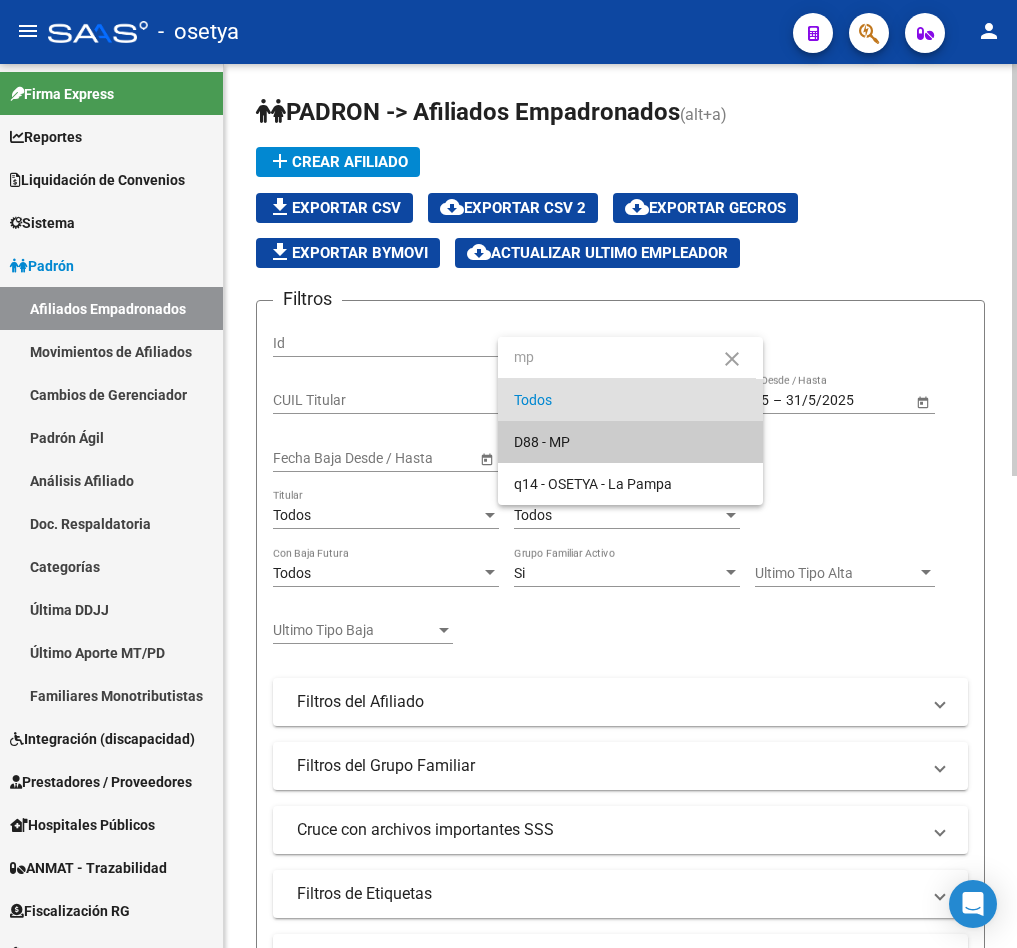 type on "mp" 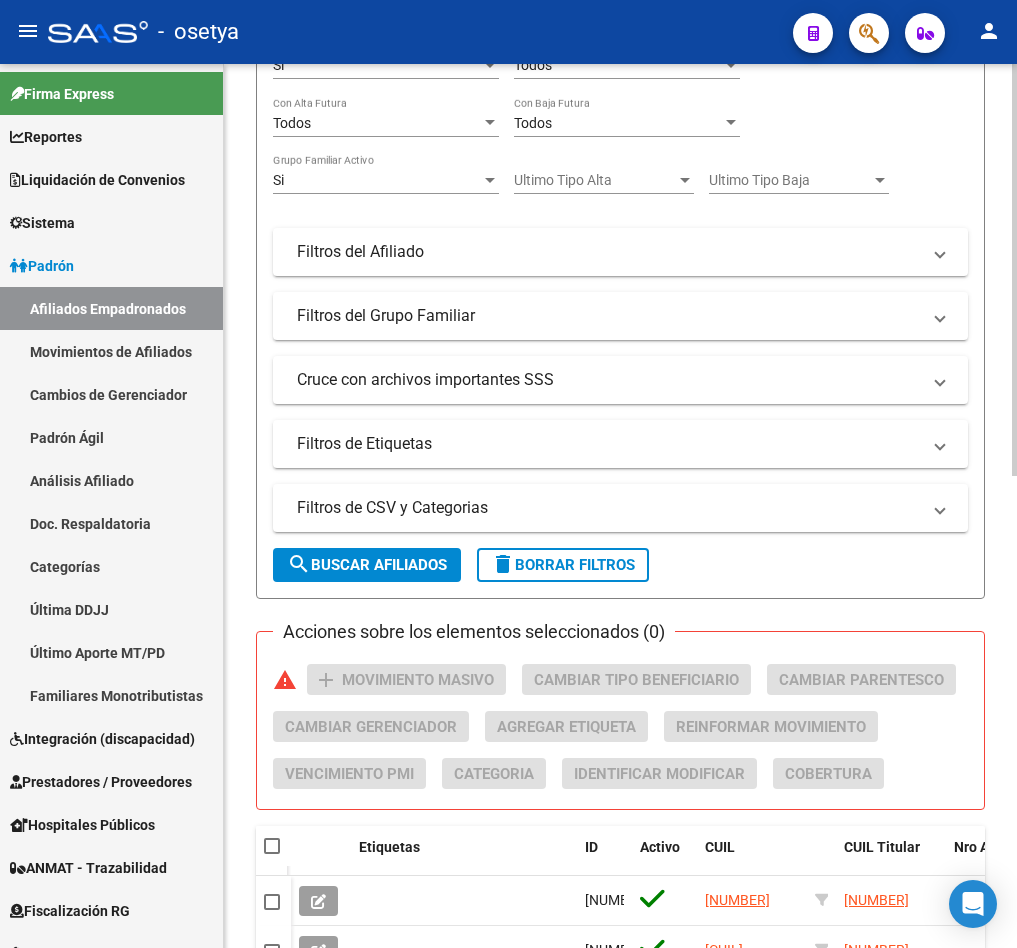 click on "search  Buscar Afiliados" 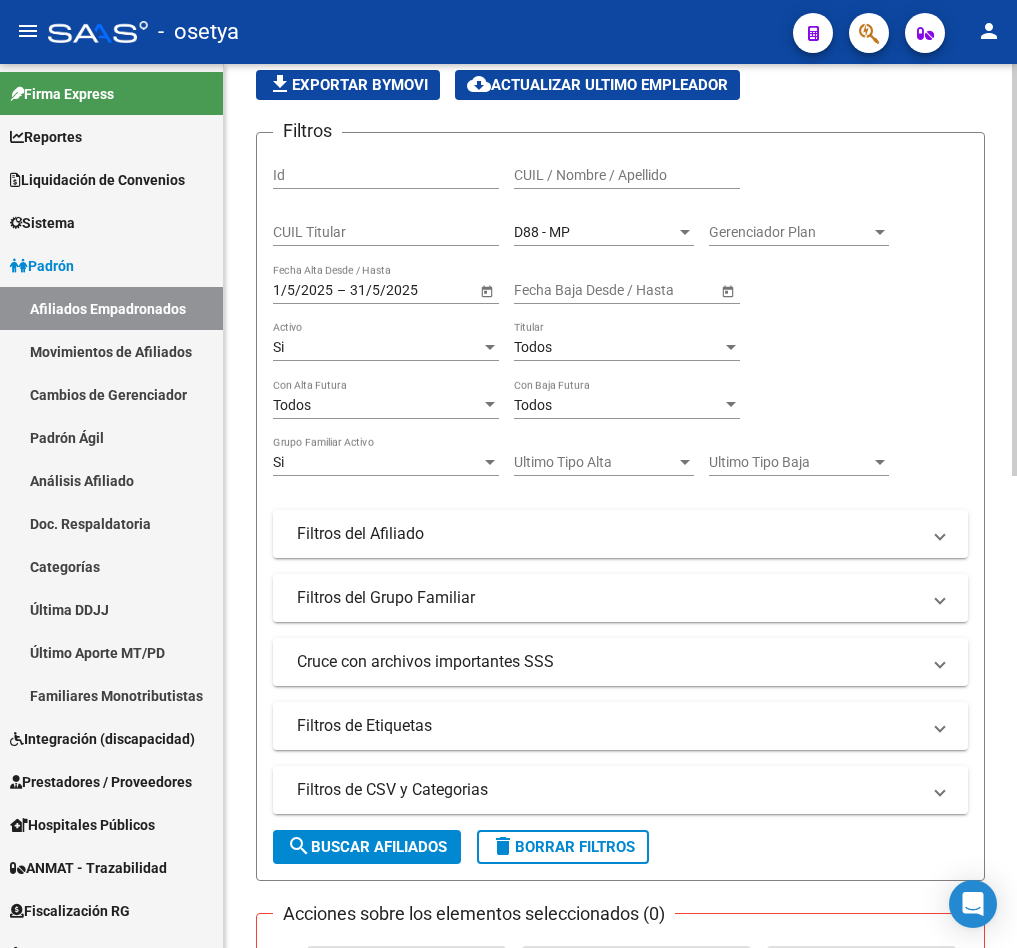 scroll, scrollTop: 0, scrollLeft: 0, axis: both 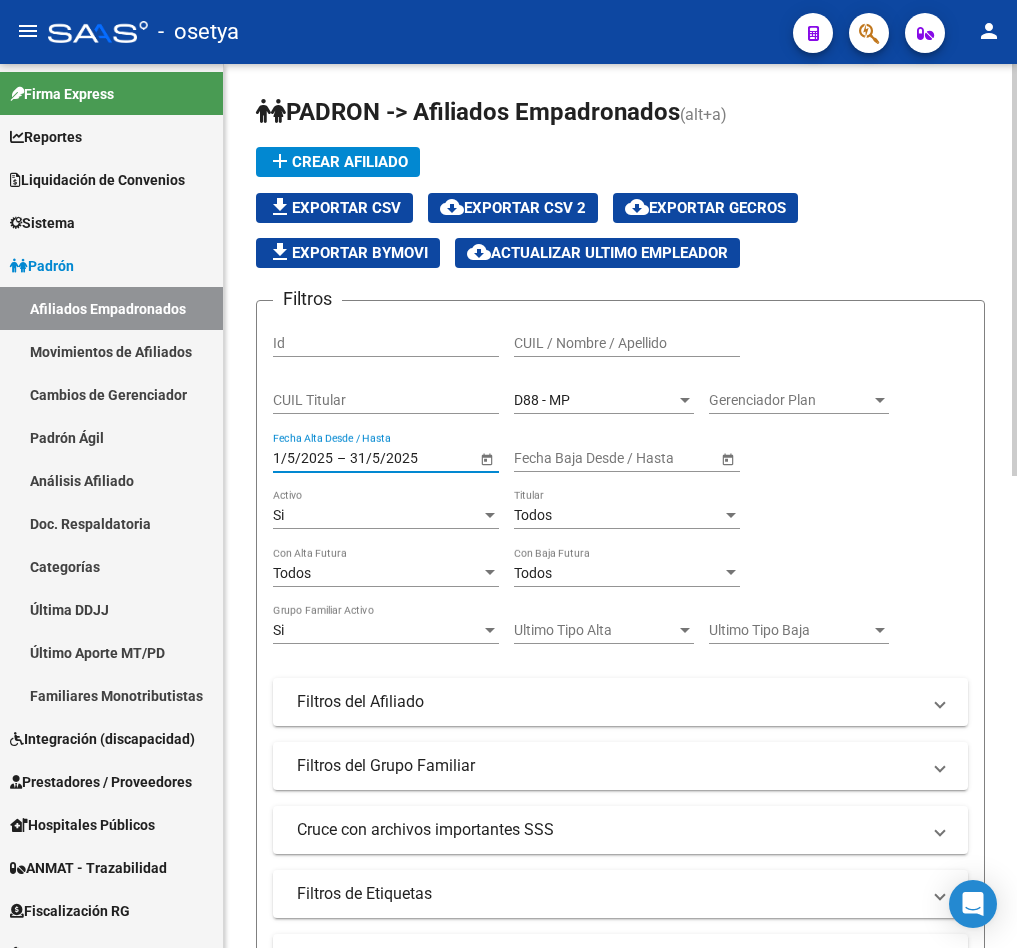 click on "1/5/2025" at bounding box center (303, 458) 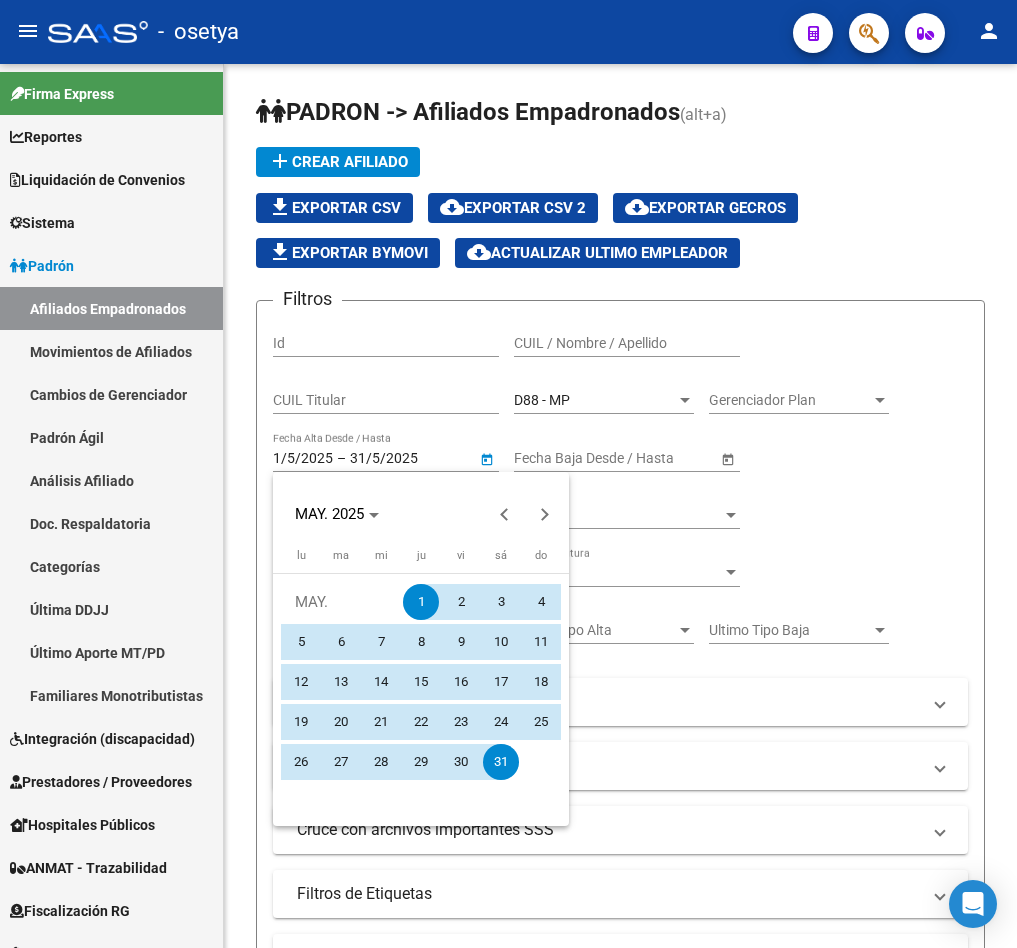 click at bounding box center (508, 474) 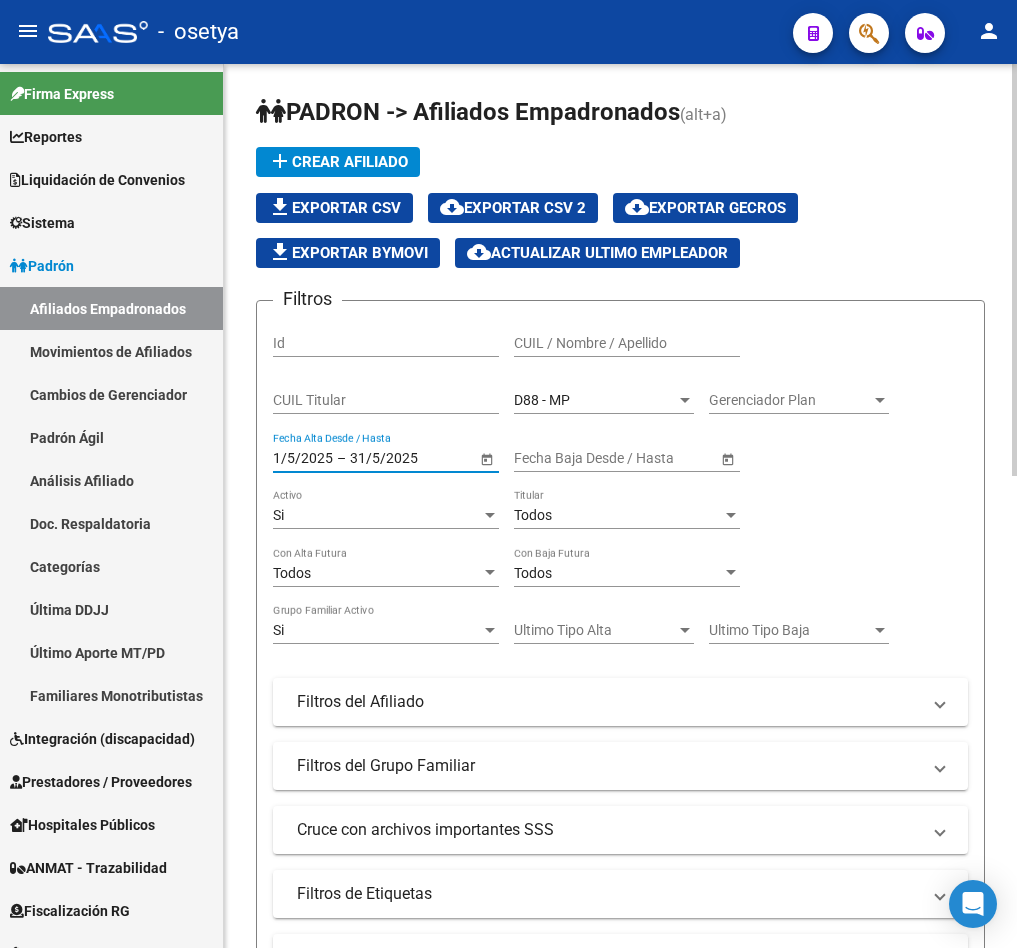 drag, startPoint x: 328, startPoint y: 460, endPoint x: 258, endPoint y: 460, distance: 70 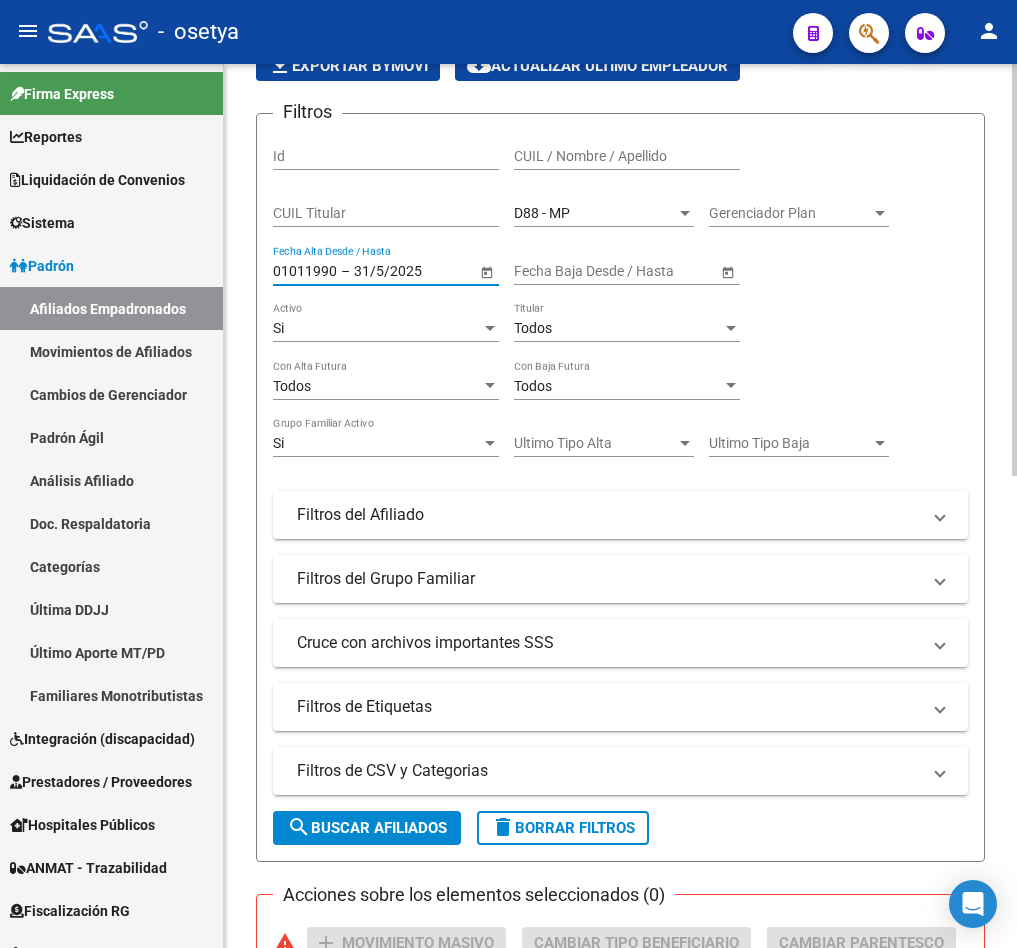 scroll, scrollTop: 115, scrollLeft: 0, axis: vertical 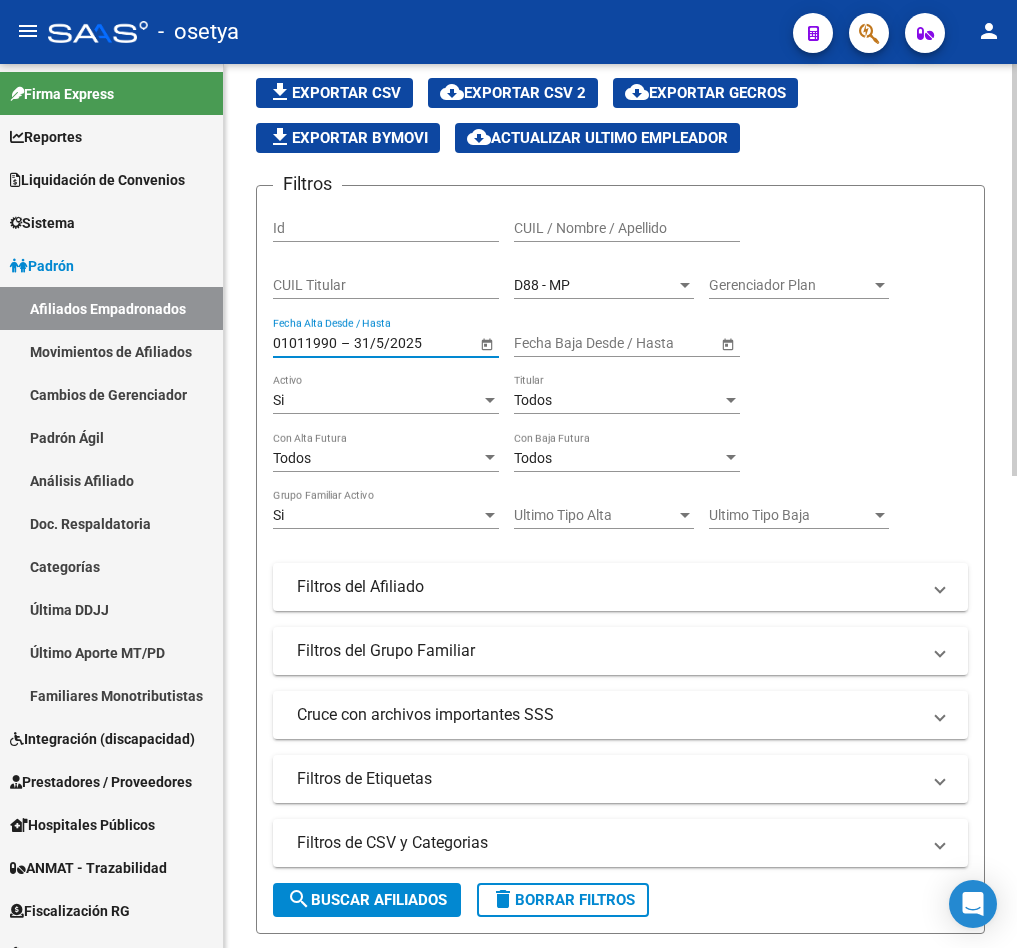 click on "01011990" at bounding box center (305, 343) 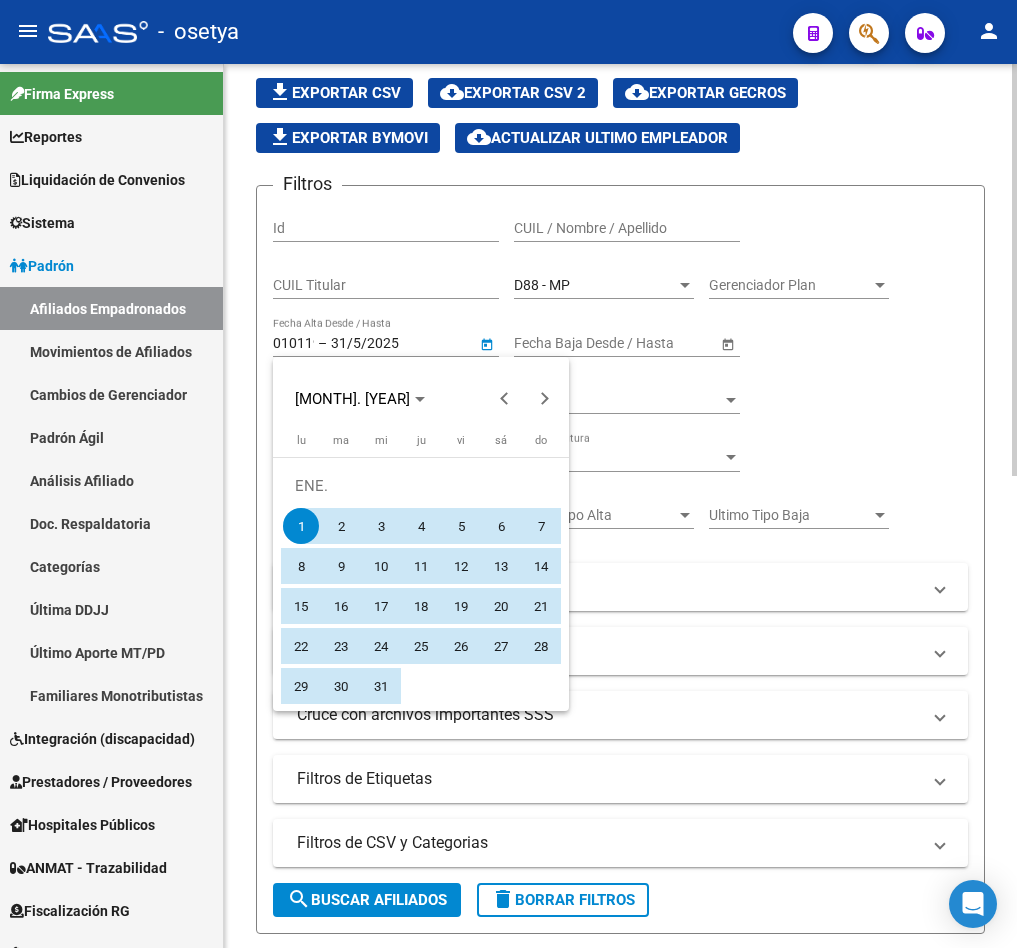 type on "[DATE]" 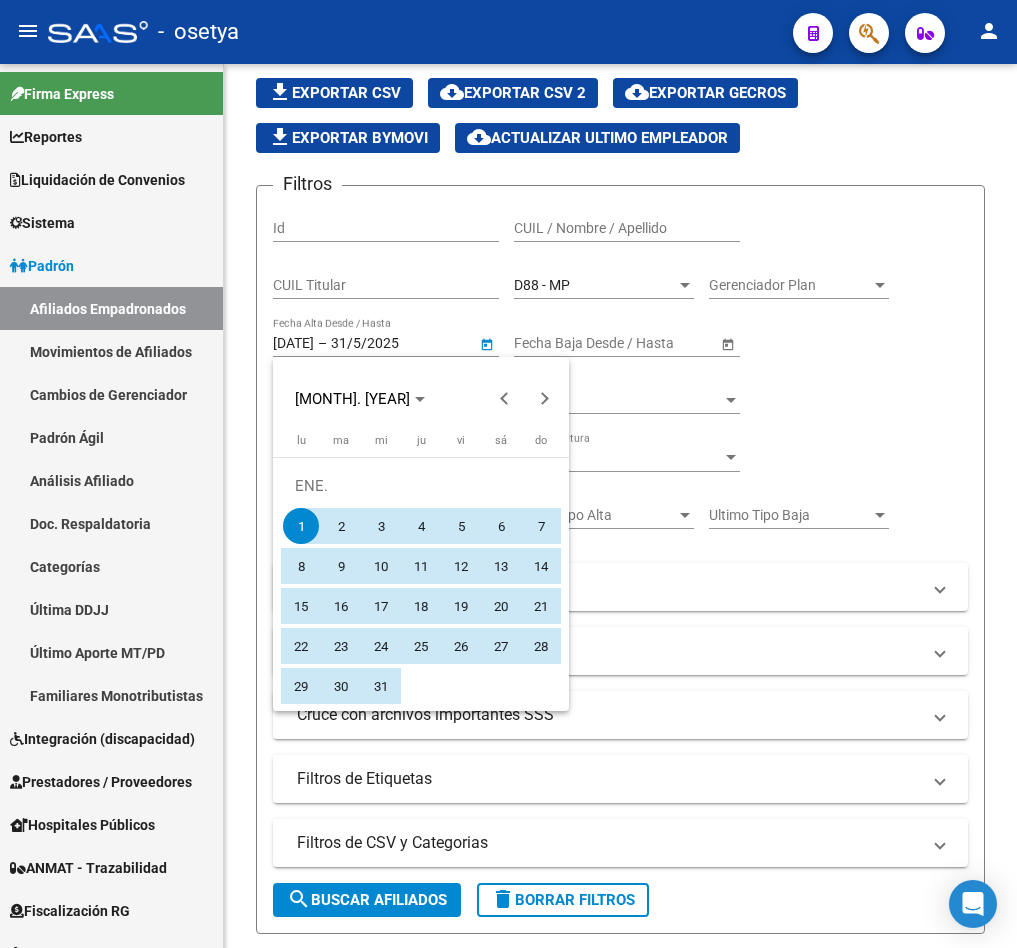 click at bounding box center [508, 474] 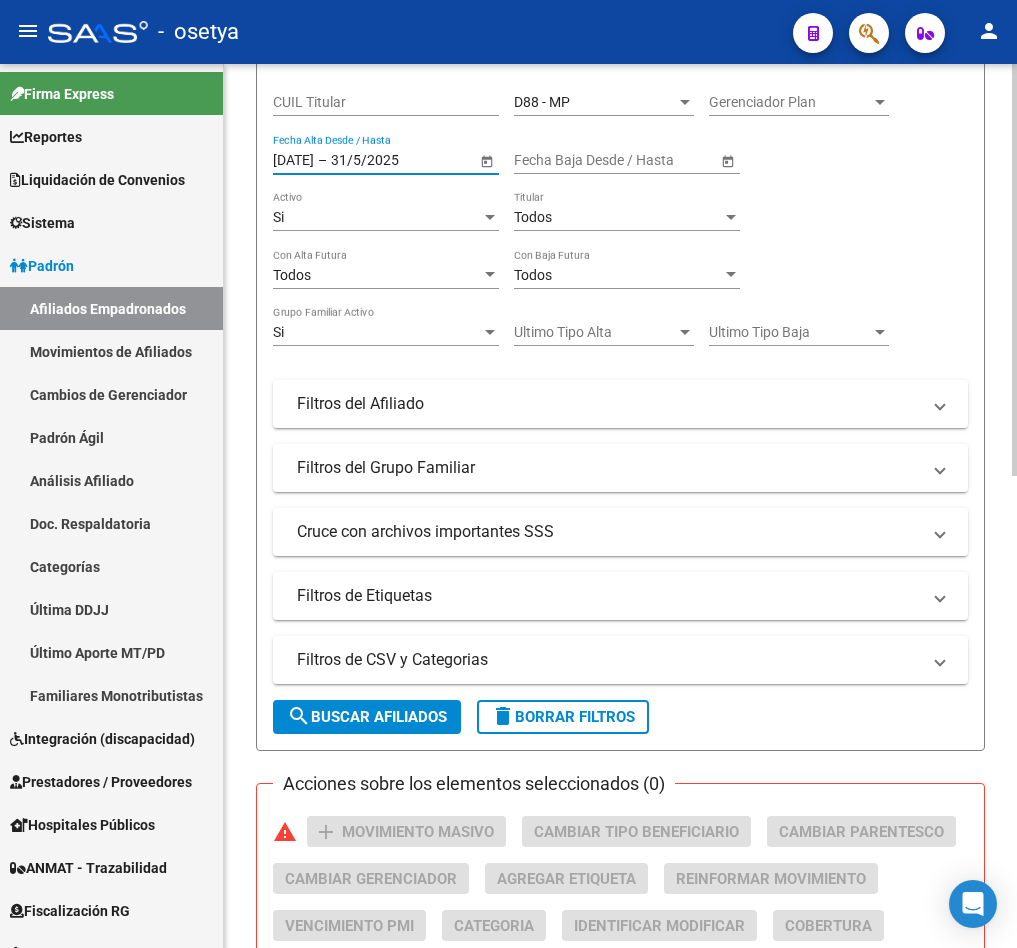 scroll, scrollTop: 115, scrollLeft: 0, axis: vertical 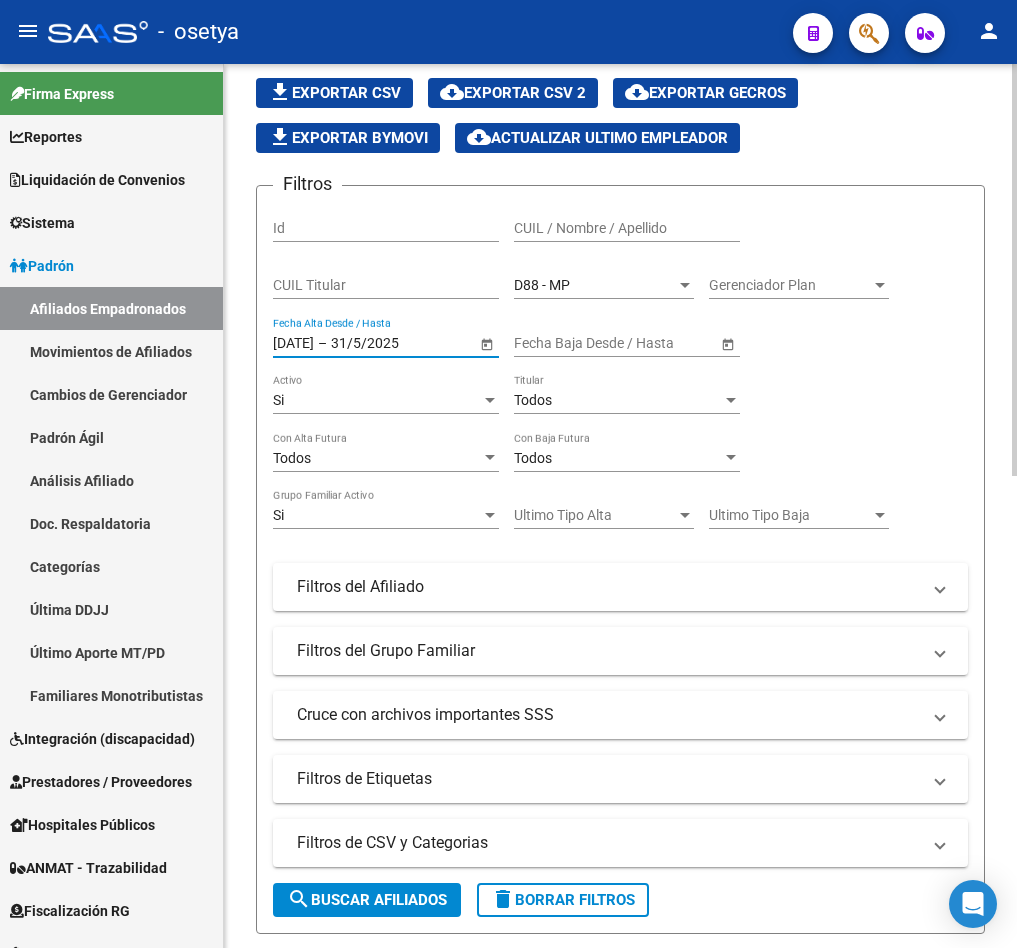 click on "Todos" at bounding box center [618, 400] 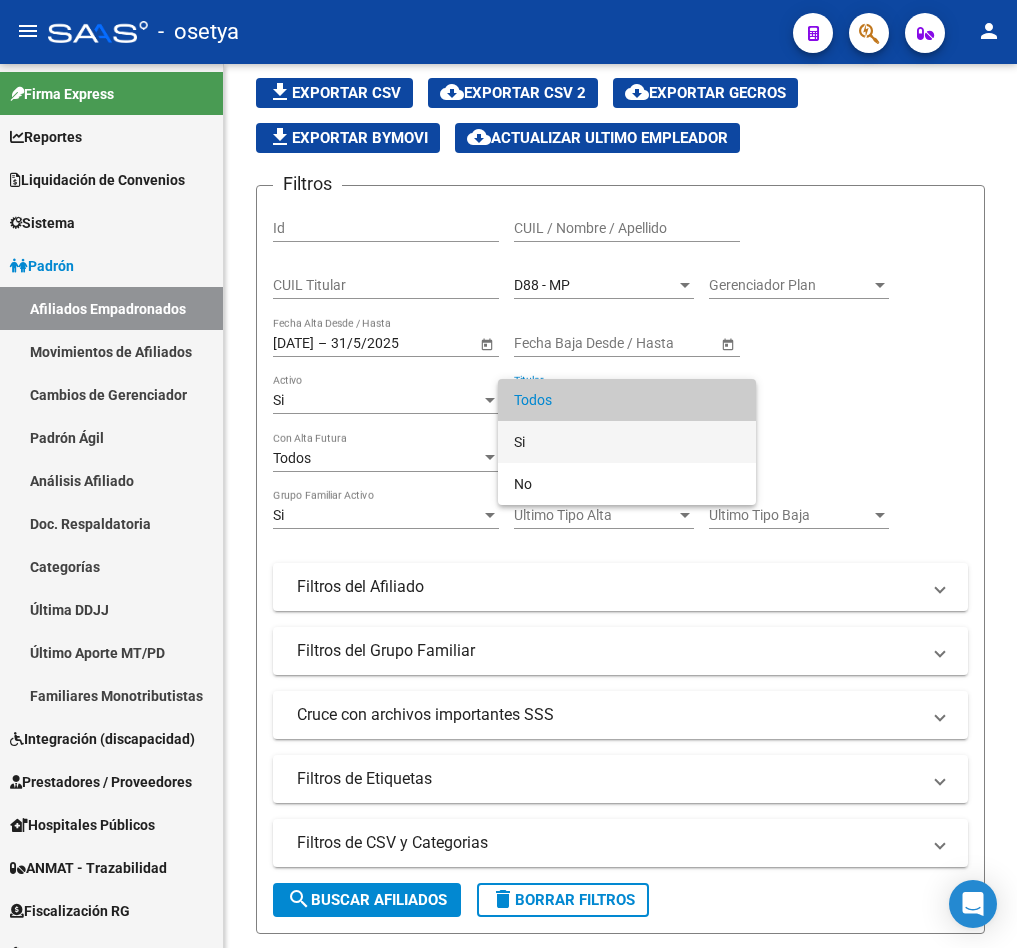 click on "Si" at bounding box center [627, 442] 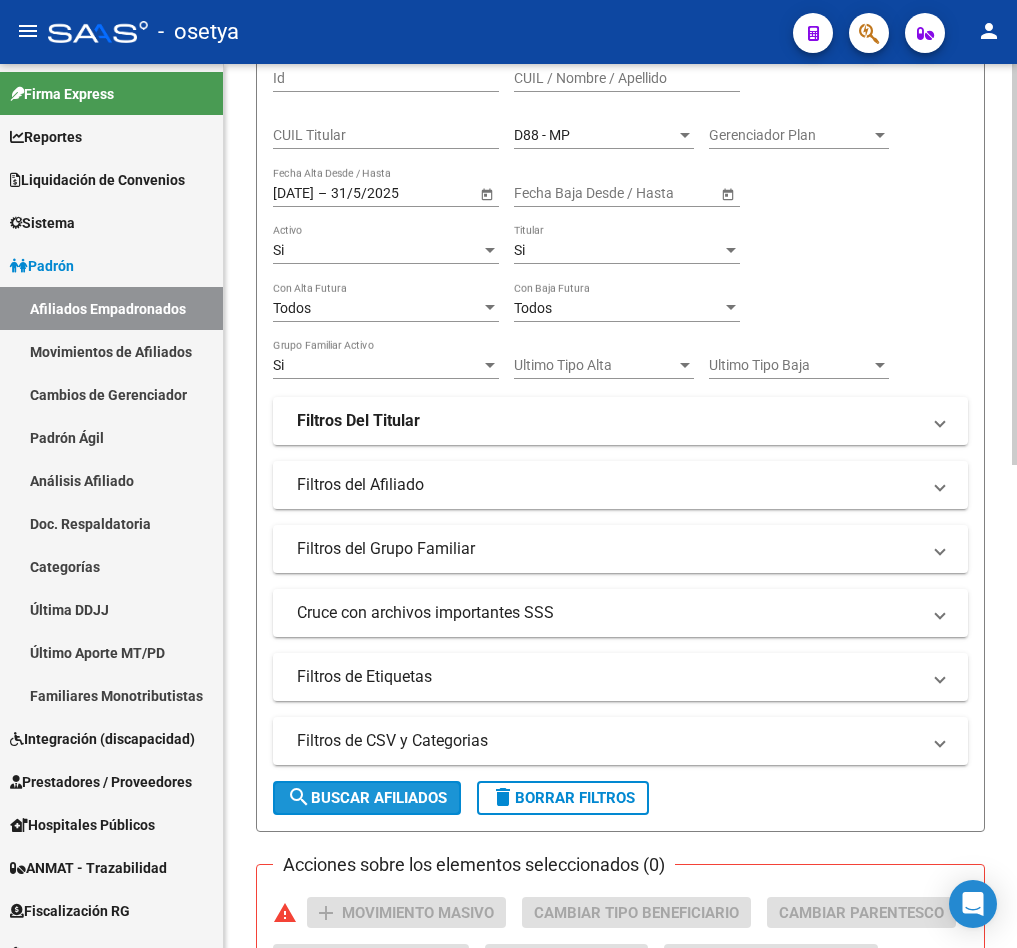 click on "search  Buscar Afiliados" 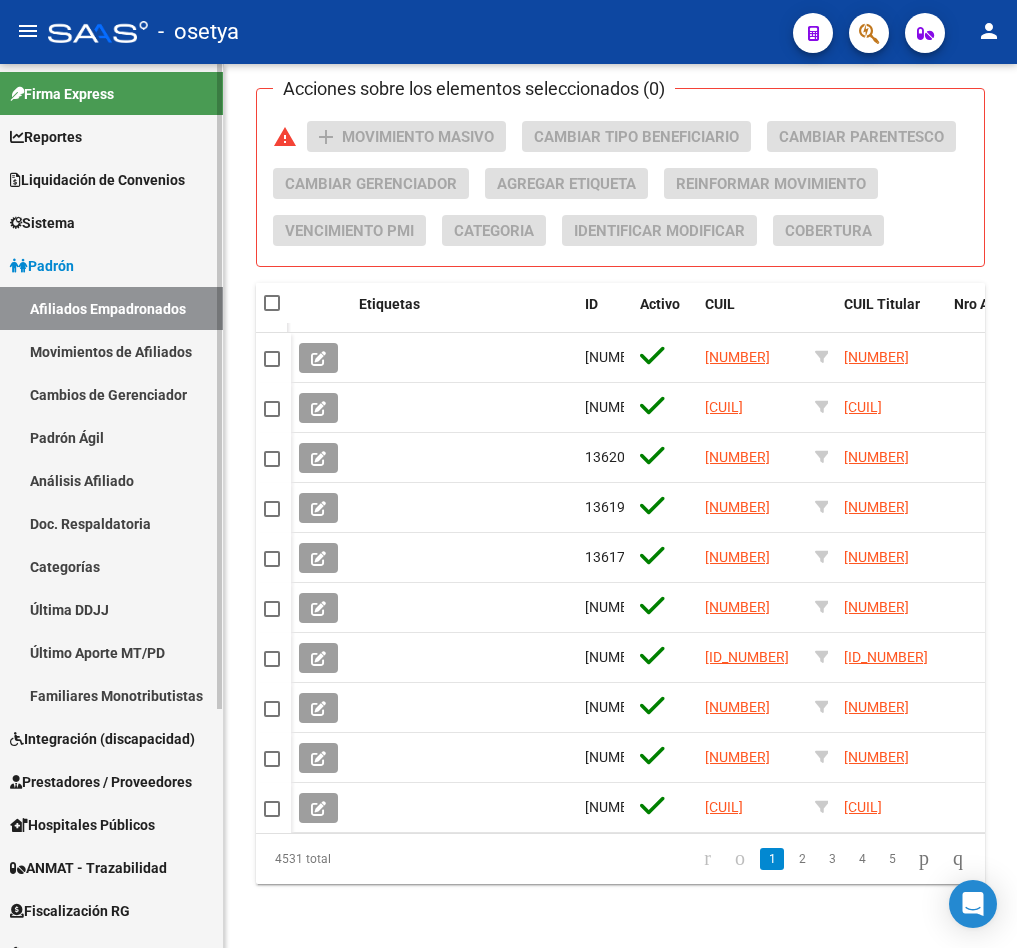 scroll, scrollTop: 1063, scrollLeft: 0, axis: vertical 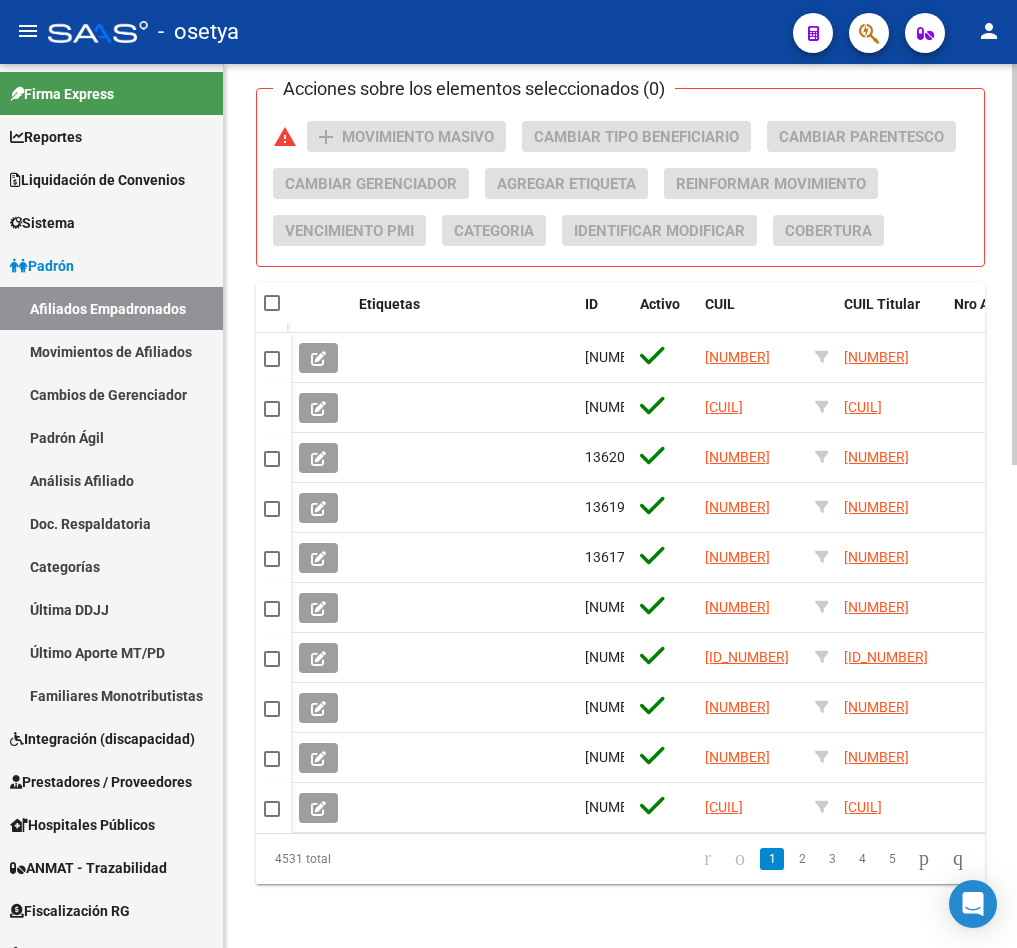 click on "PADRON -> Afiliados Empadronados  (alt+a) add  Crear Afiliado
file_download  Exportar CSV  cloud_download  Exportar CSV 2  cloud_download  Exportar GECROS  file_download  Exportar Bymovi  cloud_download  Actualizar ultimo Empleador  Filtros Id CUIL / Nombre / Apellido CUIL Titular D88 - MP Seleccionar Gerenciador Gerenciador Plan Gerenciador Plan [DD]/[MM]/[YYYY] [DD]/[MM]/[YYYY] – [DD]/[MM]/[YYYY] [DD]/[MM]/[YYYY] Fecha Alta Desde / Hasta Start date – End date Fecha Baja Desde / Hasta Si Activo Si Titular Todos Con Alta Futura Todos Con Baja Futura Si Grupo Familiar Activo Ultimo Tipo Alta Ultimo Tipo Alta Ultimo Tipo Baja Ultimo Tipo Baja Filtros Del Titular Ultima DDJJ Ultima DDJJ Ultima DDJJ en Periodo Periodo Ultimo MtPd Sitcuil Con Sueldo Con Sueldo  Filtros del Afiliado  Edades Edades Sexo Sexo Discapacitado Discapacitado Nacionalidad Nacionalidad Provincia Provincia Estado Civil Estado Civil Start date – End date Fecha Nacimiento Desde / Hasta Todos Tiene PMI Todos Certificado Estudio Codigo Postal [POSTAL_CODE] [CITY] CUIT Empleador" 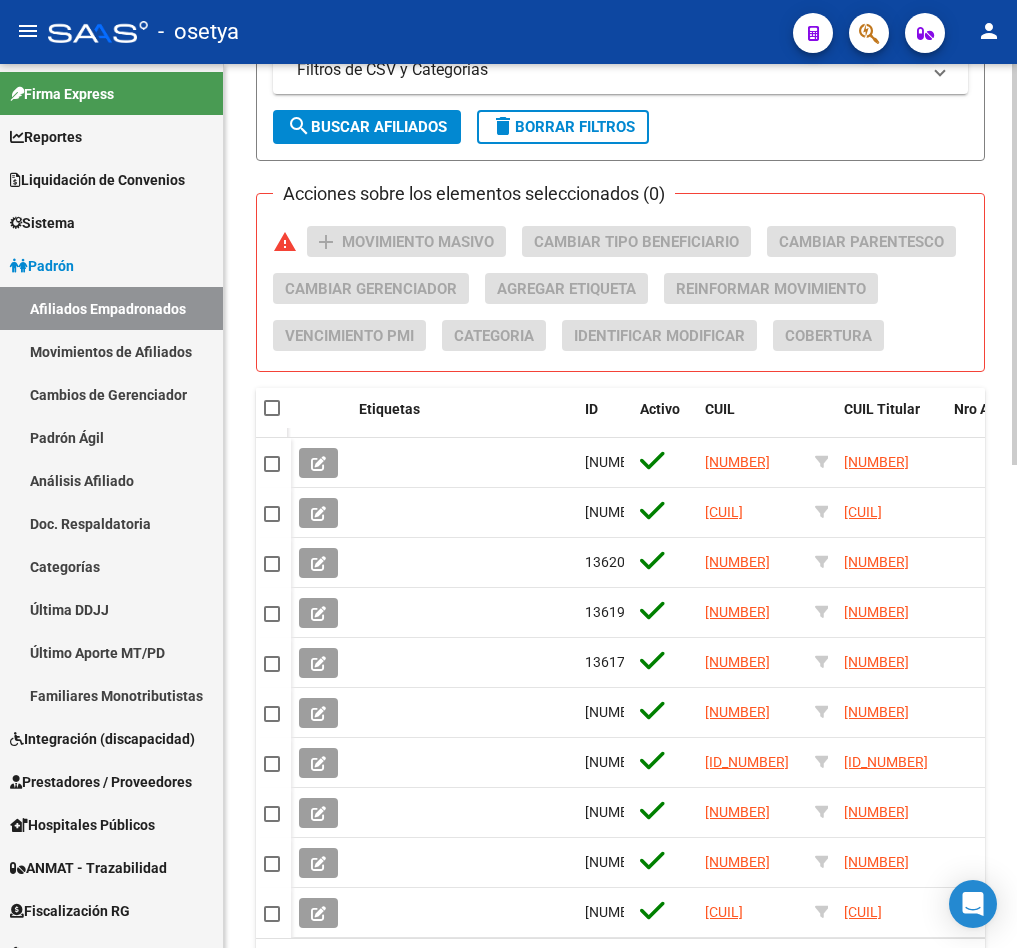 scroll, scrollTop: 763, scrollLeft: 0, axis: vertical 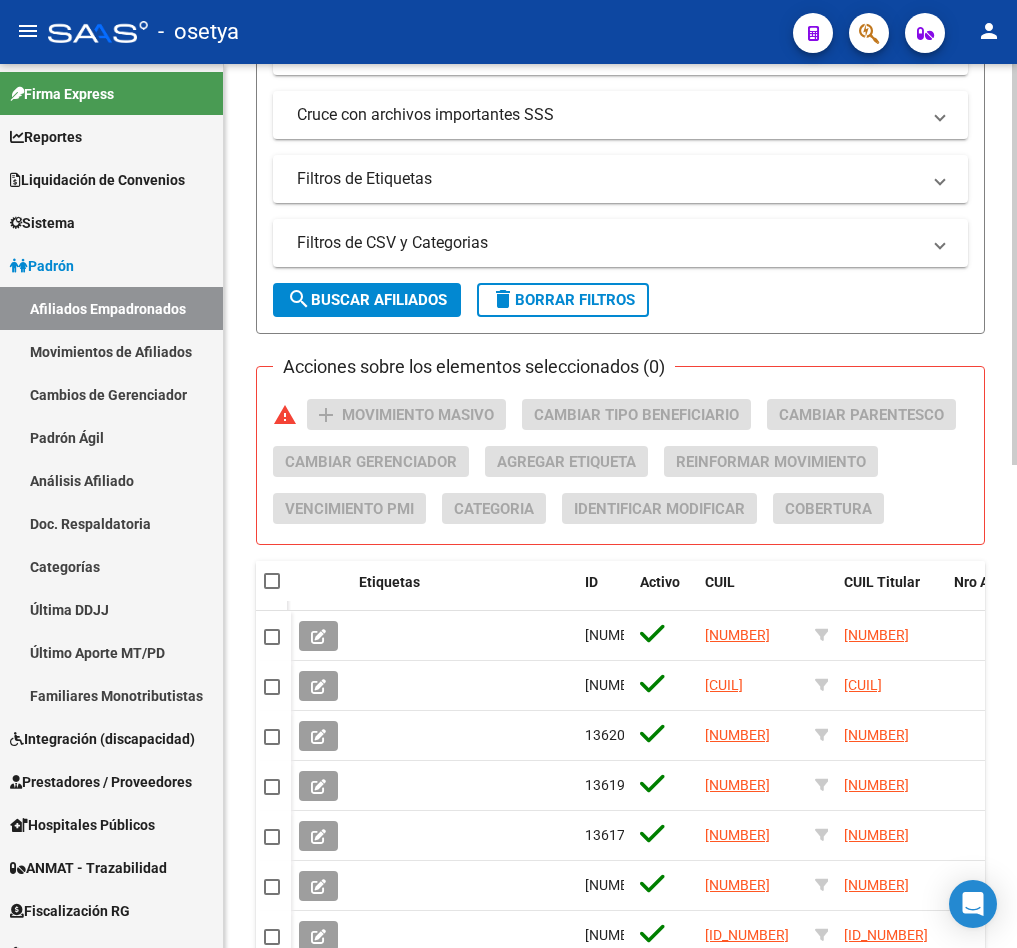 click on "PADRON -> Afiliados Empadronados  (alt+a) add  Crear Afiliado
file_download  Exportar CSV  cloud_download  Exportar CSV 2  cloud_download  Exportar GECROS  file_download  Exportar Bymovi  cloud_download  Actualizar ultimo Empleador  Filtros Id CUIL / Nombre / Apellido CUIL Titular D88 - MP Seleccionar Gerenciador Gerenciador Plan Gerenciador Plan [DD]/[MM]/[YYYY] [DD]/[MM]/[YYYY] – [DD]/[MM]/[YYYY] [DD]/[MM]/[YYYY] Fecha Alta Desde / Hasta Start date – End date Fecha Baja Desde / Hasta Si Activo Si Titular Todos Con Alta Futura Todos Con Baja Futura Si Grupo Familiar Activo Ultimo Tipo Alta Ultimo Tipo Alta Ultimo Tipo Baja Ultimo Tipo Baja Filtros Del Titular Ultima DDJJ Ultima DDJJ Ultima DDJJ en Periodo Periodo Ultimo MtPd Sitcuil Con Sueldo Con Sueldo  Filtros del Afiliado  Edades Edades Sexo Sexo Discapacitado Discapacitado Nacionalidad Nacionalidad Provincia Provincia Estado Civil Estado Civil Start date – End date Fecha Nacimiento Desde / Hasta Todos Tiene PMI Todos Certificado Estudio Codigo Postal [POSTAL_CODE] [CITY] CUIT Empleador" 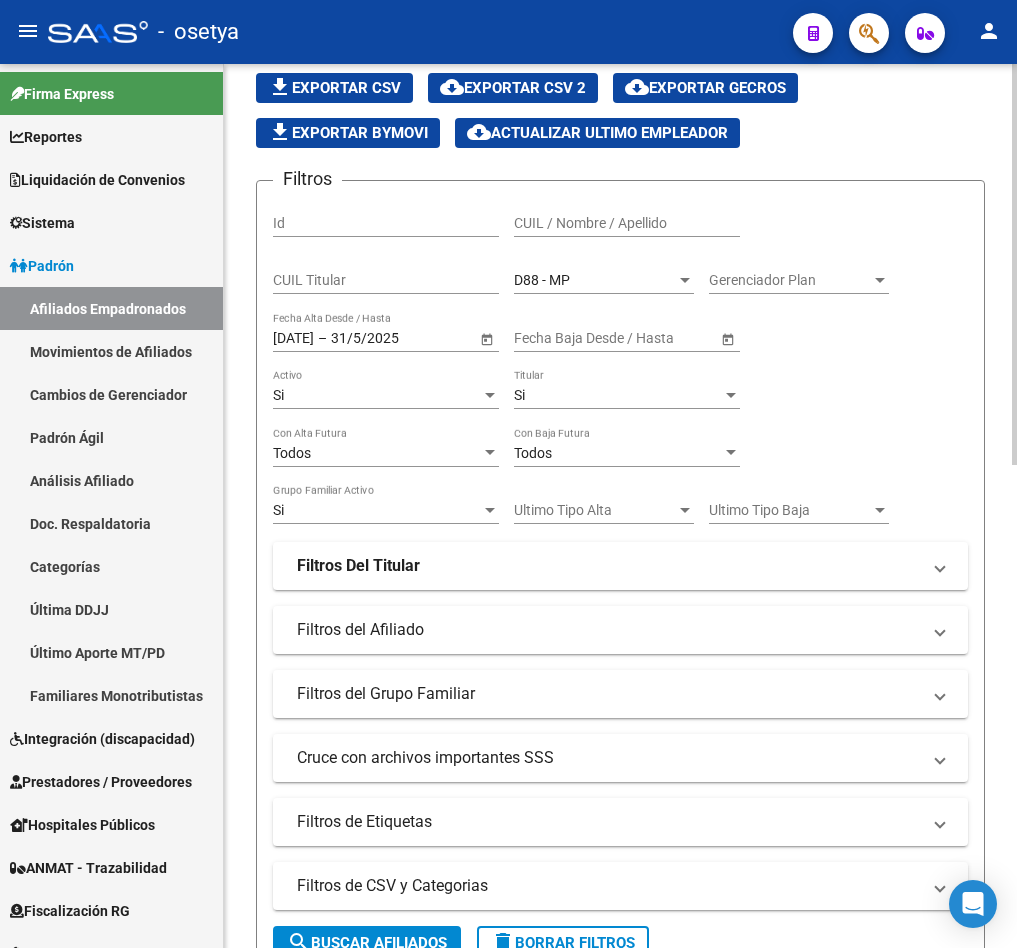 scroll, scrollTop: 163, scrollLeft: 0, axis: vertical 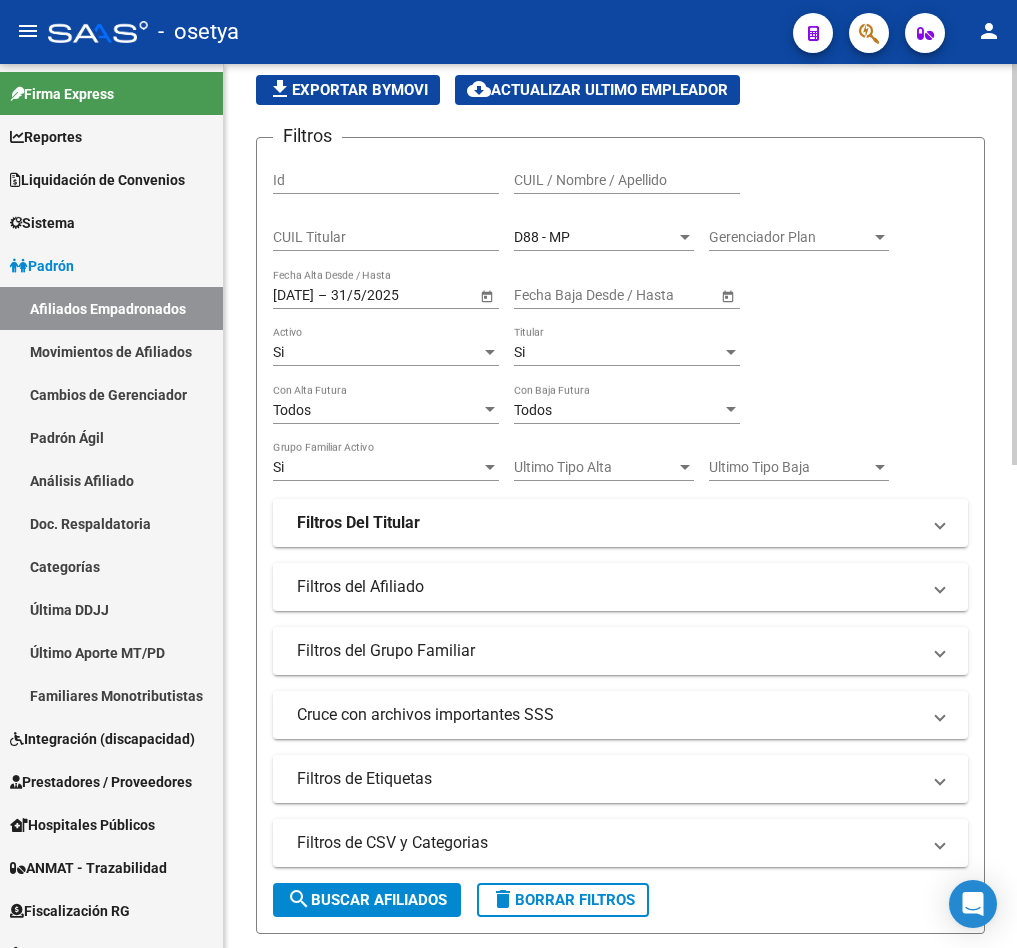 click on "[DATE]" at bounding box center (293, 295) 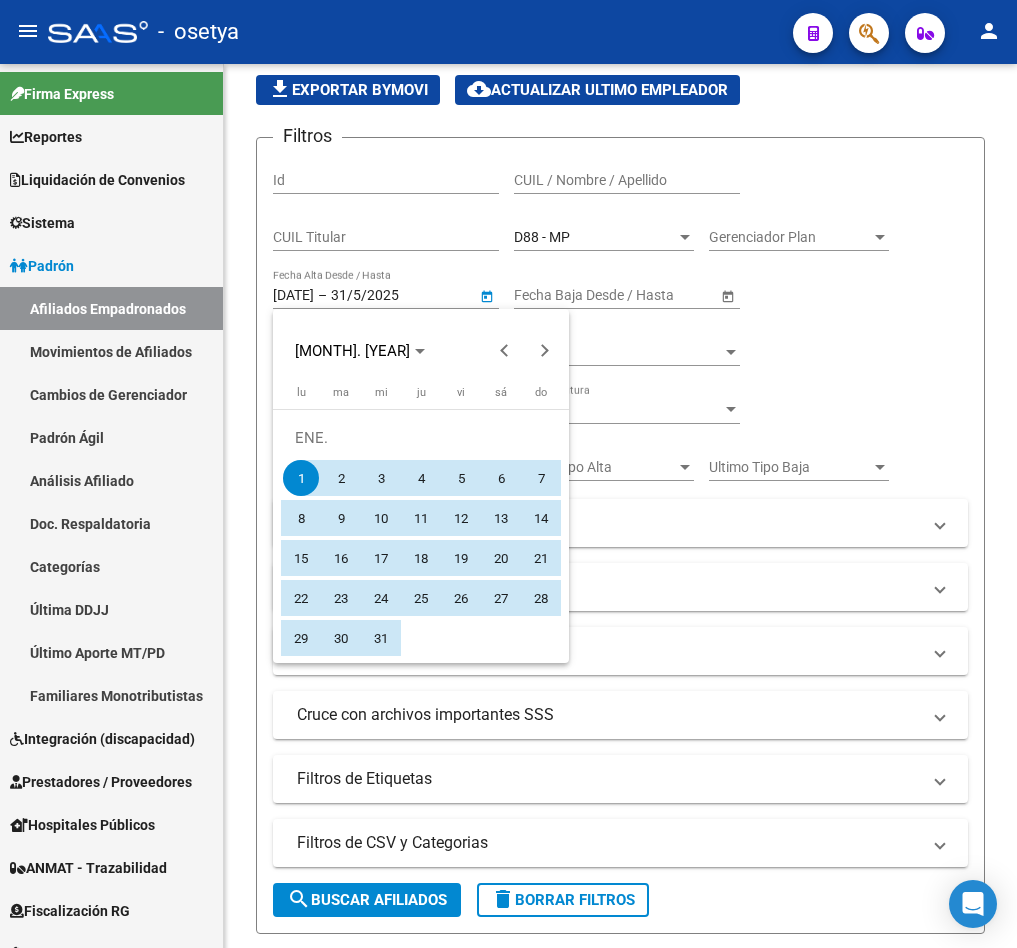 click at bounding box center [508, 474] 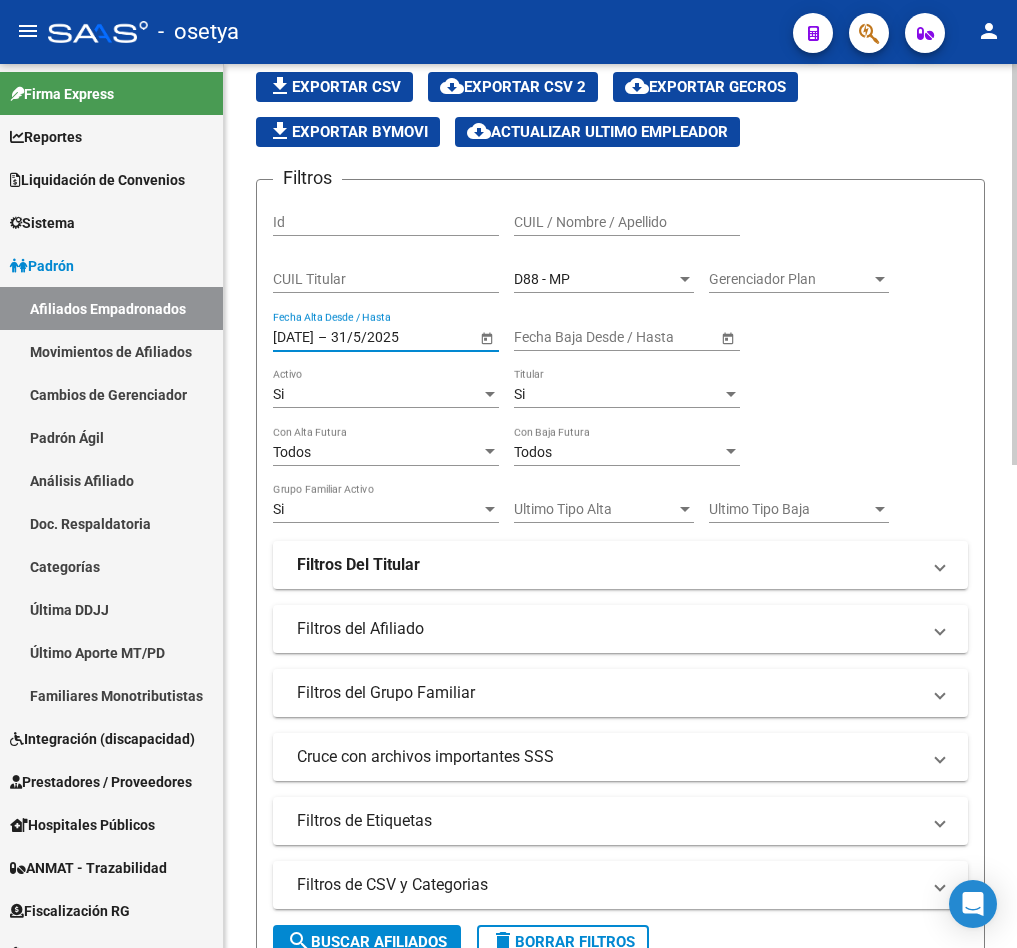 scroll, scrollTop: 163, scrollLeft: 0, axis: vertical 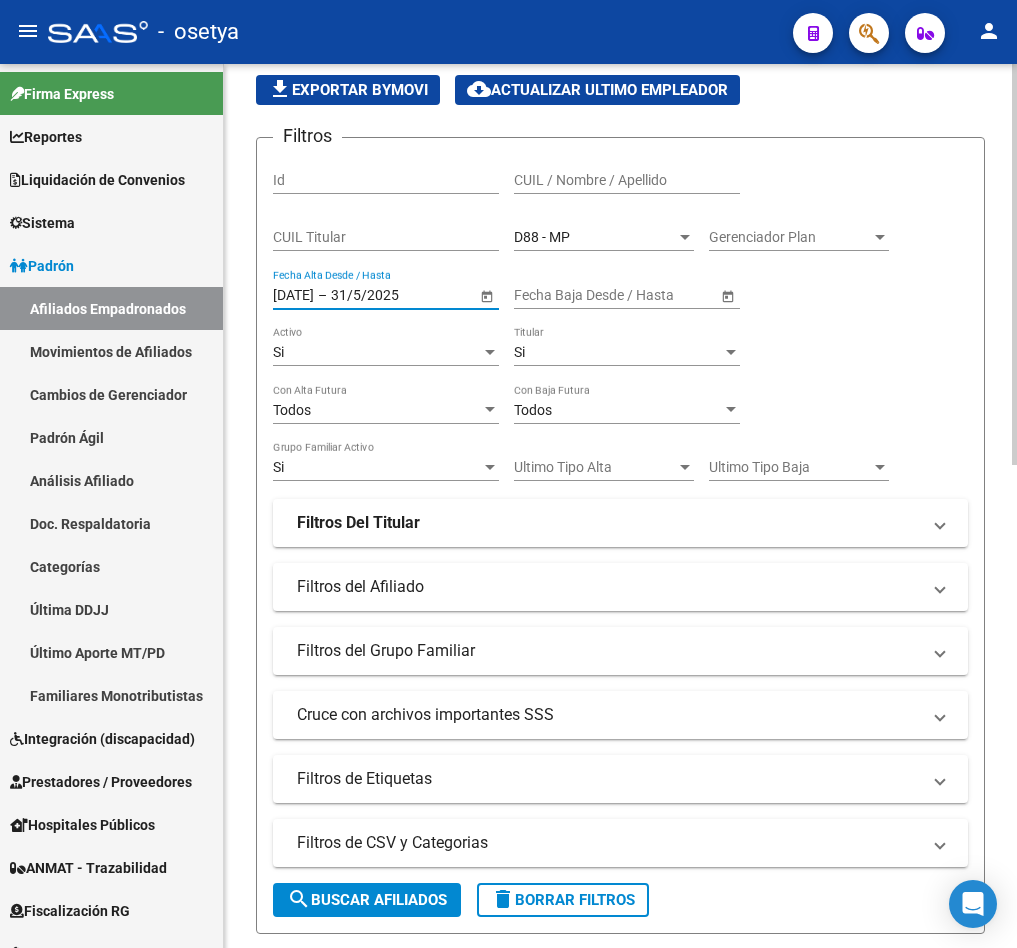 click on "31/5/2025" at bounding box center (380, 295) 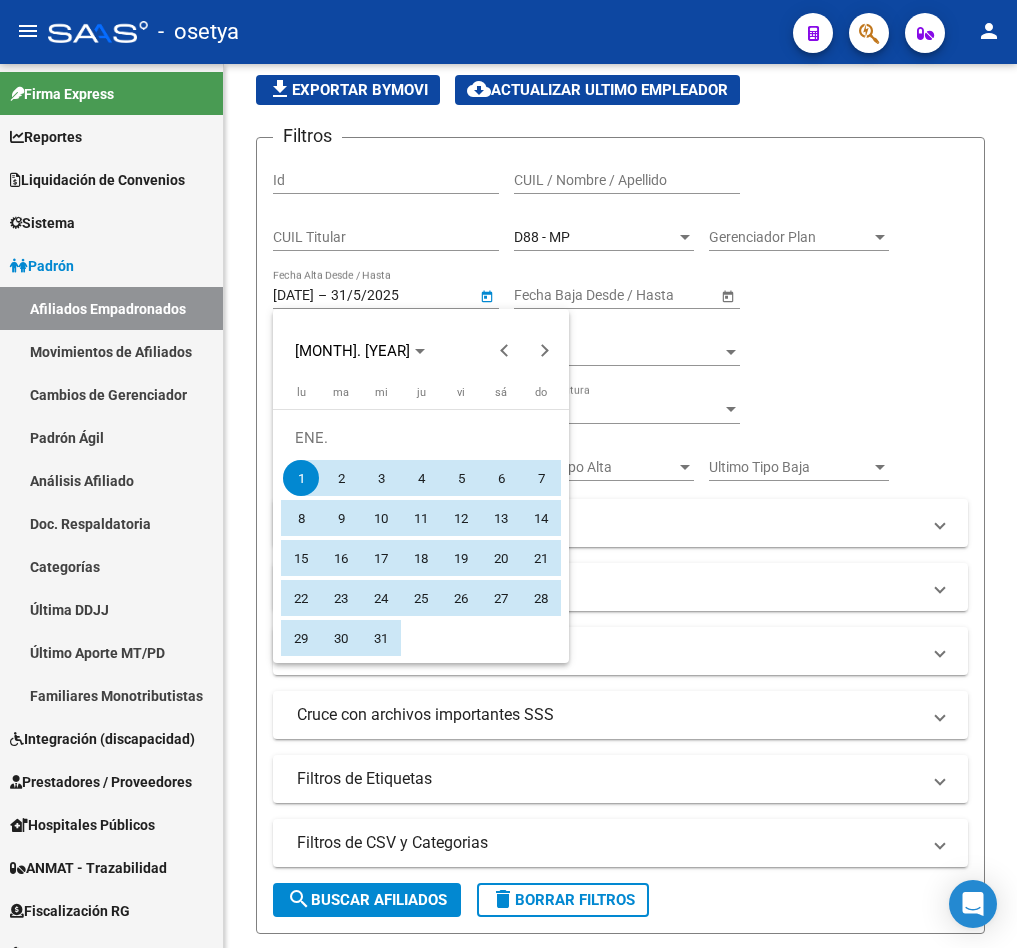 click at bounding box center [508, 474] 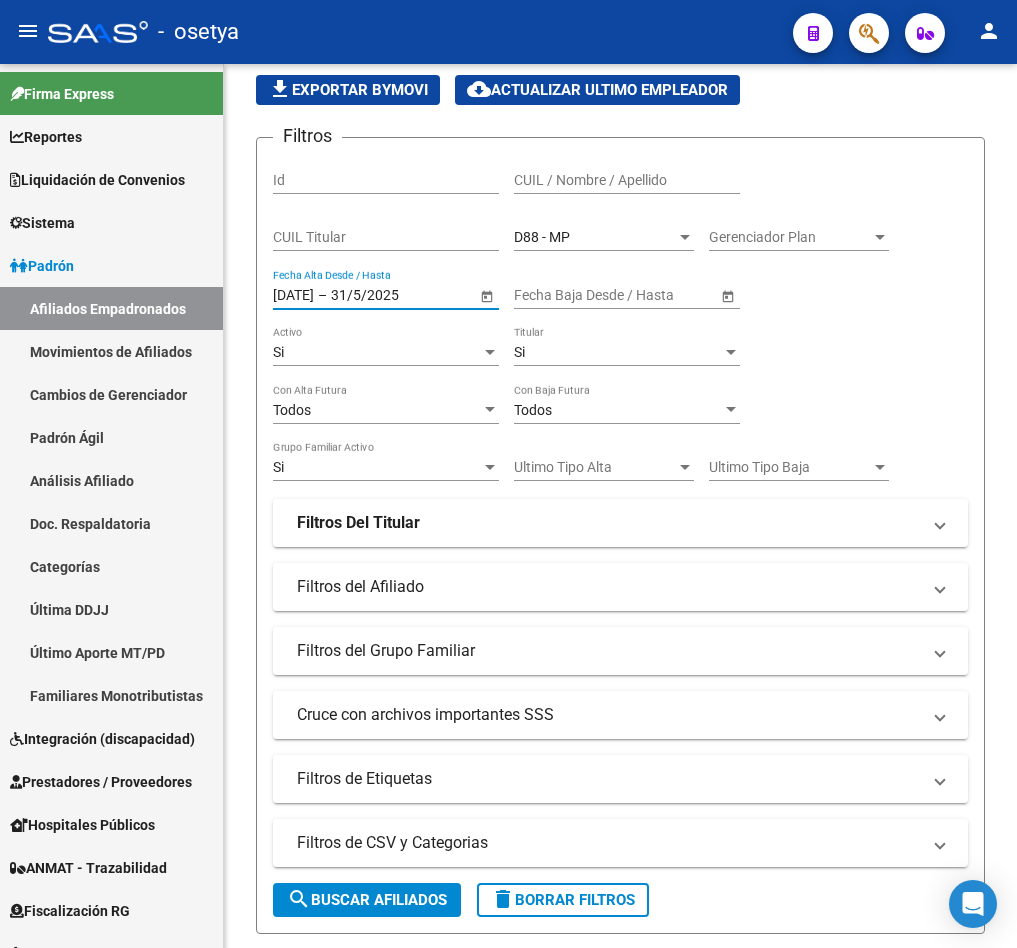 click on "31/5/2025" at bounding box center (380, 295) 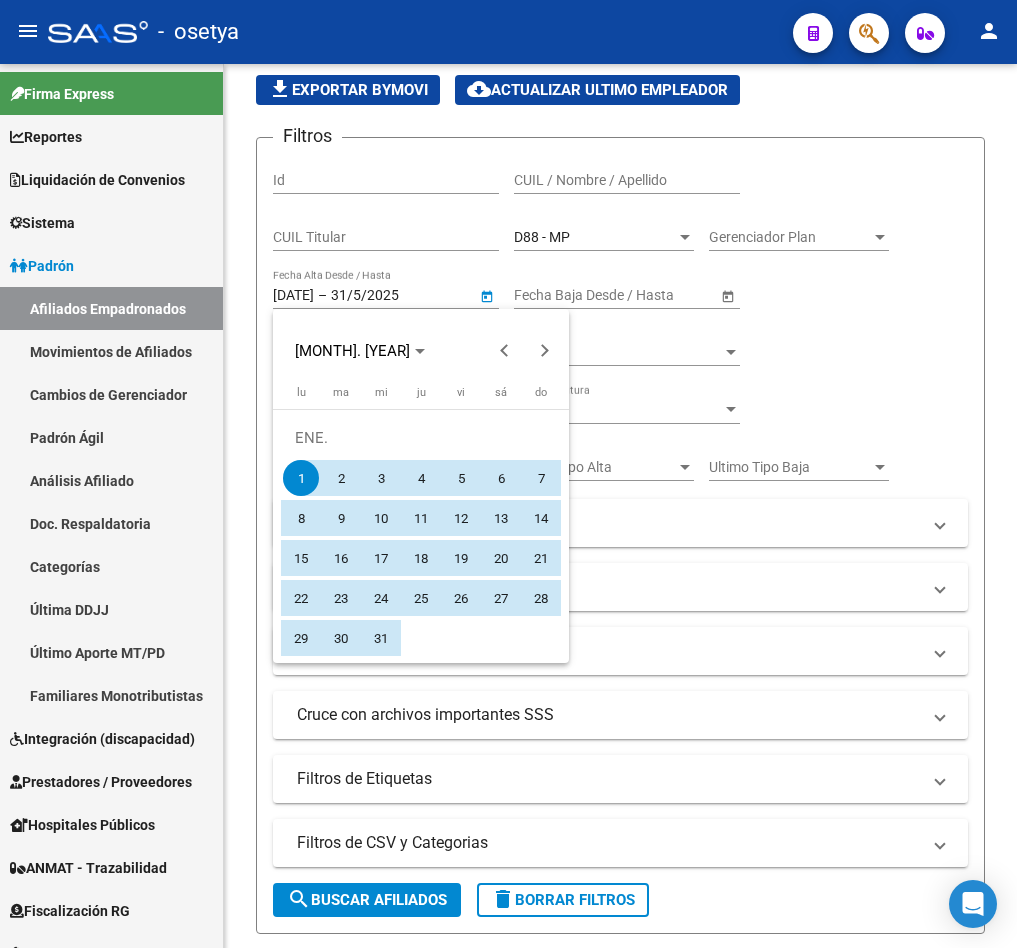 click on "1" at bounding box center [301, 478] 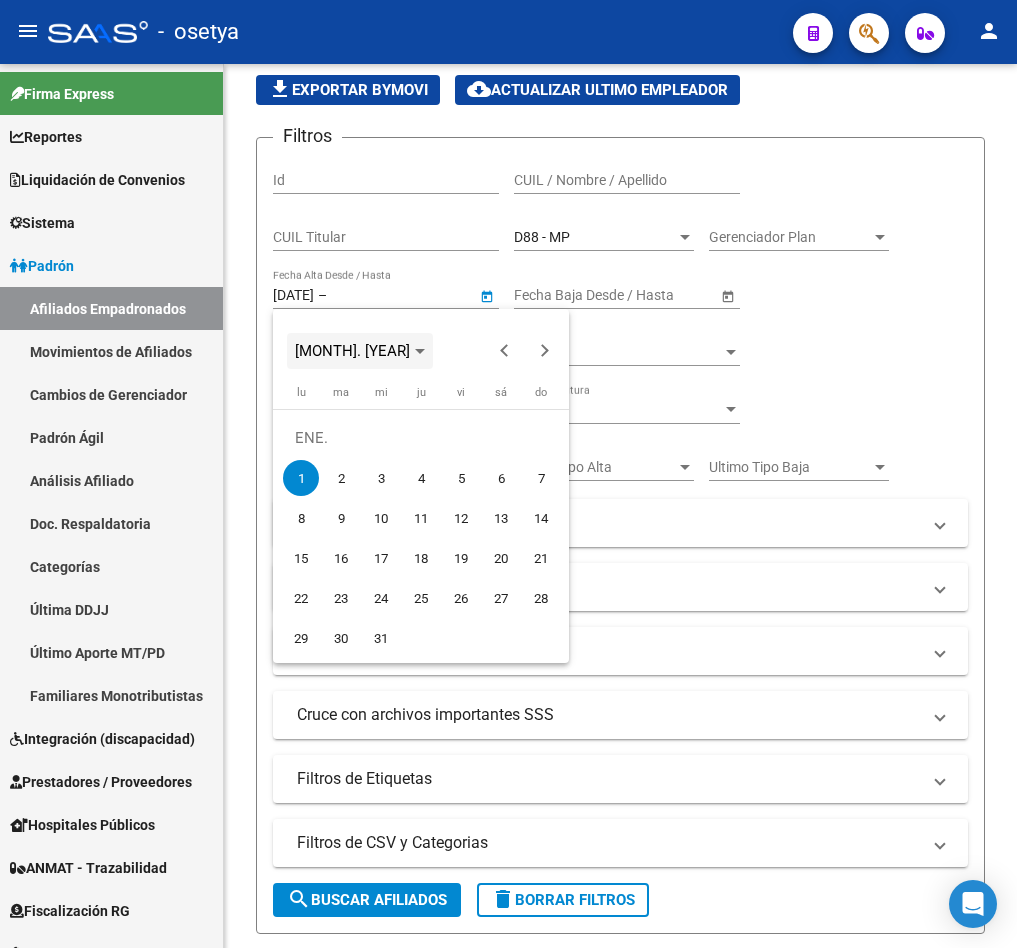 click 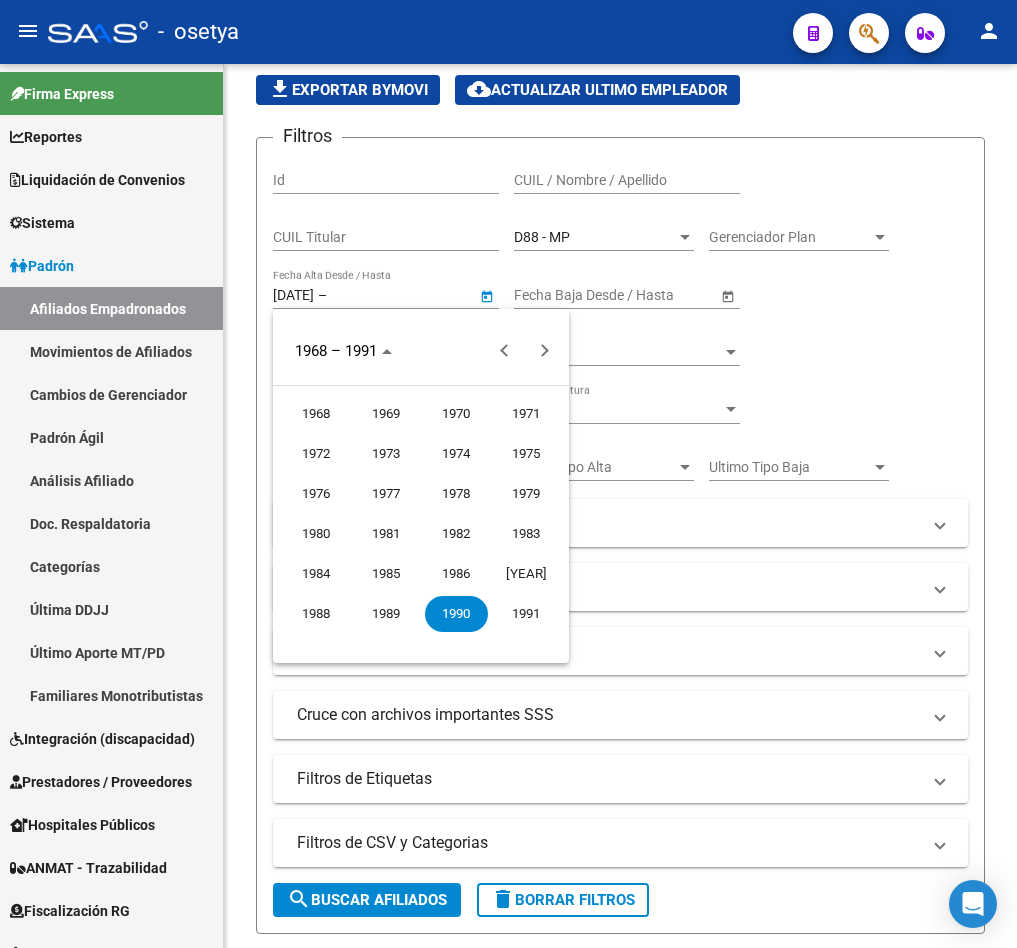click at bounding box center [508, 474] 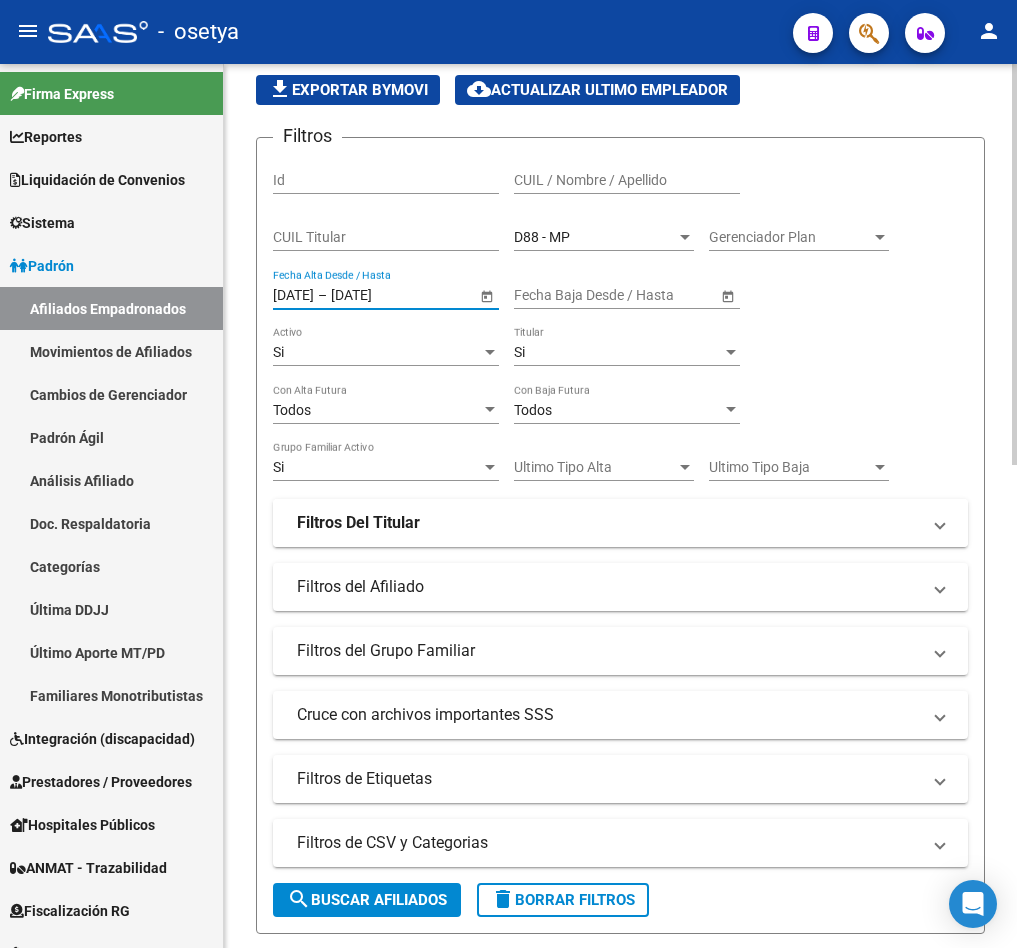 type on "[DATE]" 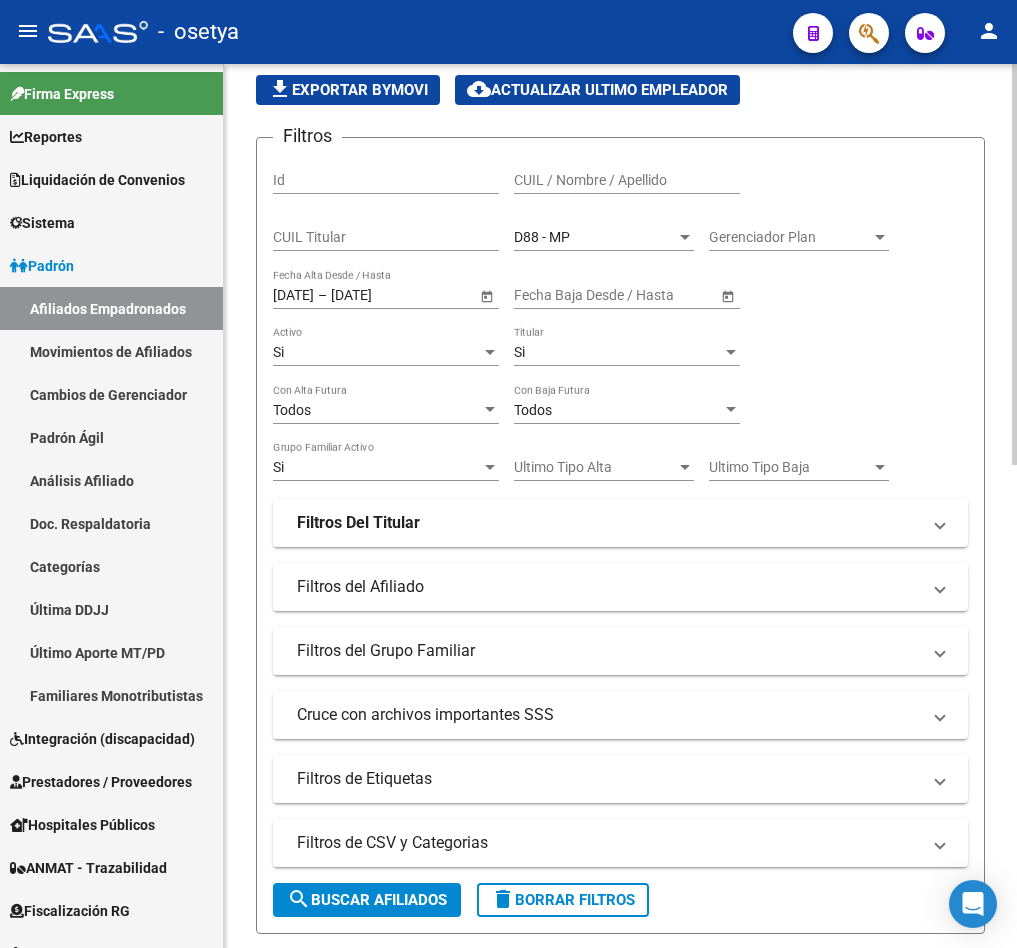 drag, startPoint x: 388, startPoint y: 889, endPoint x: 469, endPoint y: 333, distance: 561.8692 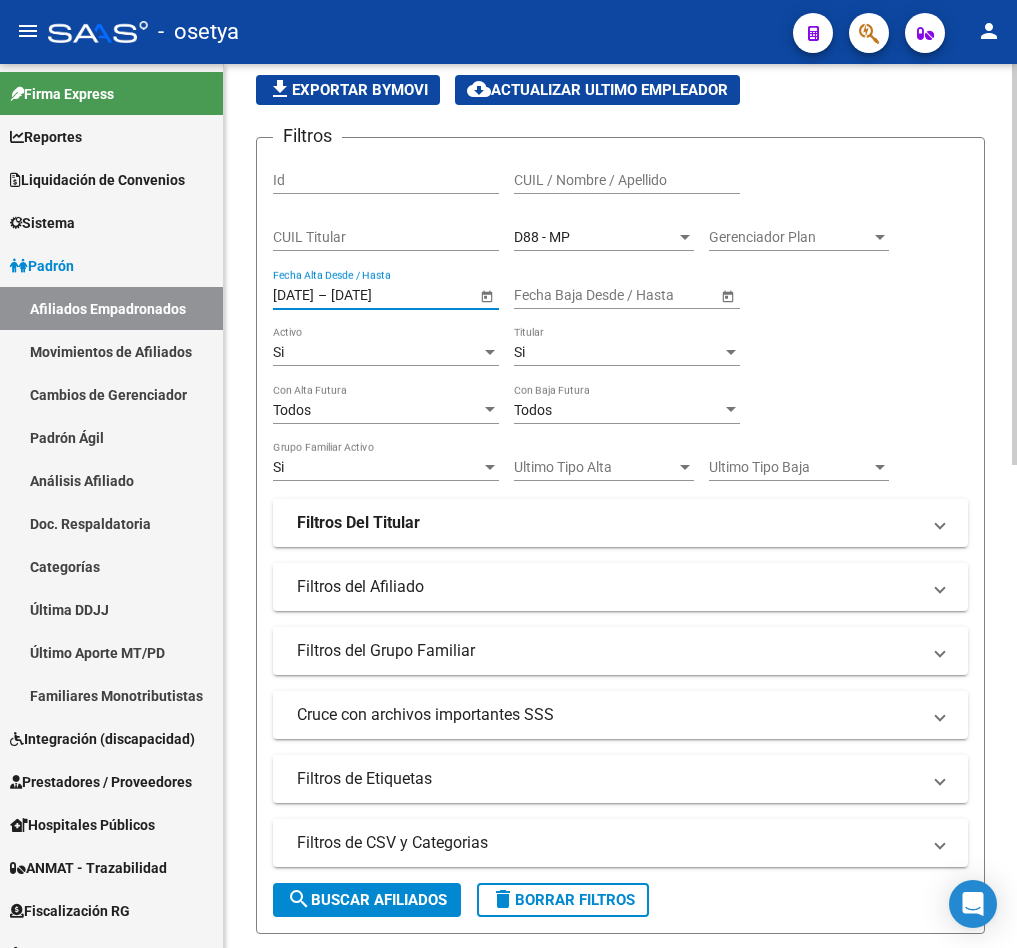 click on "[DATE]" at bounding box center [380, 295] 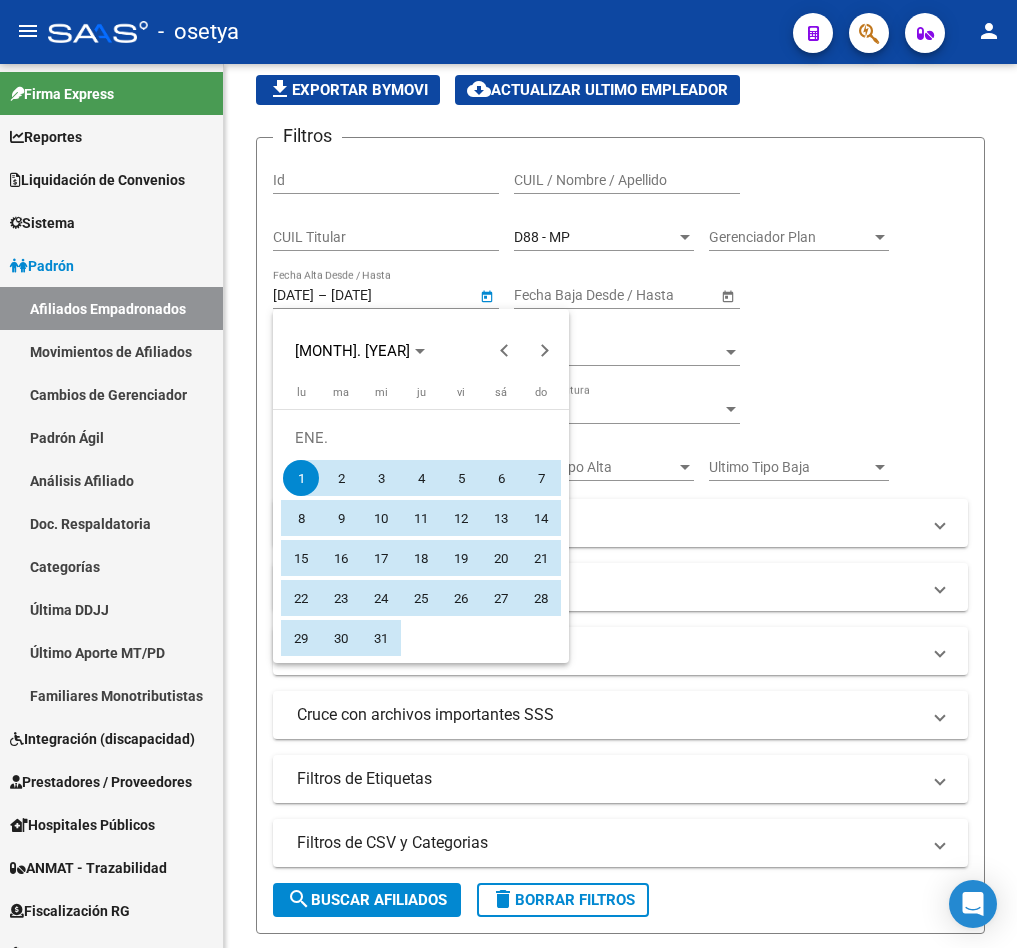 click at bounding box center [508, 474] 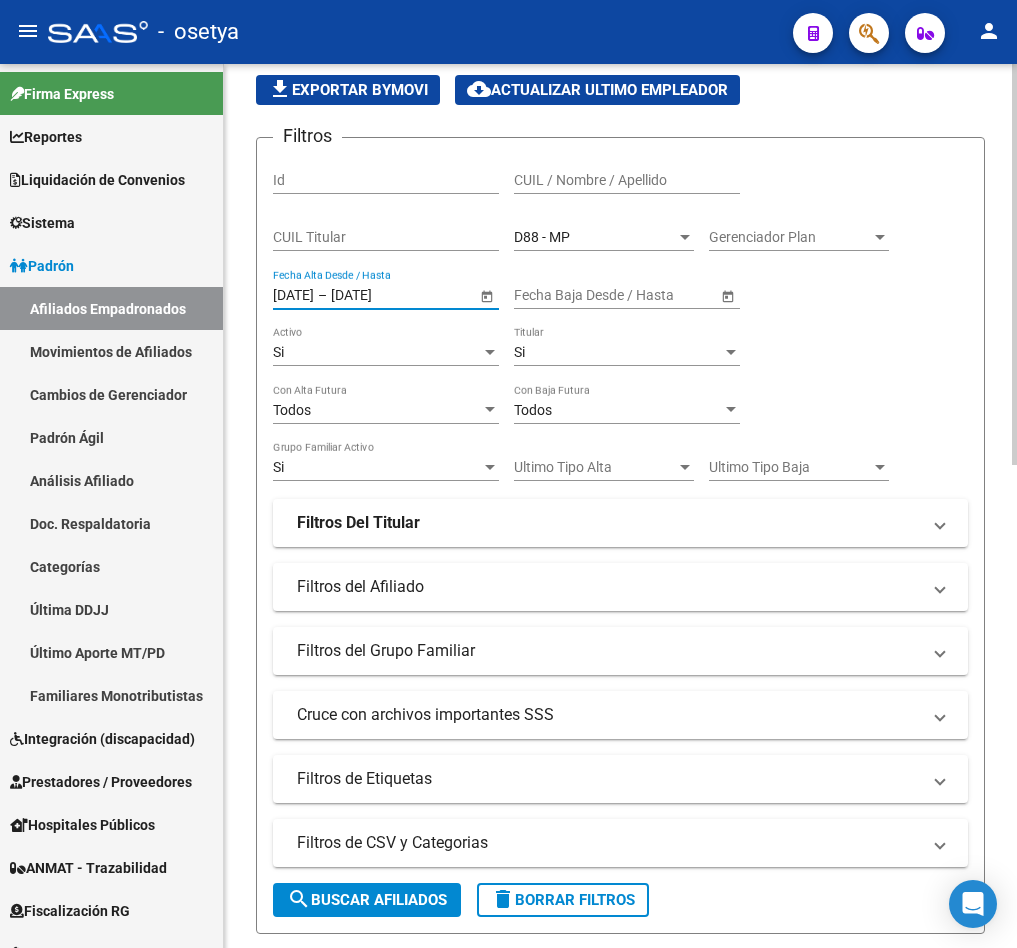 click on "[DATE]" at bounding box center (380, 295) 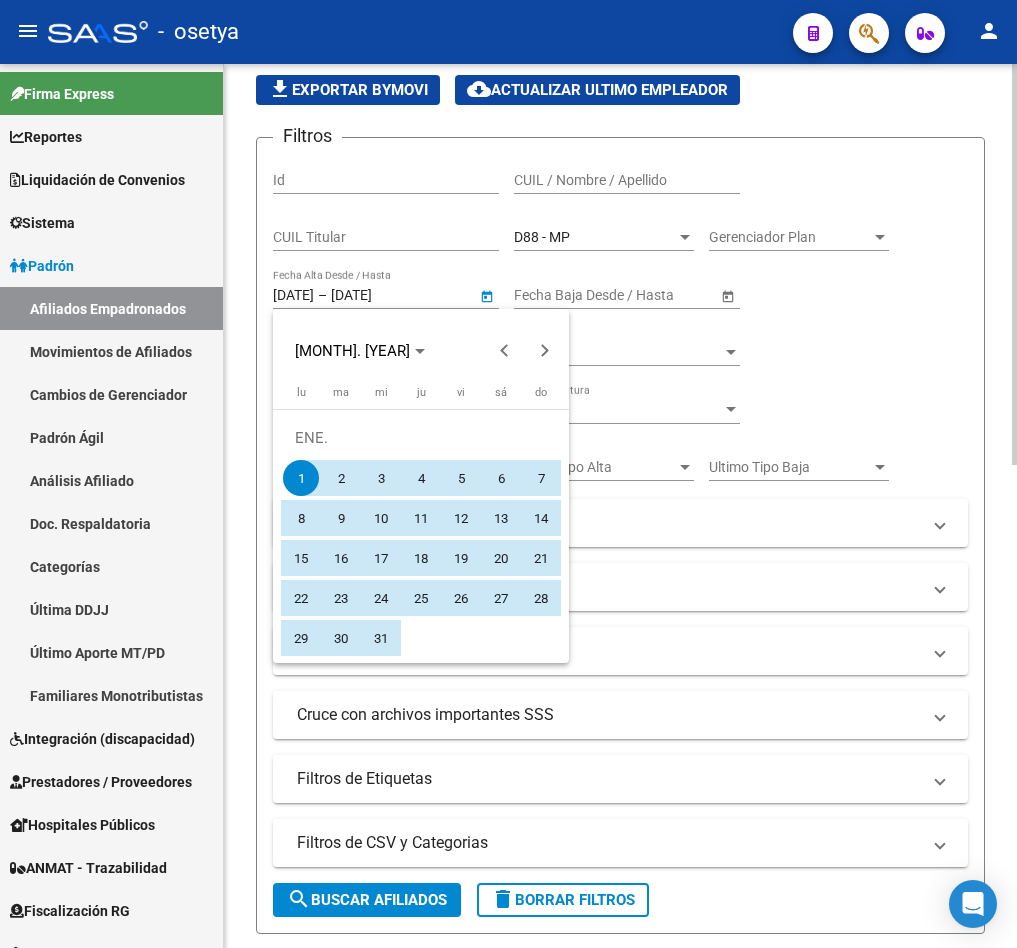 type 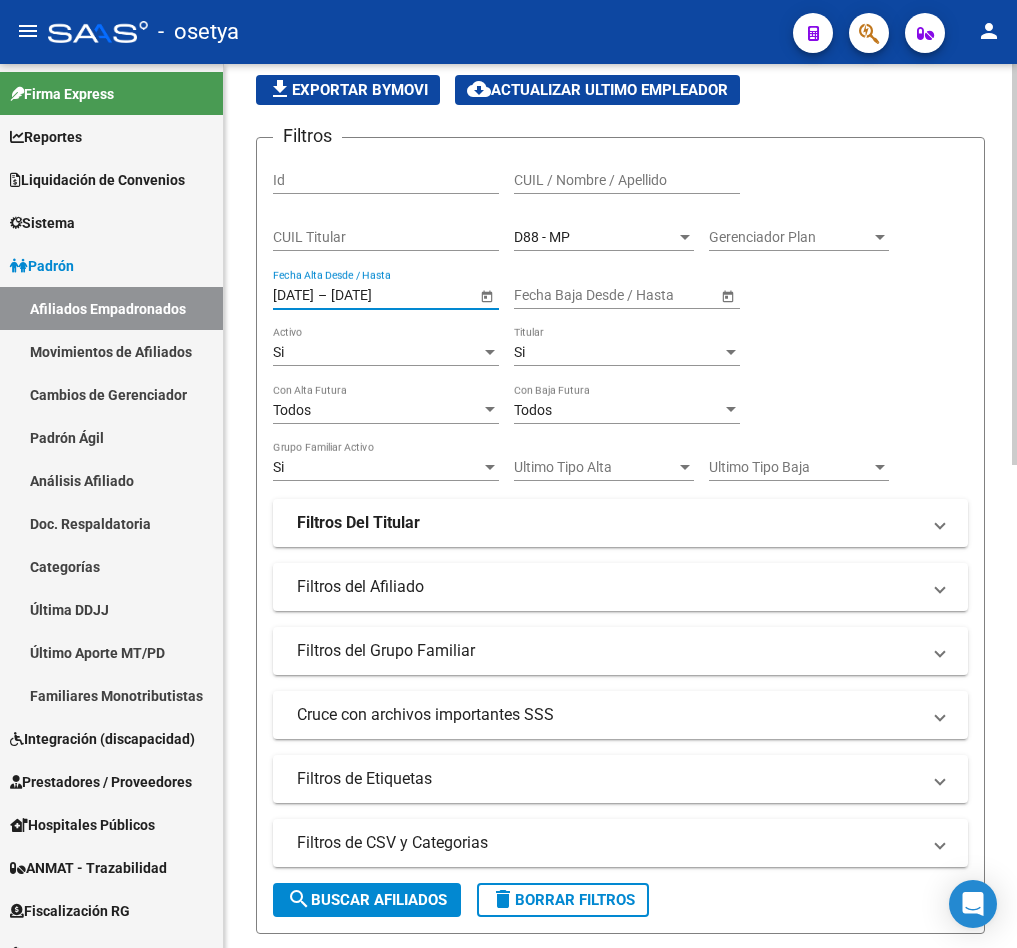 click on "[DATE]" at bounding box center [380, 295] 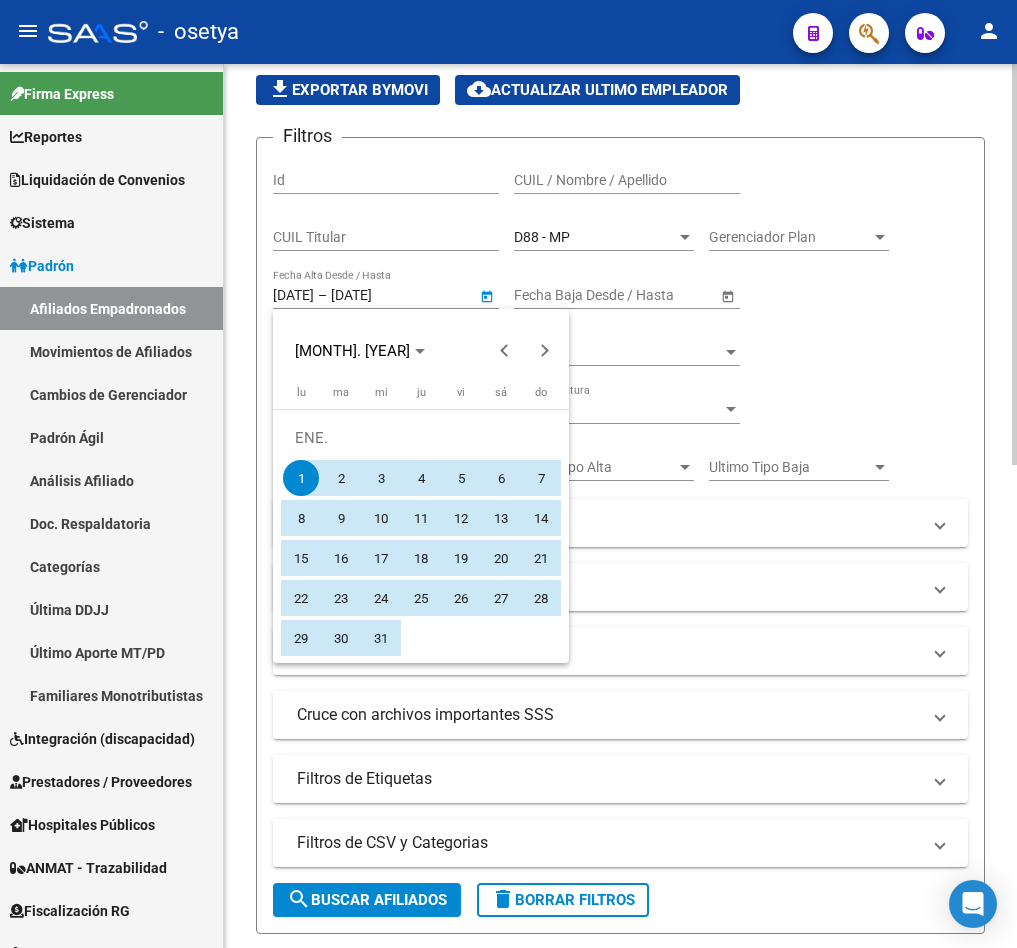 click at bounding box center (508, 474) 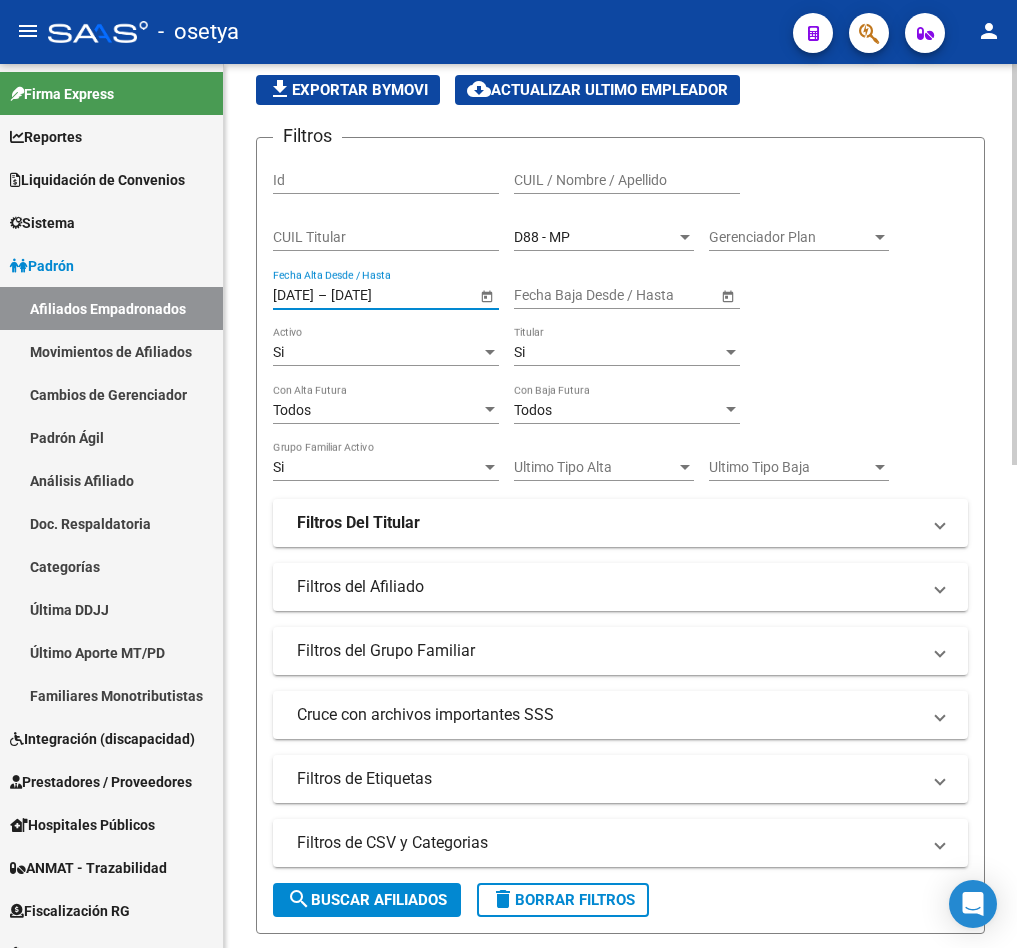 click on "[DATE]" at bounding box center (380, 295) 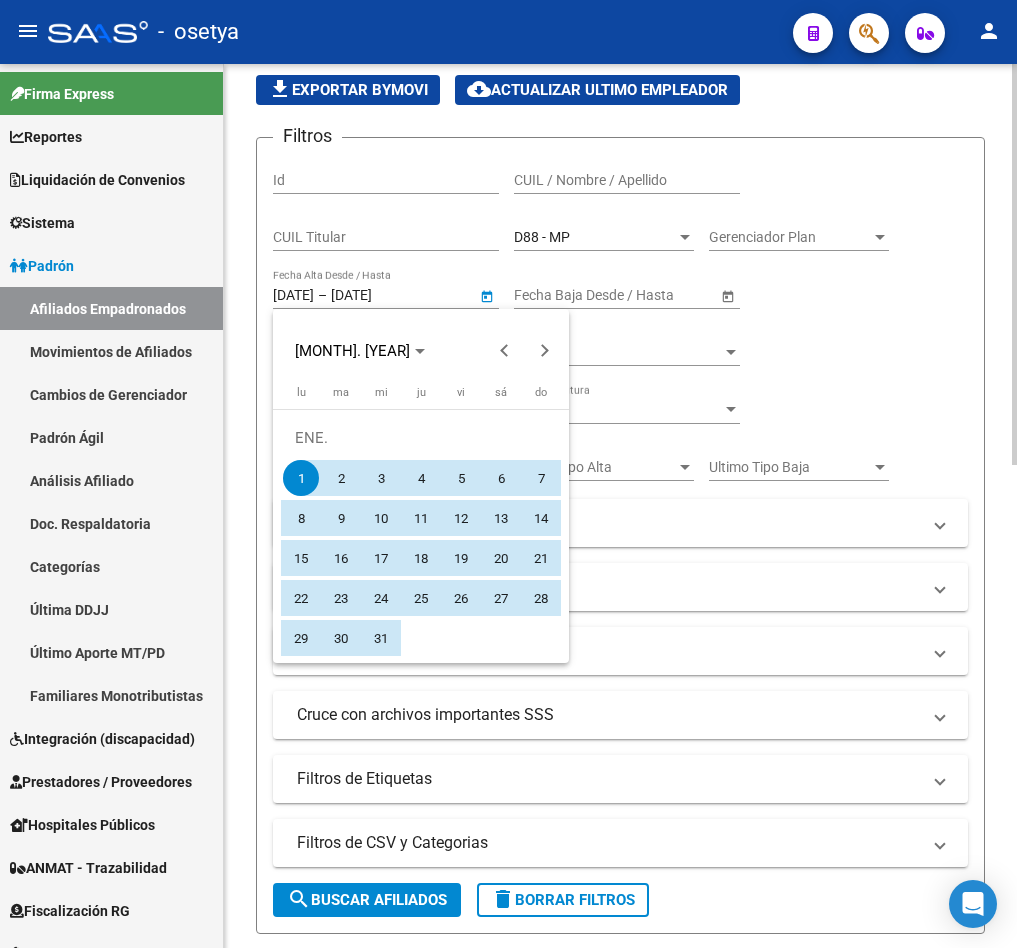 click at bounding box center [508, 474] 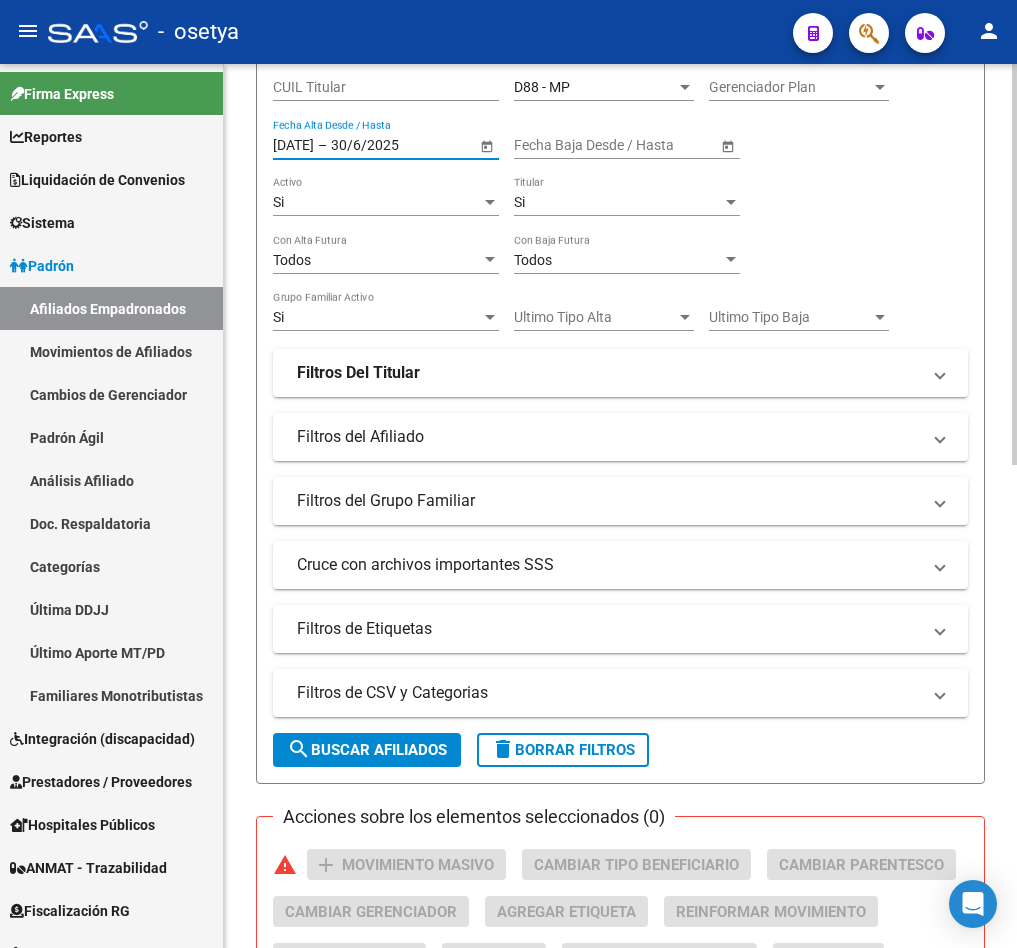 scroll, scrollTop: 163, scrollLeft: 0, axis: vertical 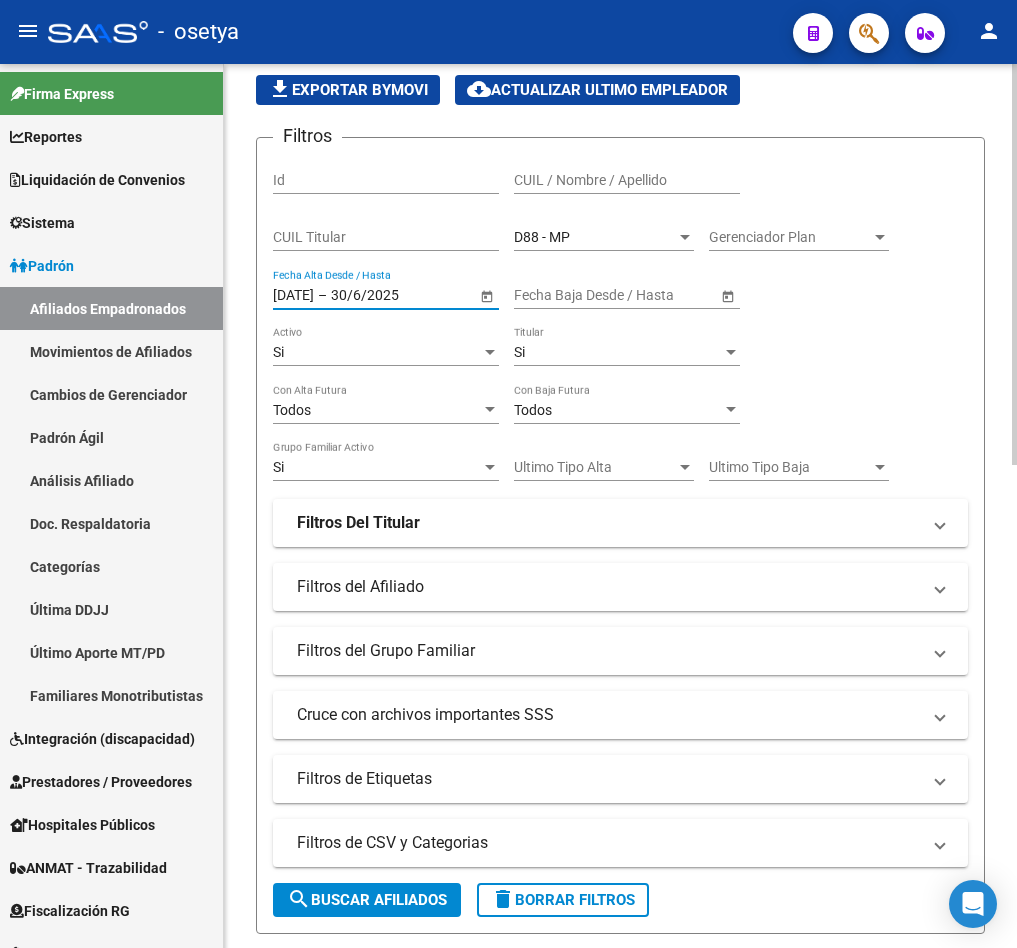 click on "30/6/2025" at bounding box center [380, 295] 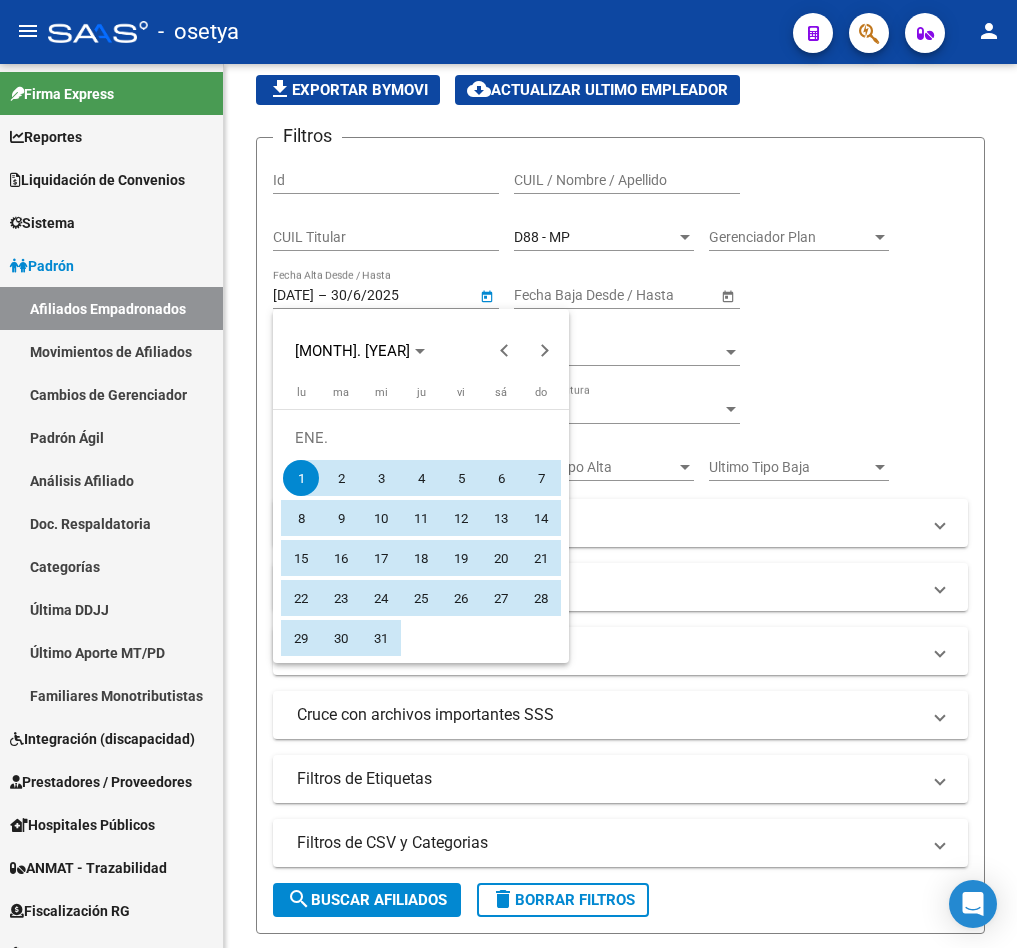 click on "8" at bounding box center (301, 518) 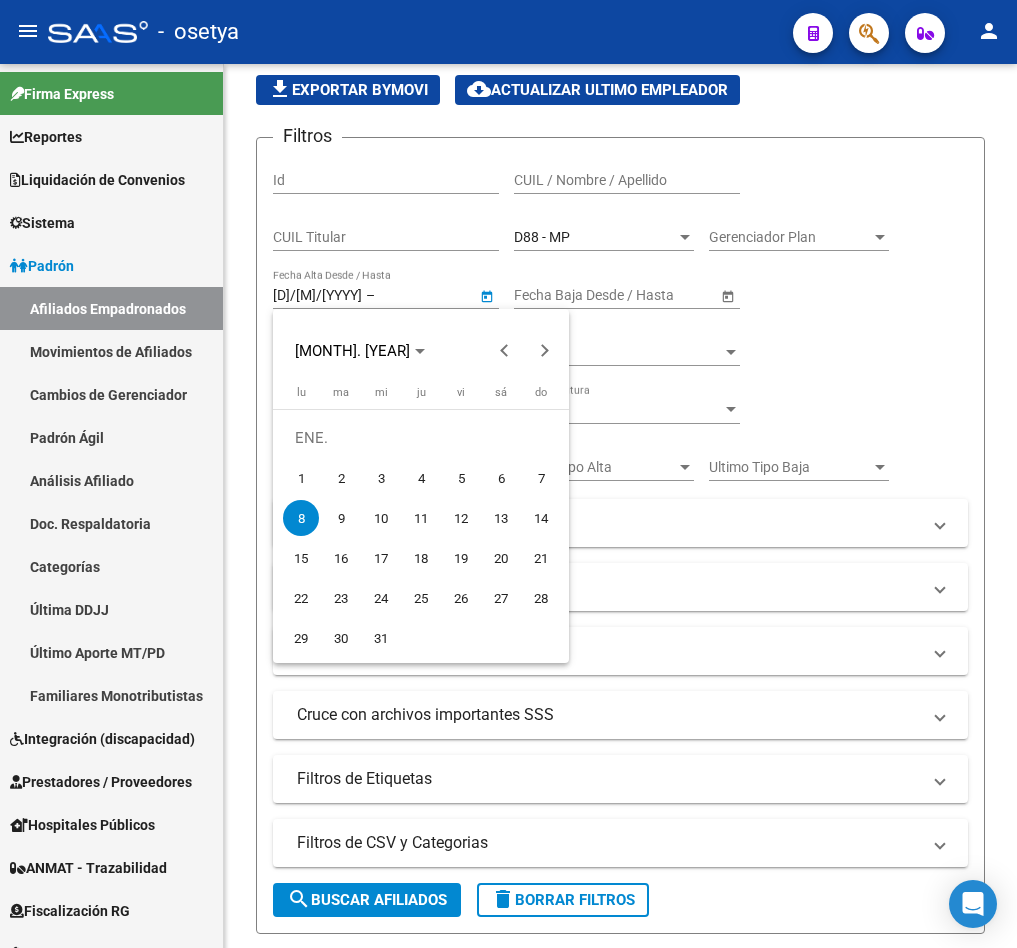 click on "1" at bounding box center [301, 478] 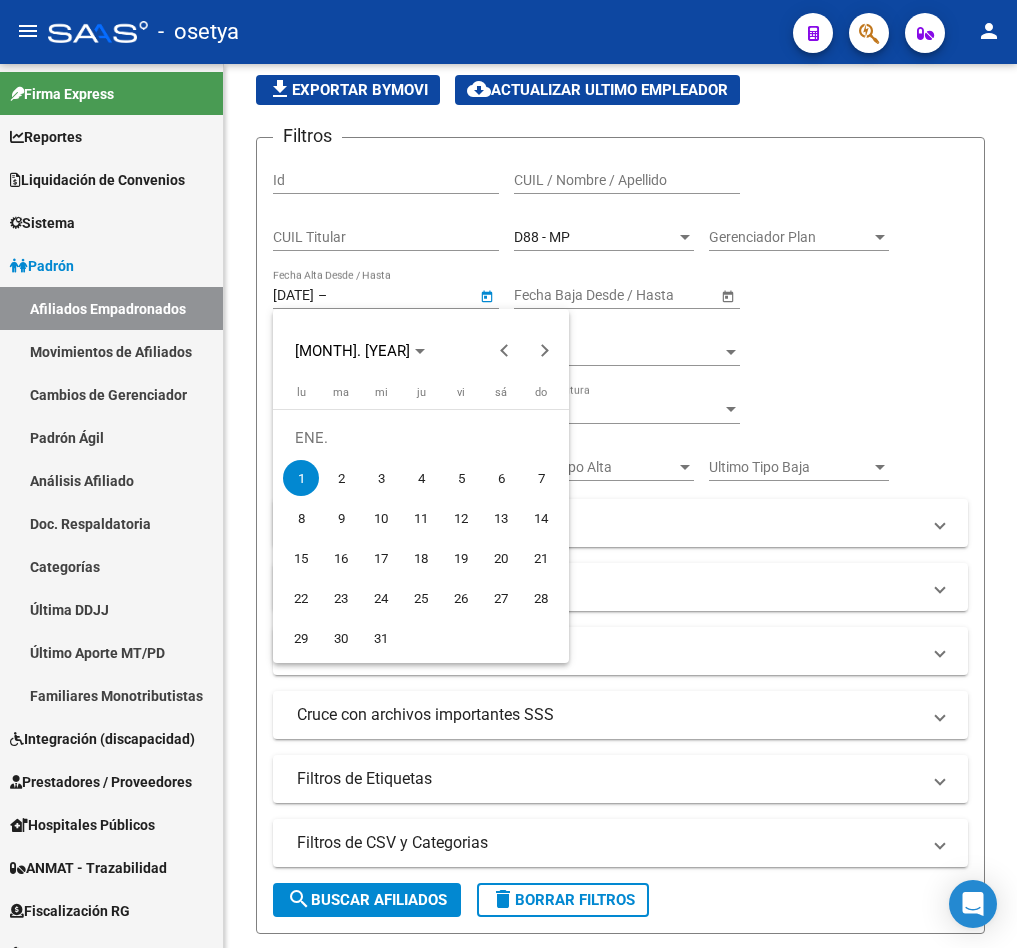 click at bounding box center (508, 474) 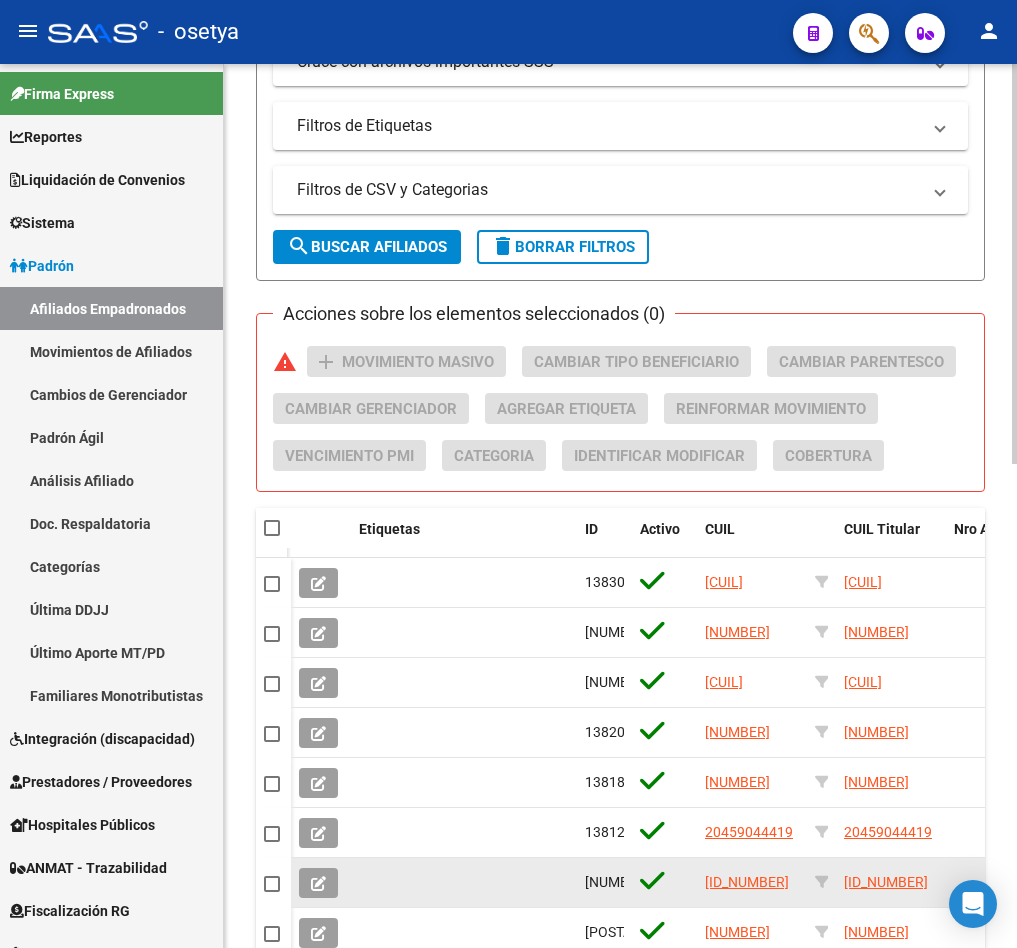 scroll, scrollTop: 1063, scrollLeft: 0, axis: vertical 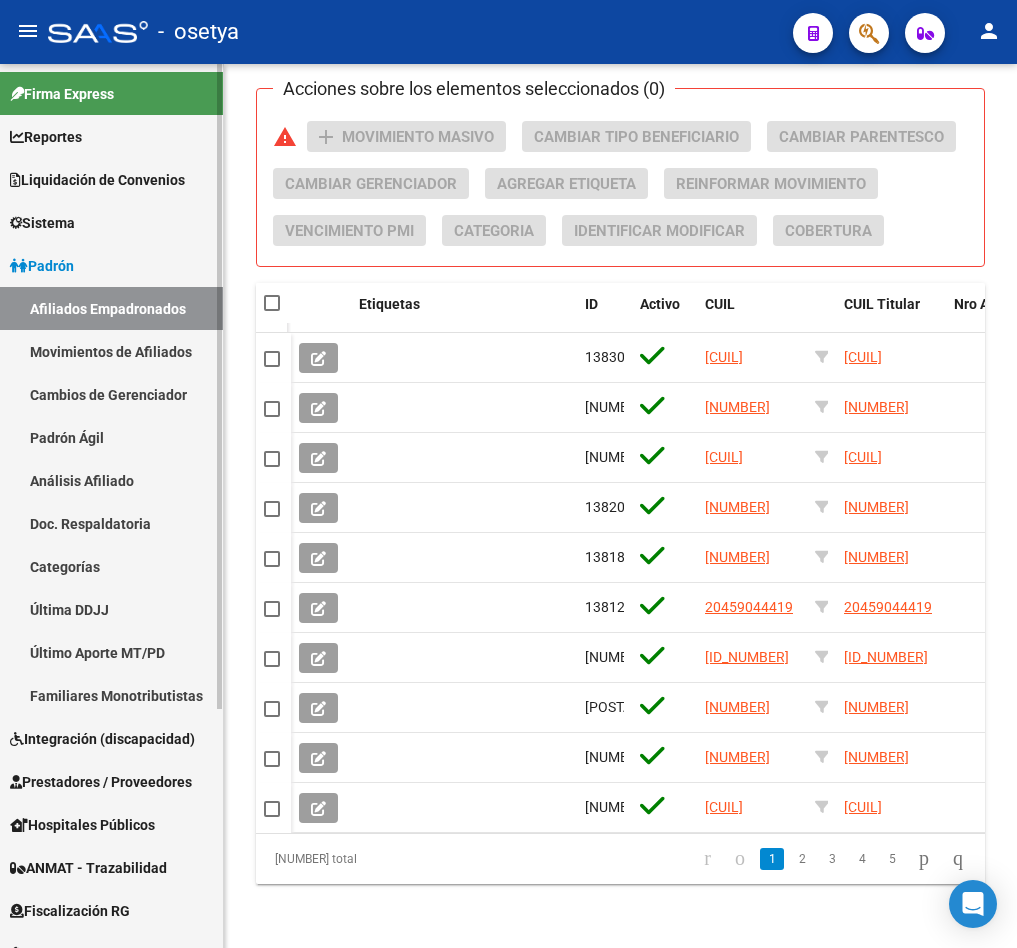 type on "30/6/2025" 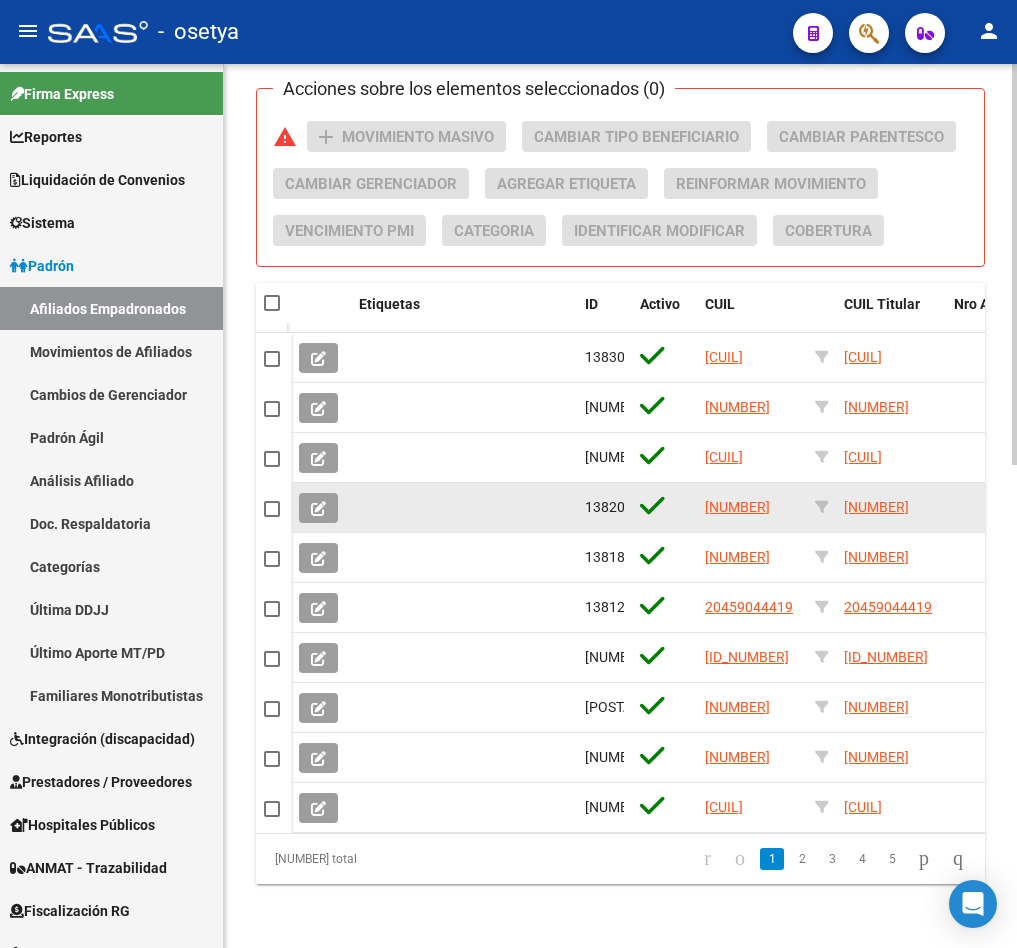 click 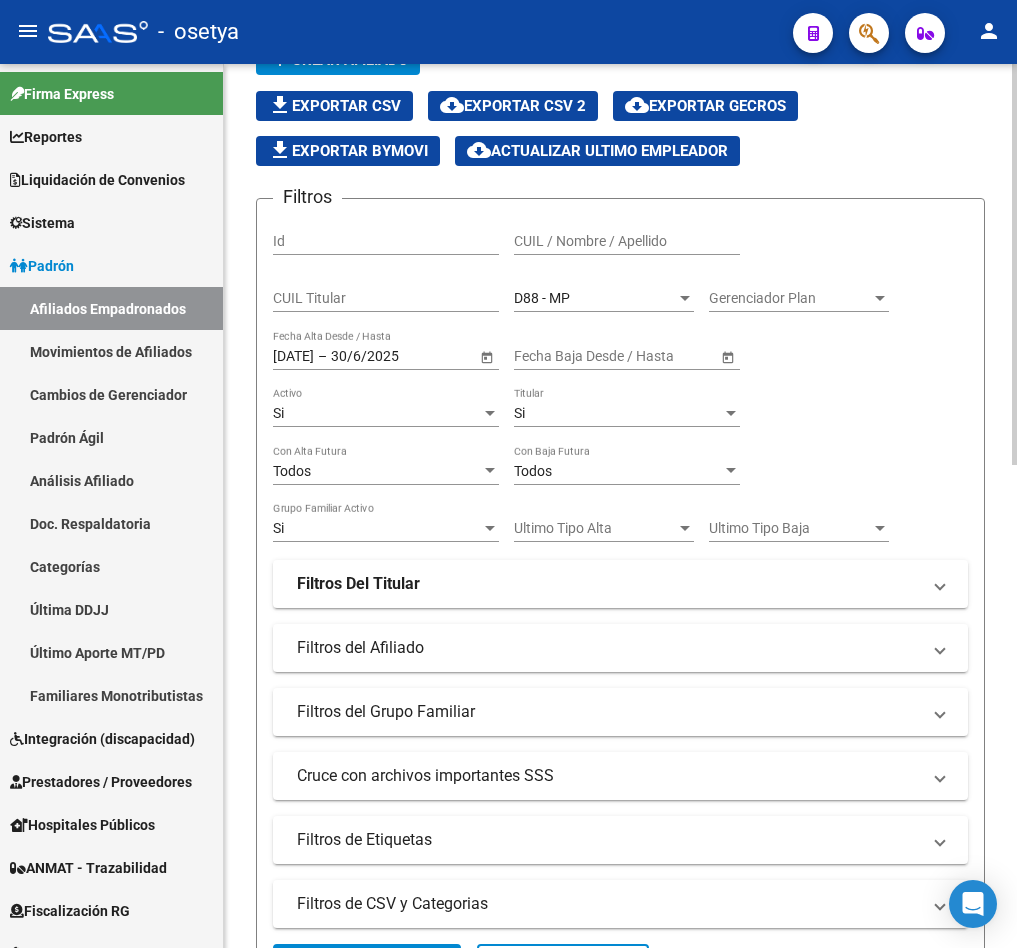 scroll, scrollTop: 13, scrollLeft: 0, axis: vertical 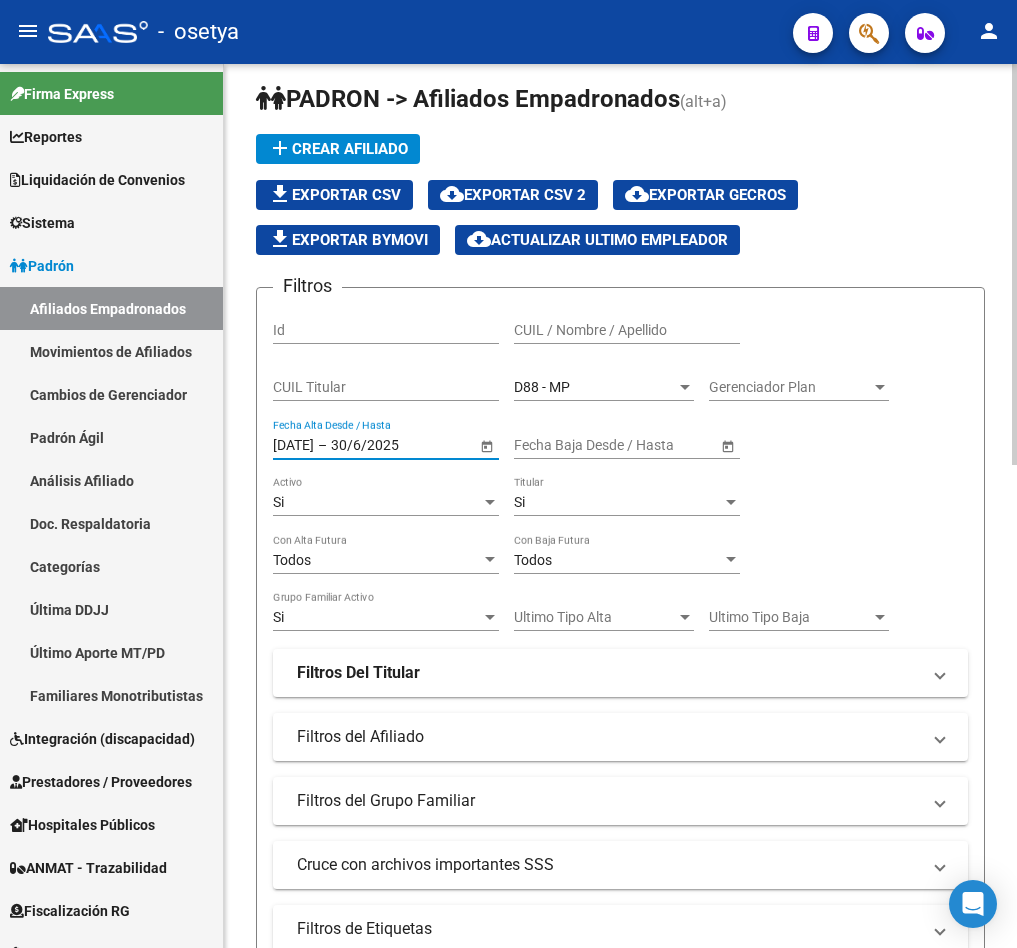 click on "30/6/2025" at bounding box center [380, 445] 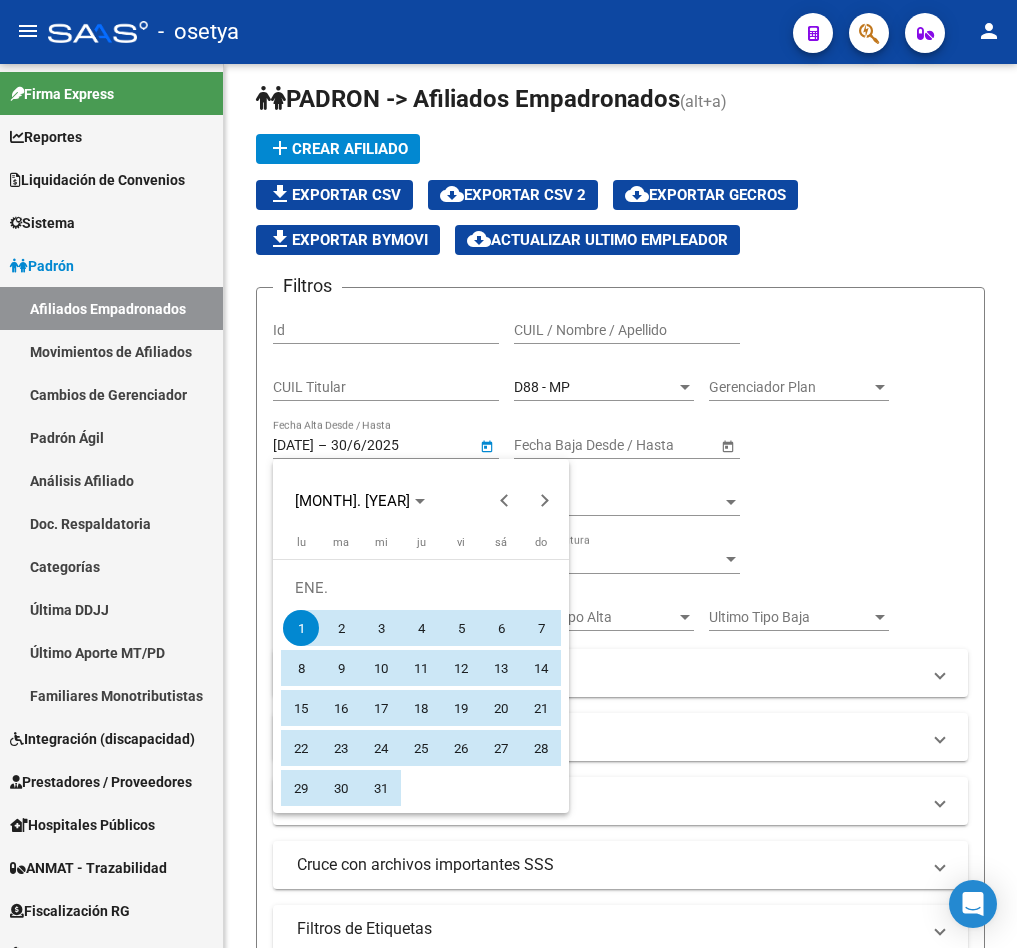 click at bounding box center [508, 474] 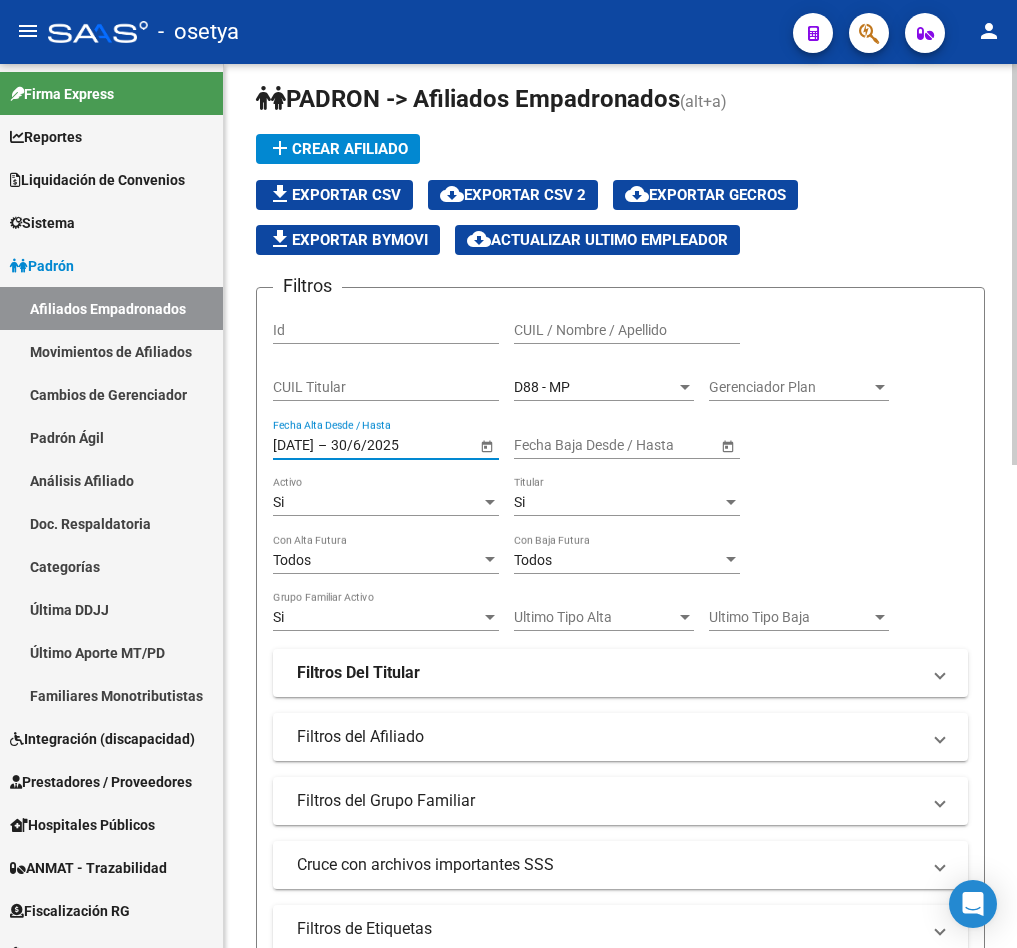 click on "30/6/2025" at bounding box center (380, 445) 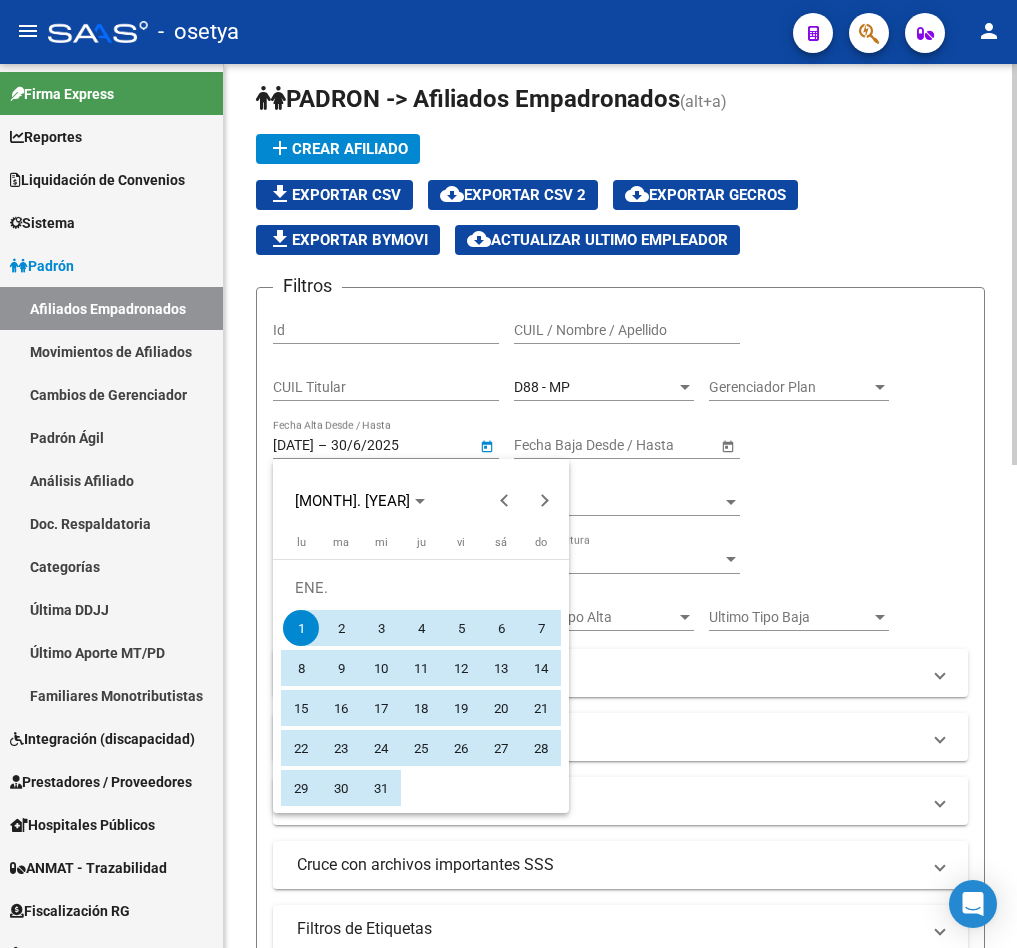 type 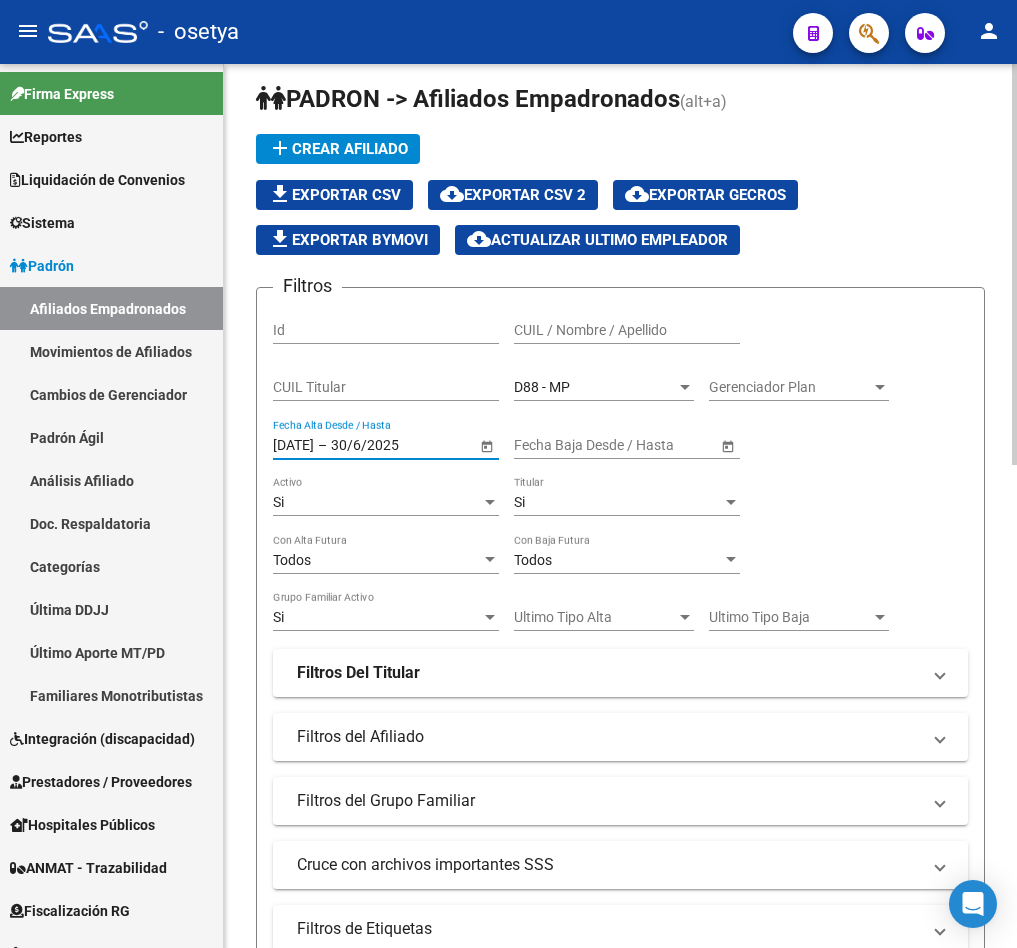 click on "30/6/2025" at bounding box center (380, 445) 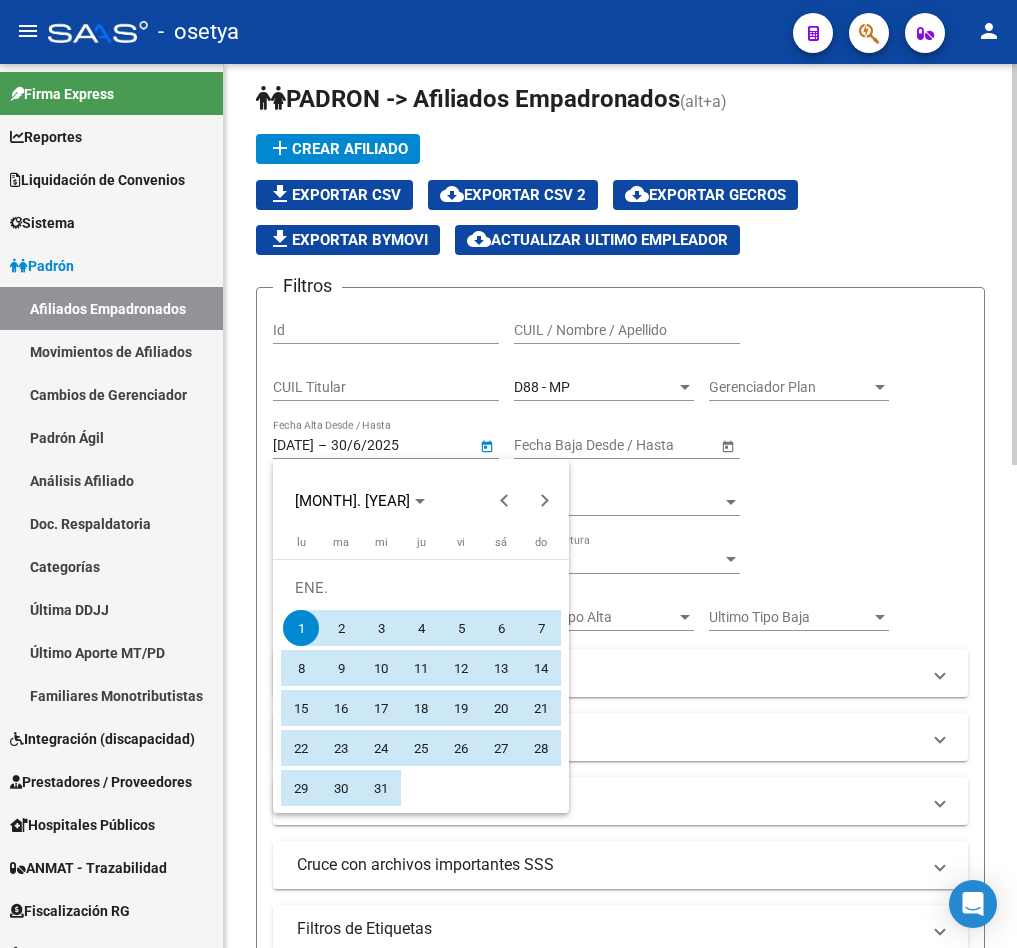 click at bounding box center (508, 474) 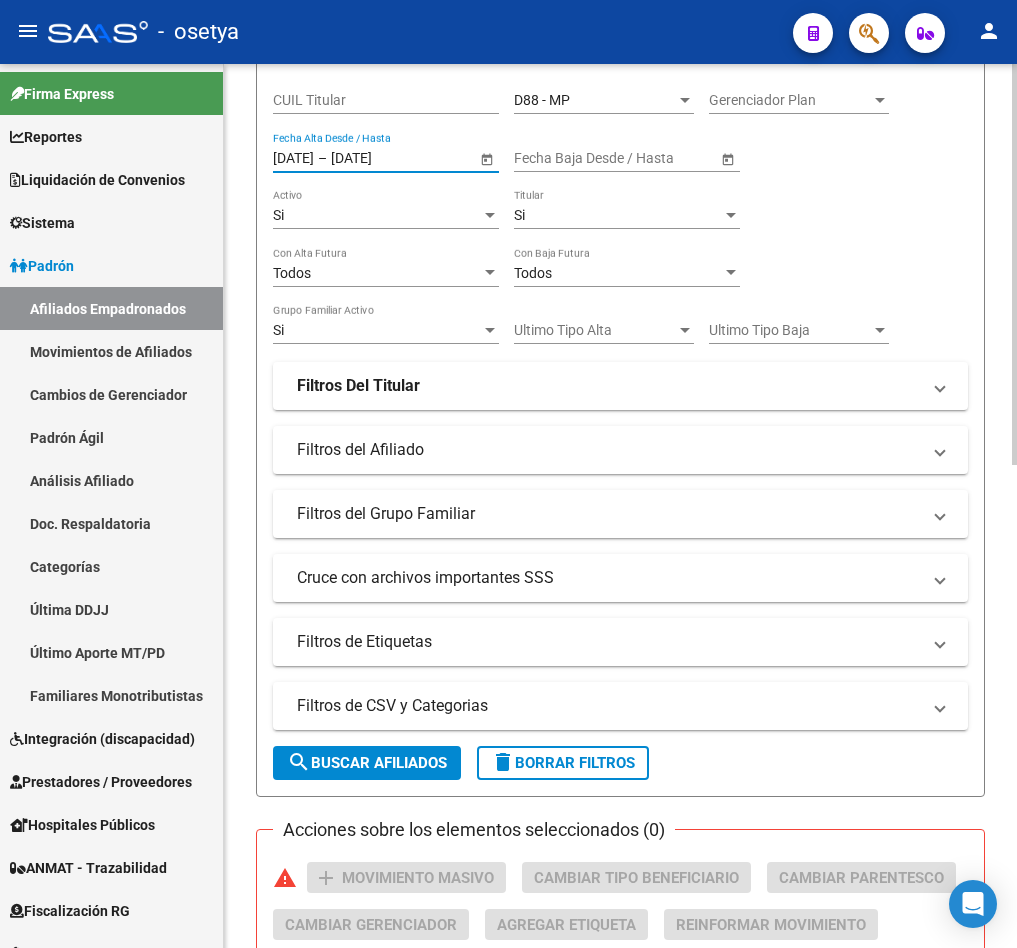 scroll, scrollTop: 163, scrollLeft: 0, axis: vertical 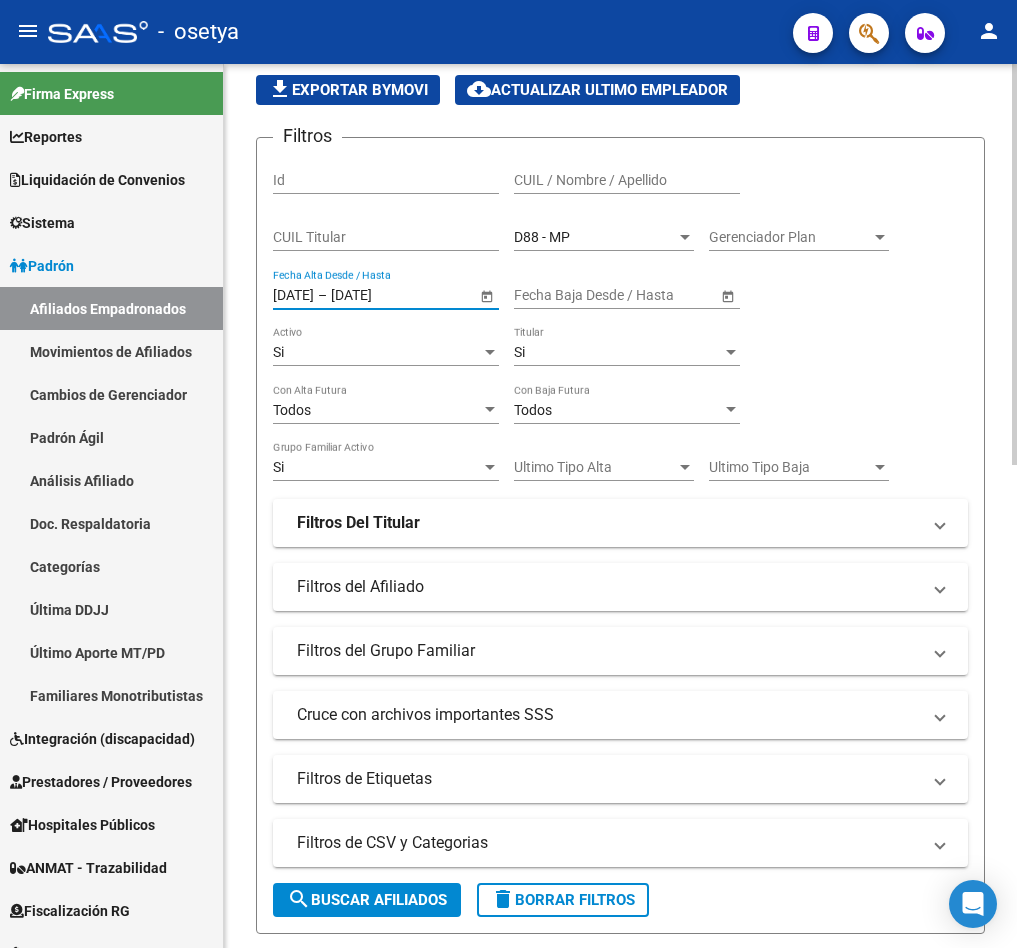 drag, startPoint x: 412, startPoint y: 289, endPoint x: 348, endPoint y: 294, distance: 64.195015 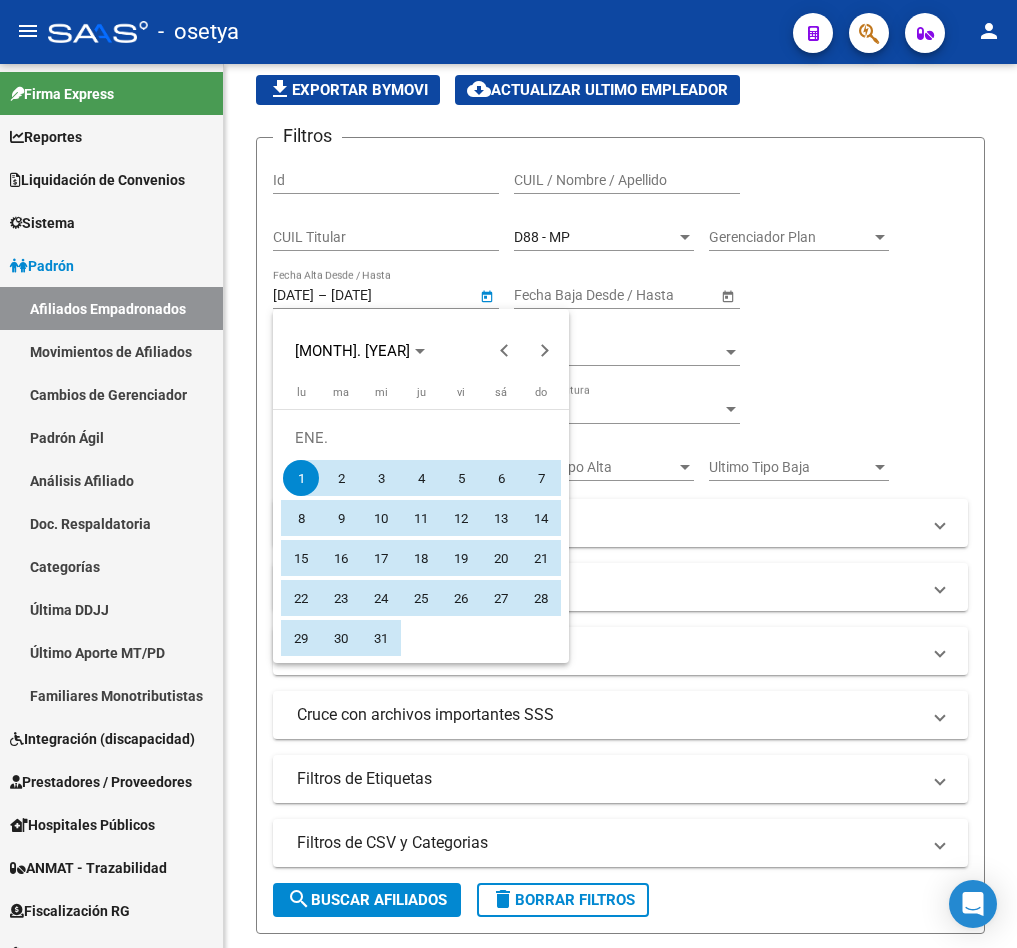 click at bounding box center (508, 474) 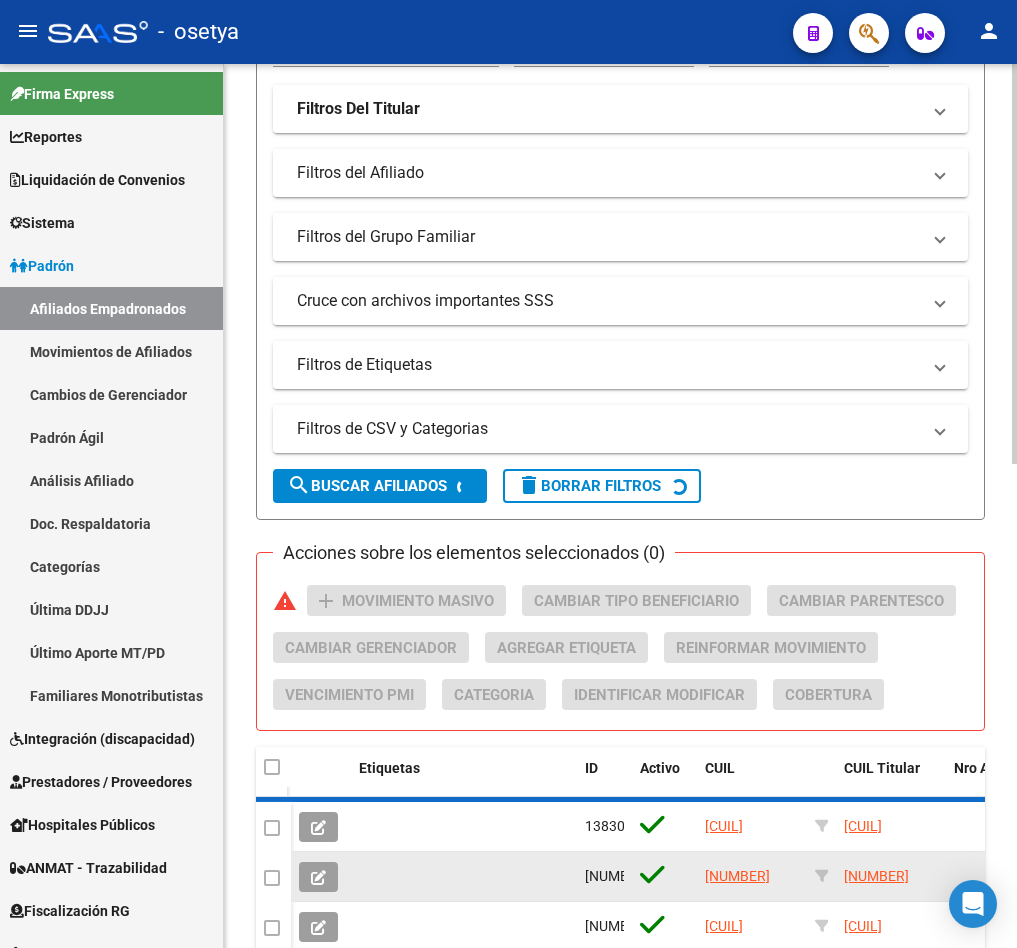 scroll, scrollTop: 1063, scrollLeft: 0, axis: vertical 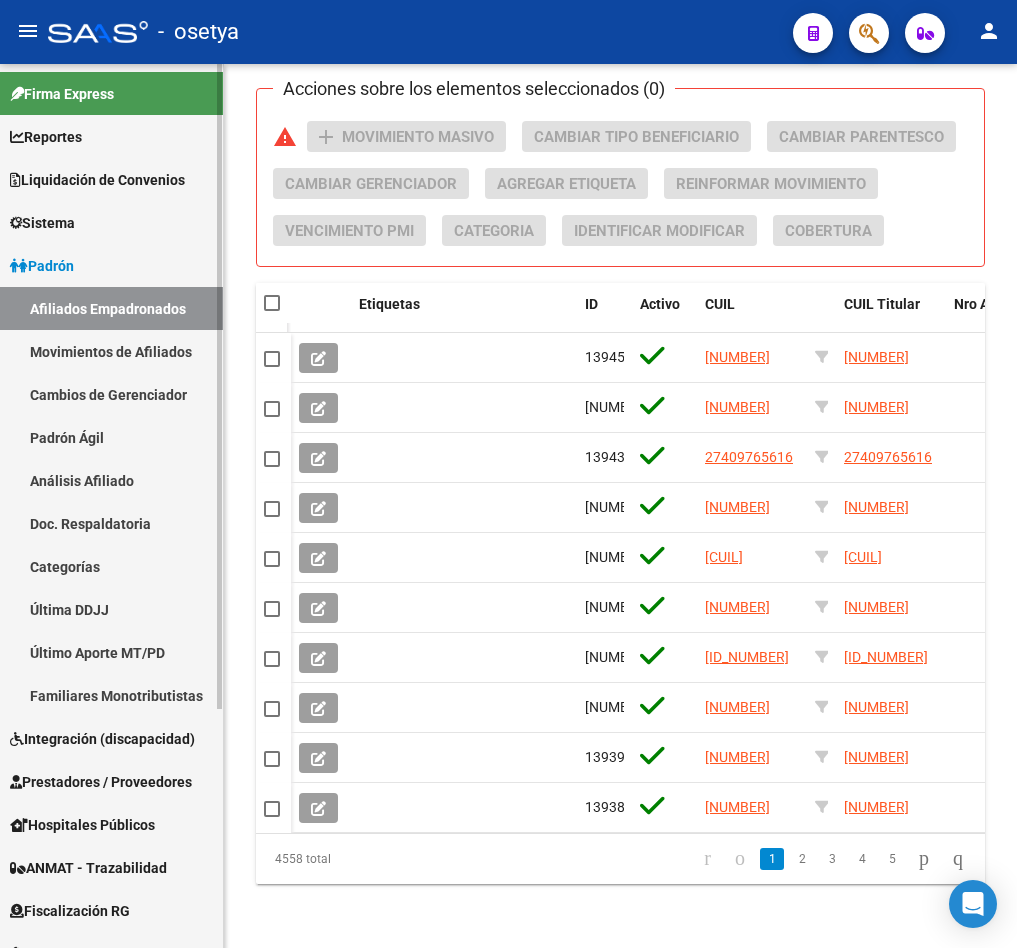 type on "[DATE]" 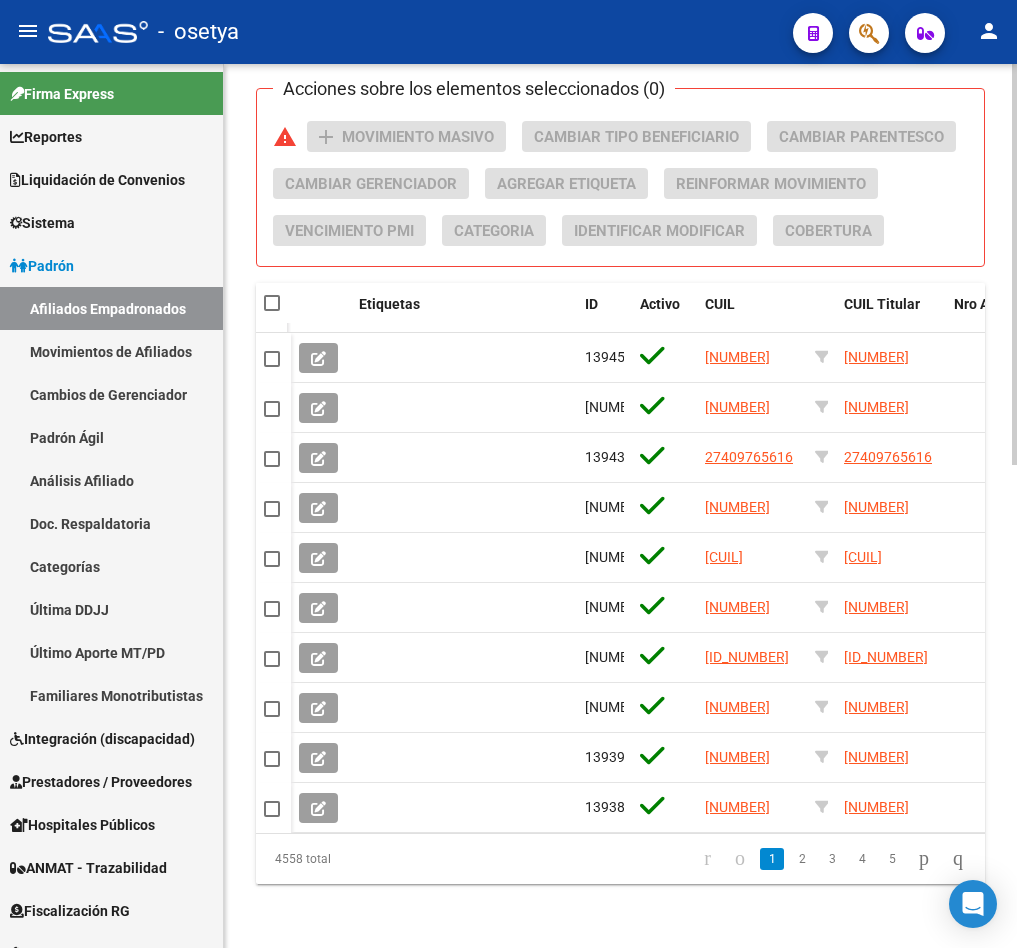click on "PADRON -> Afiliados Empadronados  (alt+a) add  Crear Afiliado
file_download  Exportar CSV  cloud_download  Exportar CSV 2  cloud_download  Exportar GECROS  file_download  Exportar Bymovi  cloud_download  Actualizar ultimo Empleador  Filtros Id CUIL / Nombre / Apellido CUIL Titular D88 - MP Seleccionar Gerenciador Gerenciador Plan Gerenciador Plan [DATE] [DATE] – [DATE] [DATE] [DATE] Fecha Alta Desde / Hasta Start date – End date Fecha Baja Desde / Hasta Si Activo Si Titular Todos Con Alta Futura Todos Con Baja Futura Si Grupo Familiar Activo Ultimo Tipo Alta Ultimo Tipo Alta Ultimo Tipo Baja Ultimo Tipo Baja Filtros Del Titular Ultima DDJJ Ultima DDJJ Ultima DDJJ en Periodo Periodo Ultimo MtPd Sitcuil Con Sueldo Con Sueldo  Filtros del Afiliado  Edades Edades Sexo Sexo Discapacitado Discapacitado Nacionalidad Nacionalidad [STATE] Estado Civil Estado Civil Start date – End date Fecha Nacimiento Desde / Hasta Todos Tiene PMI Todos Certificado Estudio Codigo Postal Localidad CUIT Empleador" 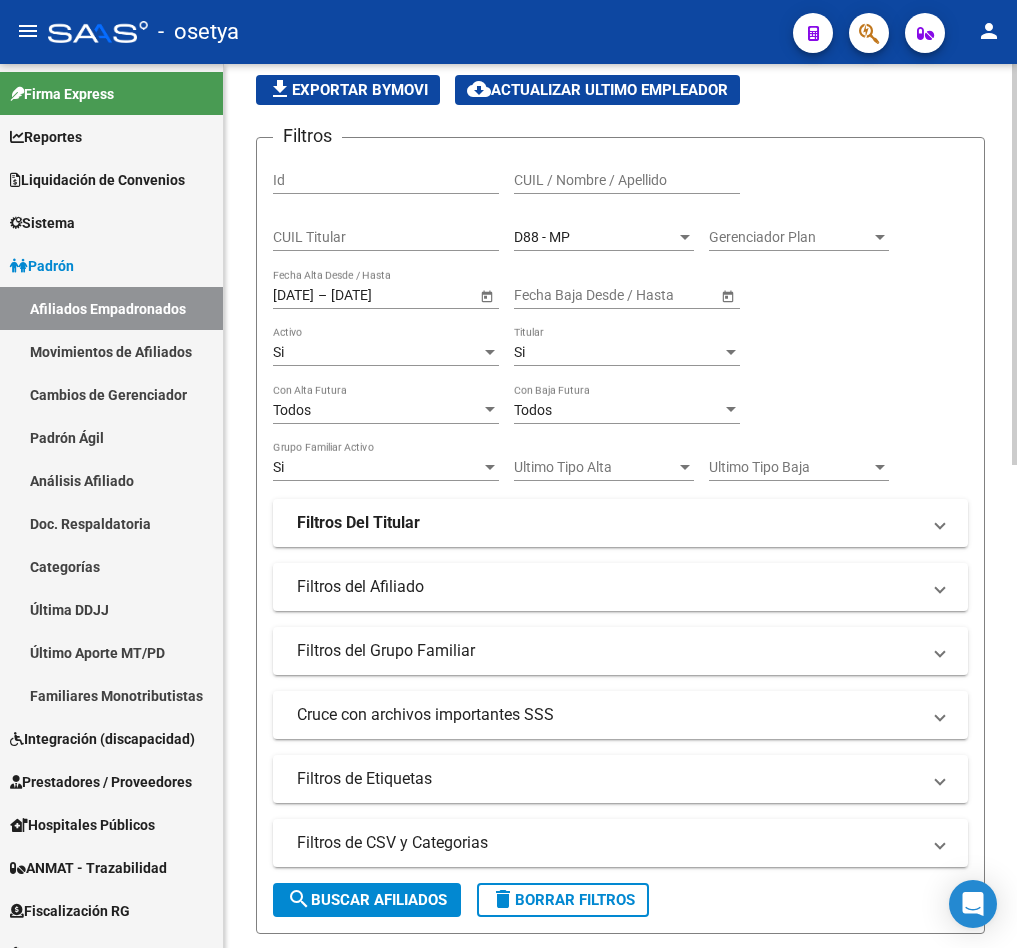 scroll, scrollTop: 13, scrollLeft: 0, axis: vertical 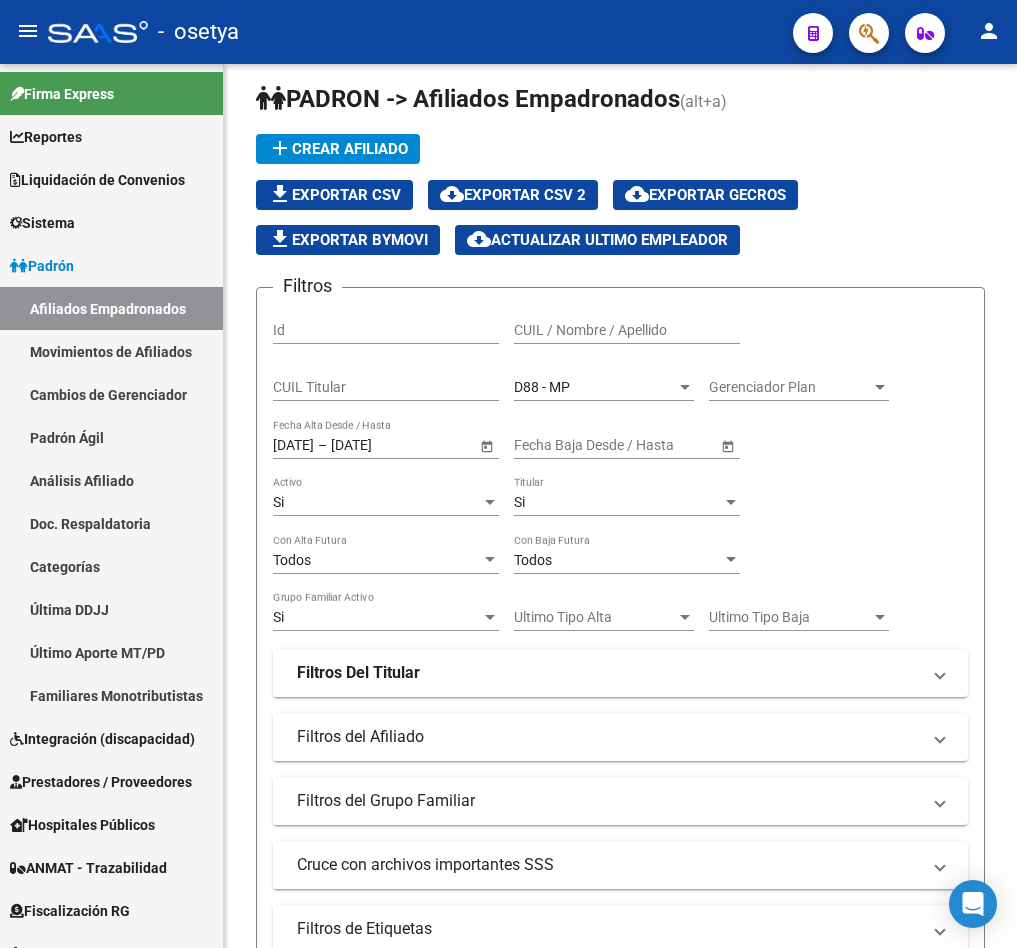 click on "D88 - MP" at bounding box center [595, 387] 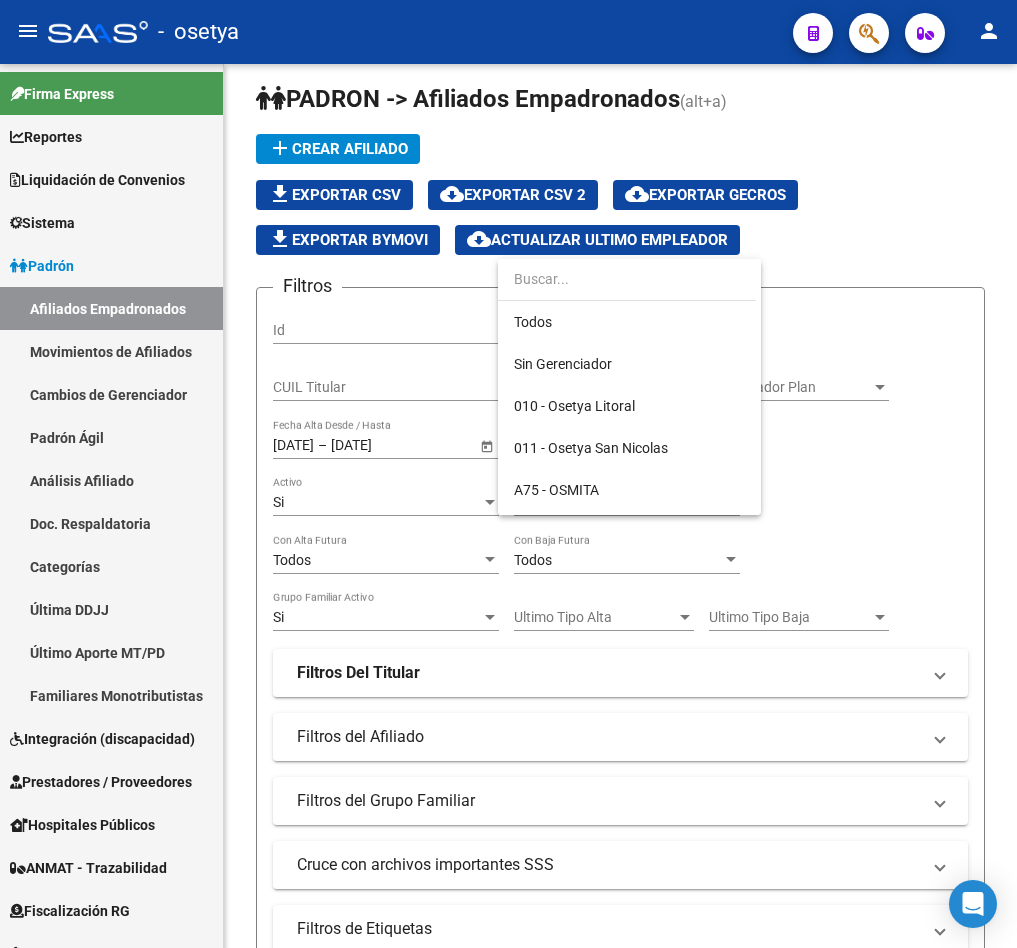 scroll, scrollTop: 397, scrollLeft: 0, axis: vertical 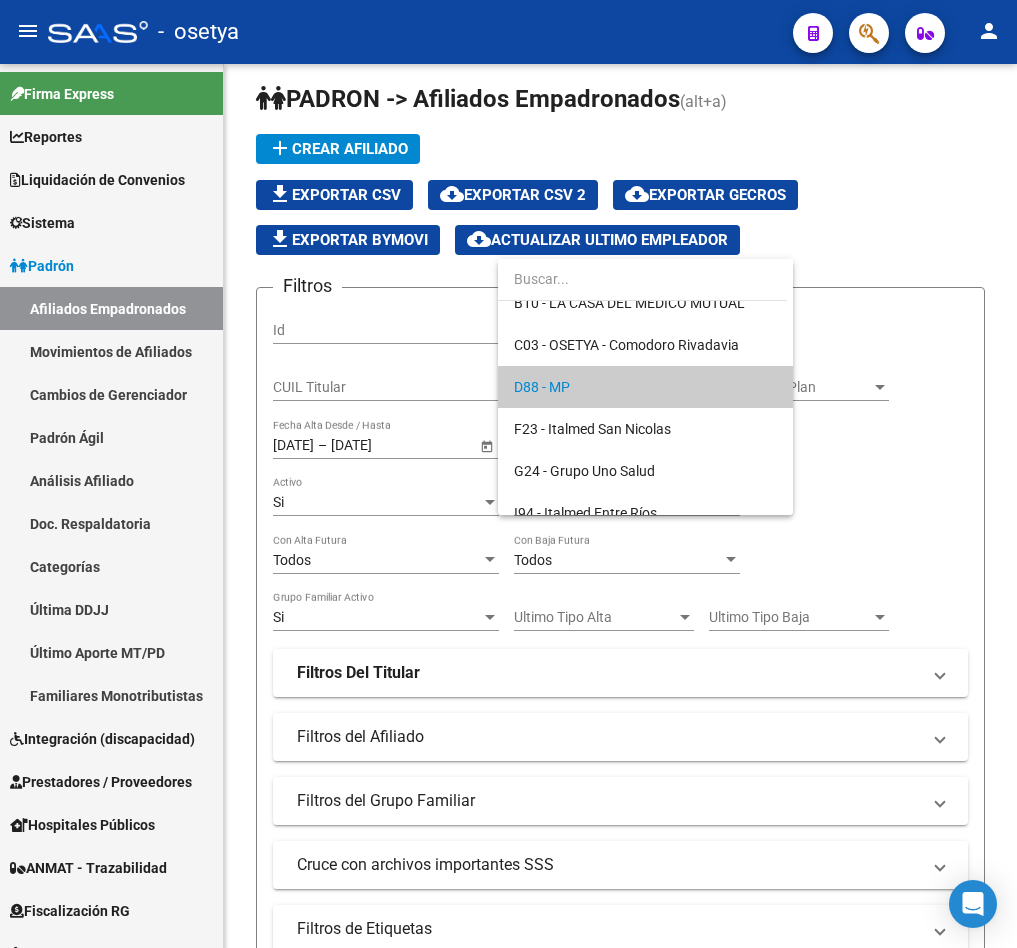 click at bounding box center (508, 474) 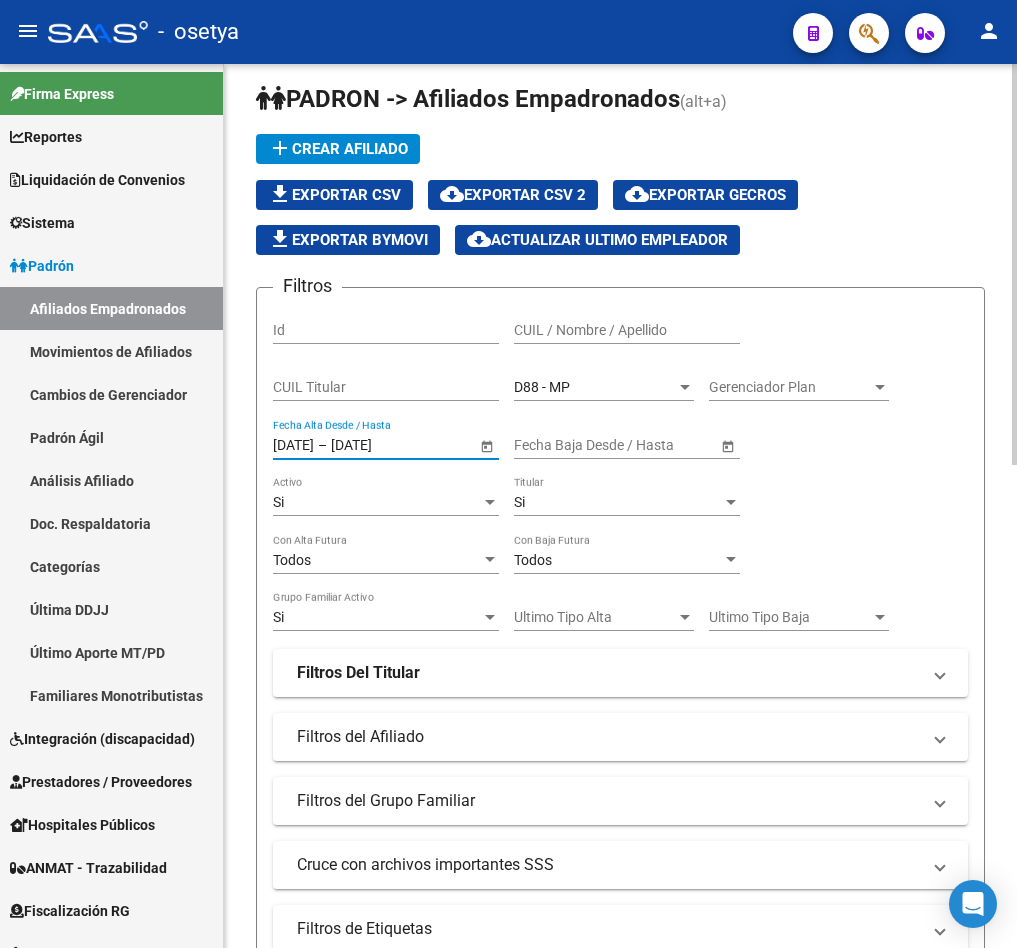 drag, startPoint x: 438, startPoint y: 444, endPoint x: 348, endPoint y: 439, distance: 90.13878 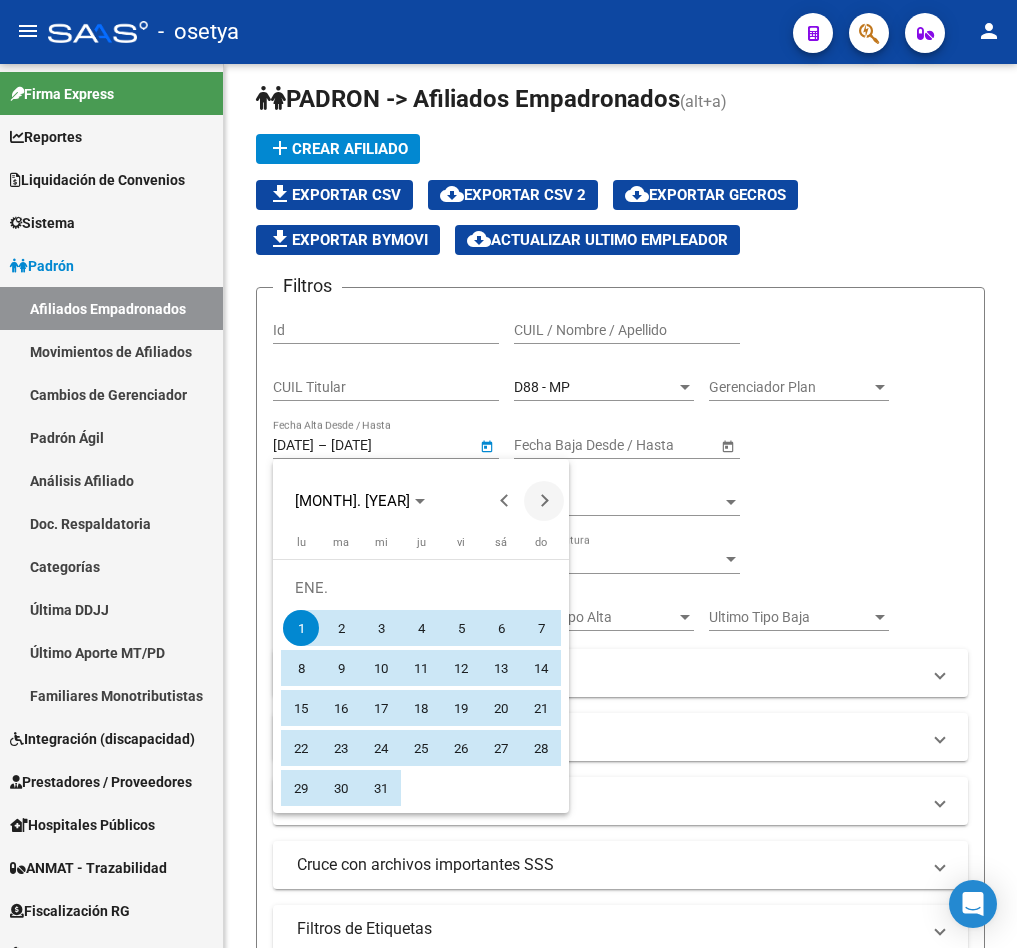 type 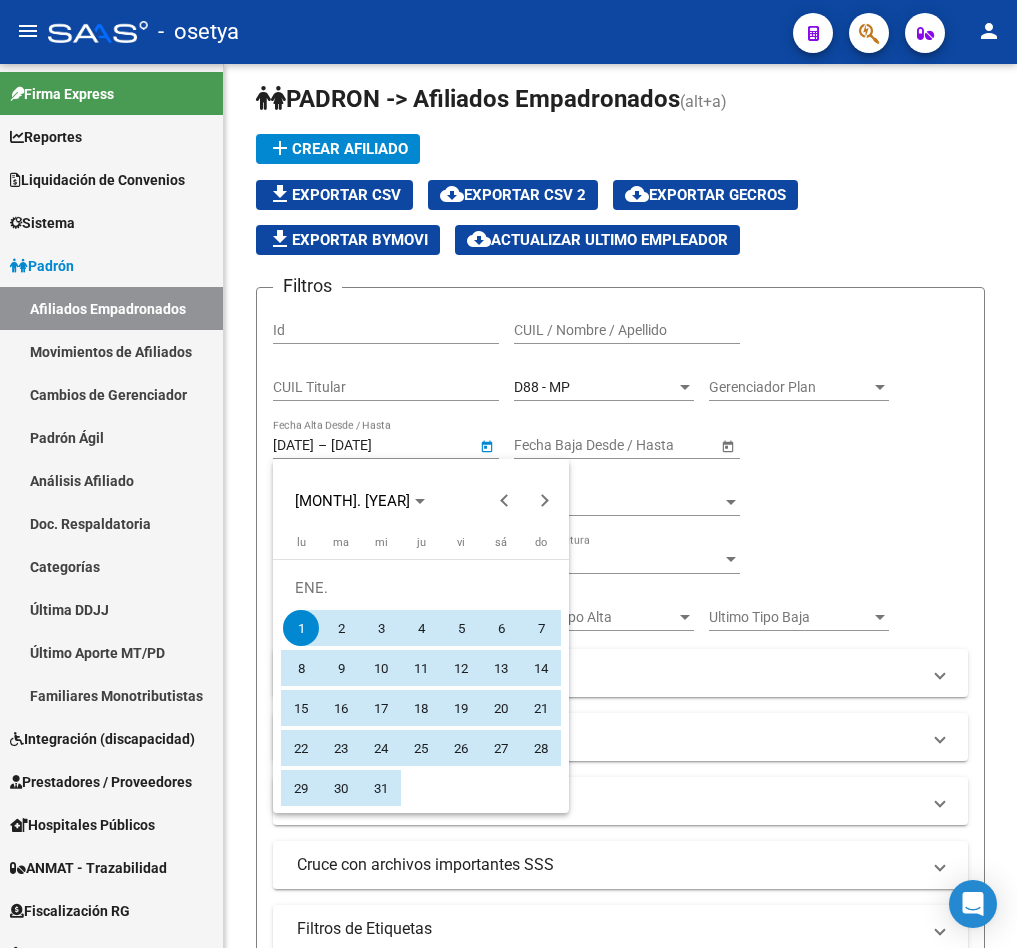 click on "1" at bounding box center [301, 628] 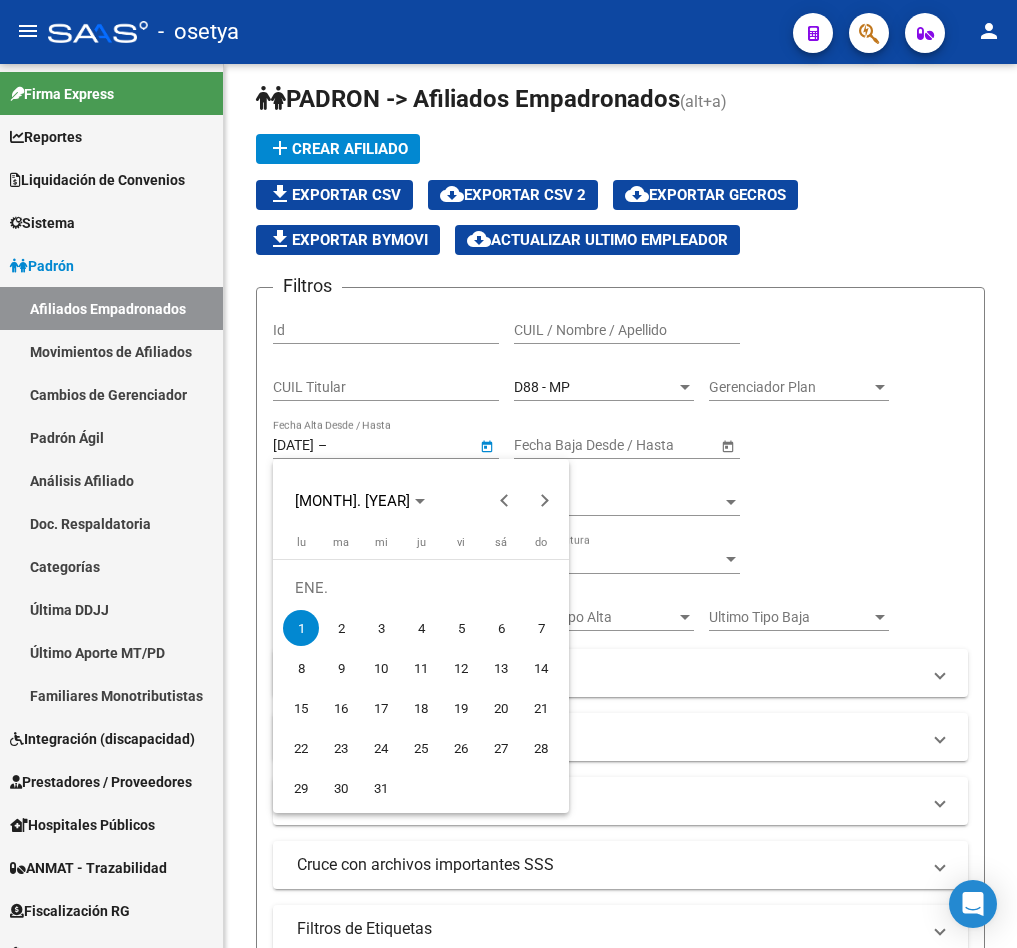 click at bounding box center [508, 474] 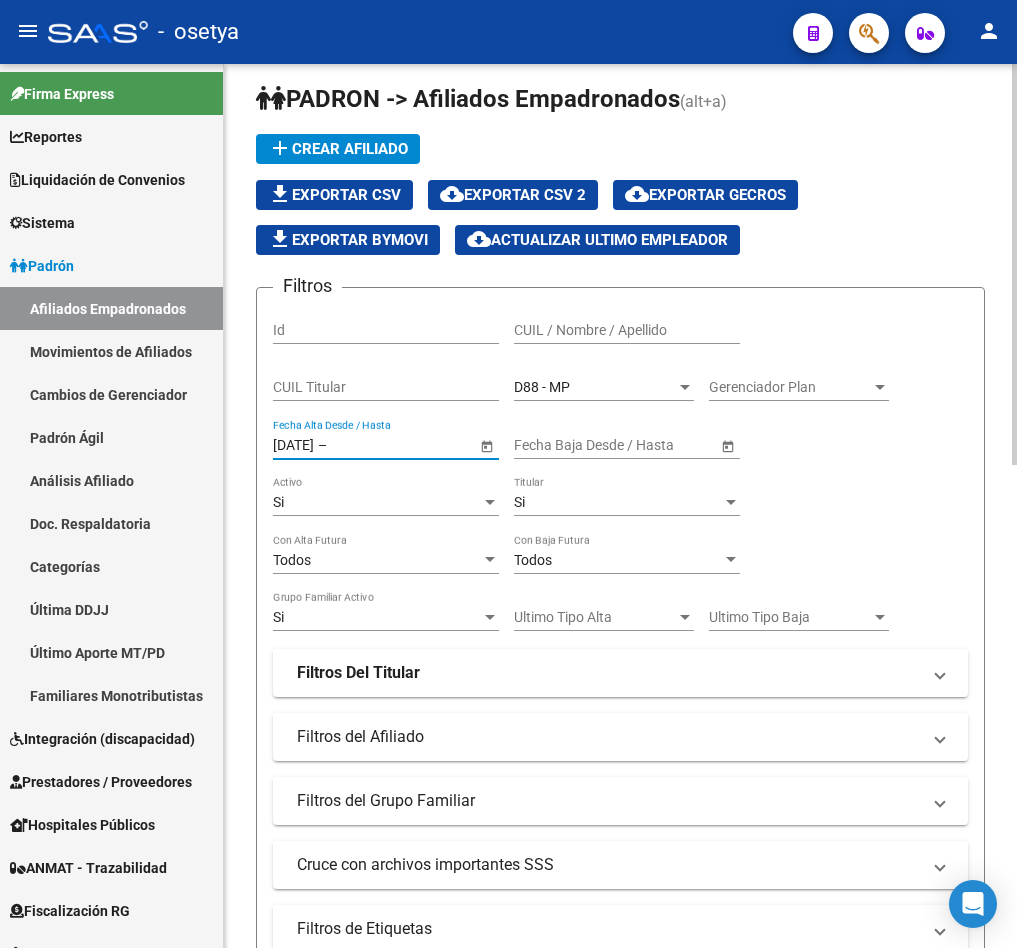 click at bounding box center [380, 445] 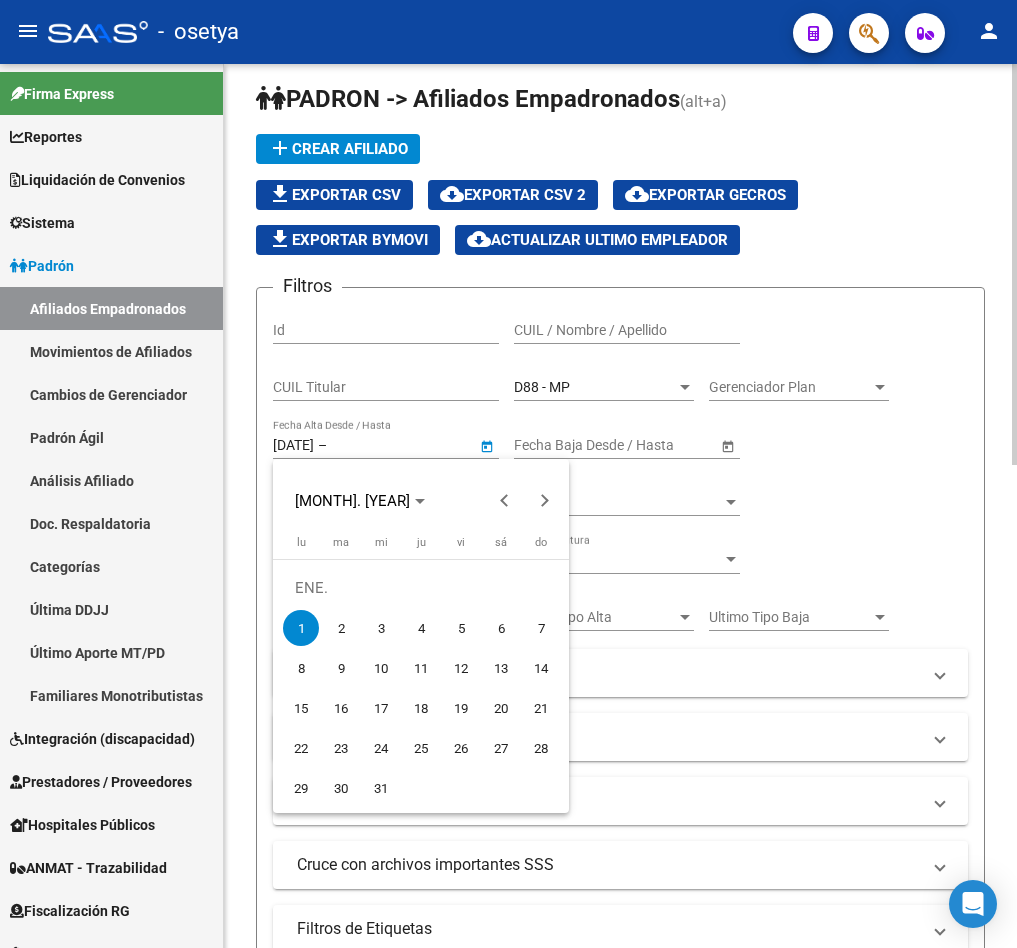 type 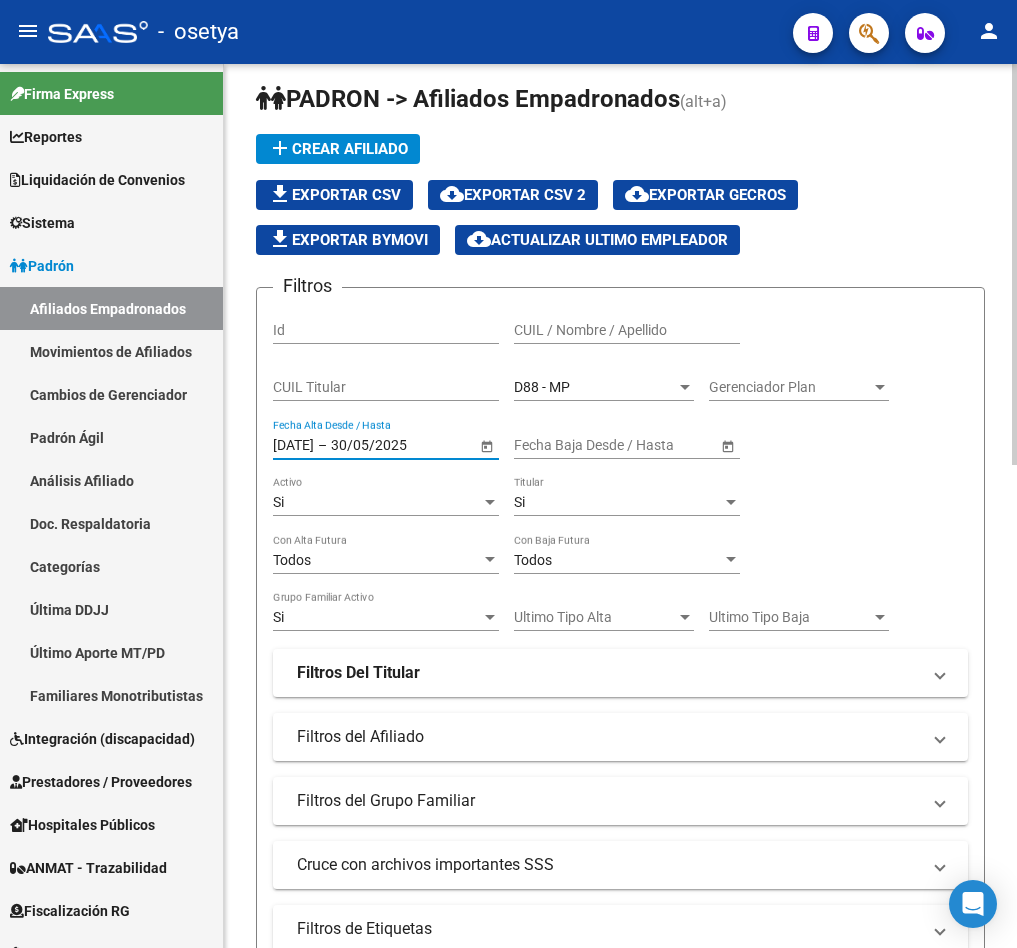 type on "[DATE]" 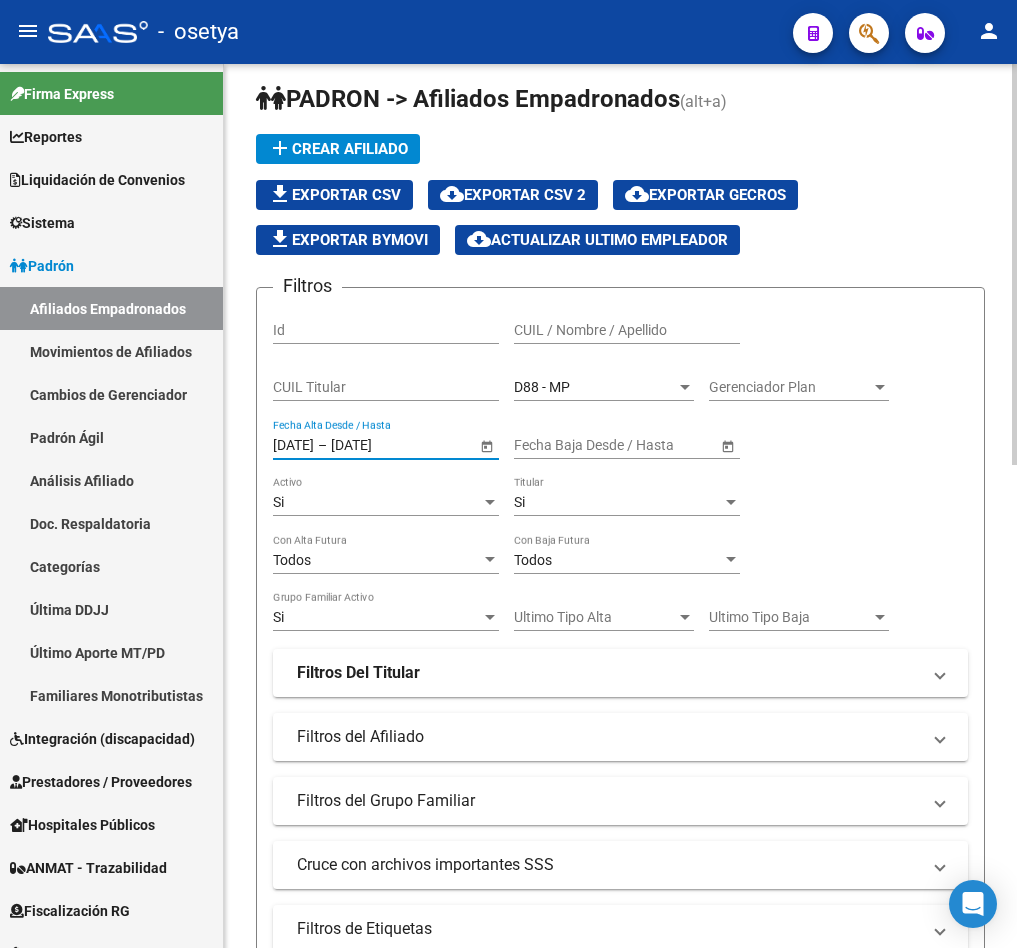 click on "D88 - MP" at bounding box center [595, 387] 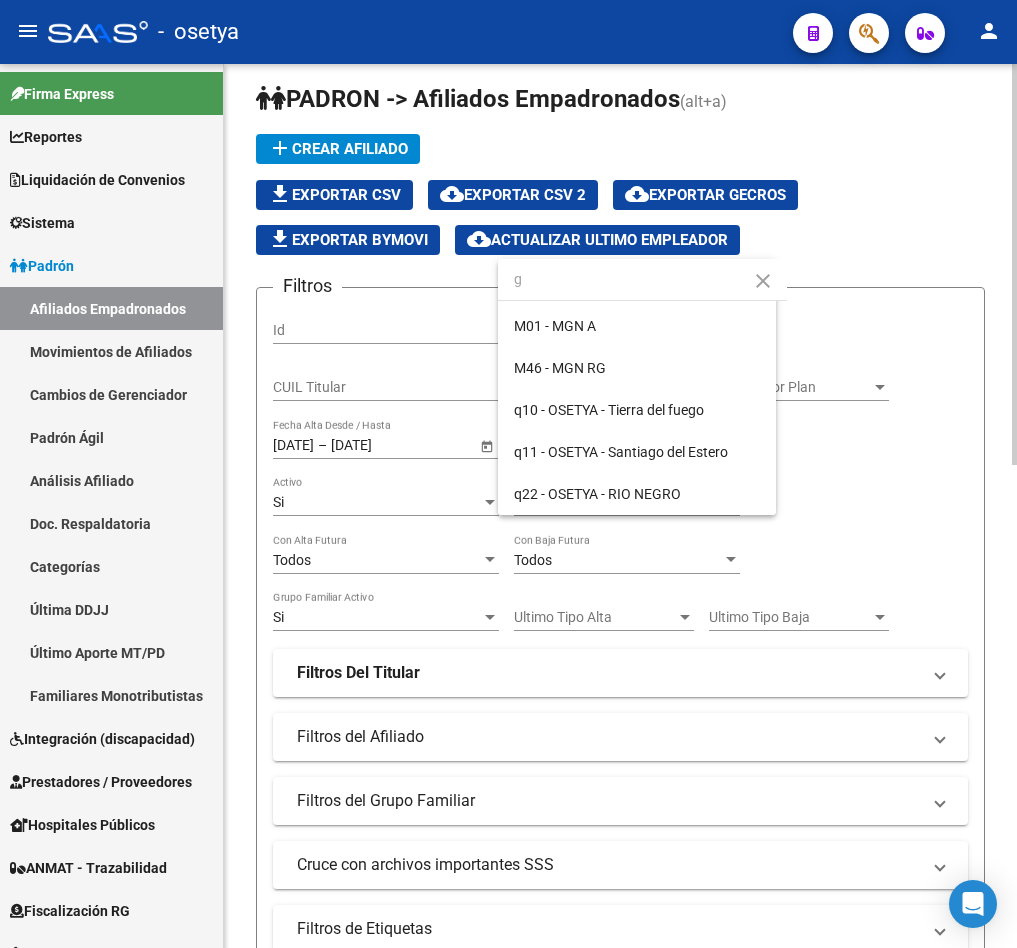 scroll, scrollTop: 0, scrollLeft: 0, axis: both 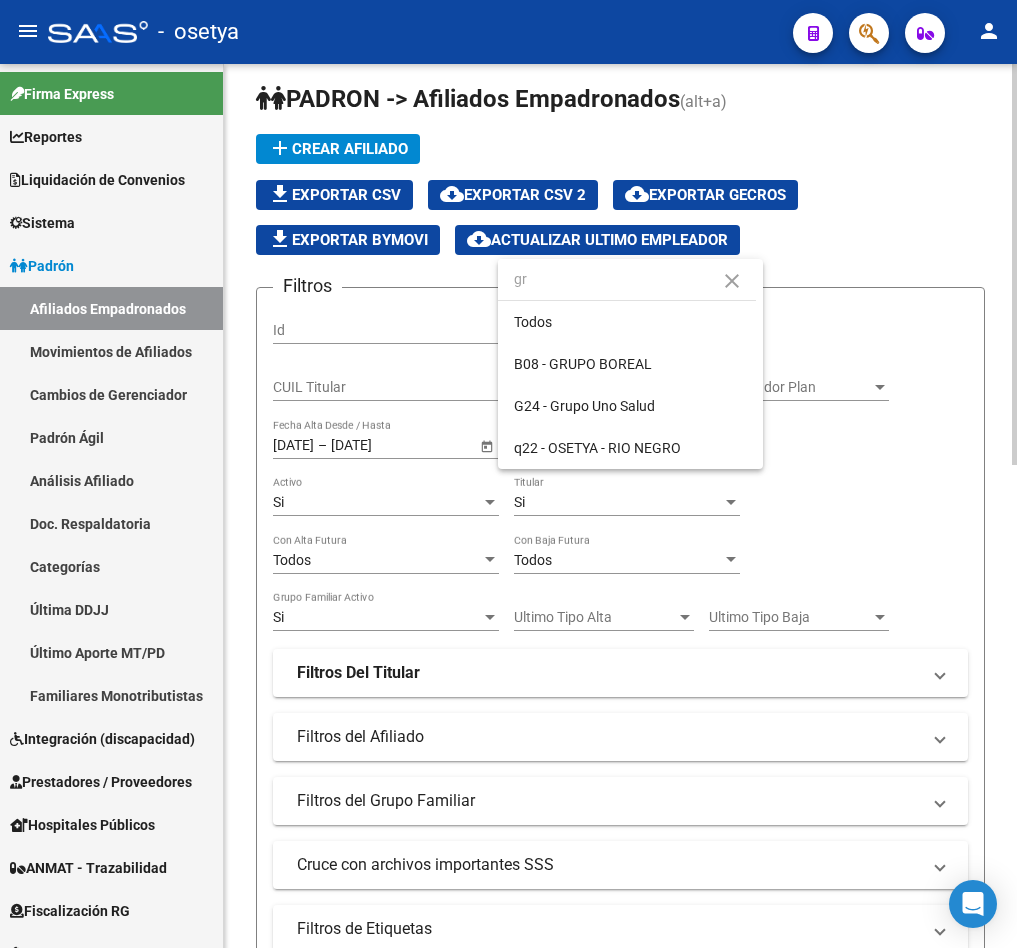 type on "gr" 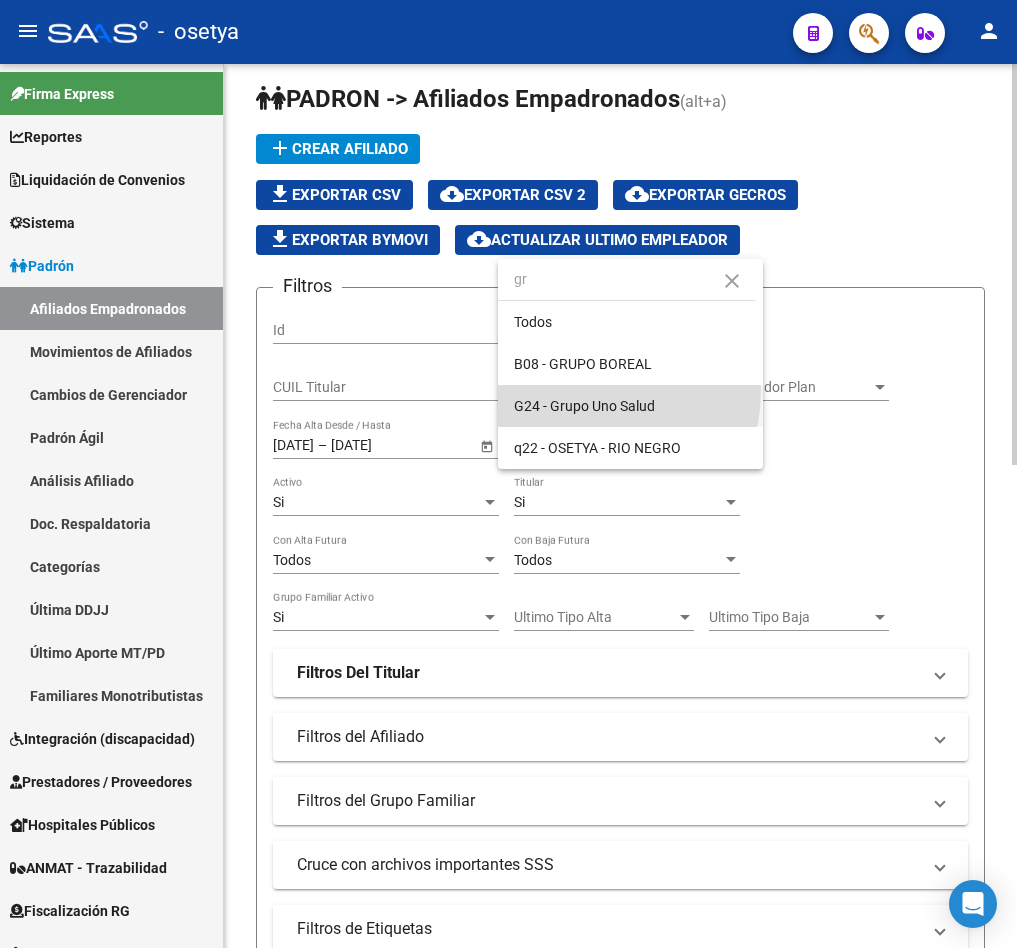 click on "G24 - Grupo Uno Salud" at bounding box center [630, 406] 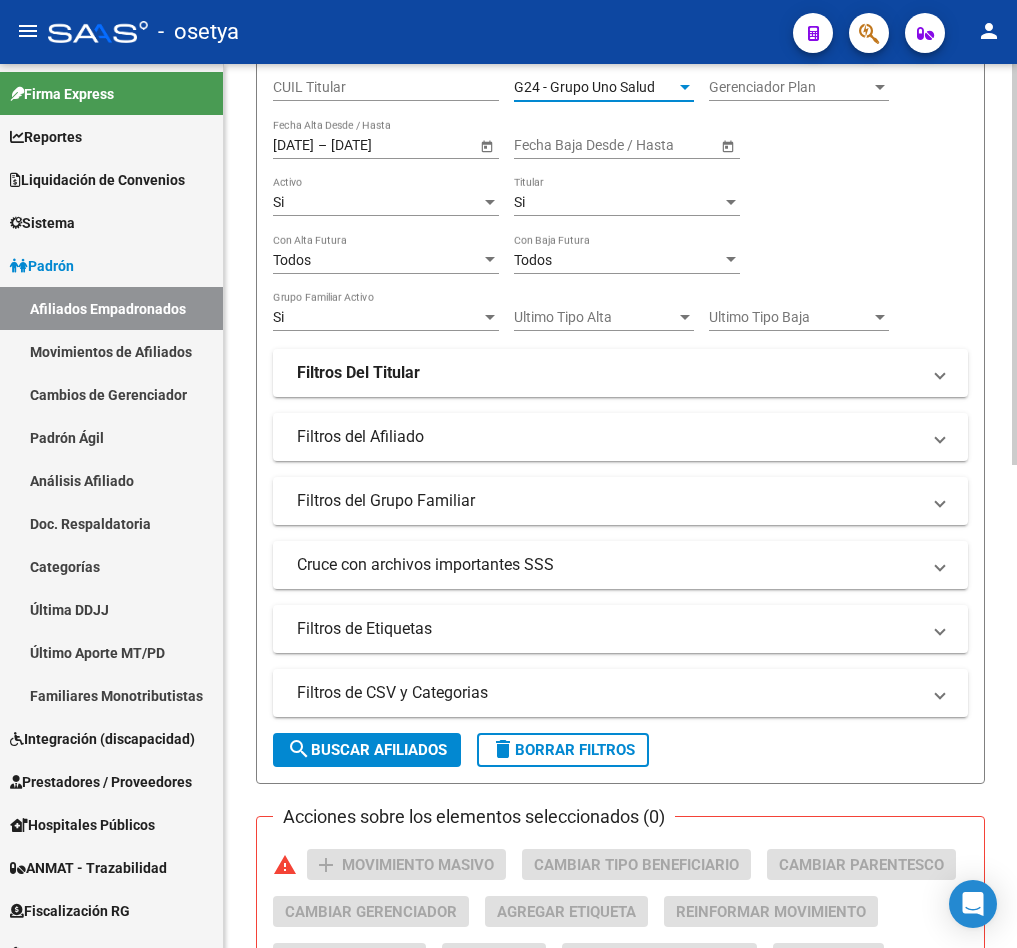 click on "search  Buscar Afiliados" 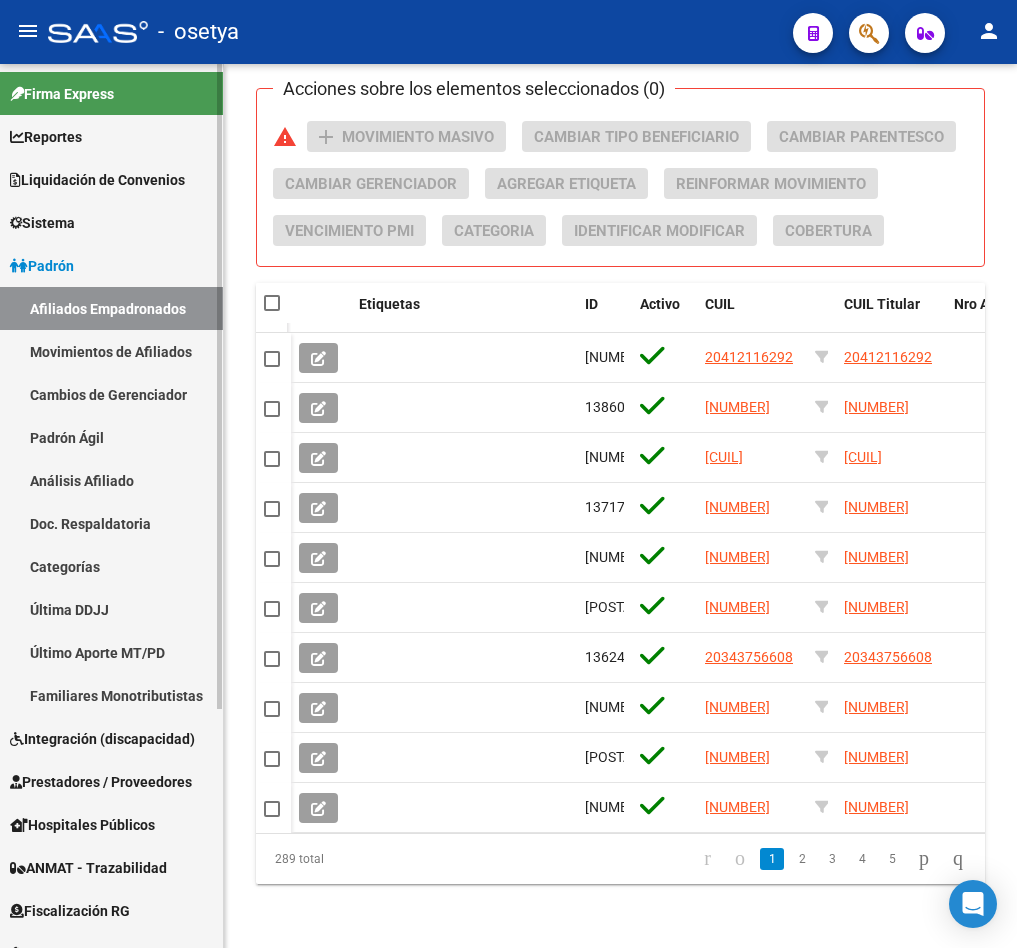 scroll, scrollTop: 1063, scrollLeft: 0, axis: vertical 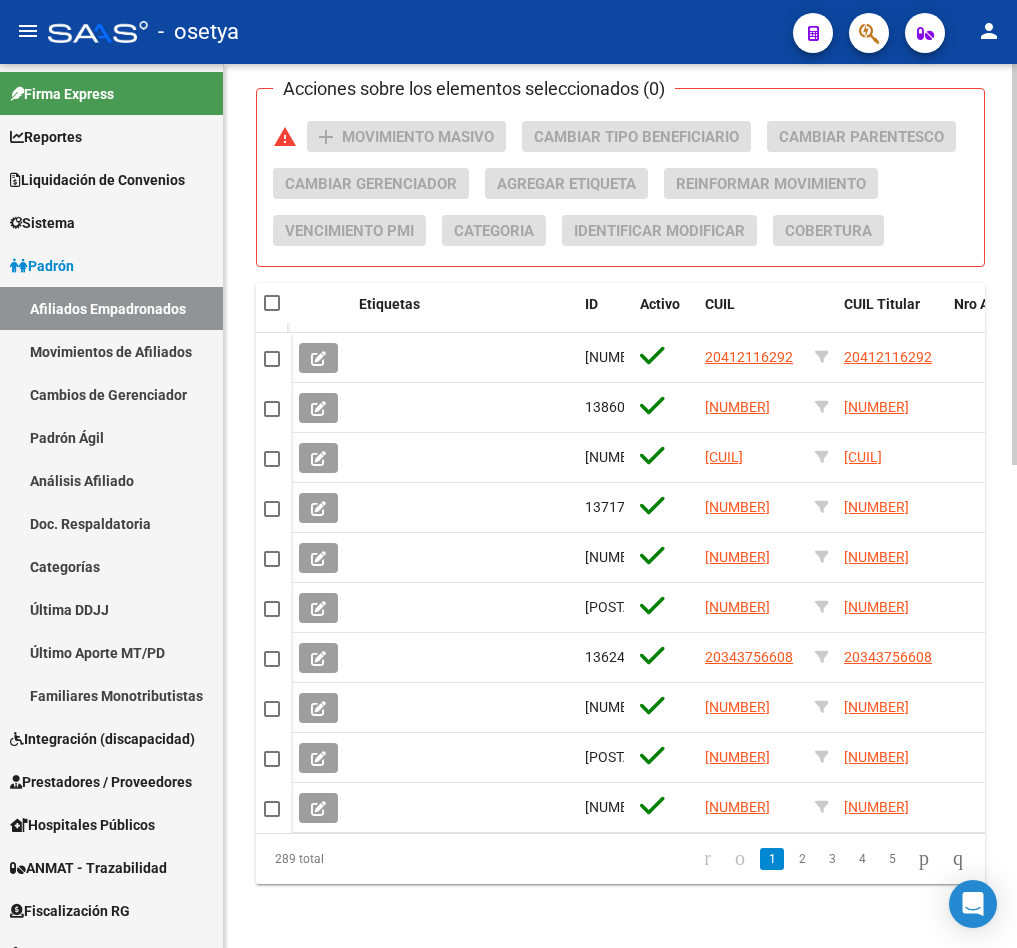 click on "PADRON -> Afiliados Empadronados  (alt+a) add  Crear Afiliado
file_download  Exportar CSV  cloud_download  Exportar CSV 2  cloud_download  Exportar GECROS  file_download  Exportar Bymovi  cloud_download  Actualizar ultimo Empleador  Filtros Id CUIL / Nombre / Apellido CUIL Titular G24 - Grupo Uno Salud Seleccionar Gerenciador Gerenciador Plan Gerenciador Plan [DATE] [DATE] – [DATE] [DATE] Fecha Alta Desde / Hasta Start date – End date Fecha Baja Desde / Hasta Si Activo Si Titular Todos Con Alta Futura Todos Con Baja Futura Si Grupo Familiar Activo Ultimo Tipo Alta Ultimo Tipo Alta Ultimo Tipo Baja Ultimo Tipo Baja Filtros Del Titular Ultima DDJJ Ultima DDJJ Ultima DDJJ en Periodo Periodo Ultimo MtPd Sitcuil Con Sueldo Con Sueldo  Filtros del Afiliado  Edades Edades Sexo Sexo Discapacitado Discapacitado Nacionalidad Nacionalidad Provincia Provincia Estado Civil Estado Civil Start date – End date Fecha Nacimiento Desde / Hasta Todos Tiene PMI Todos Certificado Estudio Codigo Postal Localidad" 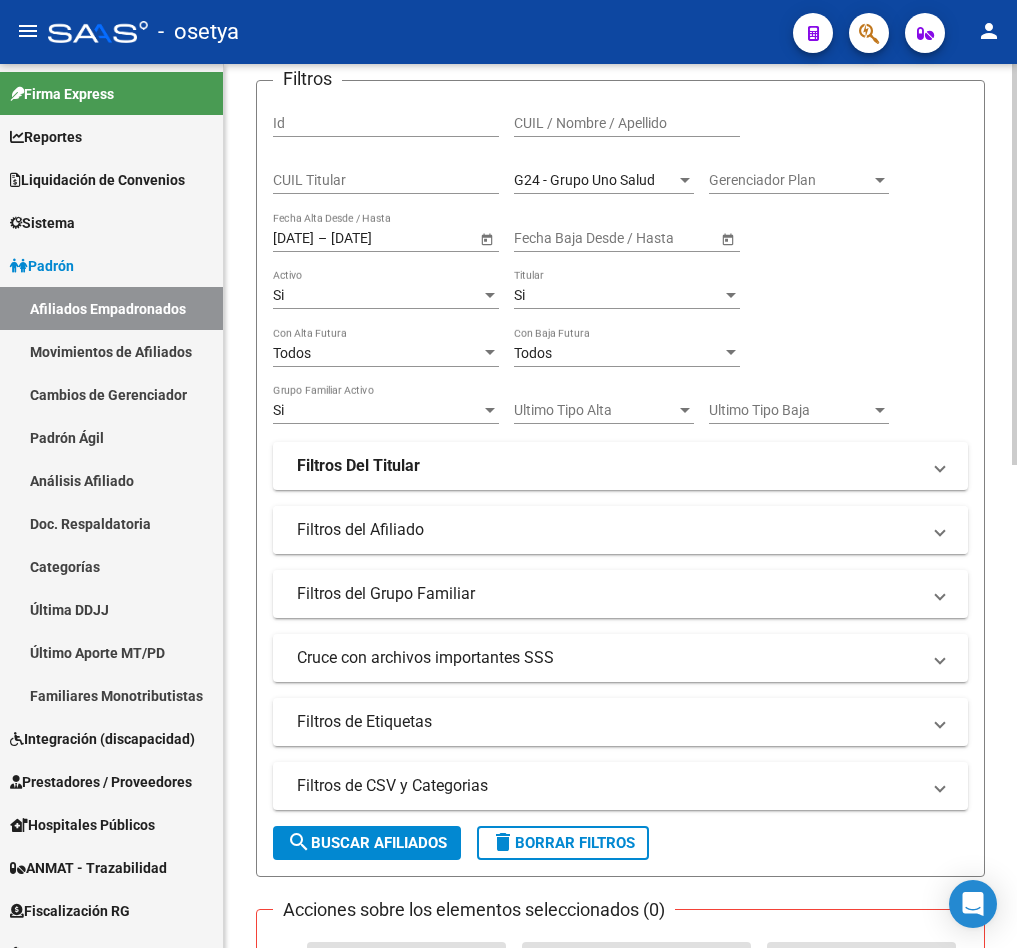 scroll, scrollTop: 163, scrollLeft: 0, axis: vertical 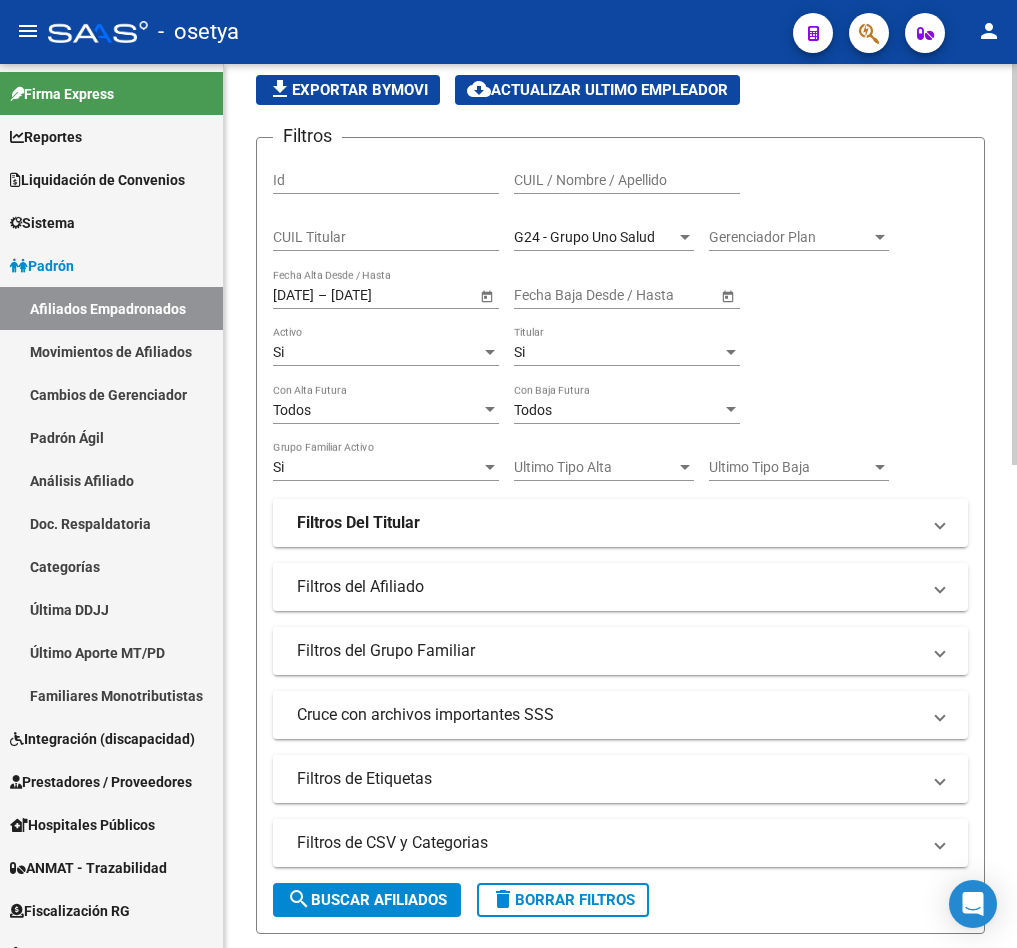 click on "G24 - Grupo Uno Salud Seleccionar Gerenciador" 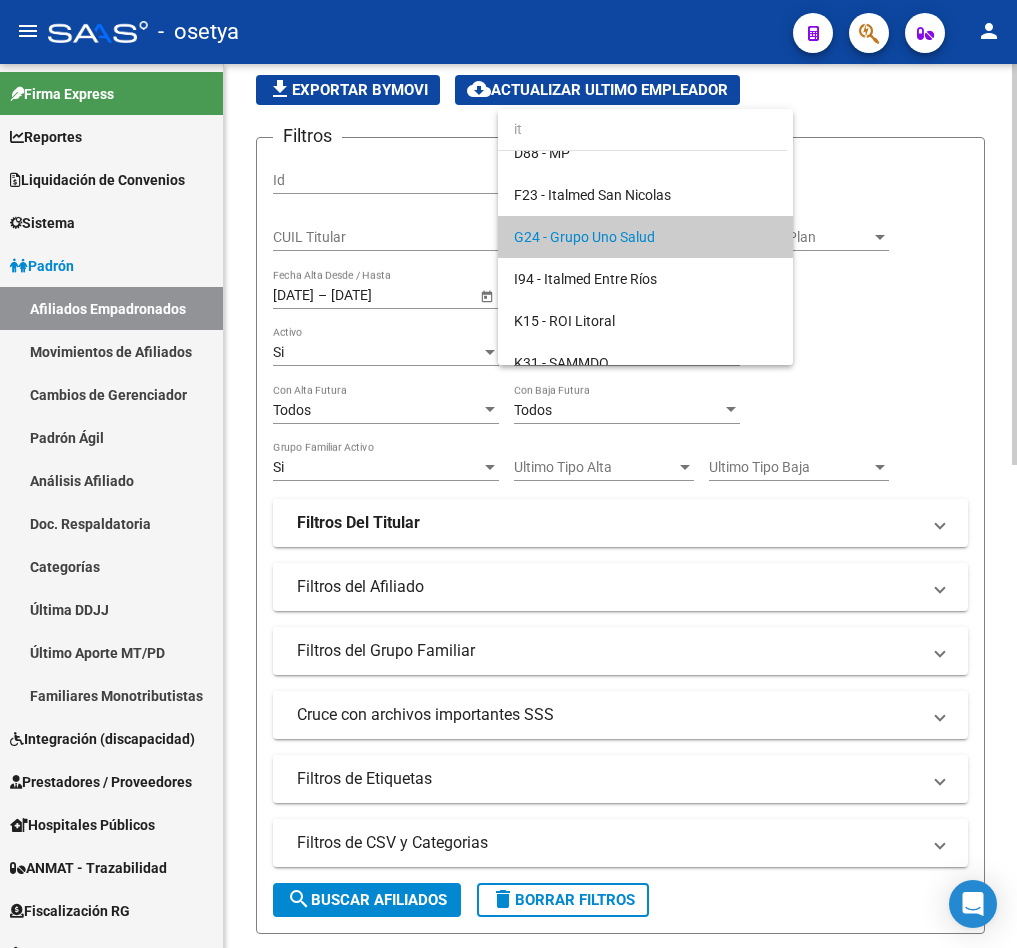 scroll, scrollTop: 0, scrollLeft: 0, axis: both 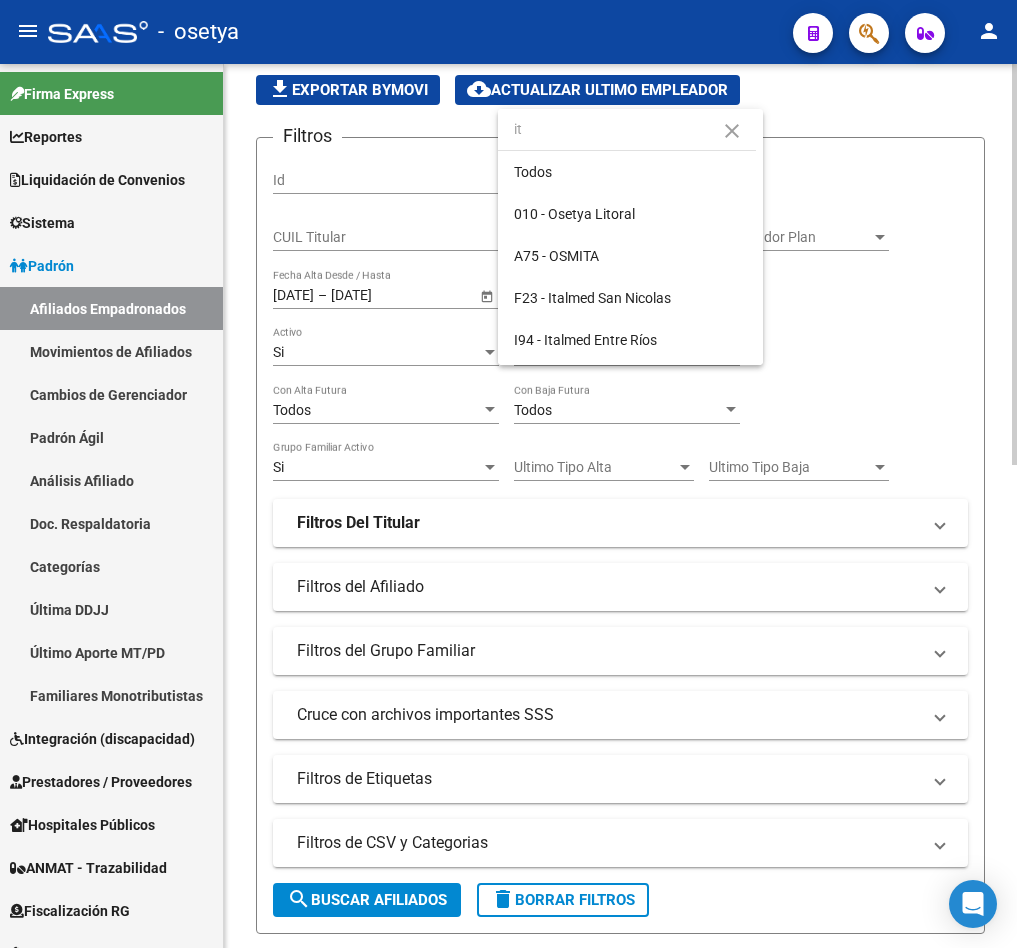 type on "i" 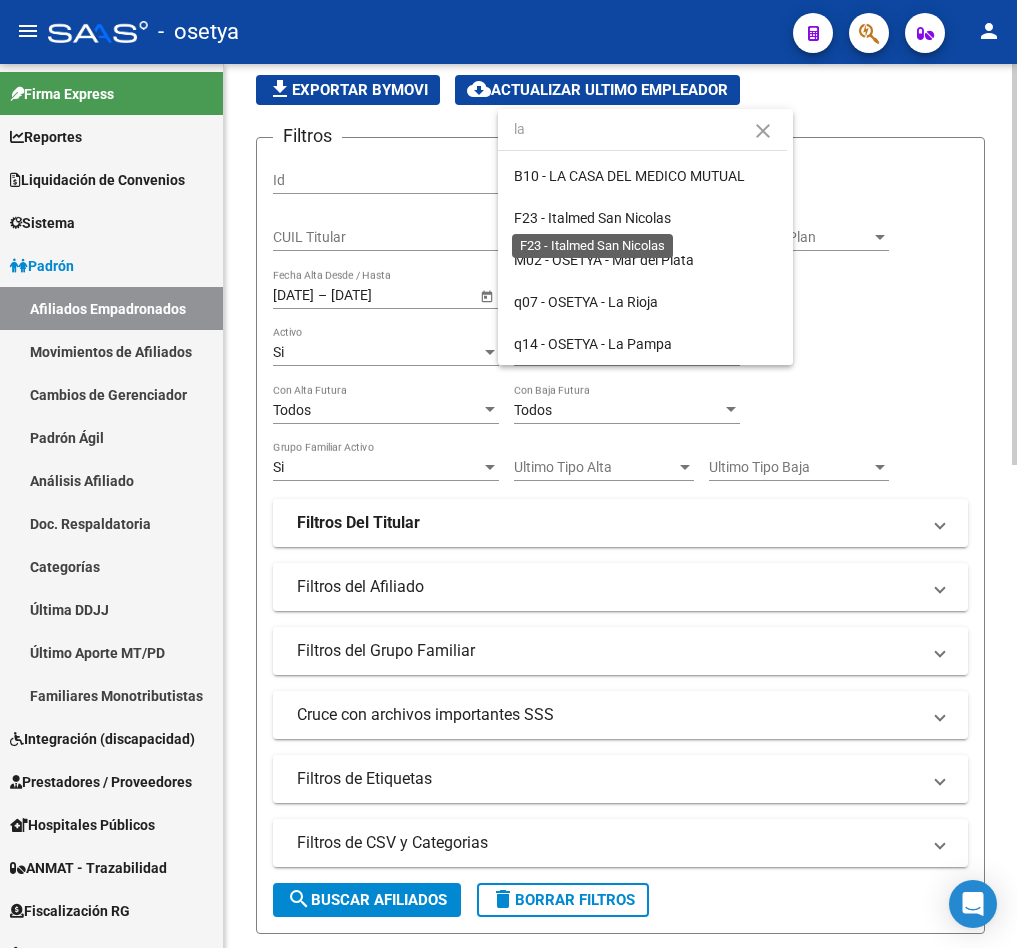 scroll, scrollTop: 0, scrollLeft: 0, axis: both 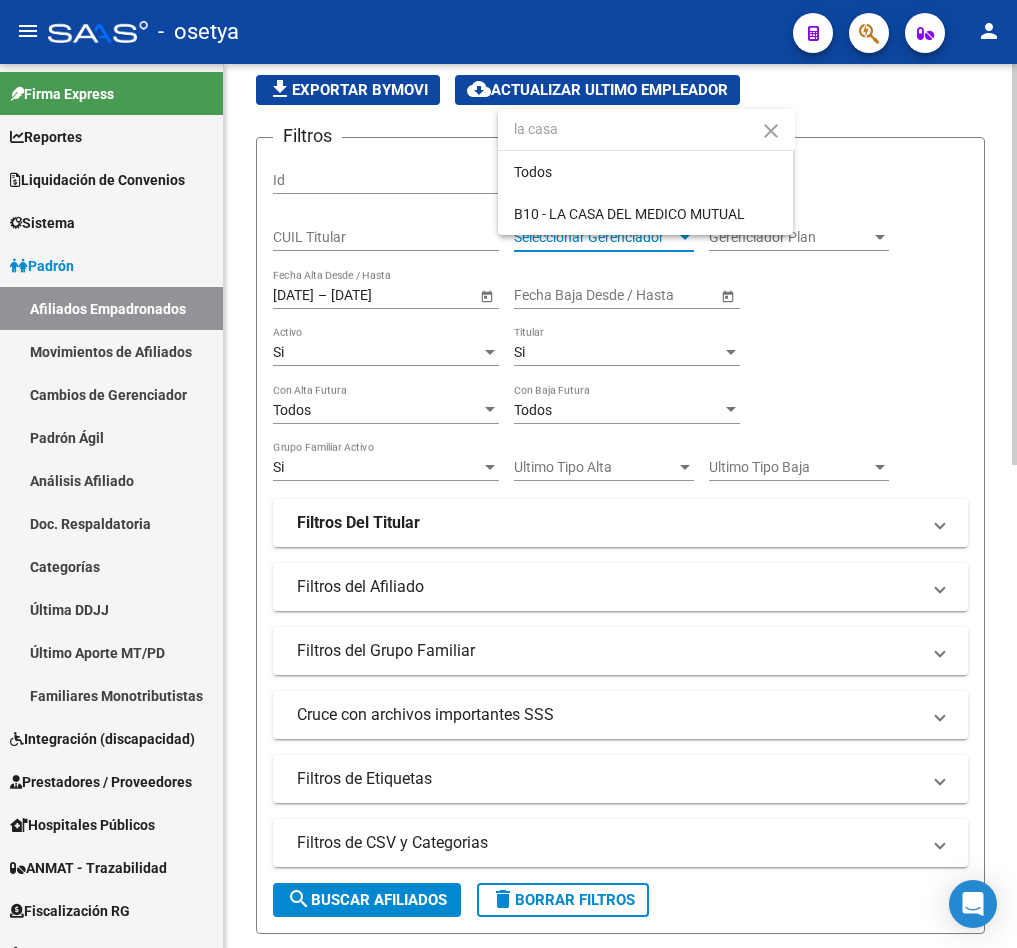 type on "la casa" 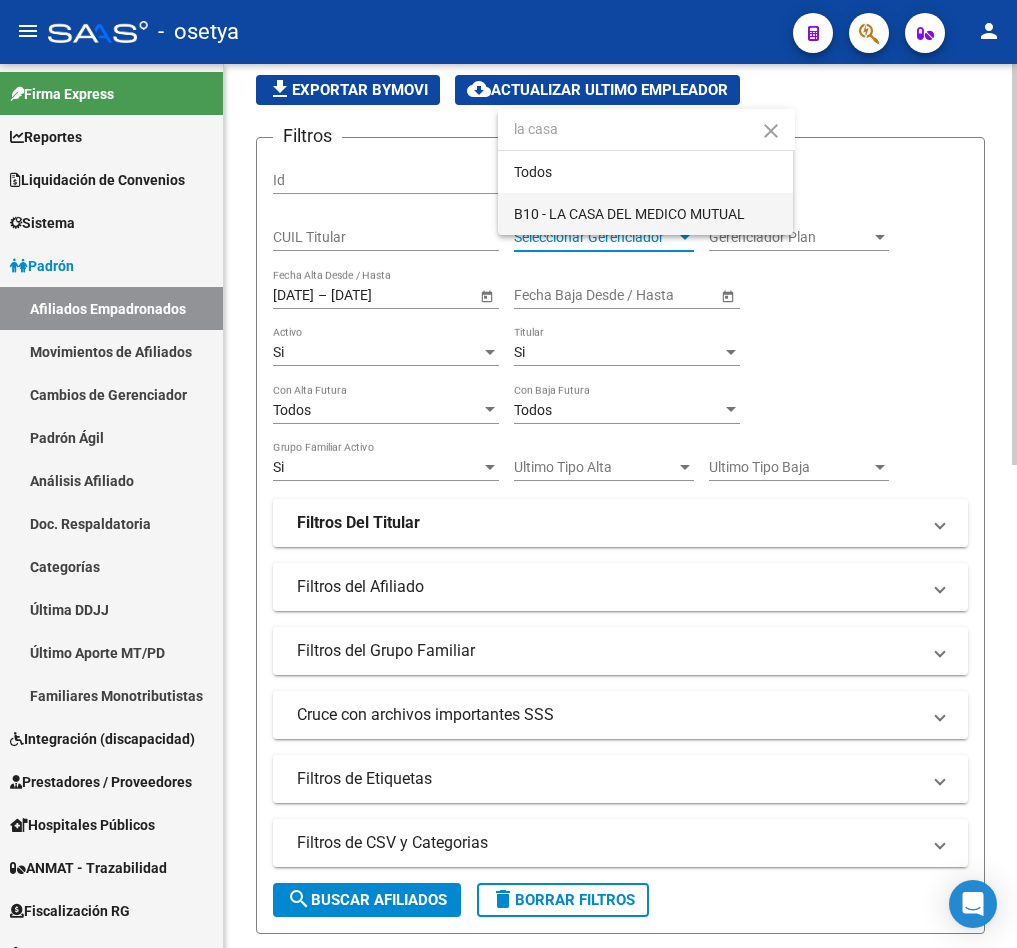 click on "B10 - LA CASA DEL MEDICO MUTUAL" at bounding box center [645, 214] 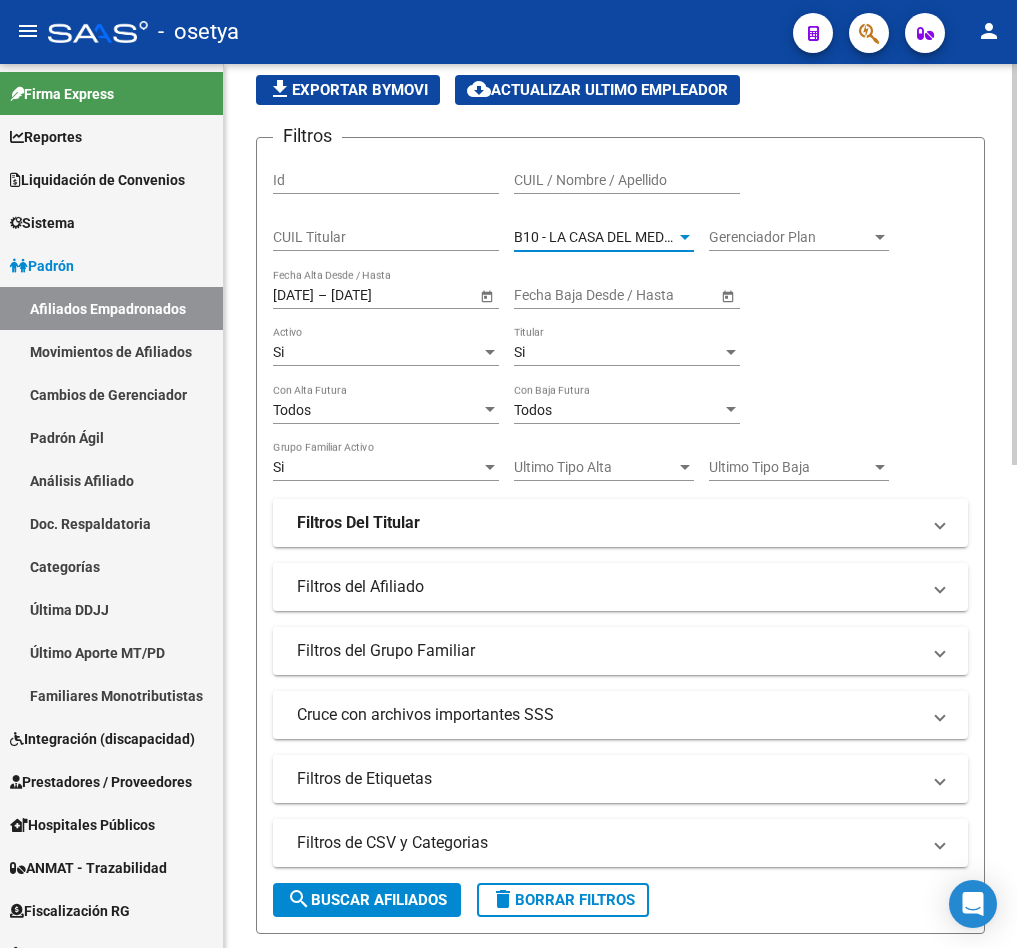 click on "search  Buscar Afiliados" 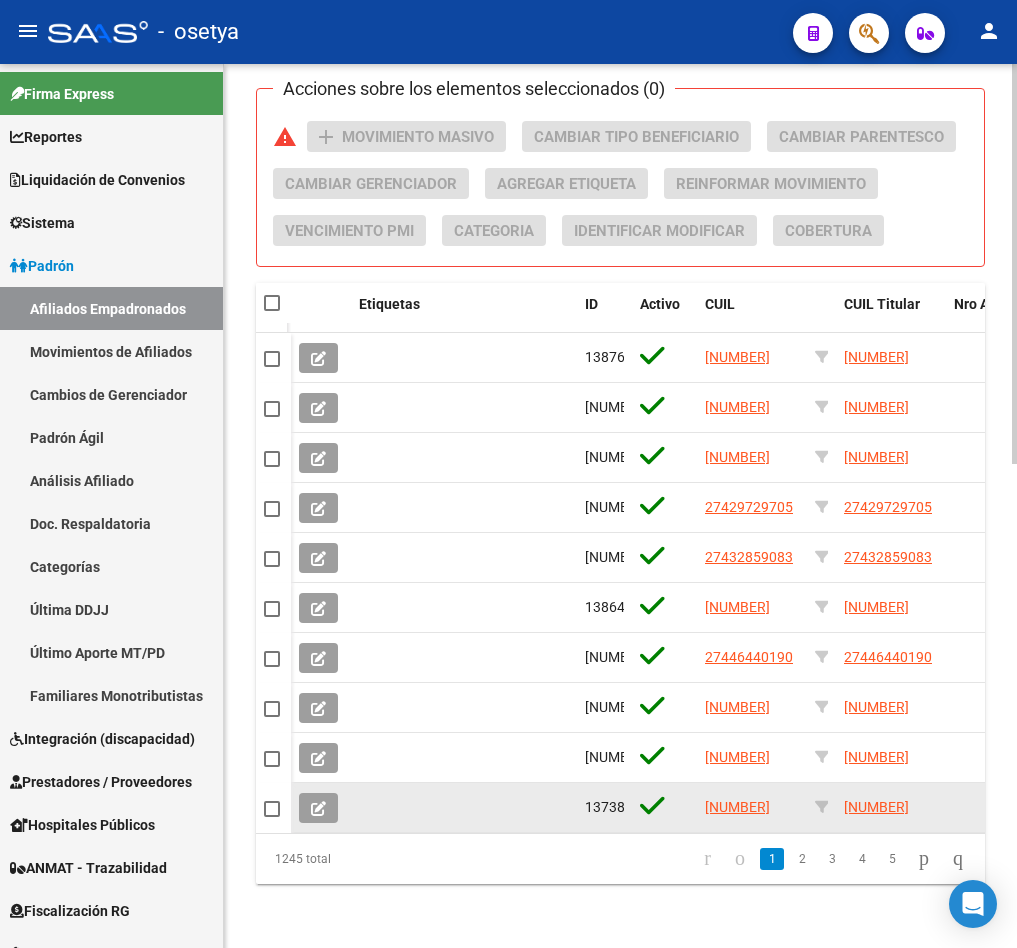 scroll, scrollTop: 1063, scrollLeft: 0, axis: vertical 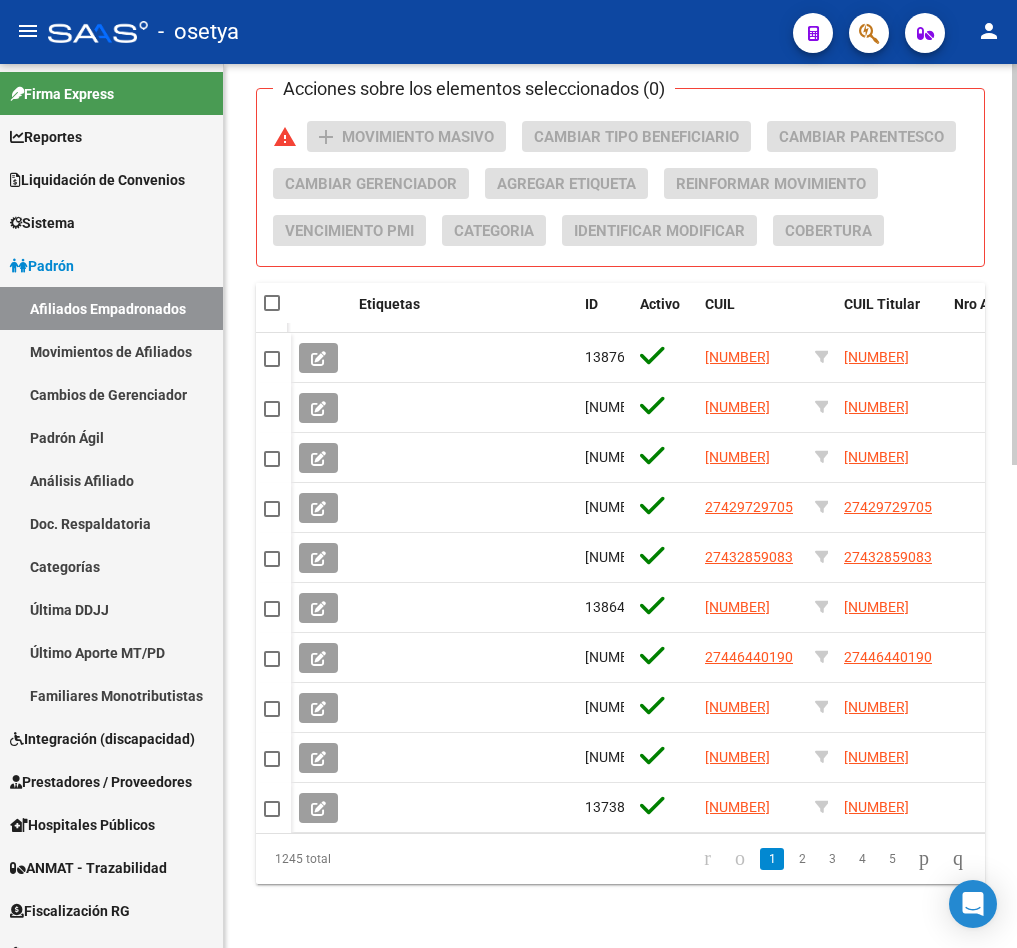 click on "PADRON -> Afiliados Empadronados  (alt+a) add  Crear Afiliado
file_download  Exportar CSV  cloud_download  Exportar CSV 2  cloud_download  Exportar GECROS  file_download  Exportar Bymovi  cloud_download  Actualizar ultimo Empleador  Filtros Id CUIL / Nombre / Apellido CUIL Titular B10 - LA CASA DEL MEDICO MUTUAL Seleccionar Gerenciador Gerenciador Plan Gerenciador Plan [DATE] [DATE] – [DATE] [DATE] Fecha Alta Desde / Hasta Start date – End date Fecha Baja Desde / Hasta Si Activo Si Titular Todos Con Alta Futura Todos Con Baja Futura Si Grupo Familiar Activo Ultimo Tipo Alta Ultimo Tipo Alta Ultimo Tipo Baja Ultimo Tipo Baja Filtros Del Titular Ultima DDJJ Ultima DDJJ Ultima DDJJ en Periodo Periodo Ultimo MtPd Sitcuil Con Sueldo Con Sueldo  Filtros del Afiliado  Edades Edades Sexo Sexo Discapacitado Discapacitado Nacionalidad Nacionalidad [STATE] Estado Civil Estado Civil Start date – End date Fecha Nacimiento Desde / Hasta Todos Tiene PMI Todos Certificado Estudio Codigo Postal" 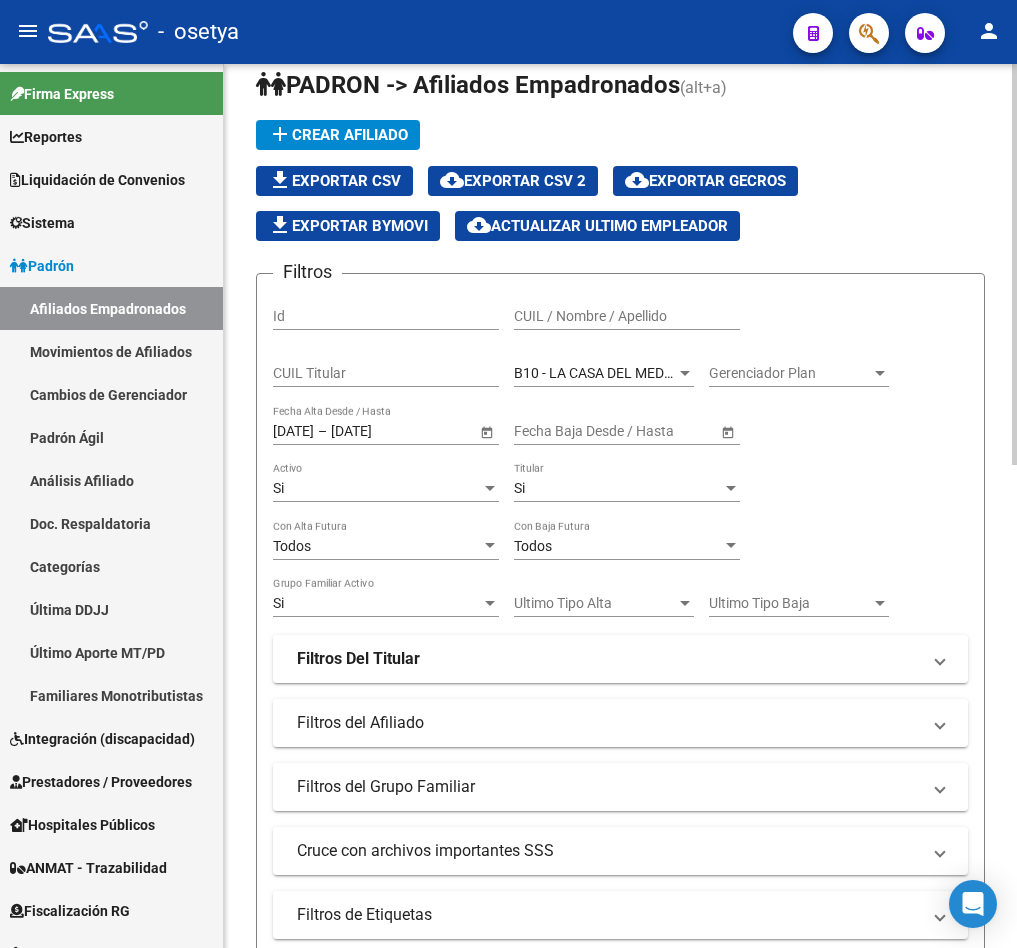 scroll, scrollTop: 13, scrollLeft: 0, axis: vertical 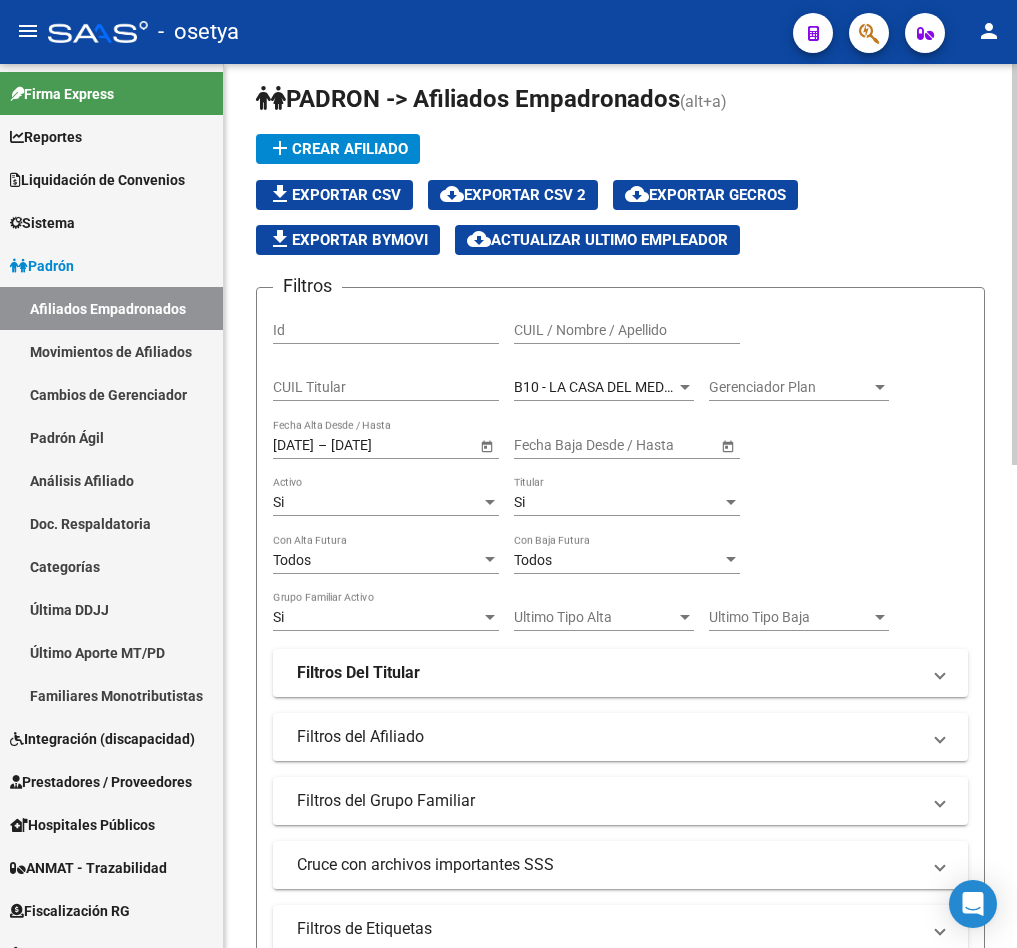 click on "B10 - LA CASA DEL MEDICO MUTUAL" at bounding box center [629, 387] 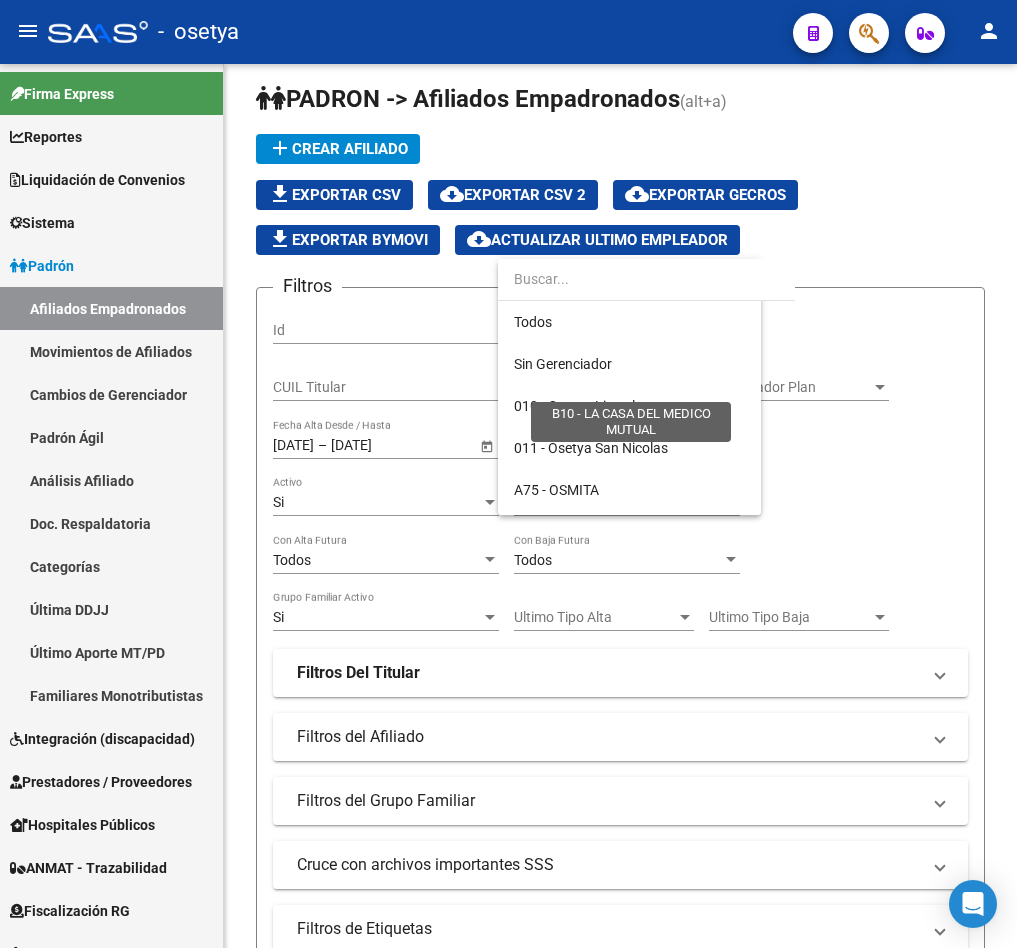 scroll, scrollTop: 313, scrollLeft: 0, axis: vertical 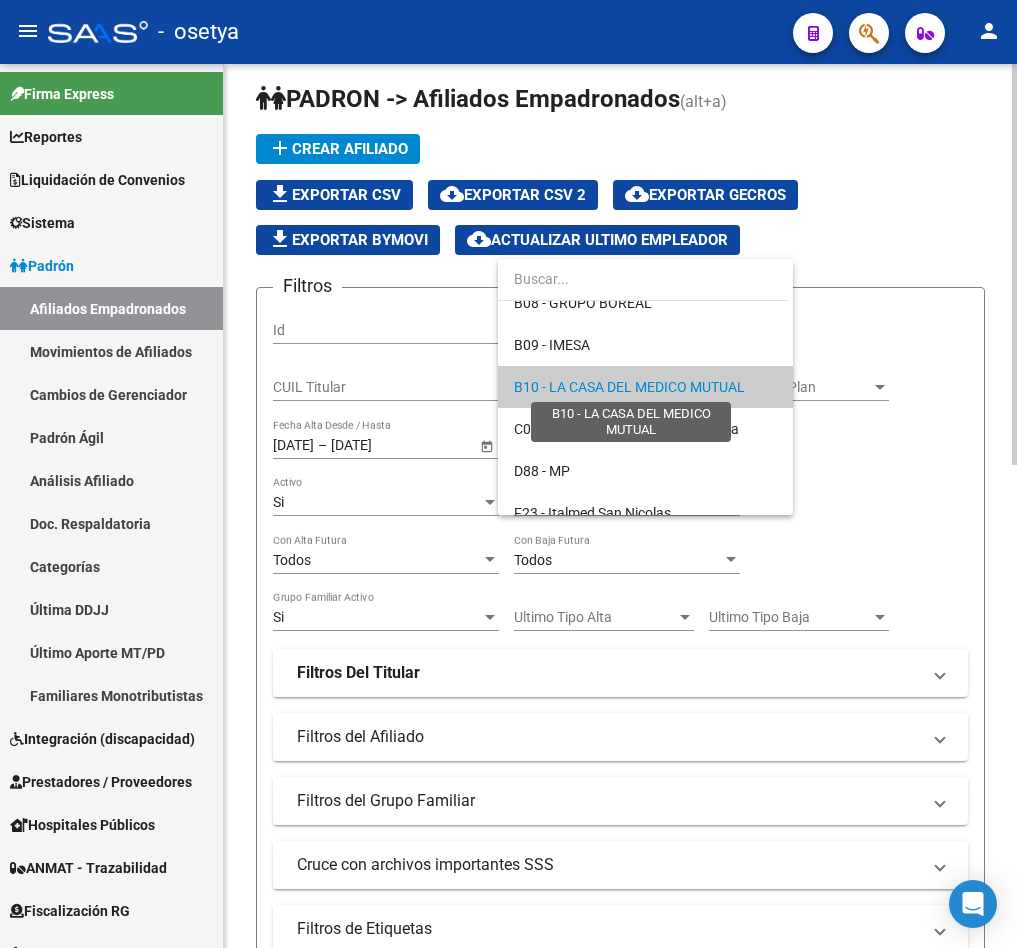click on "B10 - LA CASA DEL MEDICO MUTUAL" at bounding box center (629, 387) 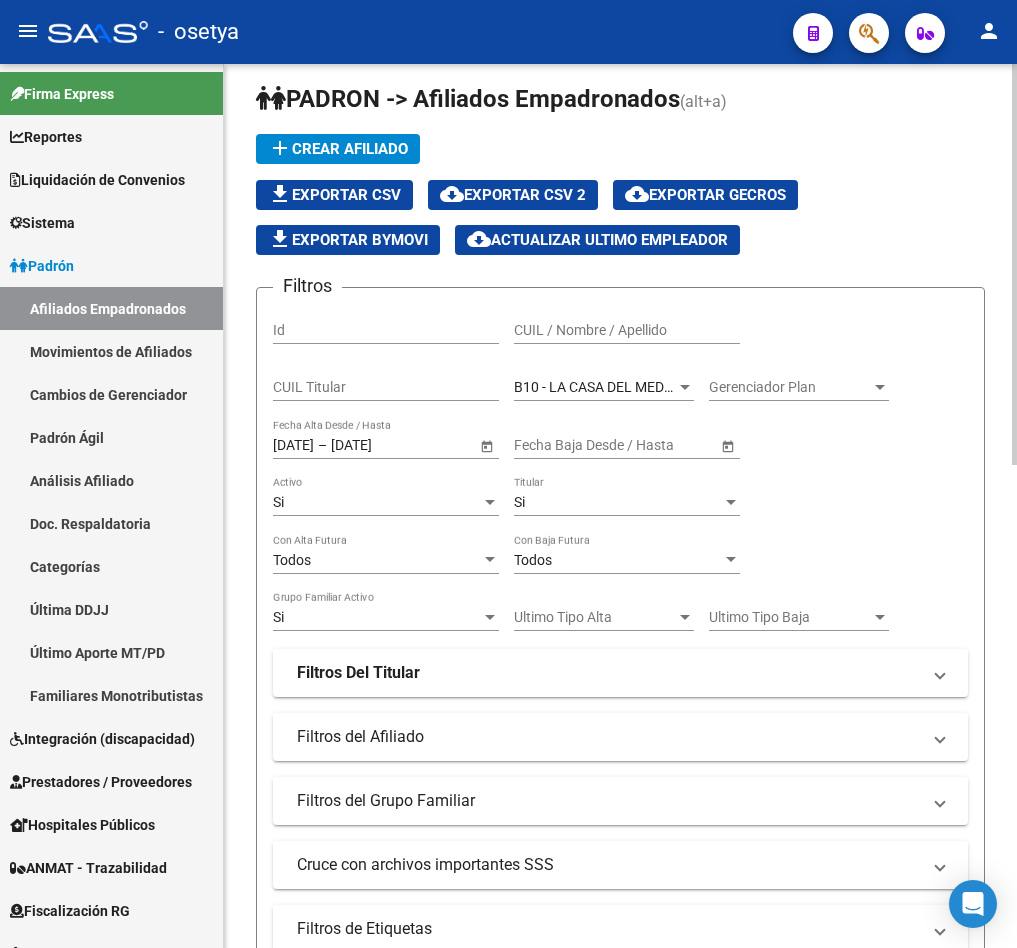 click on "B10 - LA CASA DEL MEDICO MUTUAL" at bounding box center (629, 387) 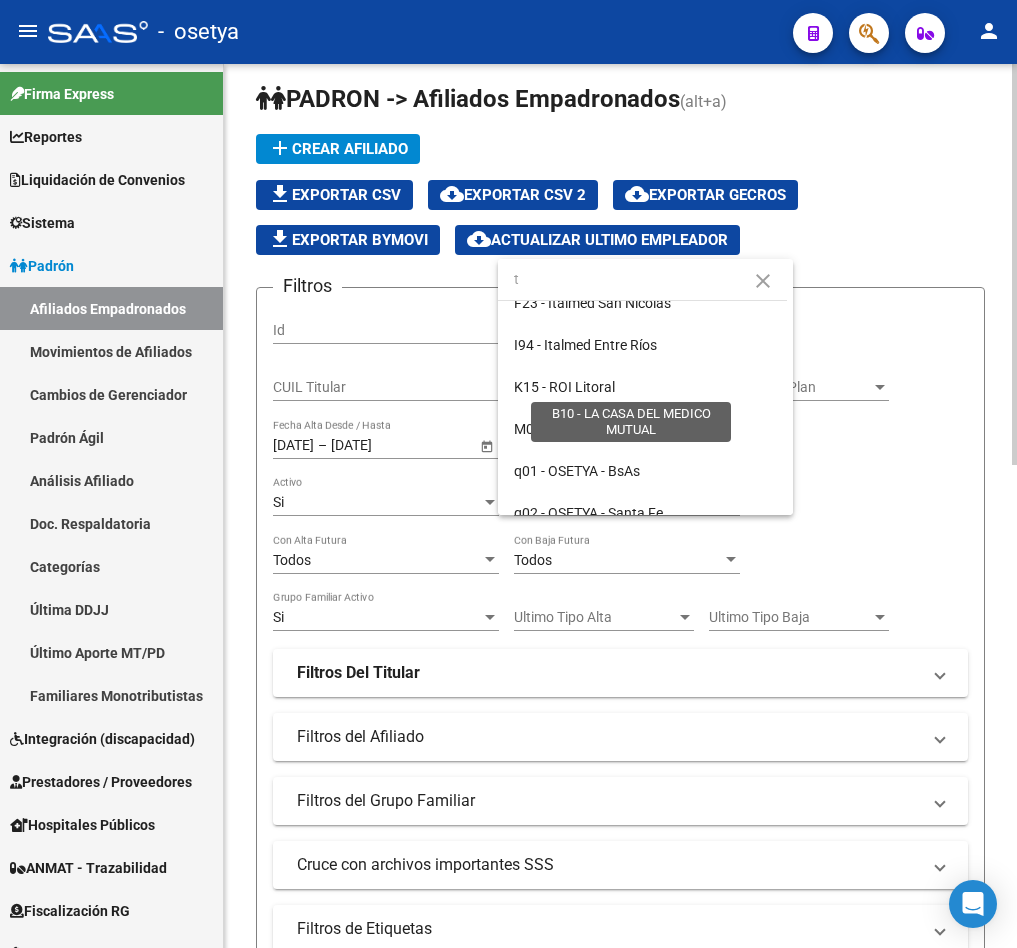 scroll, scrollTop: 0, scrollLeft: 0, axis: both 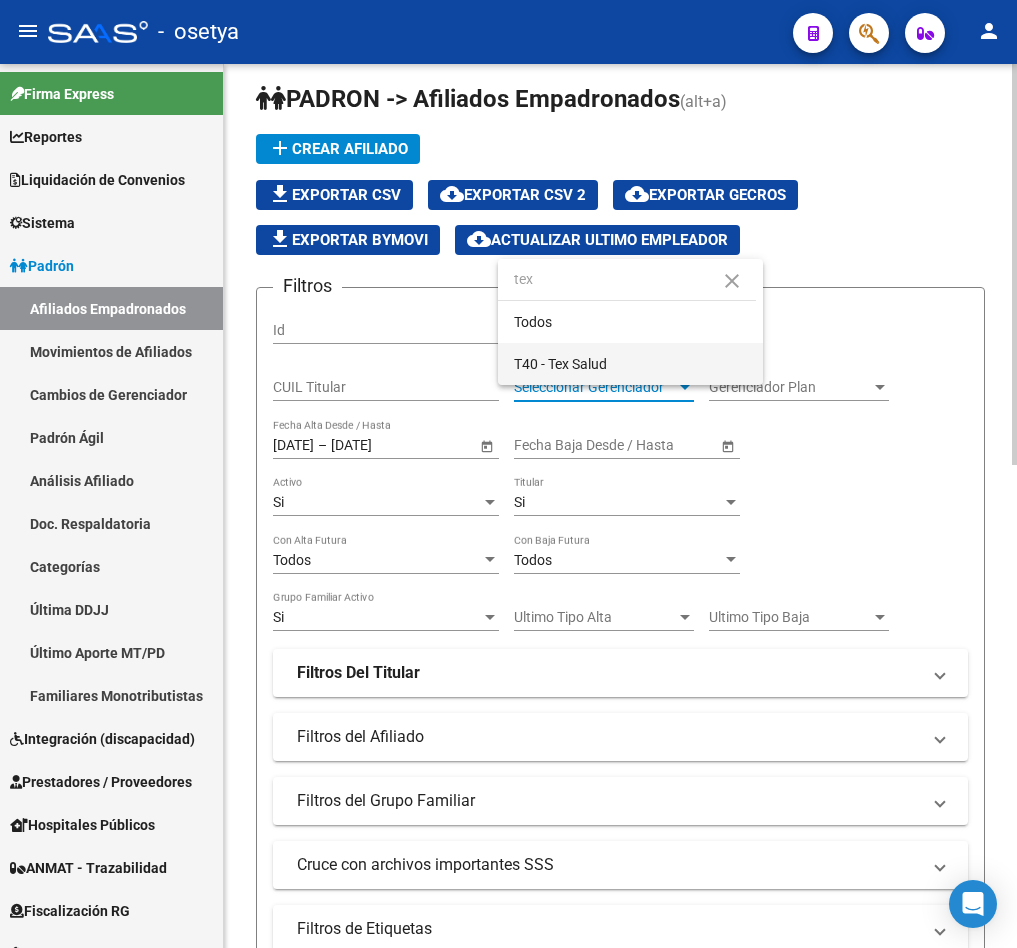 type on "tex" 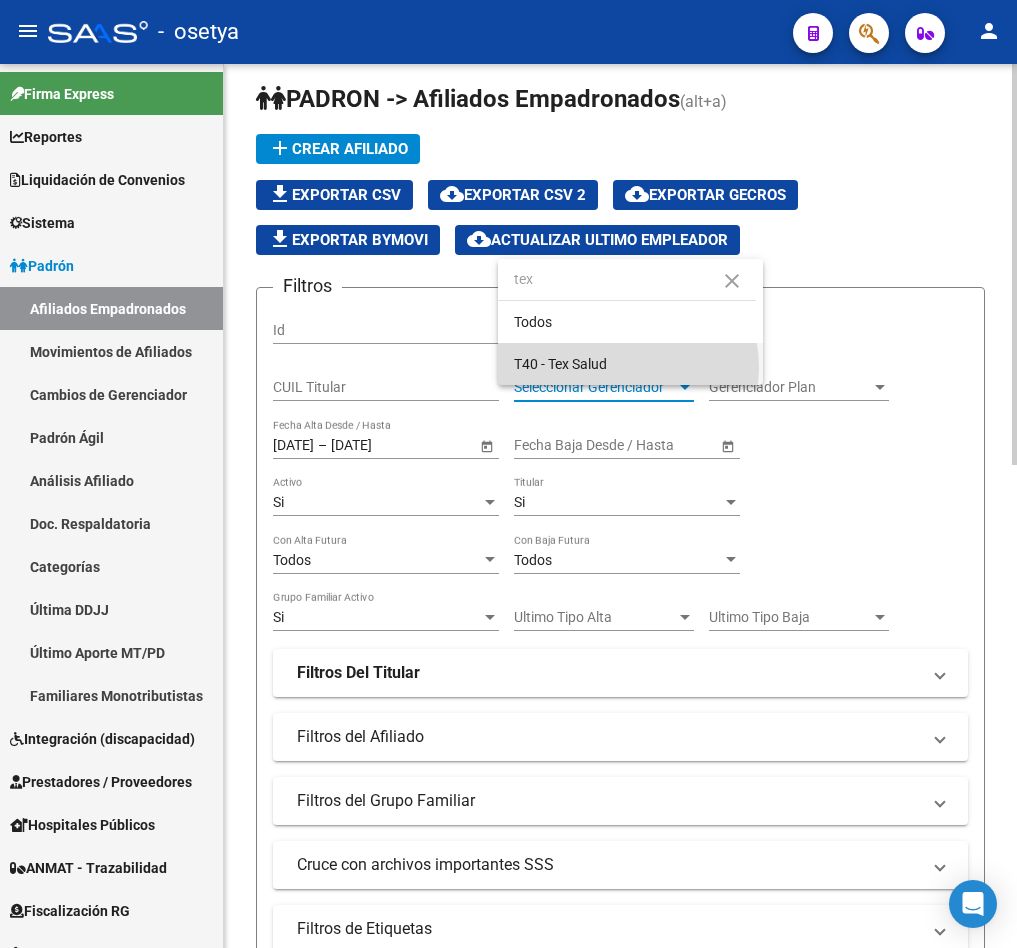 click on "T40 - Tex Salud" at bounding box center (630, 364) 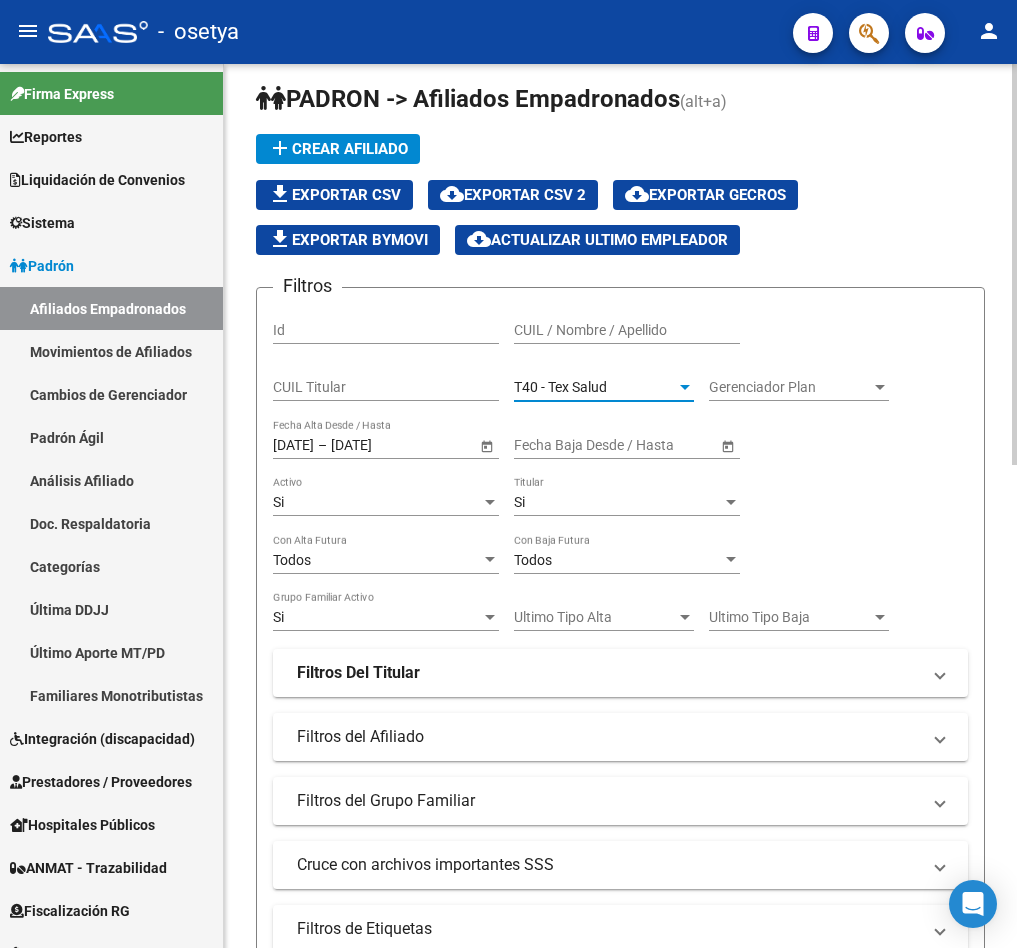 click on "PADRON -> Afiliados Empadronados  (alt+a) add  Crear Afiliado
file_download  Exportar CSV  cloud_download  Exportar CSV 2  cloud_download  Exportar GECROS  file_download  Exportar Bymovi  cloud_download  Actualizar ultimo Empleador  Filtros Id CUIL / Nombre / Apellido CUIL Titular T40 - Tex Salud Seleccionar Gerenciador Gerenciador Plan Gerenciador Plan [DD]/[MM]/[YYYY] [DD]/[MM]/[YYYY] – [DD]/[MM]/[YYYY] [DD]/[MM]/[YYYY] Fecha Alta Desde / Hasta Start date – End date Fecha Baja Desde / Hasta Si Activo Si Titular Todos Con Alta Futura Todos Con Baja Futura Si Grupo Familiar Activo Ultimo Tipo Alta Ultimo Tipo Alta Ultimo Tipo Baja Ultimo Tipo Baja Filtros Del Titular Ultima DDJJ Ultima DDJJ Ultima DDJJ en Periodo Periodo Ultimo MtPd Sitcuil Con Sueldo Con Sueldo  Filtros del Afiliado  Edades Edades Sexo Sexo Discapacitado Discapacitado Nacionalidad Nacionalidad Provincia Provincia Estado Civil Estado Civil Start date – End date Fecha Nacimiento Desde / Hasta Todos Tiene PMI Todos Certificado Estudio Codigo Postal [POSTAL_CODE]" 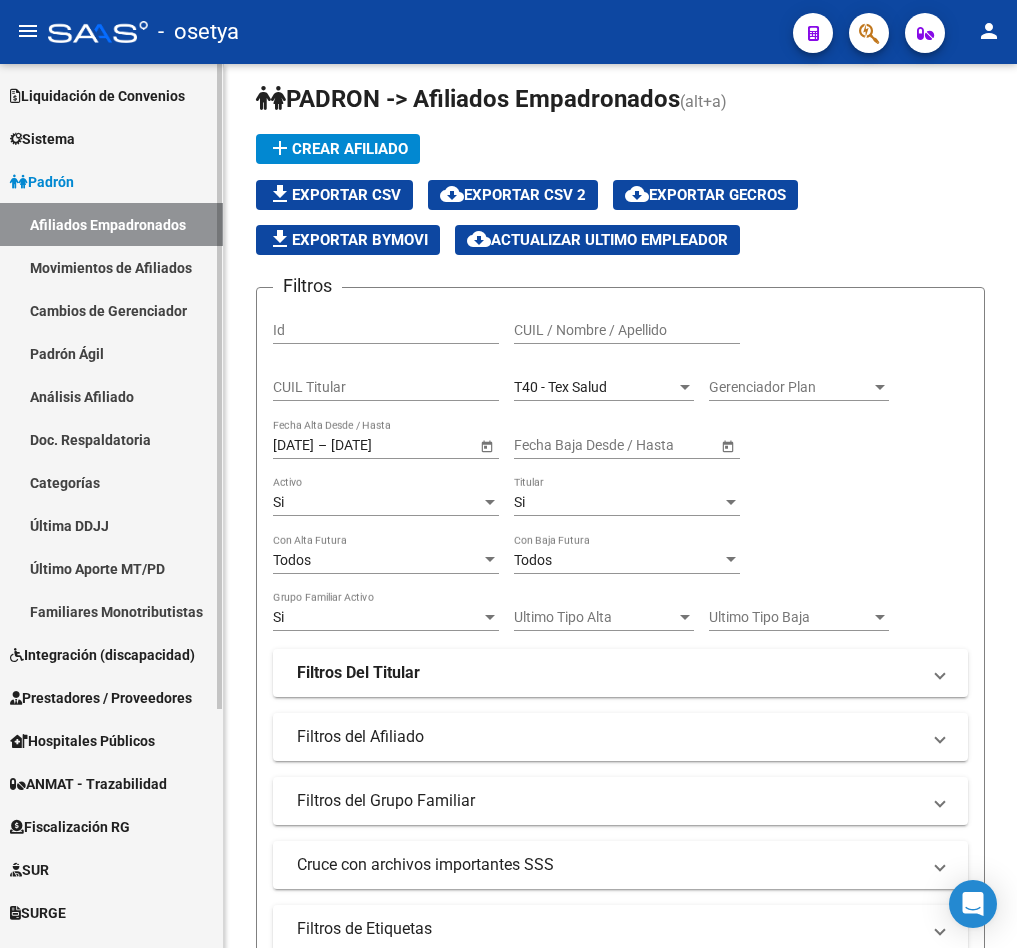 scroll, scrollTop: 150, scrollLeft: 0, axis: vertical 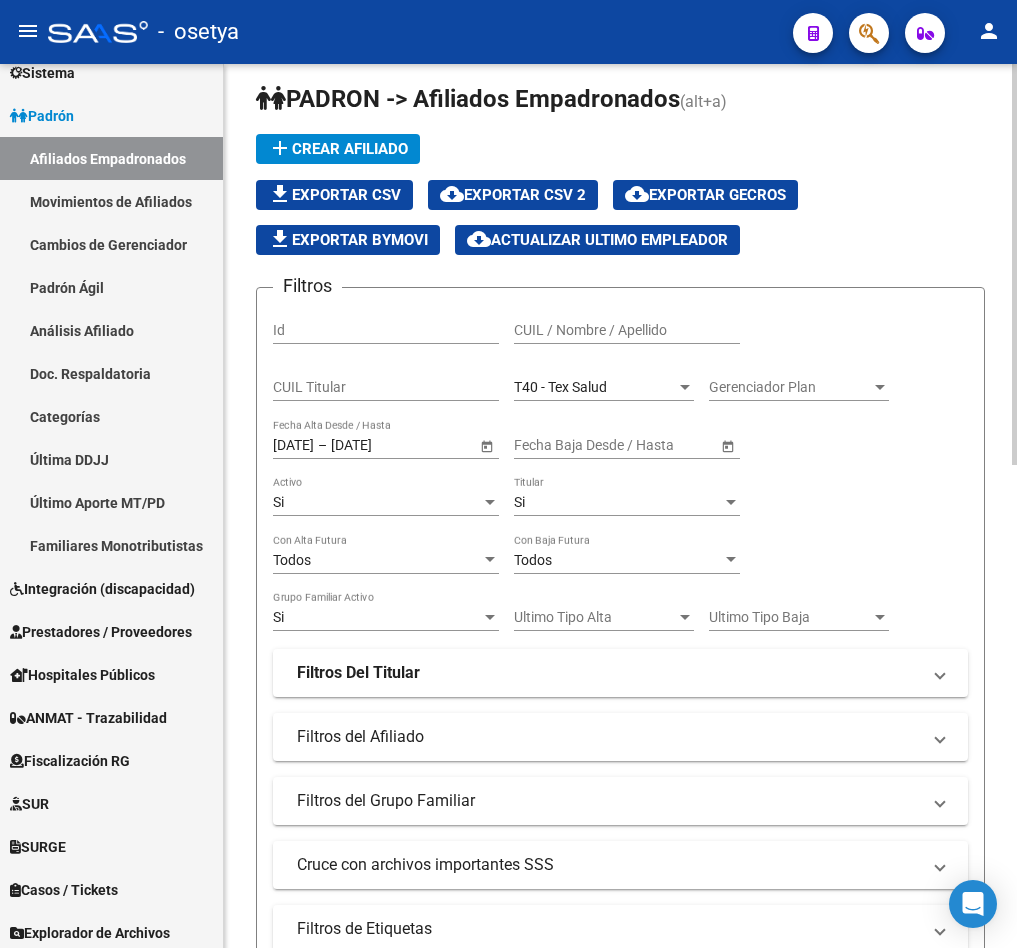 click on "file_download  Exportar CSV  cloud_download  Exportar CSV 2  cloud_download  Exportar GECROS  file_download  Exportar Bymovi  cloud_download  Actualizar ultimo Empleador" 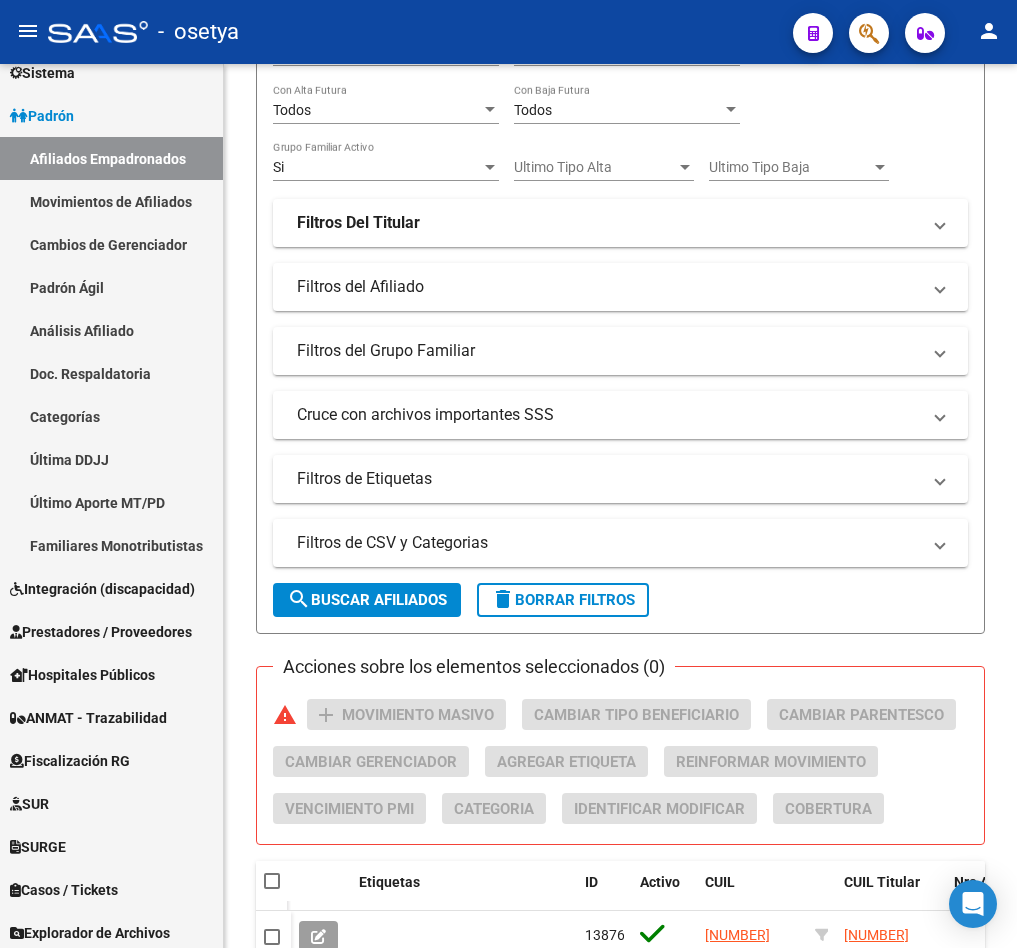 click on "search  Buscar Afiliados" 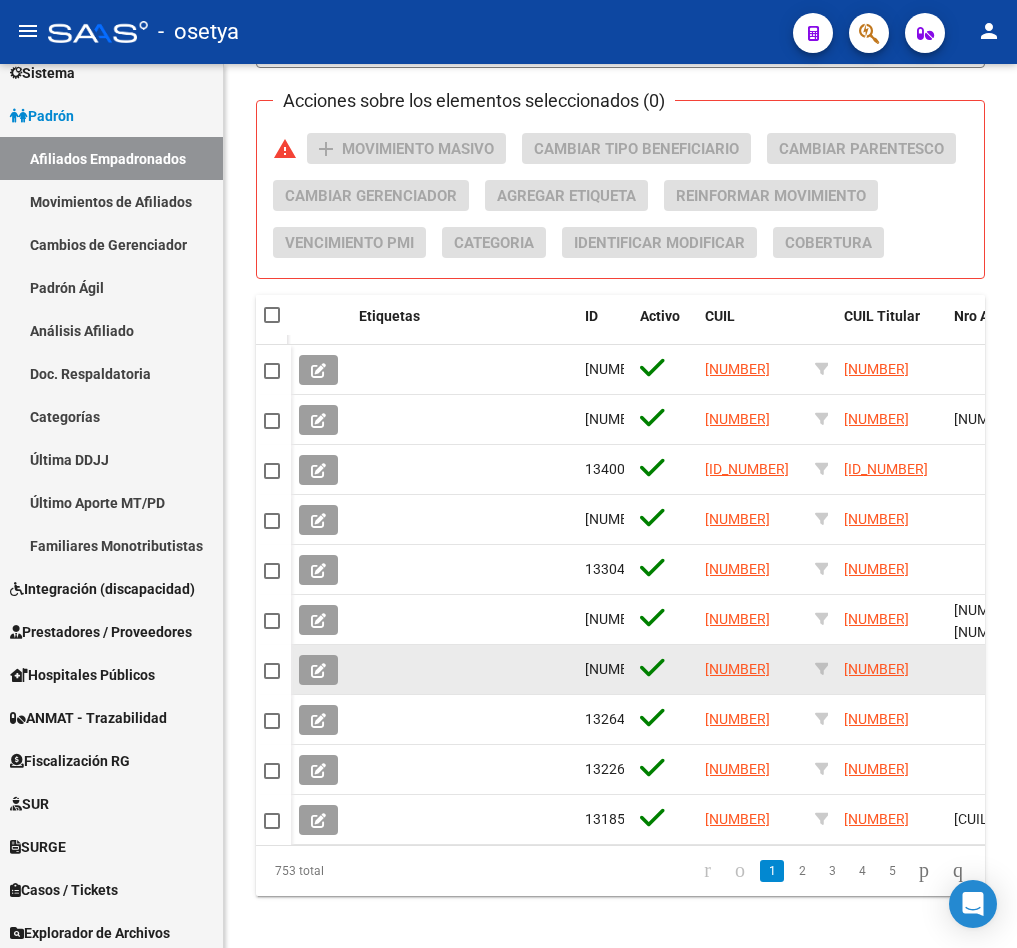 scroll, scrollTop: 1063, scrollLeft: 0, axis: vertical 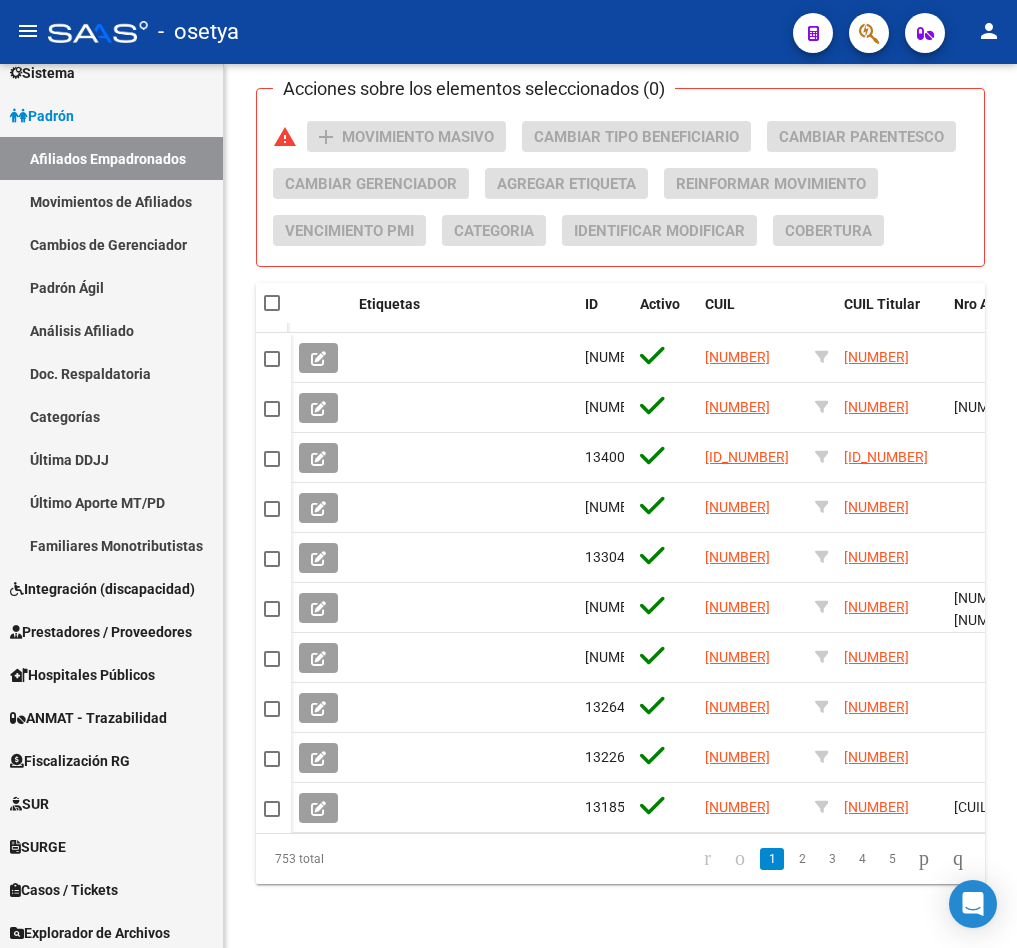 click on "PADRON -> Afiliados Empadronados  (alt+a) add  Crear Afiliado
file_download  Exportar CSV  cloud_download  Exportar CSV 2  cloud_download  Exportar GECROS  file_download  Exportar Bymovi  cloud_download  Actualizar ultimo Empleador  Filtros Id CUIL / Nombre / Apellido CUIL Titular T40 - Tex Salud Seleccionar Gerenciador Gerenciador Plan Gerenciador Plan [DD]/[MM]/[YYYY] [DD]/[MM]/[YYYY] – [DD]/[MM]/[YYYY] [DD]/[MM]/[YYYY] Fecha Alta Desde / Hasta Start date – End date Fecha Baja Desde / Hasta Si Activo Si Titular Todos Con Alta Futura Todos Con Baja Futura Si Grupo Familiar Activo Ultimo Tipo Alta Ultimo Tipo Alta Ultimo Tipo Baja Ultimo Tipo Baja Filtros Del Titular Ultima DDJJ Ultima DDJJ Ultima DDJJ en Periodo Periodo Ultimo MtPd Sitcuil Con Sueldo Con Sueldo  Filtros del Afiliado  Edades Edades Sexo Sexo Discapacitado Discapacitado Nacionalidad Nacionalidad Provincia Provincia Estado Civil Estado Civil Start date – End date Fecha Nacimiento Desde / Hasta Todos Tiene PMI Todos Certificado Estudio Codigo Postal [POSTAL_CODE]" 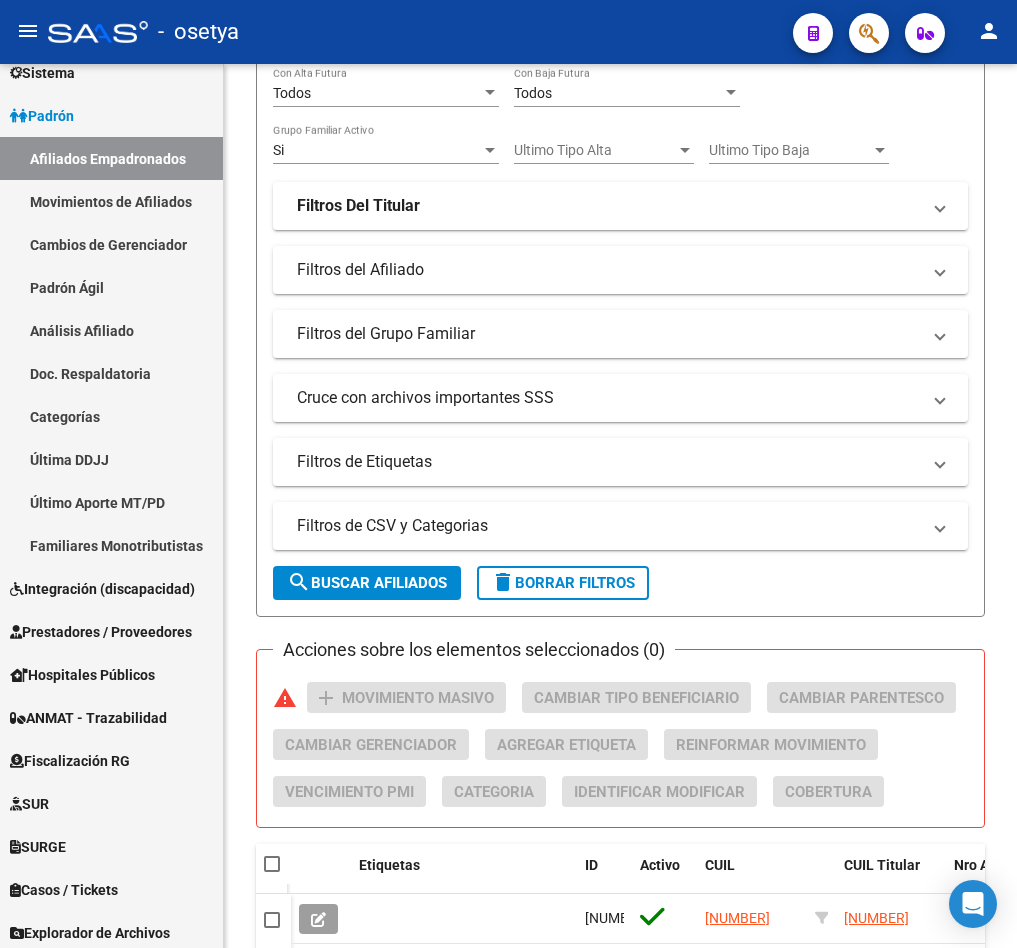 scroll, scrollTop: 313, scrollLeft: 0, axis: vertical 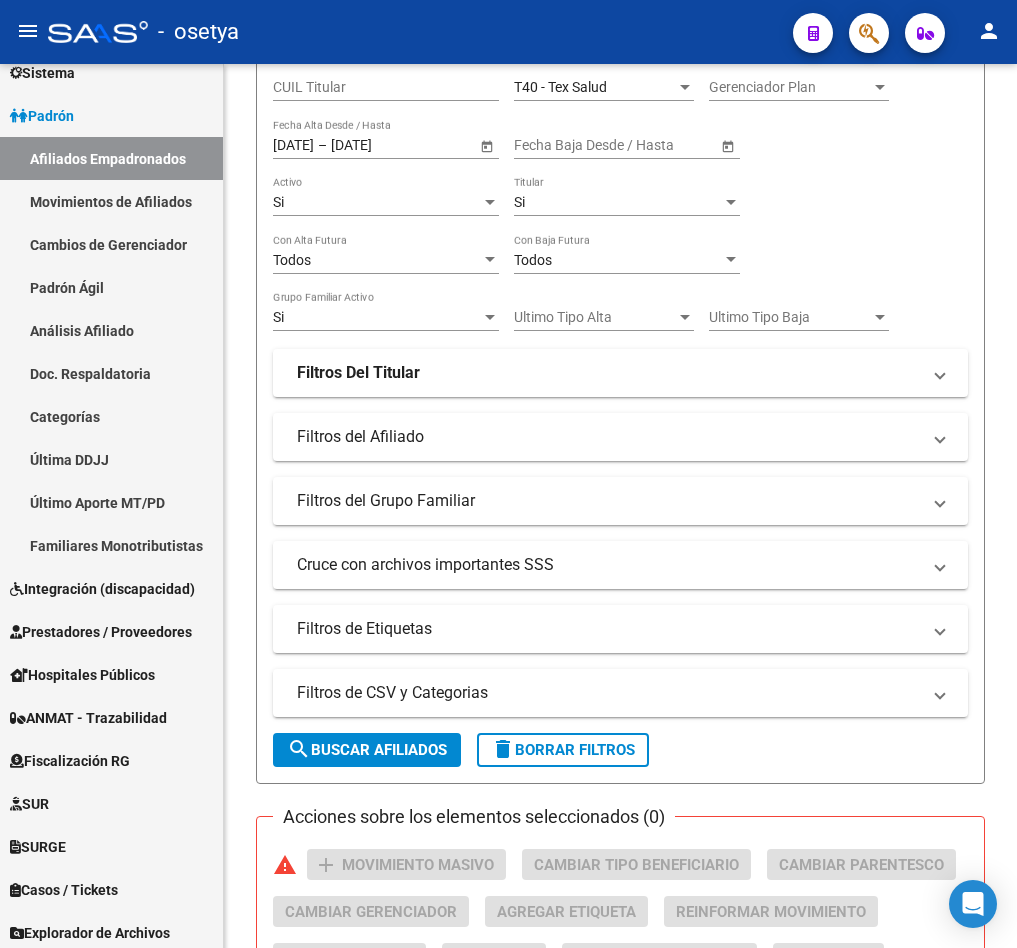 click on "T40 - Tex Salud" at bounding box center [595, 87] 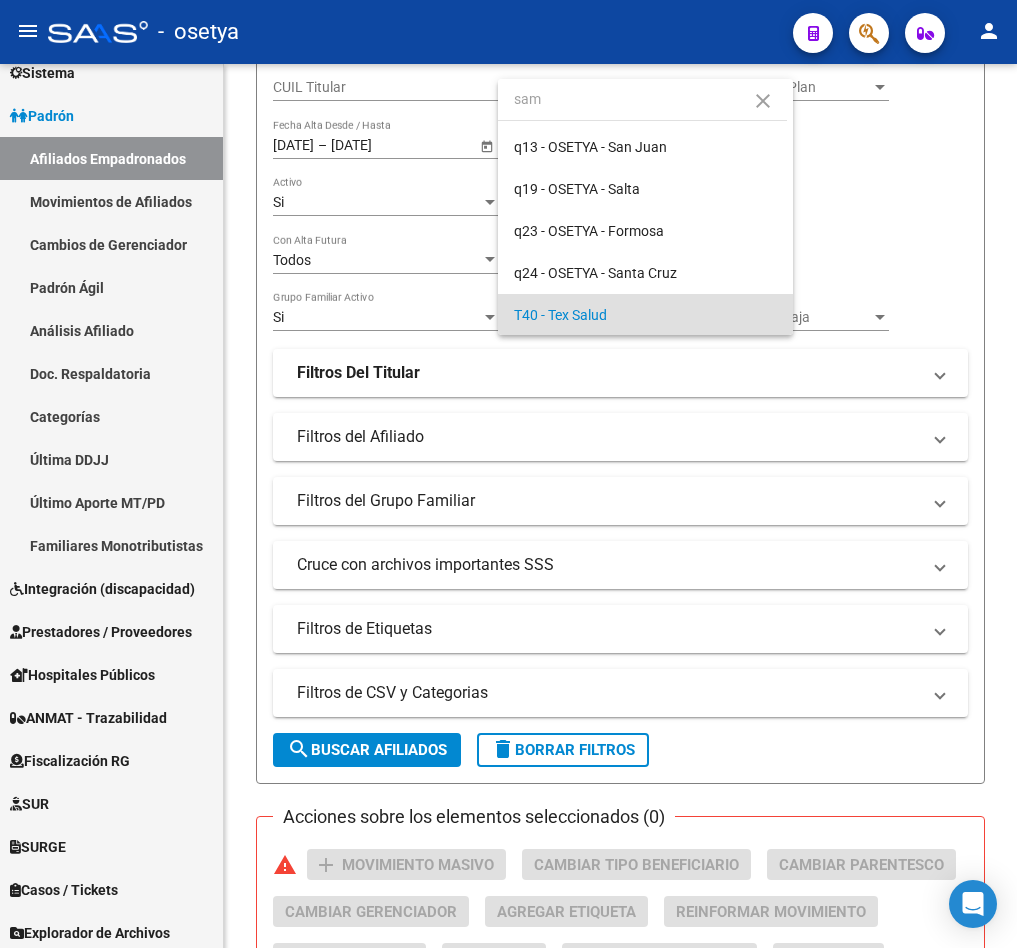 scroll, scrollTop: 0, scrollLeft: 0, axis: both 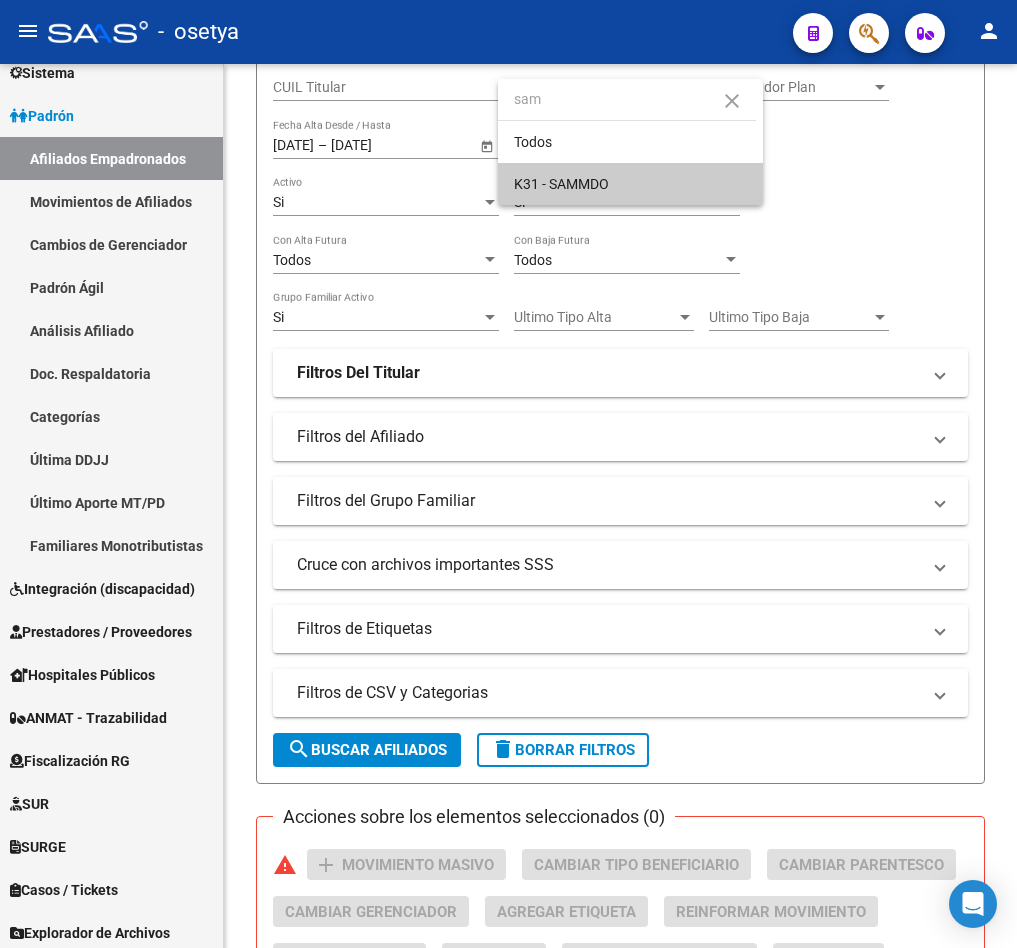 type on "sam" 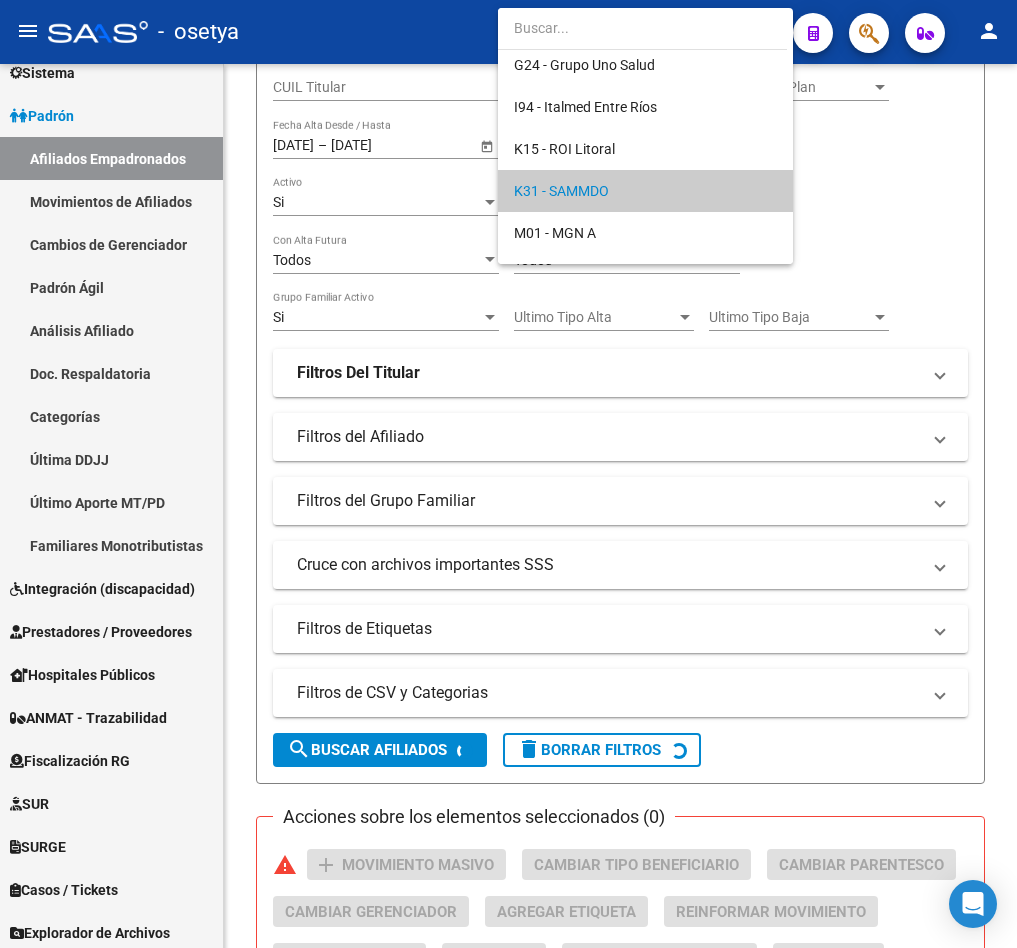 scroll, scrollTop: 505, scrollLeft: 0, axis: vertical 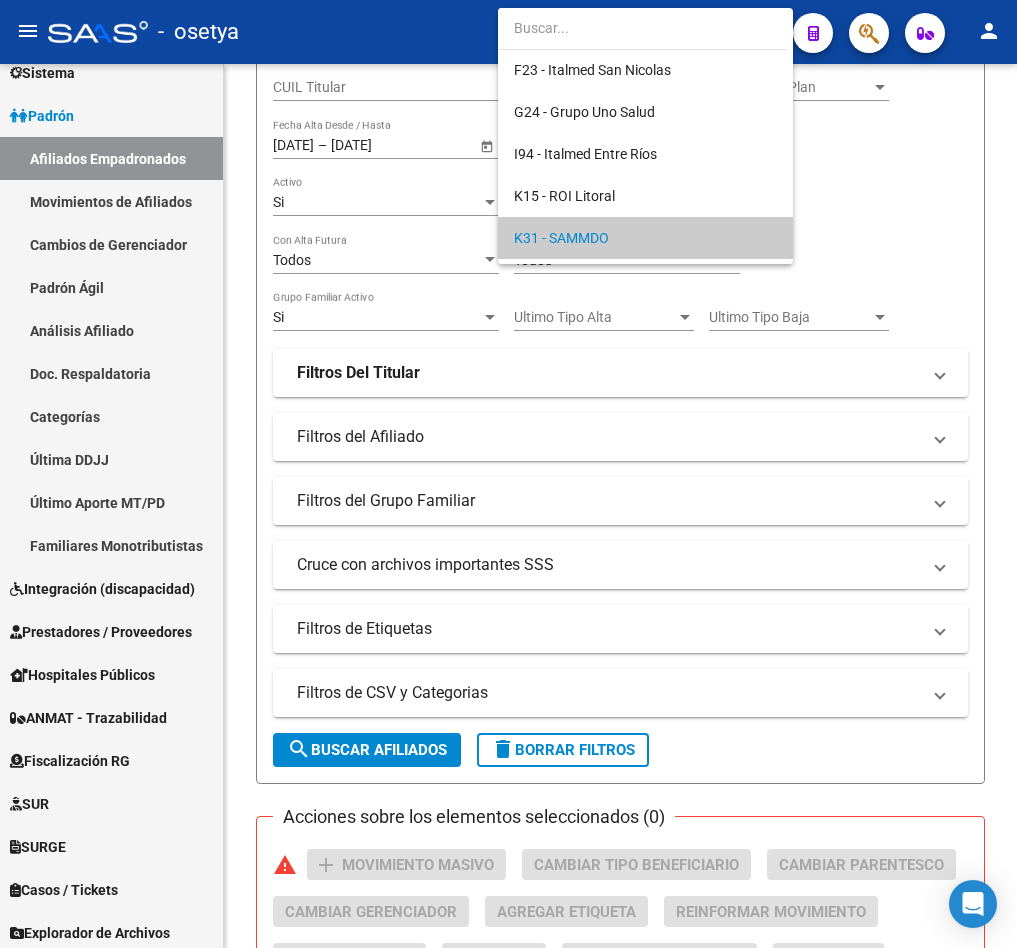 click at bounding box center (508, 474) 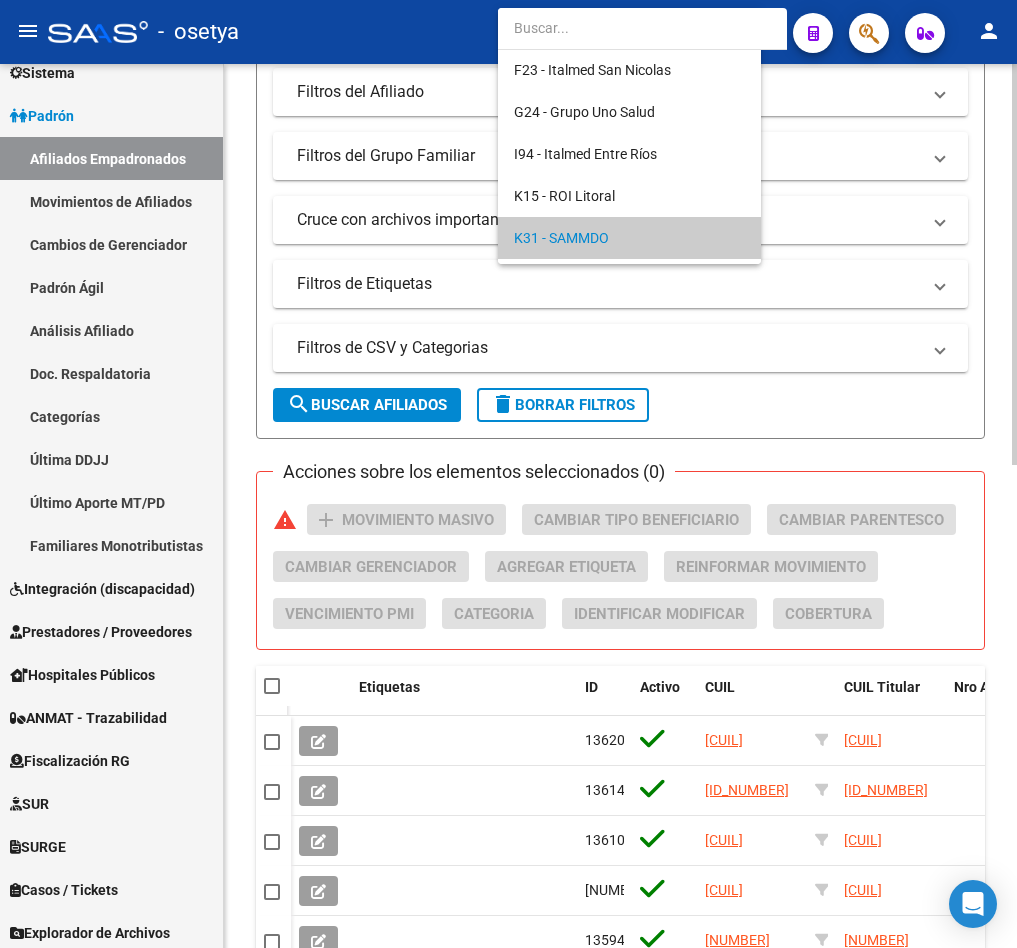 scroll, scrollTop: 1063, scrollLeft: 0, axis: vertical 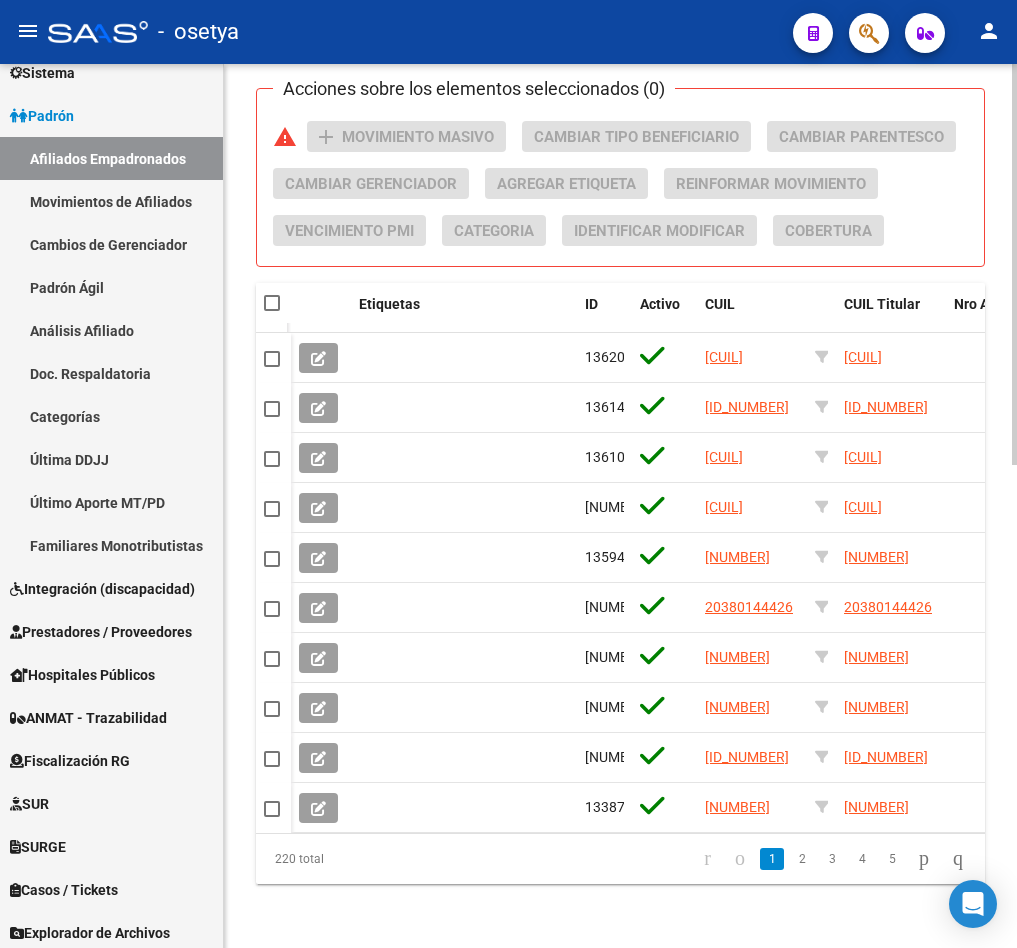 click on "PADRON -> Afiliados Empadronados  (alt+a) add  Crear Afiliado
file_download  Exportar CSV  cloud_download  Exportar CSV 2  cloud_download  Exportar GECROS  file_download  Exportar Bymovi  cloud_download  Actualizar ultimo Empleador  Filtros Id CUIL / Nombre / Apellido CUIL Titular K31 - SAMMDO Seleccionar Gerenciador Gerenciador Plan Gerenciador Plan [DD]/[MM]/[YYYY] [DD]/[MM]/[YYYY] – [DD]/[MM]/[YYYY] [DD]/[MM]/[YYYY] Fecha Alta Desde / Hasta Start date – End date Fecha Baja Desde / Hasta Si Activo Si Titular Todos Con Alta Futura Todos Con Baja Futura Si Grupo Familiar Activo Ultimo Tipo Alta Ultimo Tipo Alta Ultimo Tipo Baja Ultimo Tipo Baja Filtros Del Titular Ultima DDJJ Ultima DDJJ Ultima DDJJ en Periodo Periodo Ultimo MtPd Sitcuil Con Sueldo Con Sueldo  Filtros del Afiliado  Edades Edades Sexo Sexo Discapacitado Discapacitado Nacionalidad Nacionalidad Provincia Provincia Estado Civil Estado Civil Start date – End date Fecha Nacimiento Desde / Hasta Todos Tiene PMI Todos Certificado Estudio Codigo Postal [POSTAL_CODE] [CITY]" 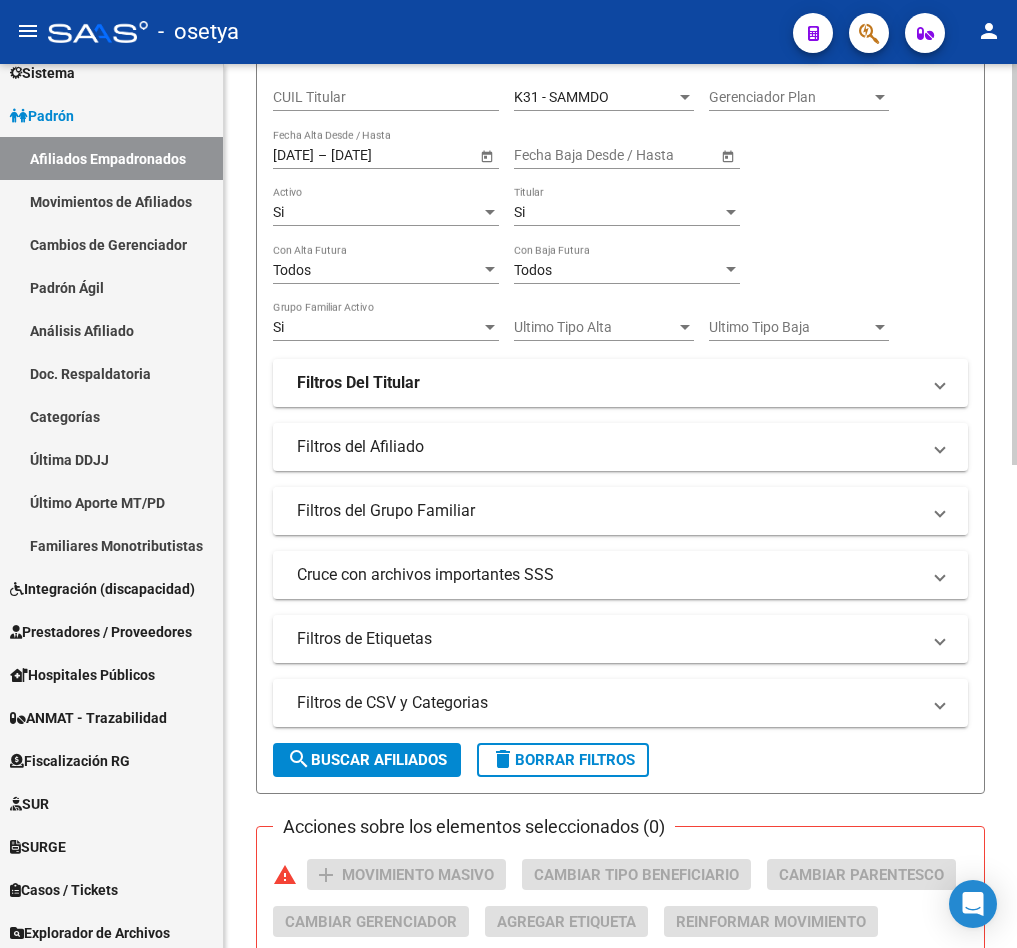 scroll, scrollTop: 163, scrollLeft: 0, axis: vertical 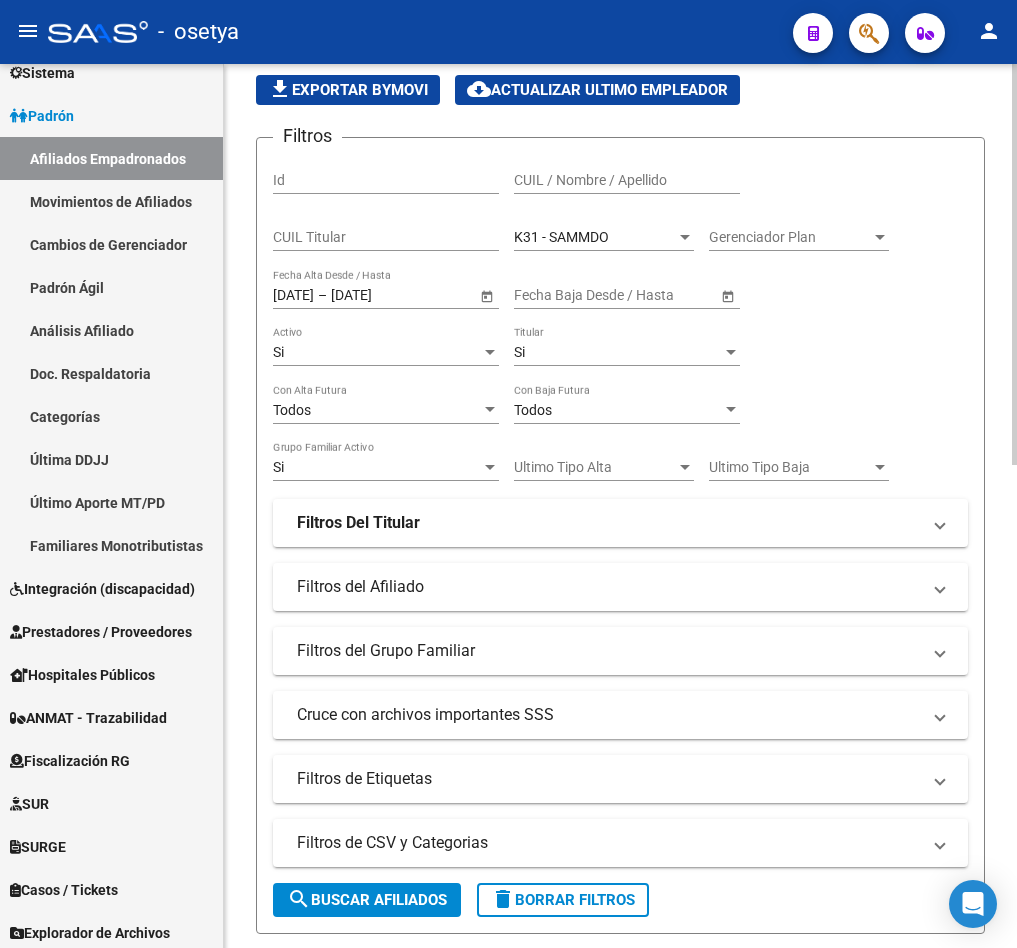 click on "K31 - SAMMDO Seleccionar Gerenciador" 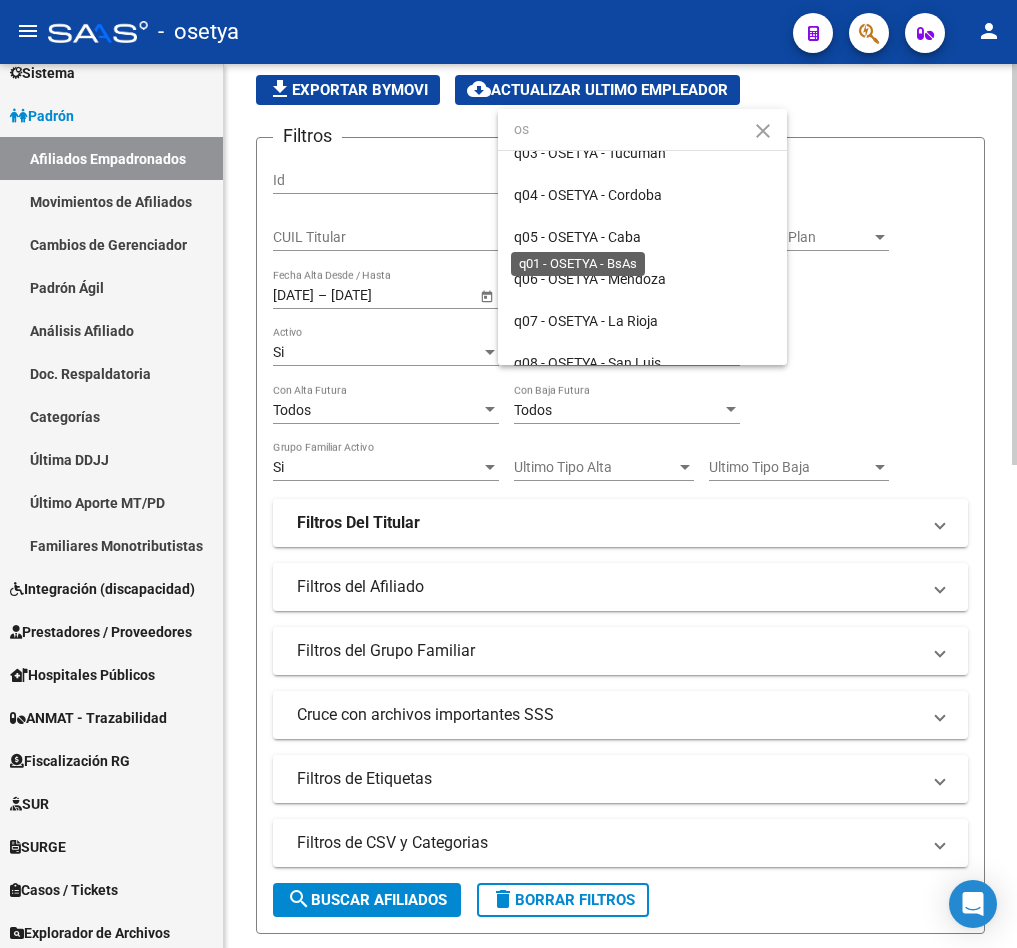 scroll, scrollTop: 0, scrollLeft: 0, axis: both 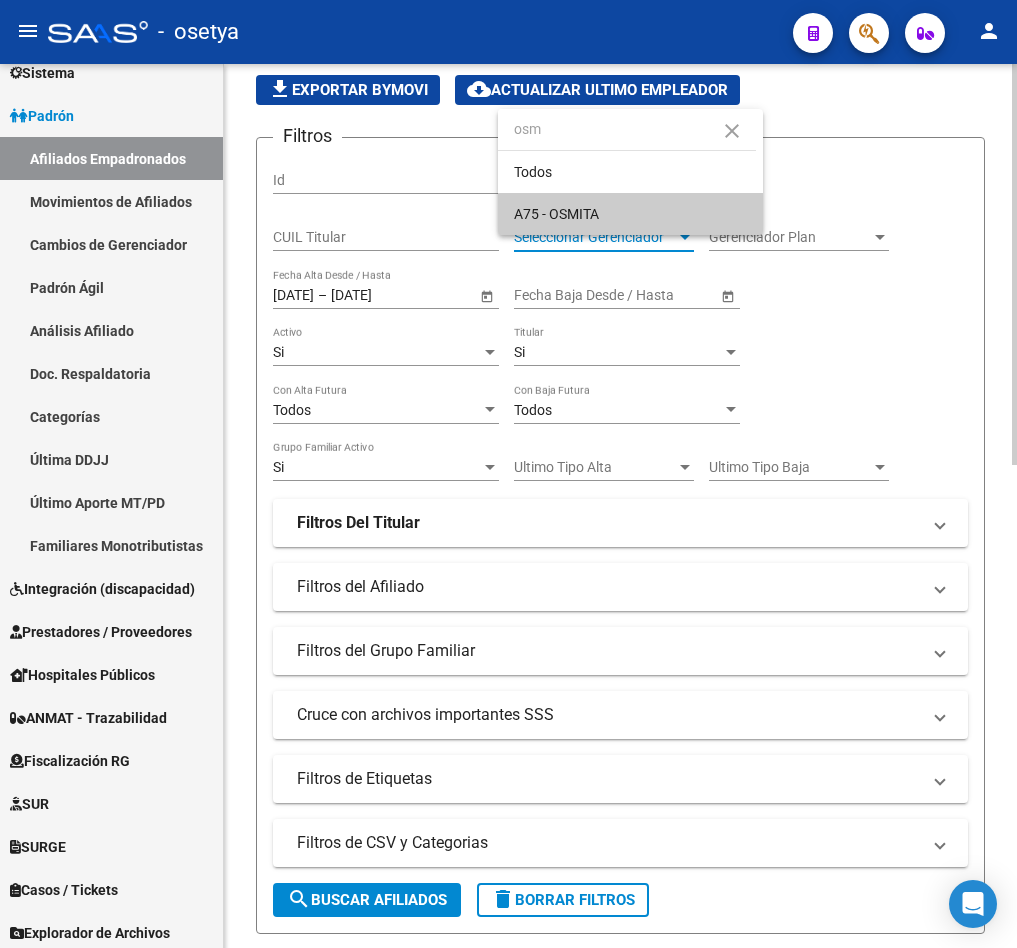 type on "osm" 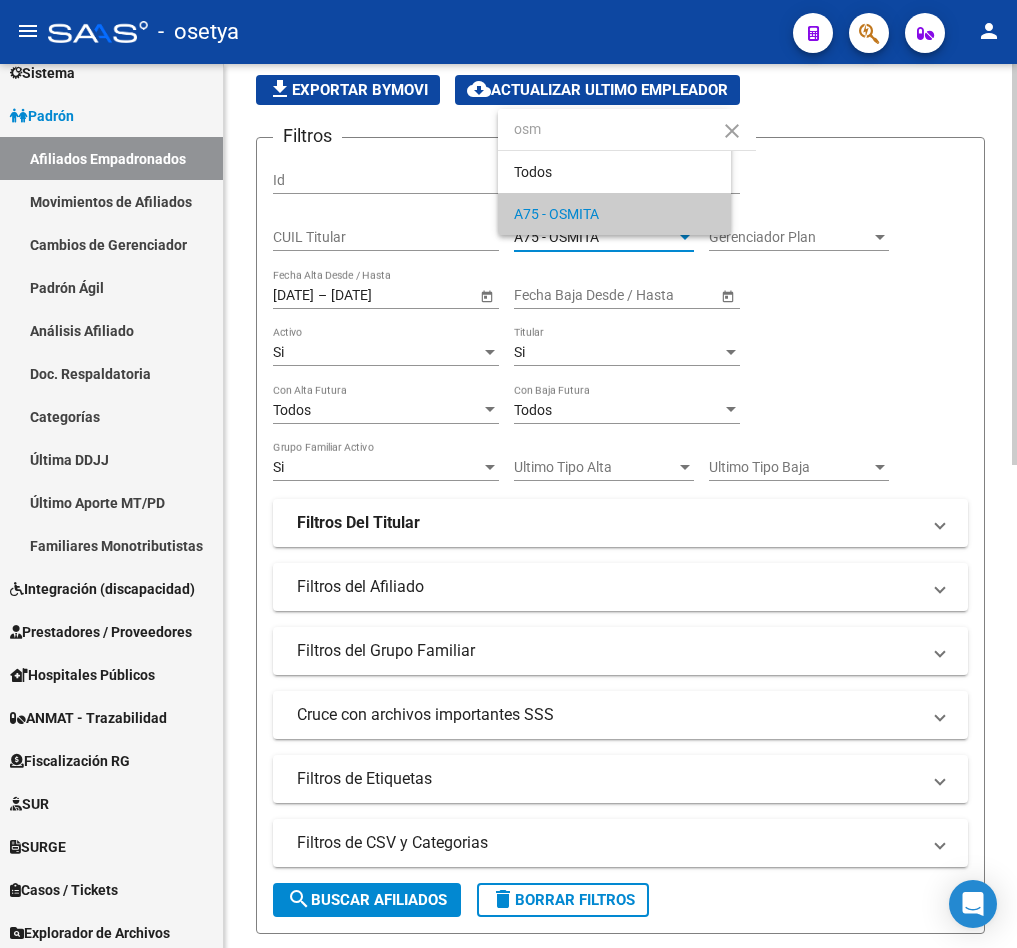 type 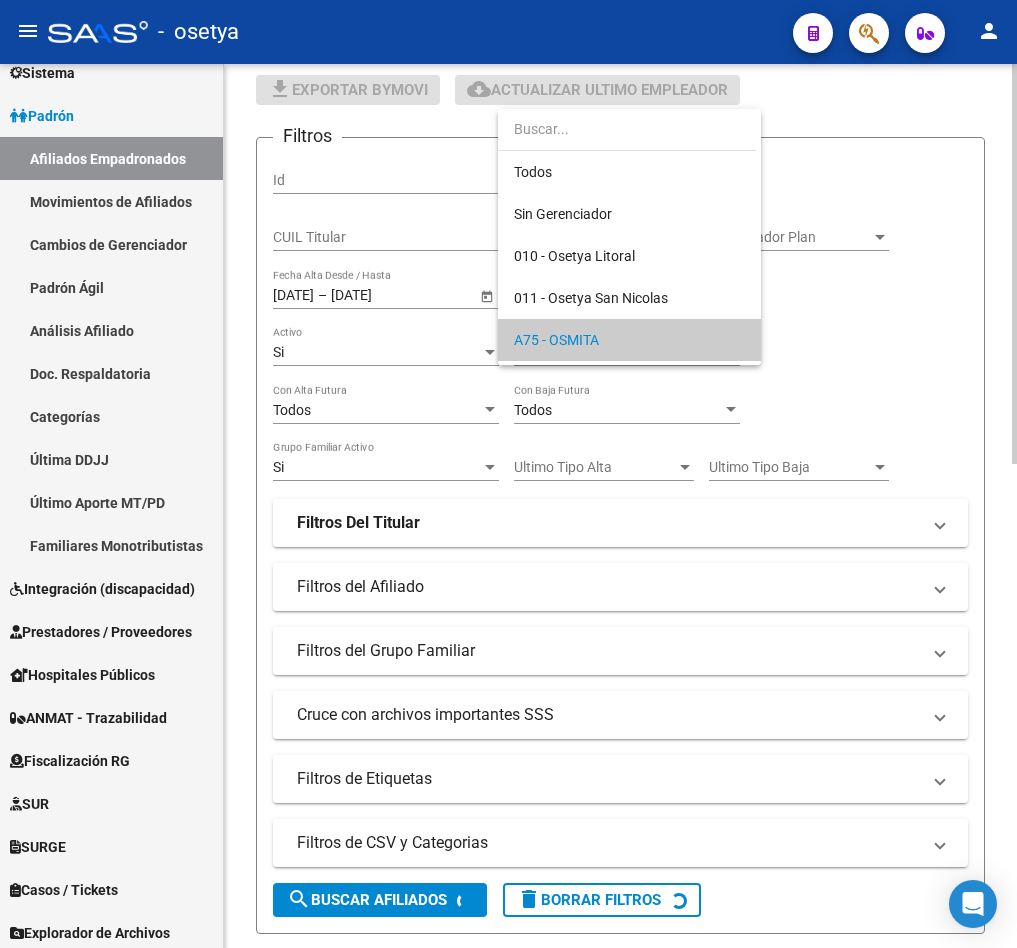 scroll, scrollTop: 103, scrollLeft: 0, axis: vertical 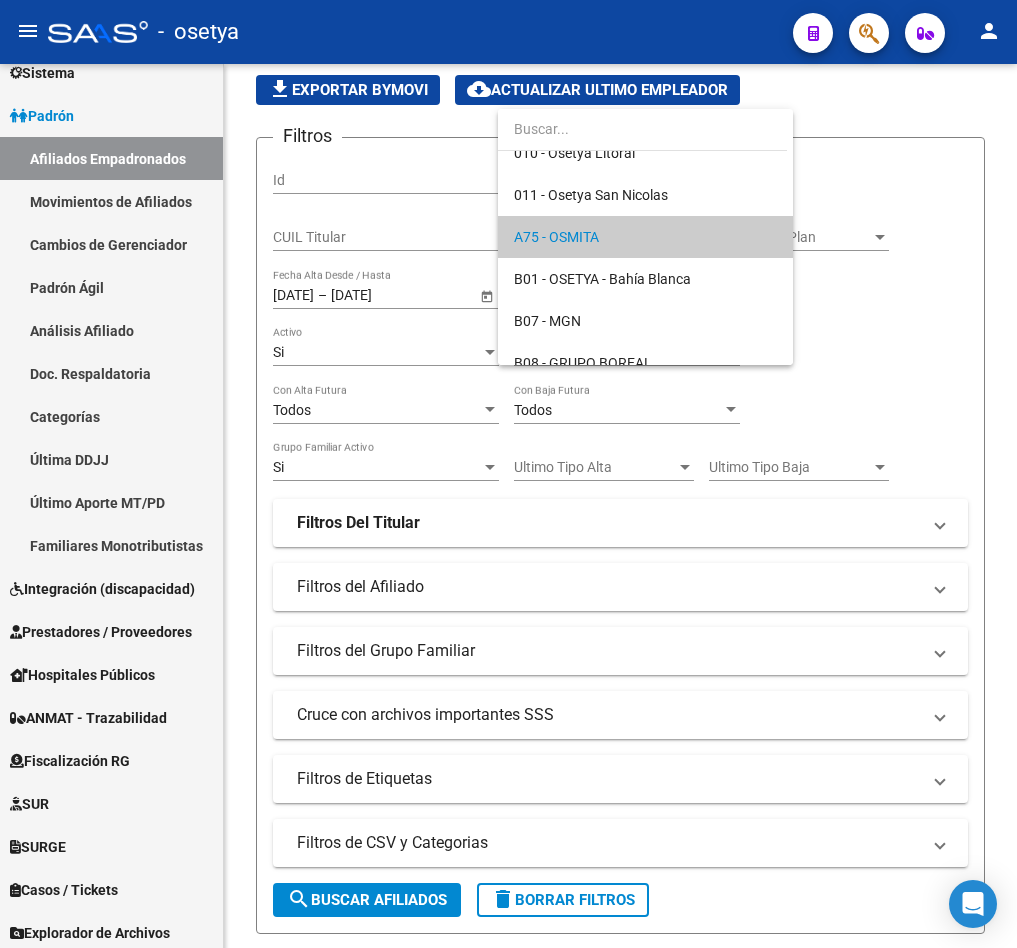 click at bounding box center [508, 474] 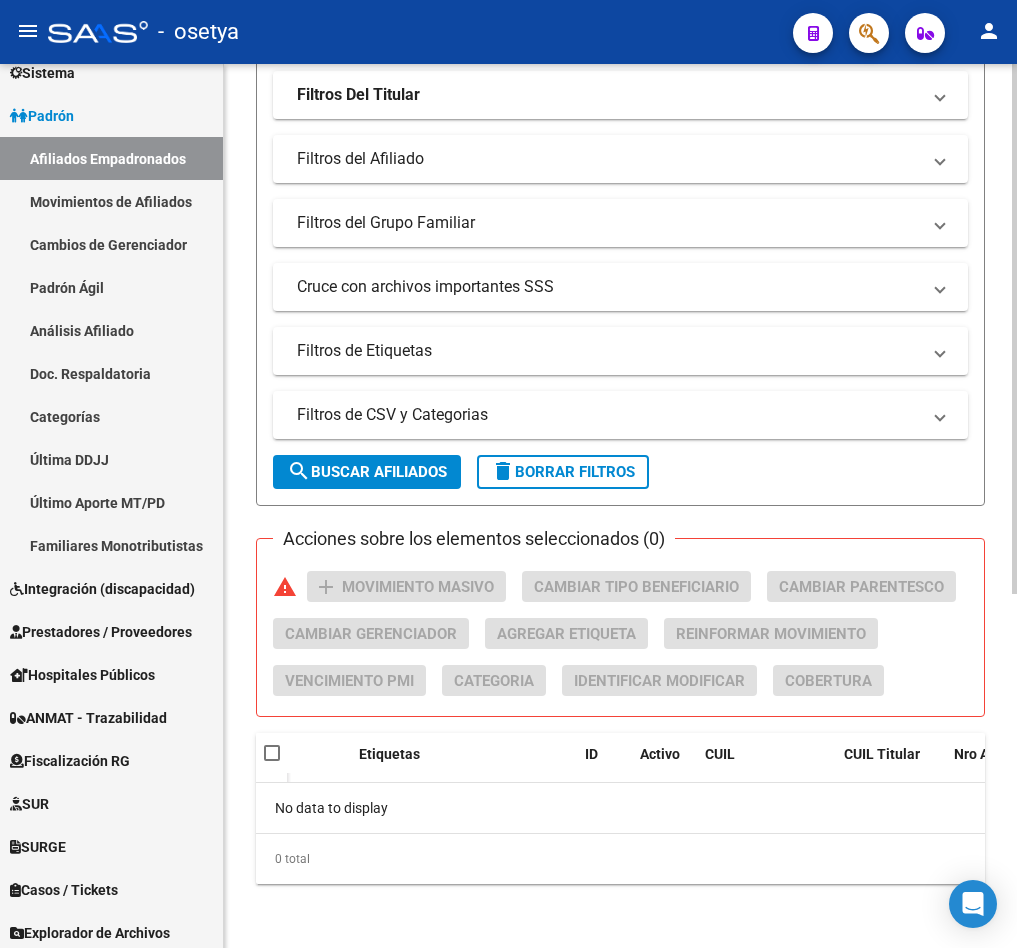 scroll, scrollTop: 291, scrollLeft: 0, axis: vertical 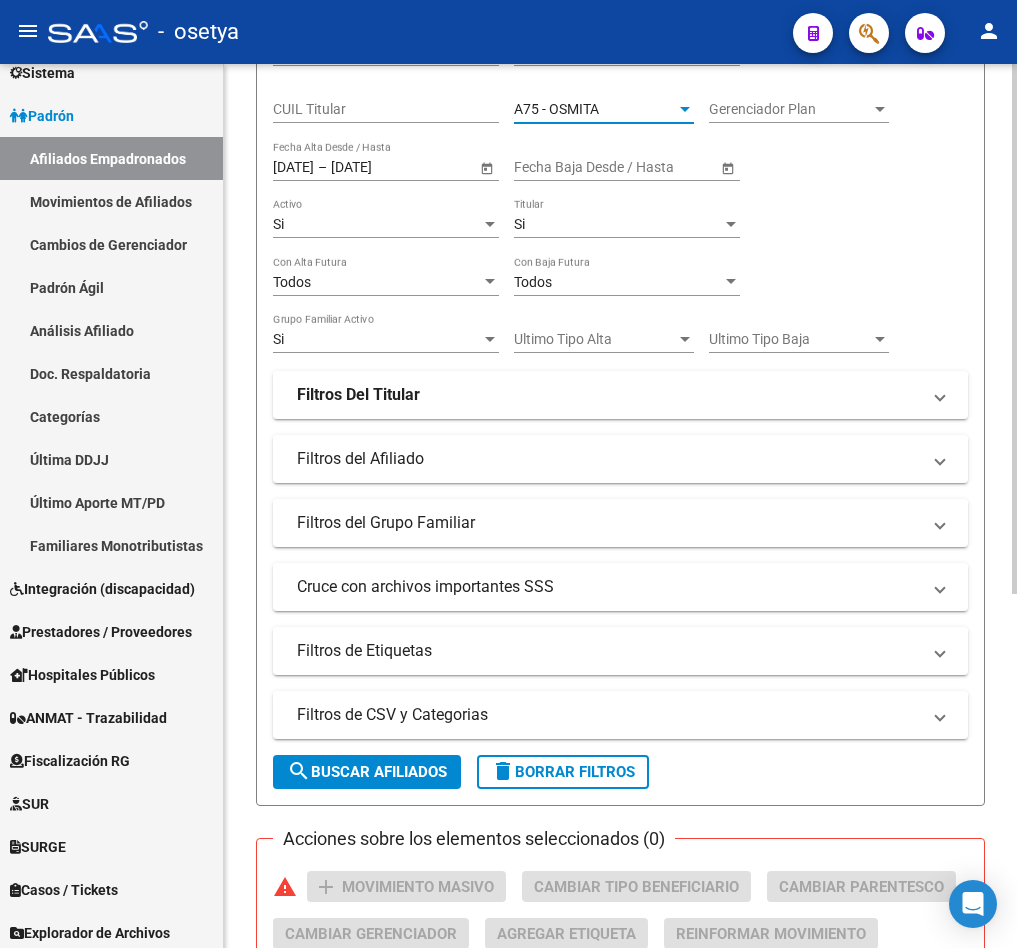 click on "A75 - OSMITA" at bounding box center (556, 109) 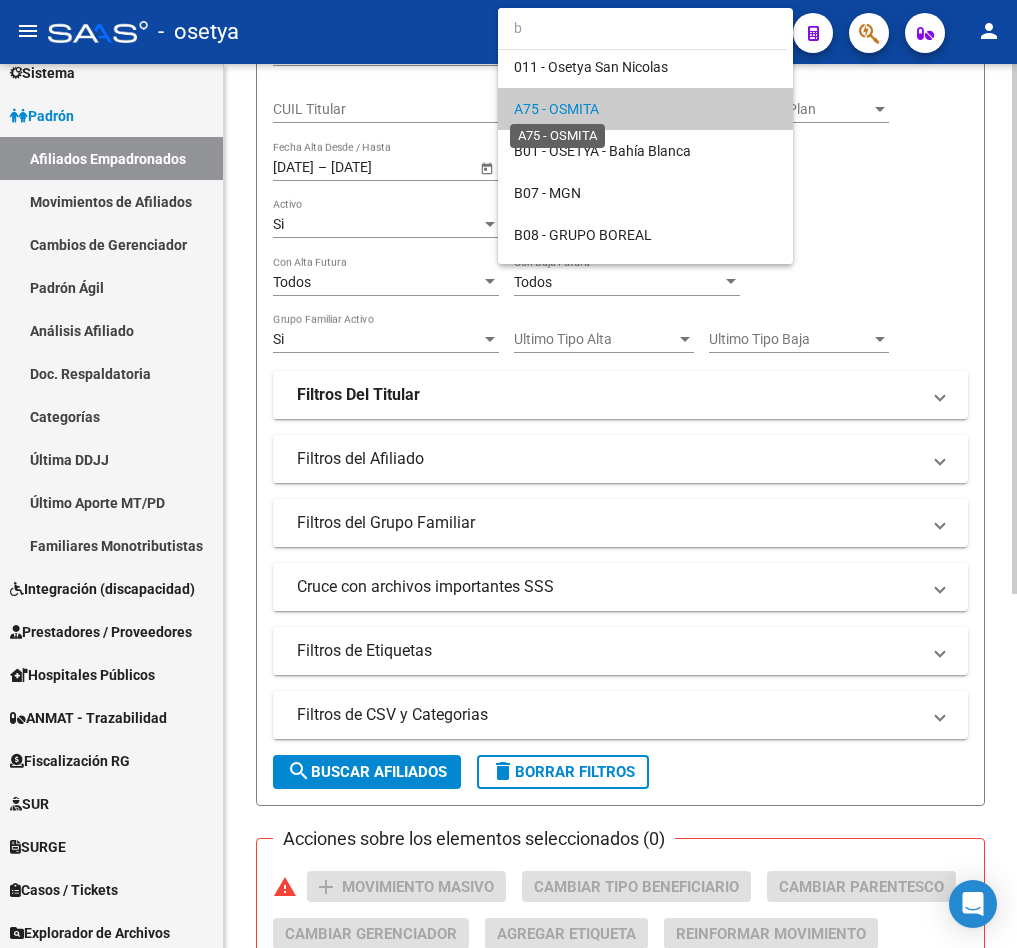 scroll, scrollTop: 0, scrollLeft: 0, axis: both 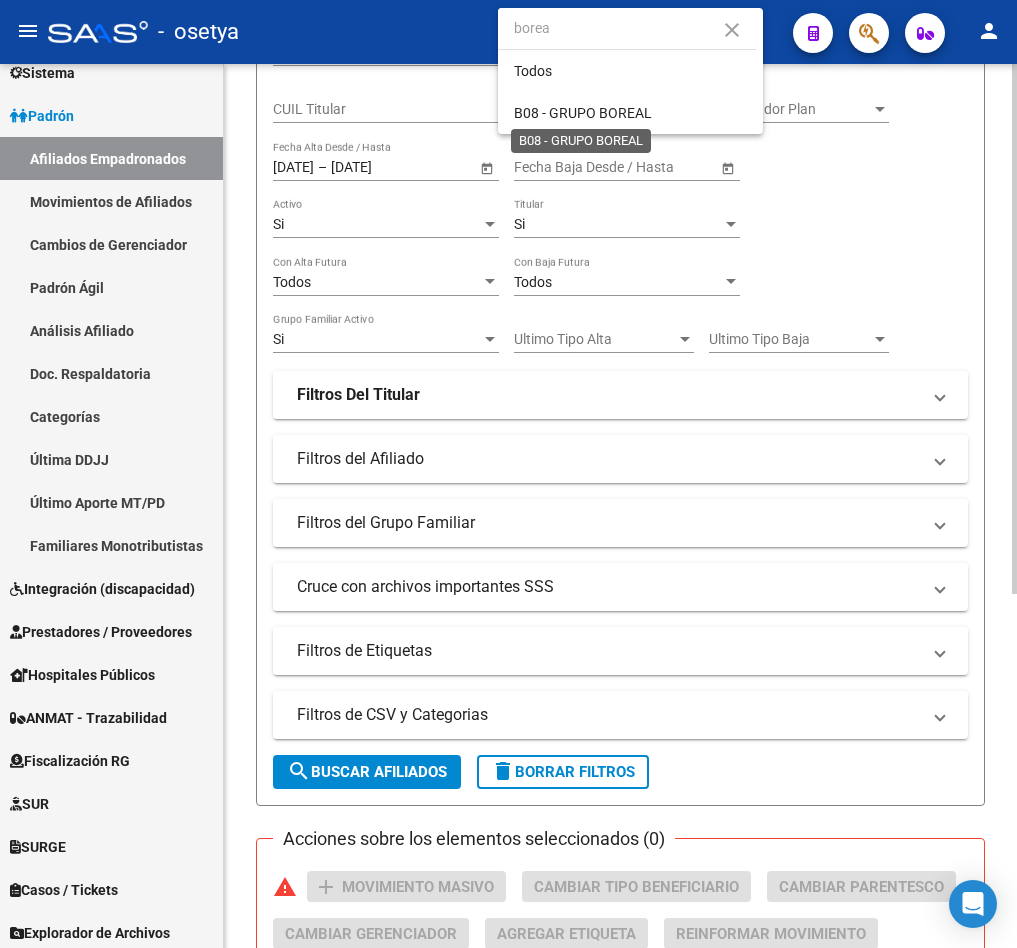 type on "borea" 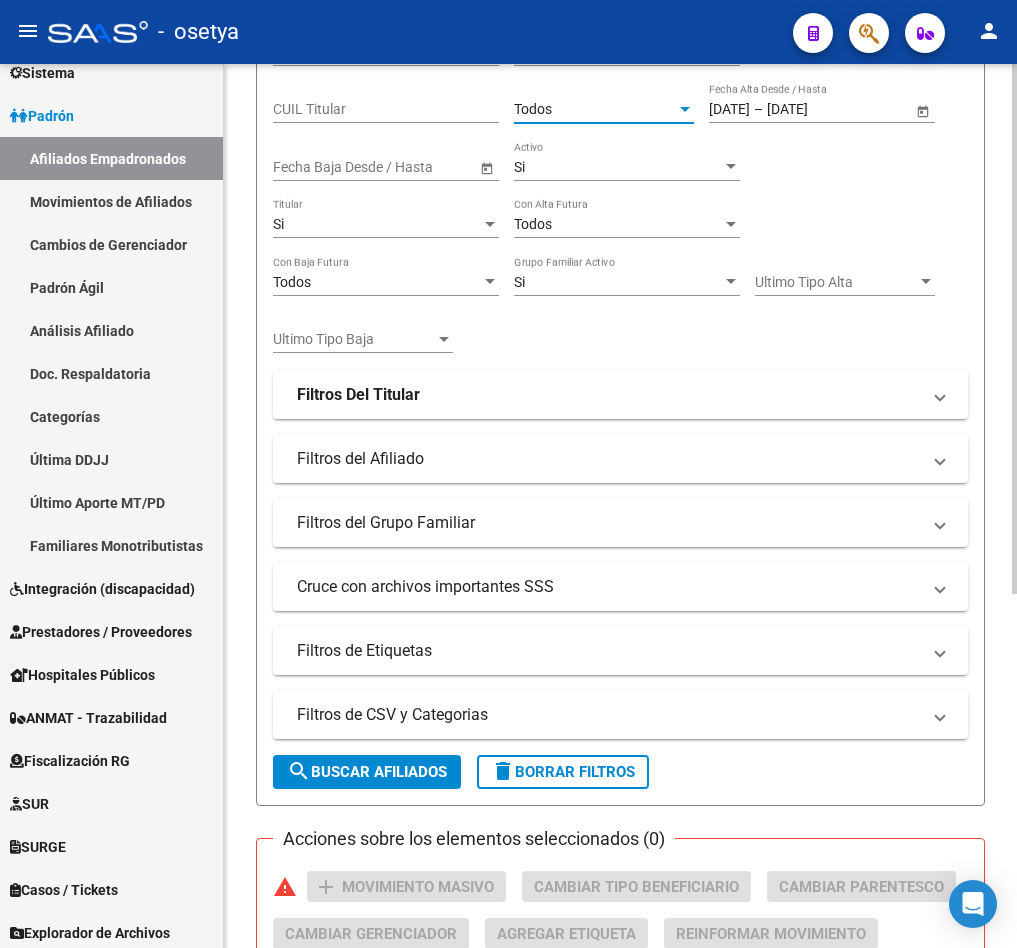 scroll, scrollTop: 141, scrollLeft: 0, axis: vertical 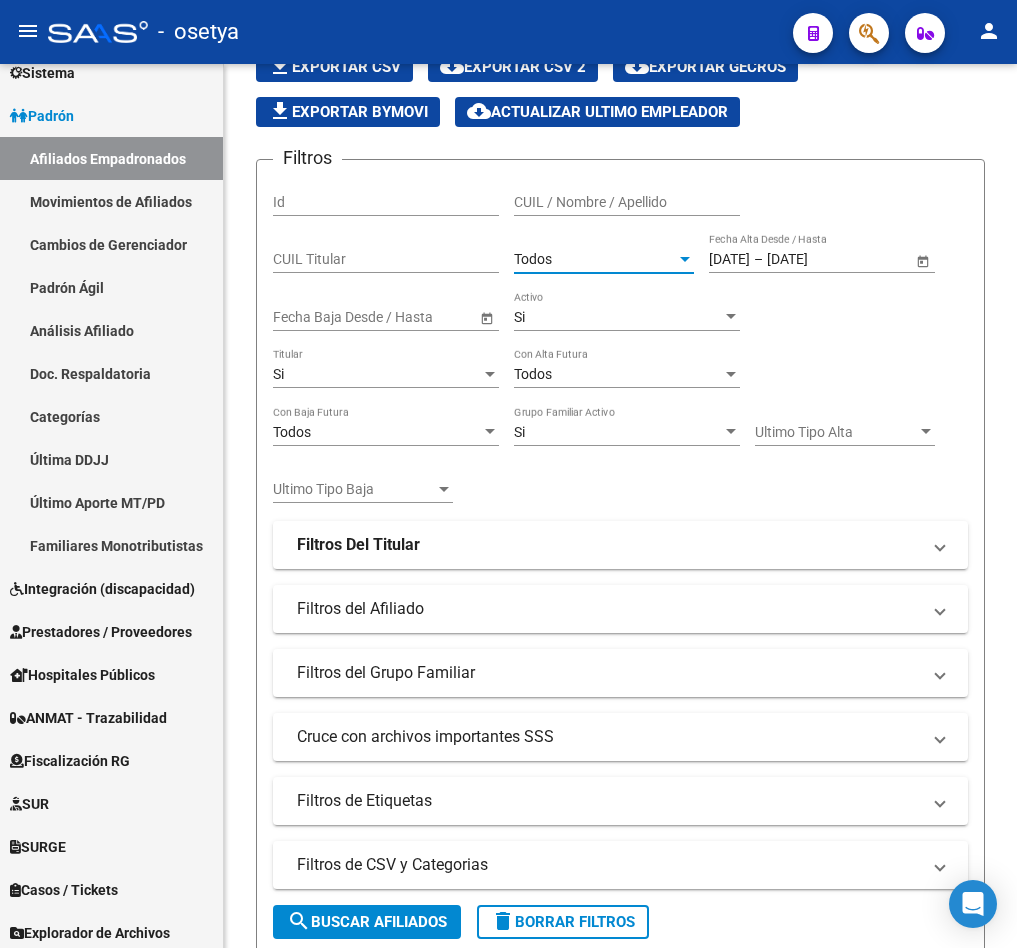 click on "Todos" at bounding box center [595, 259] 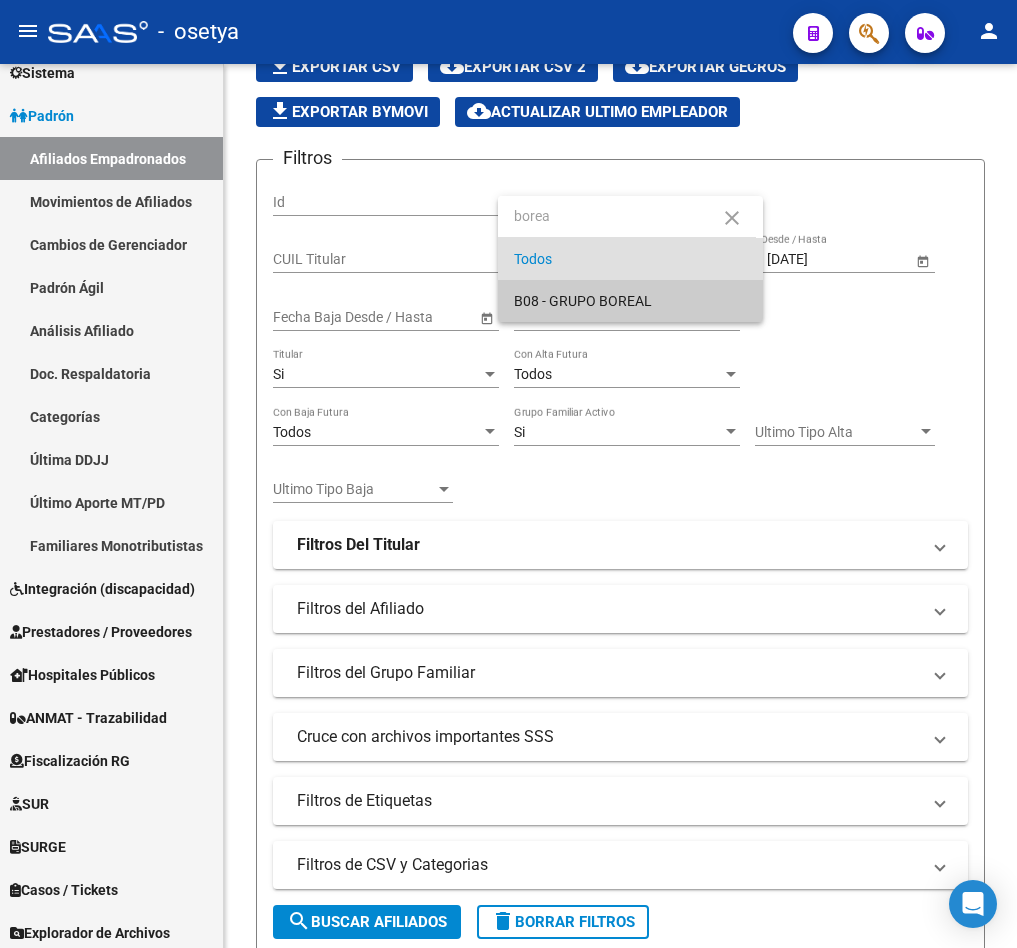 type on "borea" 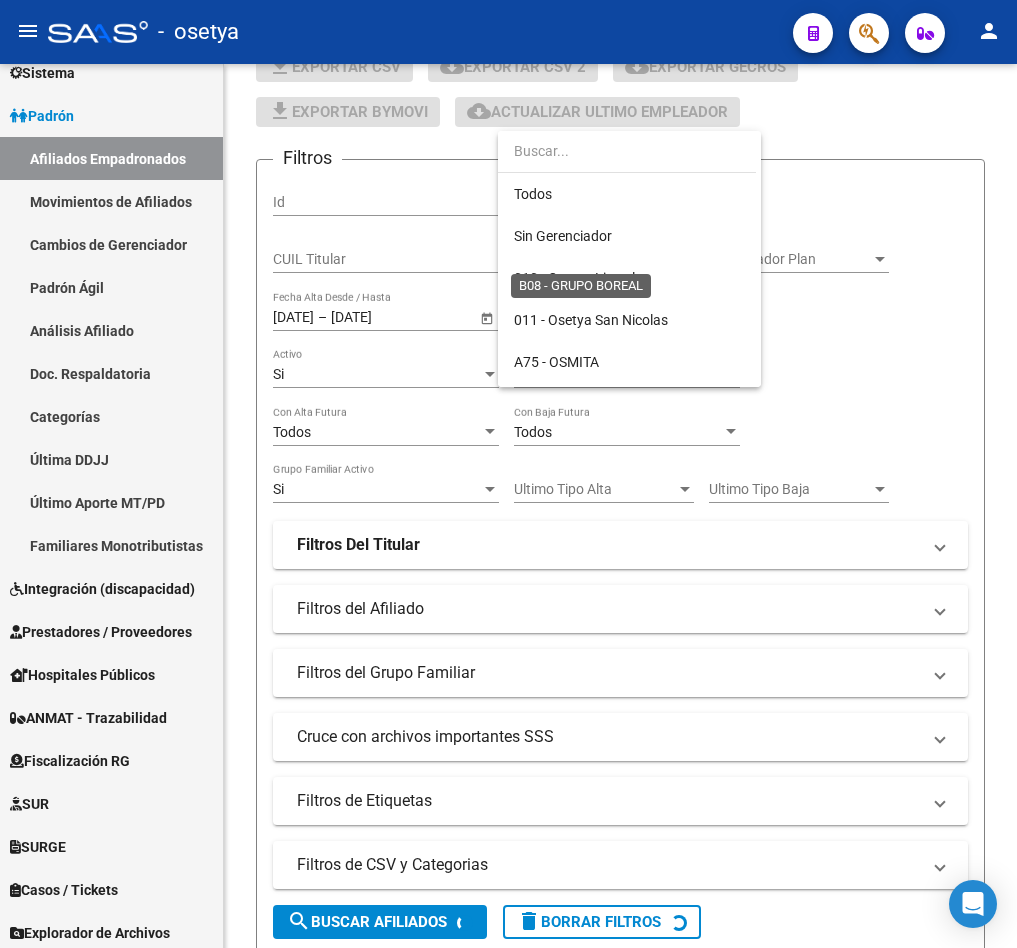 scroll, scrollTop: 229, scrollLeft: 0, axis: vertical 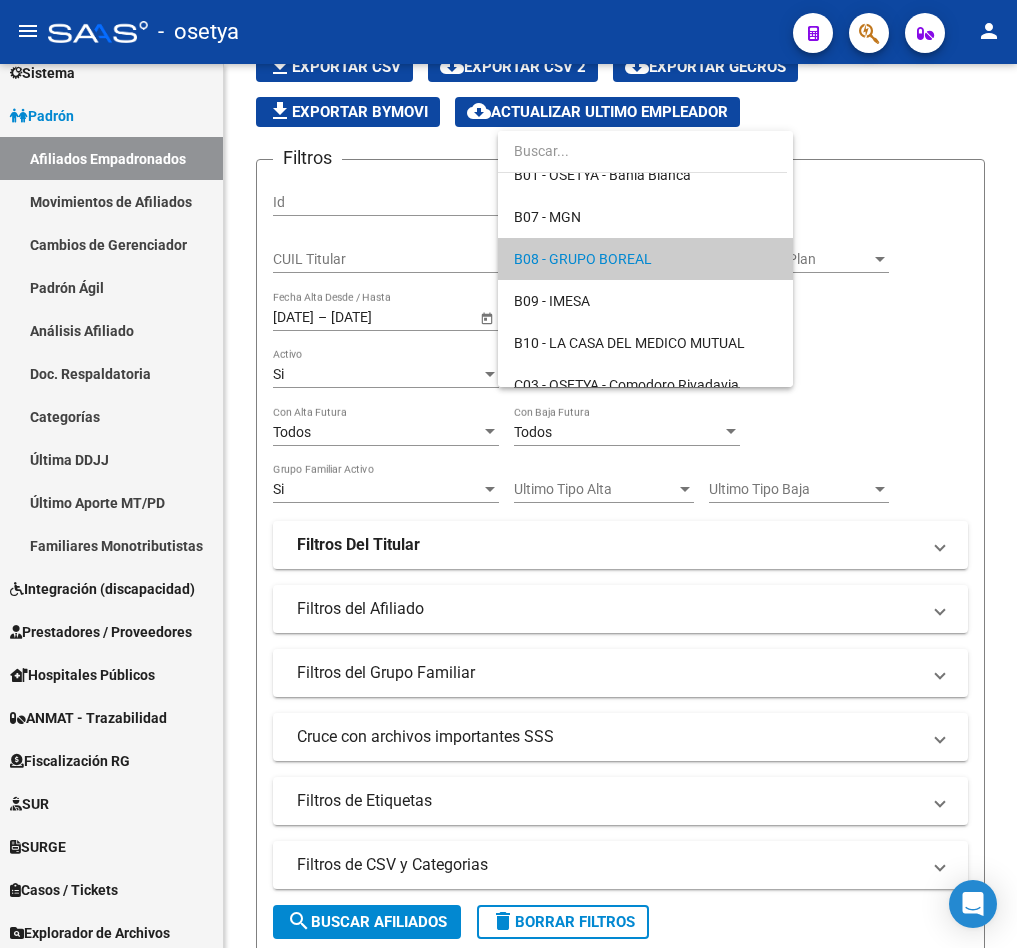 click at bounding box center (508, 474) 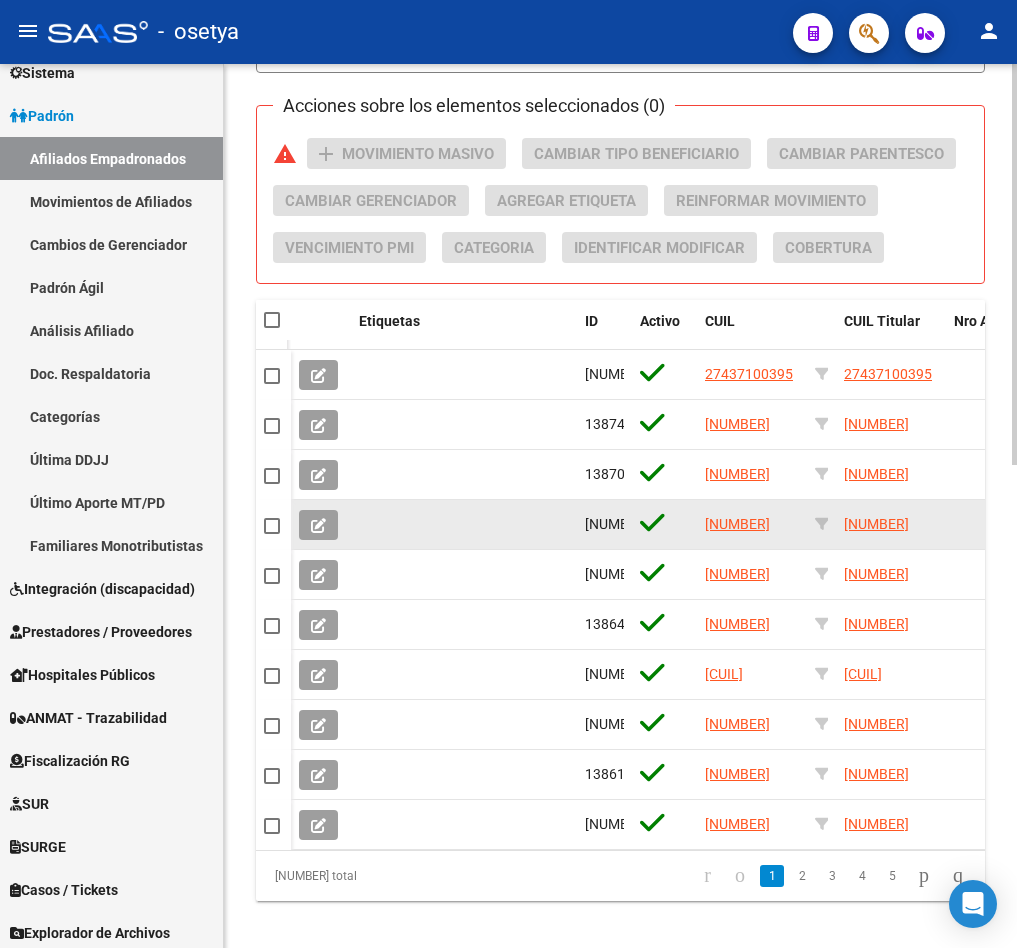 scroll, scrollTop: 1063, scrollLeft: 0, axis: vertical 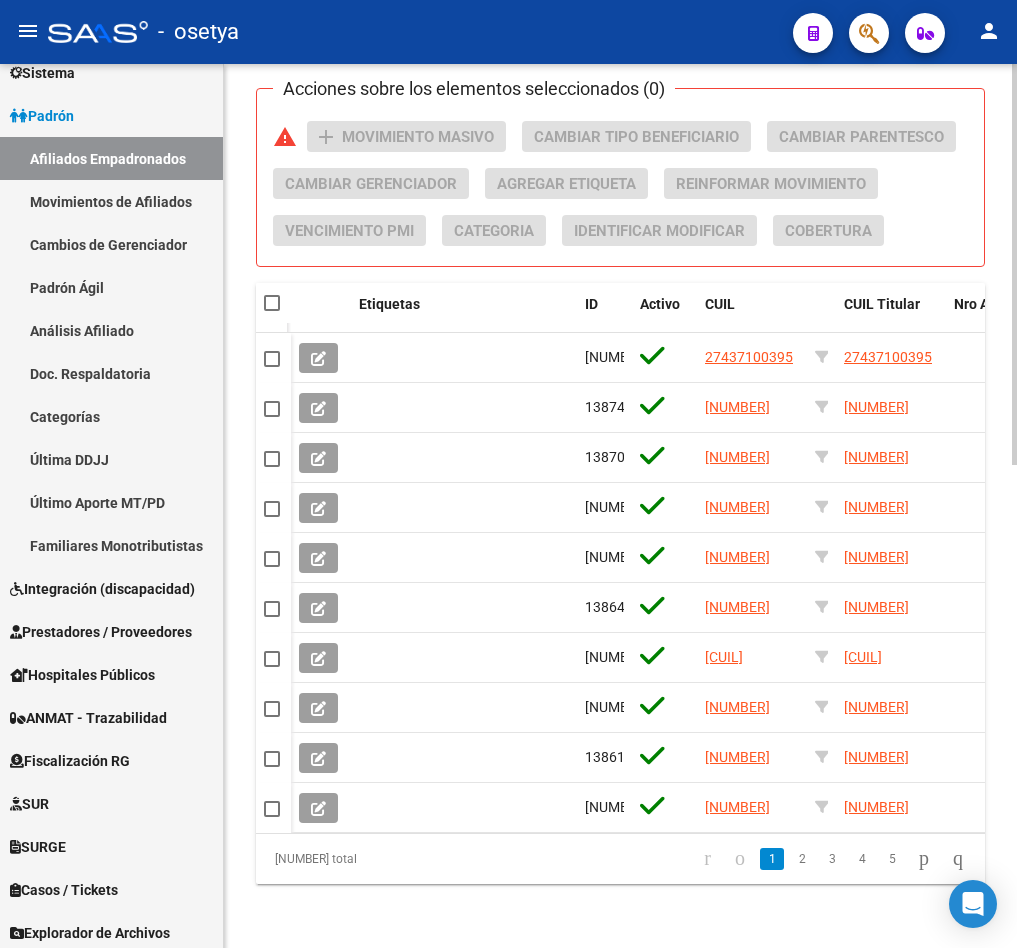 click on "PADRON -> Afiliados Empadronados  (alt+a) add  Crear Afiliado
file_download  Exportar CSV  cloud_download  Exportar CSV 2  cloud_download  Exportar GECROS  file_download  Exportar Bymovi  cloud_download  Actualizar ultimo Empleador  Filtros Id CUIL / Nombre / Apellido CUIL Titular B08 - GRUPO BOREAL Seleccionar Gerenciador Gerenciador Plan Gerenciador Plan [DATE] [DATE] – [DATE] [DATE] Fecha Alta Desde / Hasta Start date – End date Fecha Baja Desde / Hasta Si Activo Si Titular Todos Con Alta Futura Todos Con Baja Futura Si Grupo Familiar Activo Ultimo Tipo Alta Ultimo Tipo Alta Ultimo Tipo Baja Ultimo Tipo Baja Filtros Del Titular Ultima DDJJ Ultima DDJJ Ultima DDJJ en Periodo Periodo Ultimo MtPd Sitcuil Con Sueldo Con Sueldo  Filtros del Afiliado  Edades Edades Sexo Sexo Discapacitado Discapacitado Nacionalidad Nacionalidad Provincia Provincia Estado Civil Estado Civil Start date – End date Fecha Nacimiento Desde / Hasta Todos Tiene PMI Todos Certificado Estudio Codigo Postal Localidad" 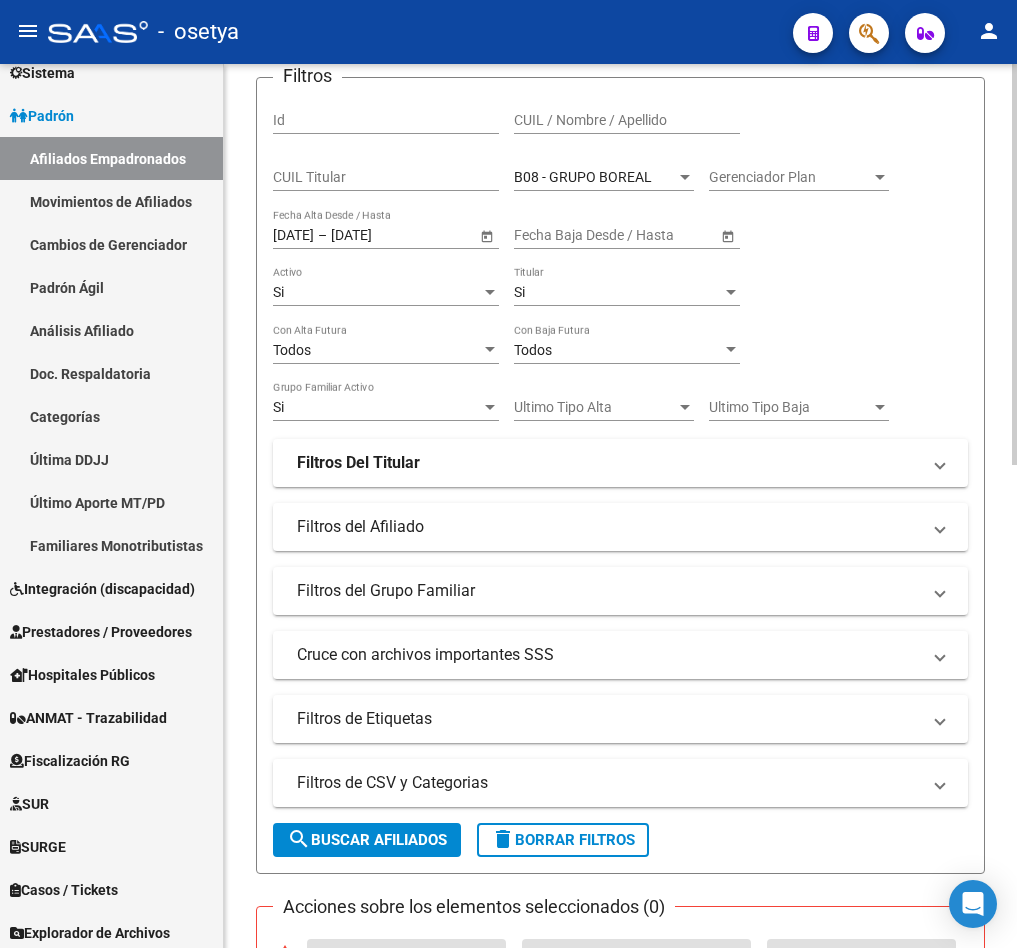 scroll, scrollTop: 163, scrollLeft: 0, axis: vertical 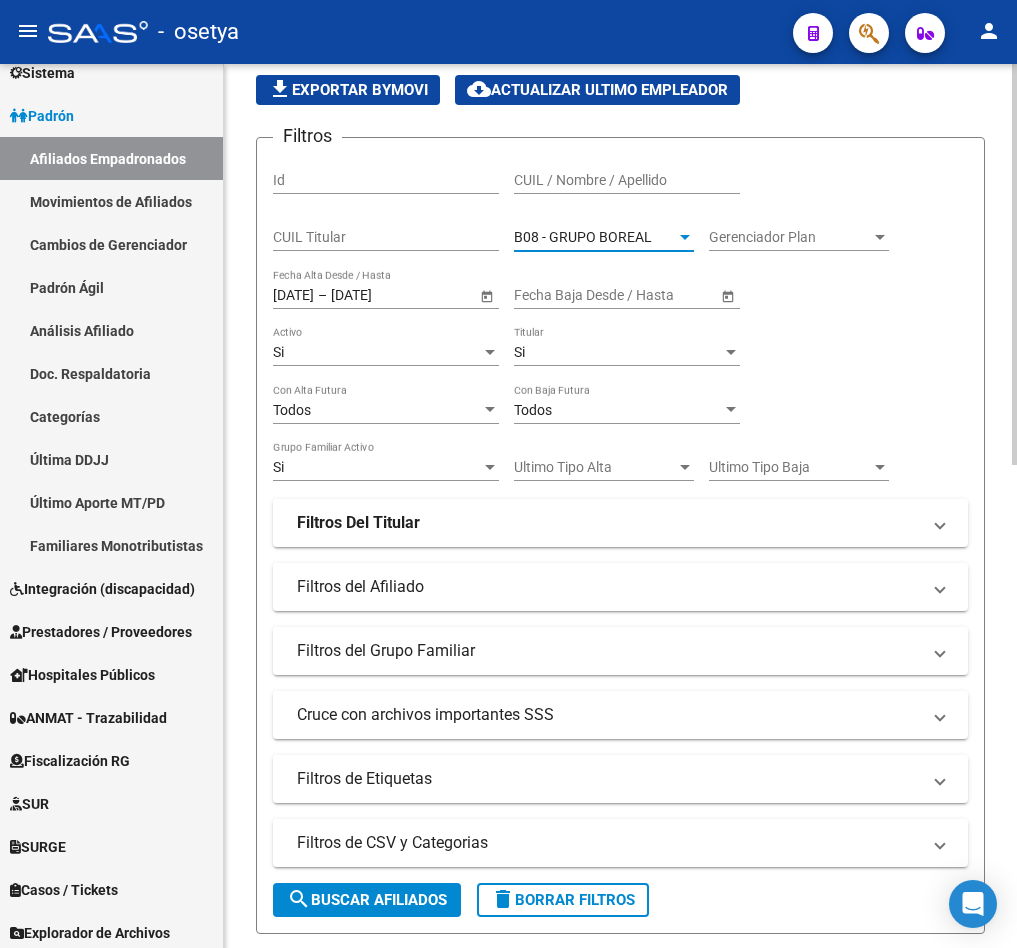 click on "B08 - GRUPO BOREAL" at bounding box center (583, 237) 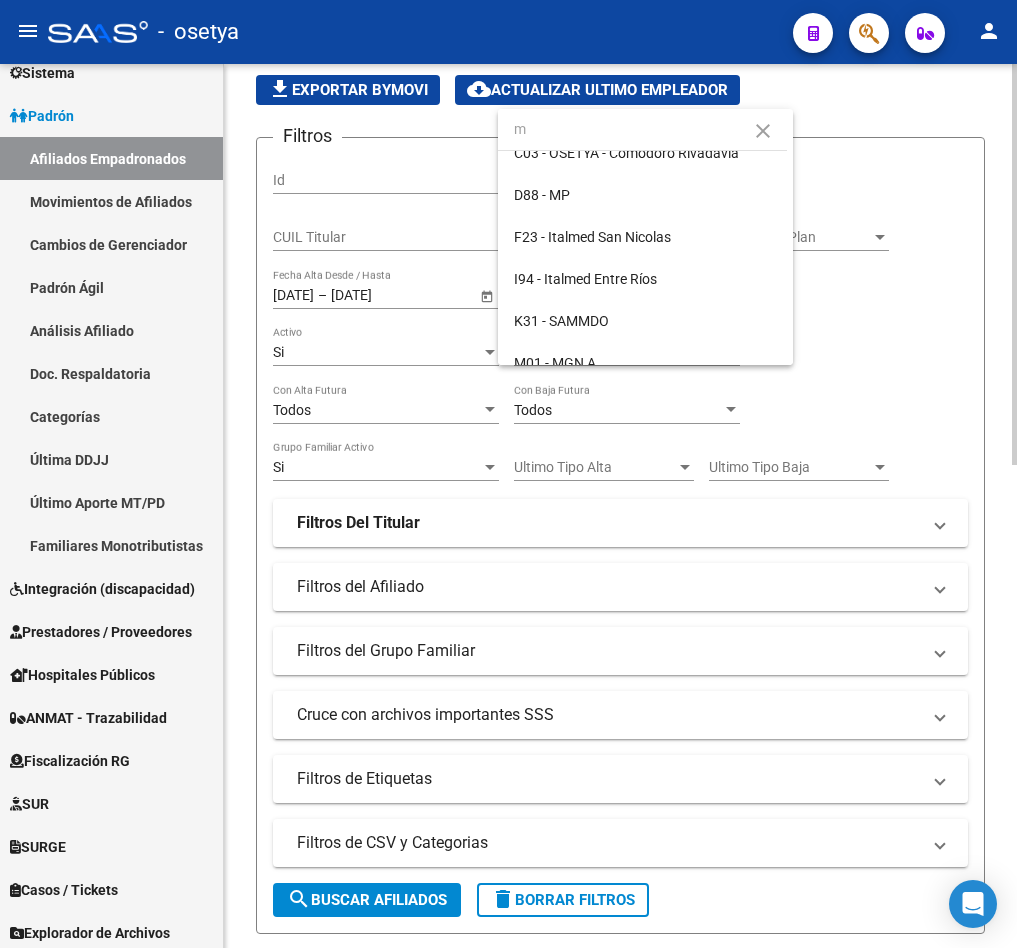 scroll, scrollTop: 0, scrollLeft: 0, axis: both 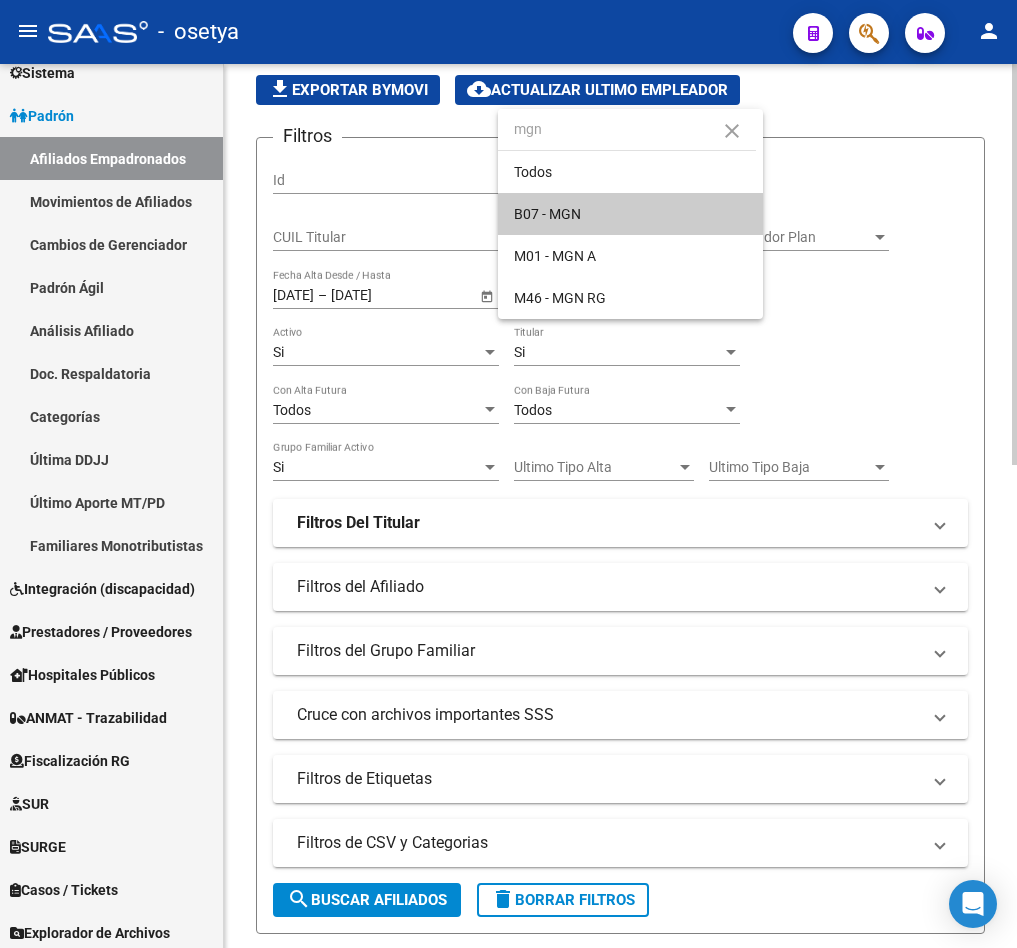 type on "mgn" 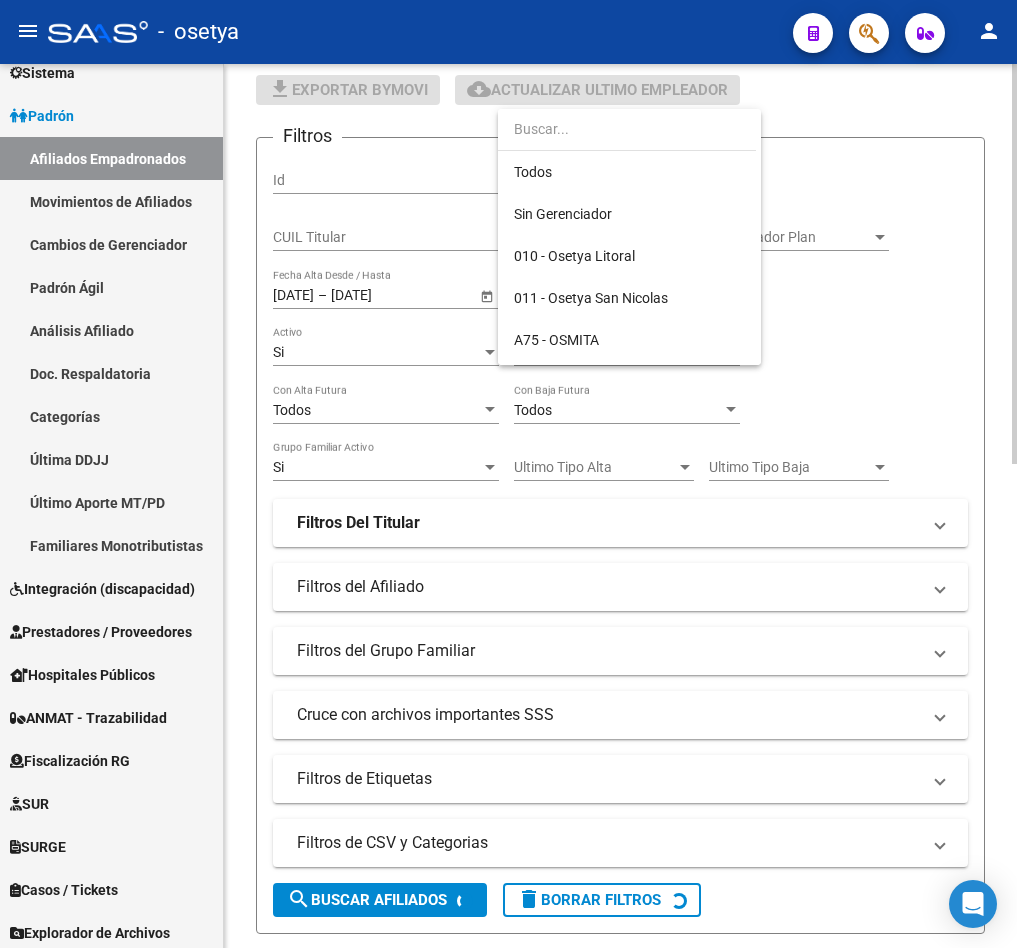 scroll, scrollTop: 187, scrollLeft: 0, axis: vertical 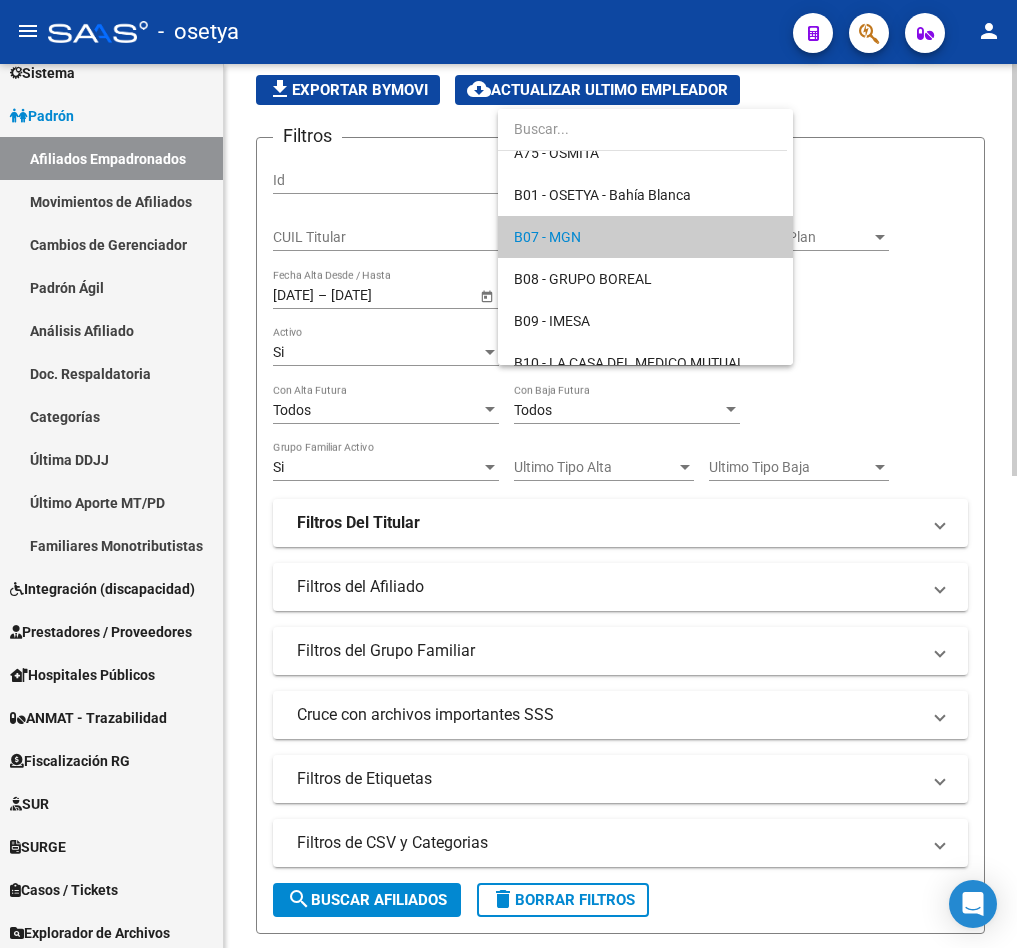 click at bounding box center (508, 474) 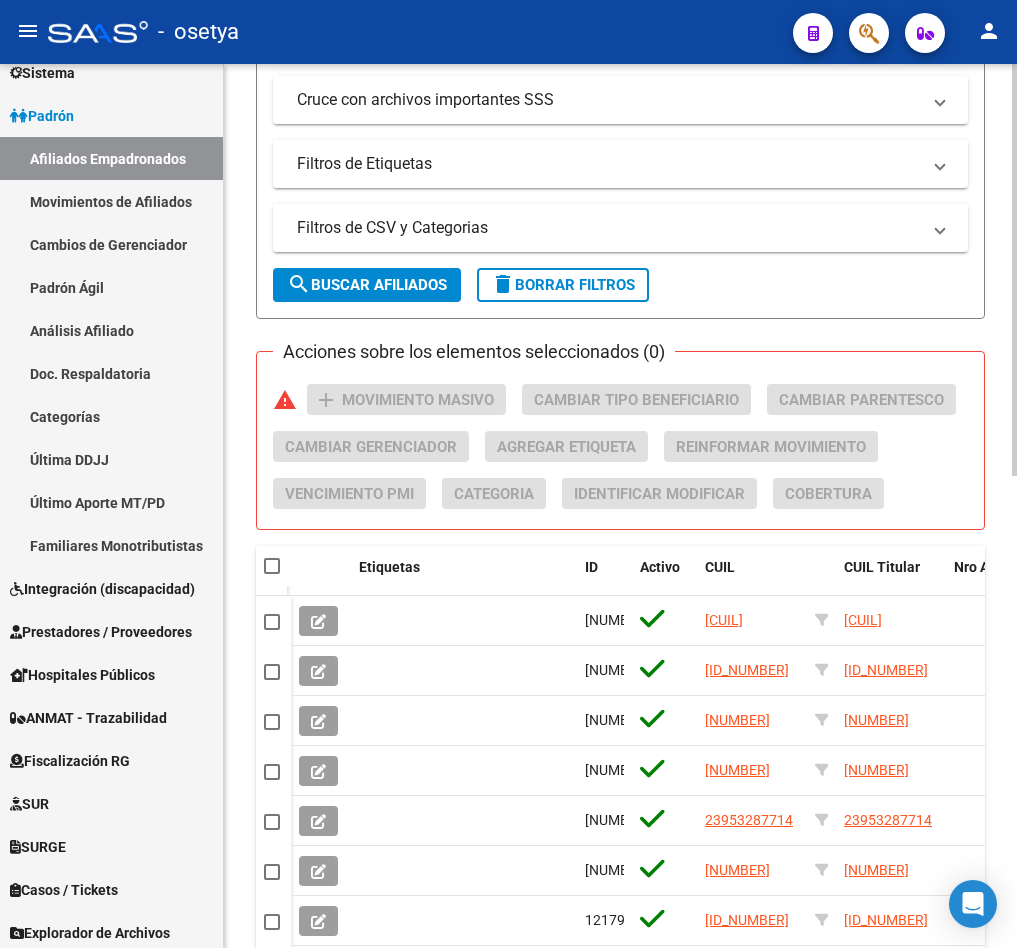 scroll, scrollTop: 1012, scrollLeft: 0, axis: vertical 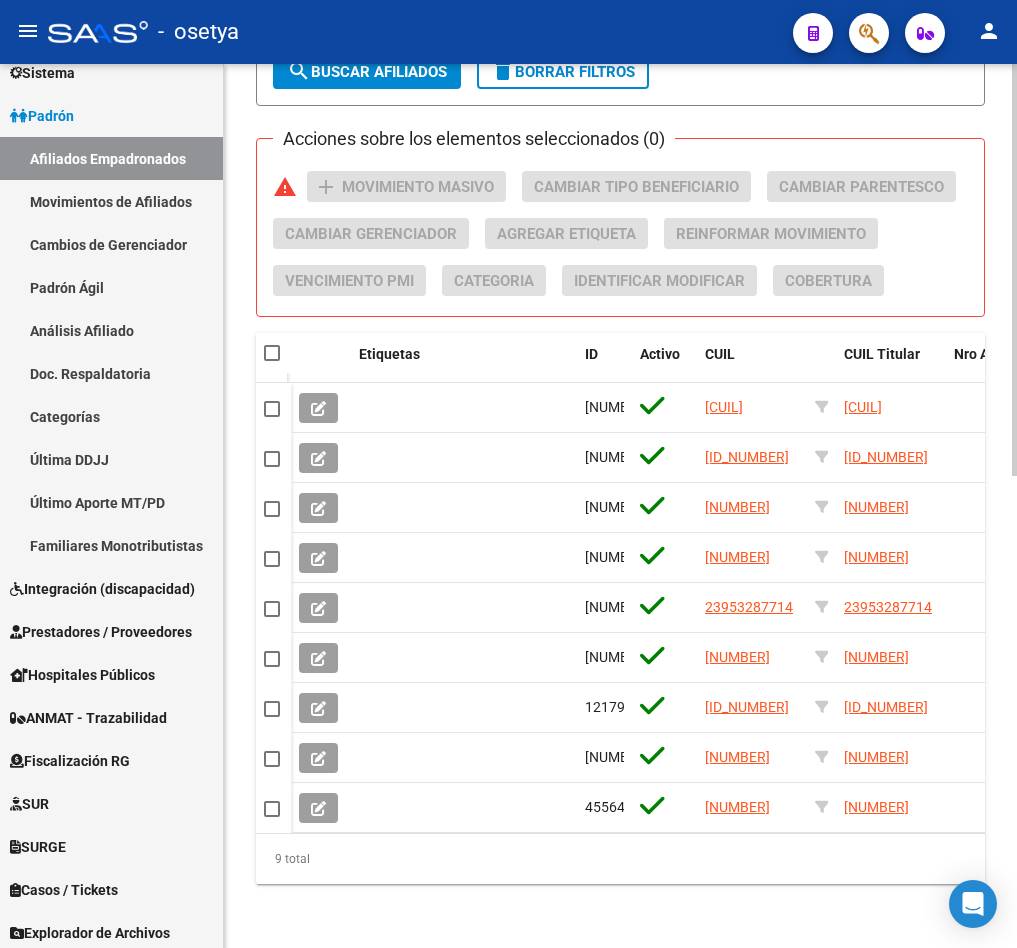 click on "PADRON -> Afiliados Empadronados  (alt+a) add  Crear Afiliado
file_download  Exportar CSV  cloud_download  Exportar CSV 2  cloud_download  Exportar GECROS  file_download  Exportar Bymovi  cloud_download  Actualizar ultimo Empleador  Filtros Id CUIL / Nombre / Apellido CUIL Titular B07 - MGN Seleccionar Gerenciador Gerenciador Plan Gerenciador Plan [DATE] [DATE] – [DATE] [DATE] Fecha Alta Desde / Hasta Start date – End date Fecha Baja Desde / Hasta Si Activo Si Titular Todos Con Alta Futura Todos Con Baja Futura Si Grupo Familiar Activo Ultimo Tipo Alta Ultimo Tipo Alta Ultimo Tipo Baja Ultimo Tipo Baja Filtros Del Titular Ultima DDJJ Ultima DDJJ Ultima DDJJ en Periodo Periodo Ultimo MtPd Sitcuil Con Sueldo Con Sueldo  Filtros del Afiliado  Edades Edades Sexo Sexo Discapacitado Discapacitado Nacionalidad Nacionalidad Provincia Provincia Estado Civil Estado Civil Start date – End date Fecha Nacimiento Desde / Hasta Todos Tiene PMI Todos Certificado Estudio Codigo Postal Localidad" 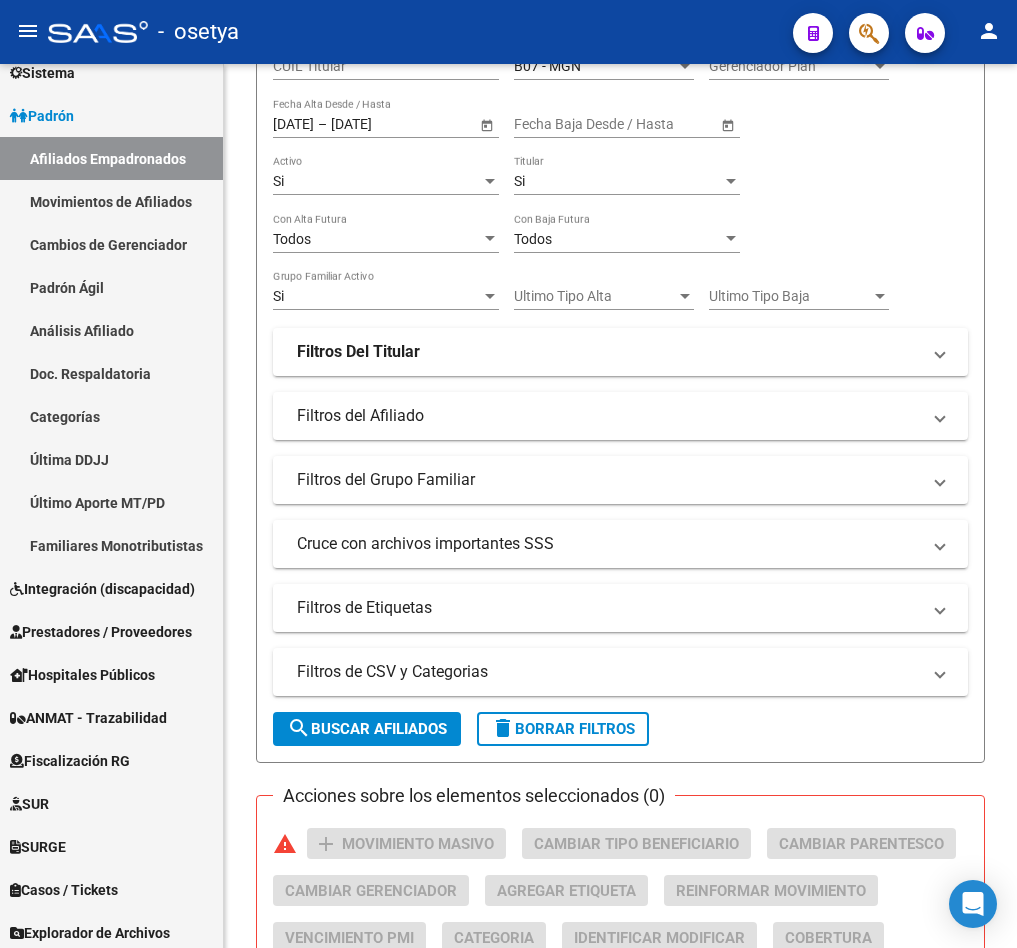 scroll, scrollTop: 262, scrollLeft: 0, axis: vertical 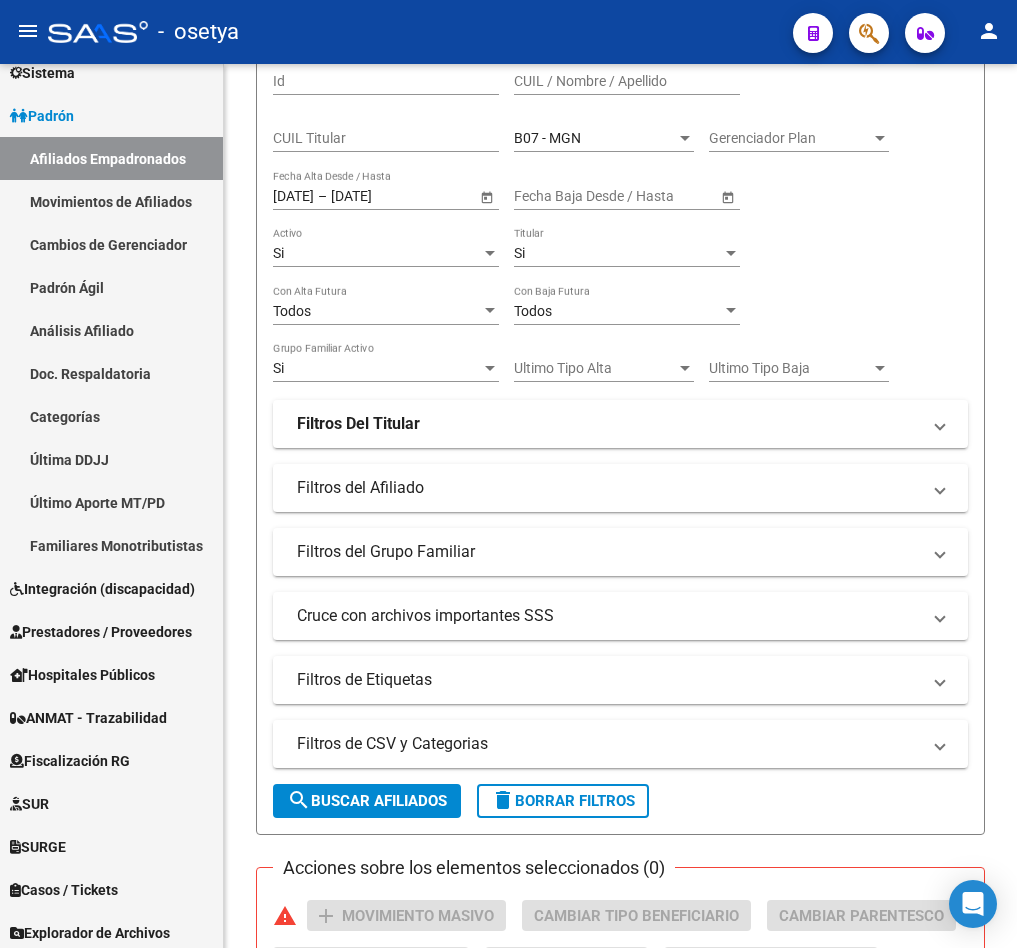 click on "B07 - MGN" at bounding box center [595, 138] 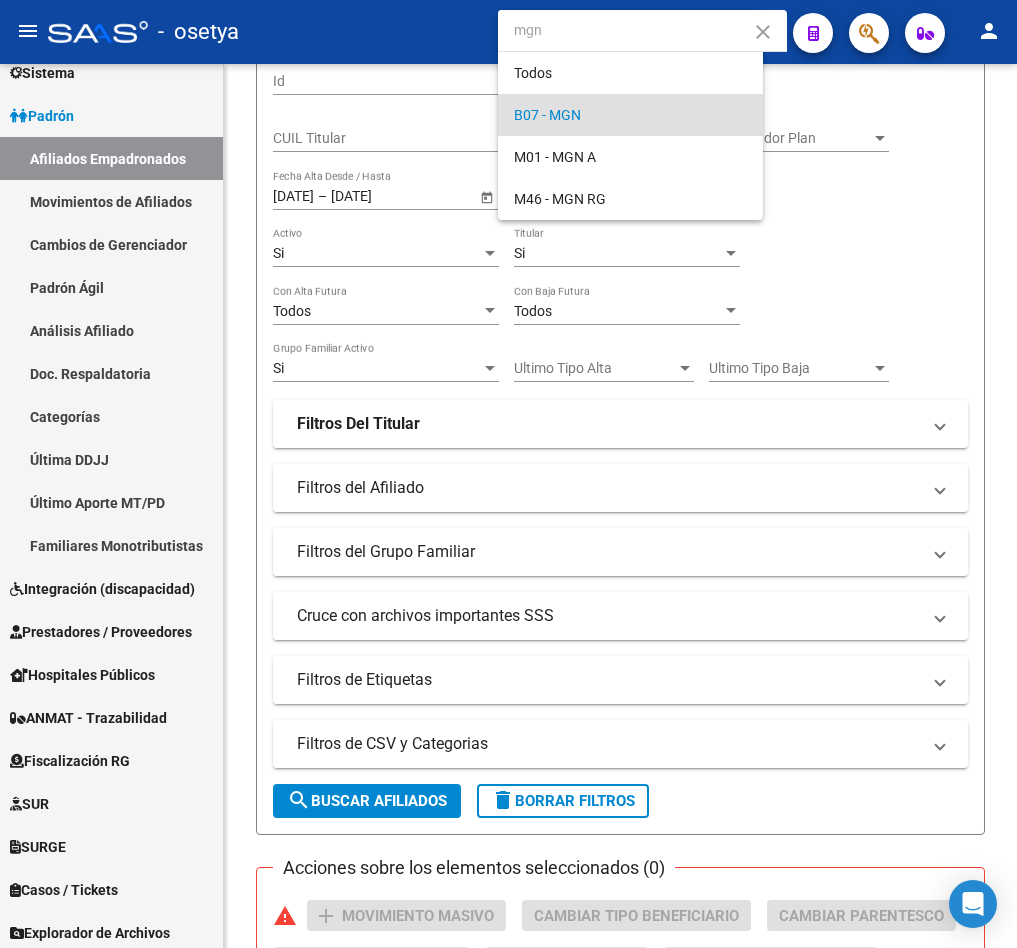 scroll, scrollTop: 0, scrollLeft: 0, axis: both 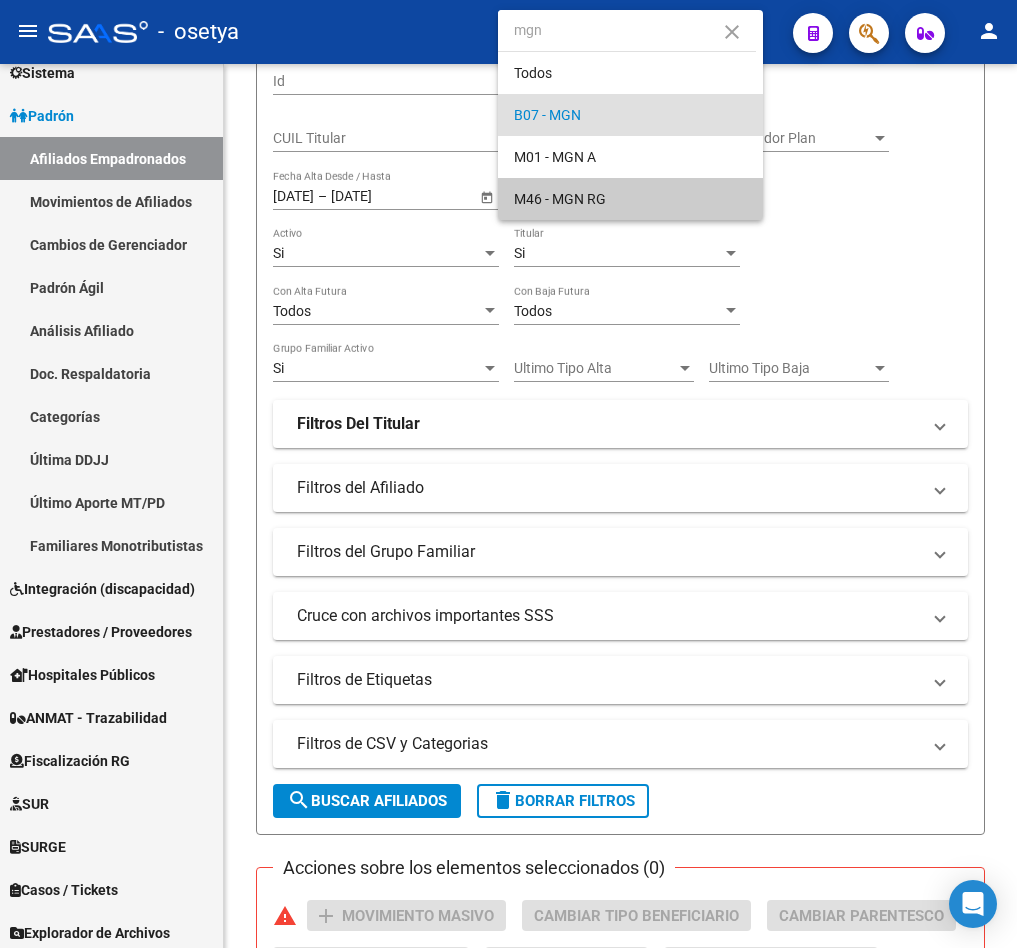 type on "mgn" 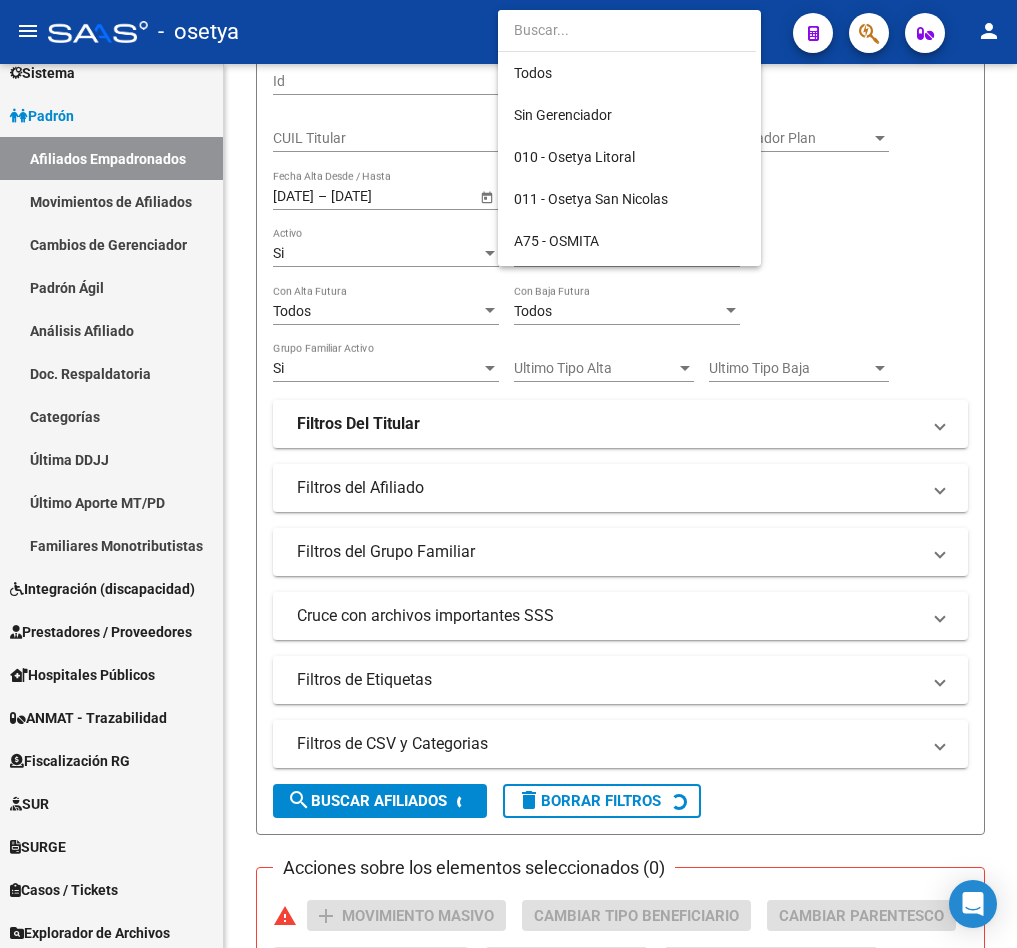 scroll, scrollTop: 733, scrollLeft: 0, axis: vertical 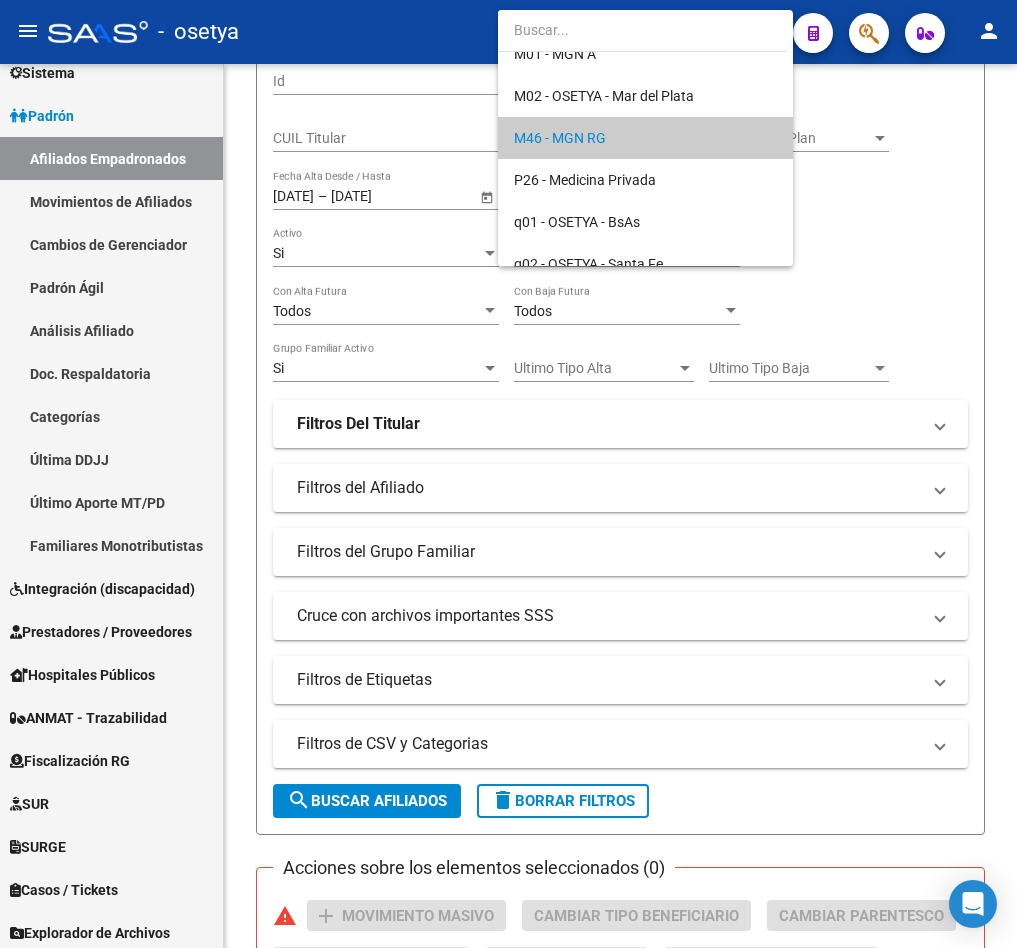 click at bounding box center (508, 474) 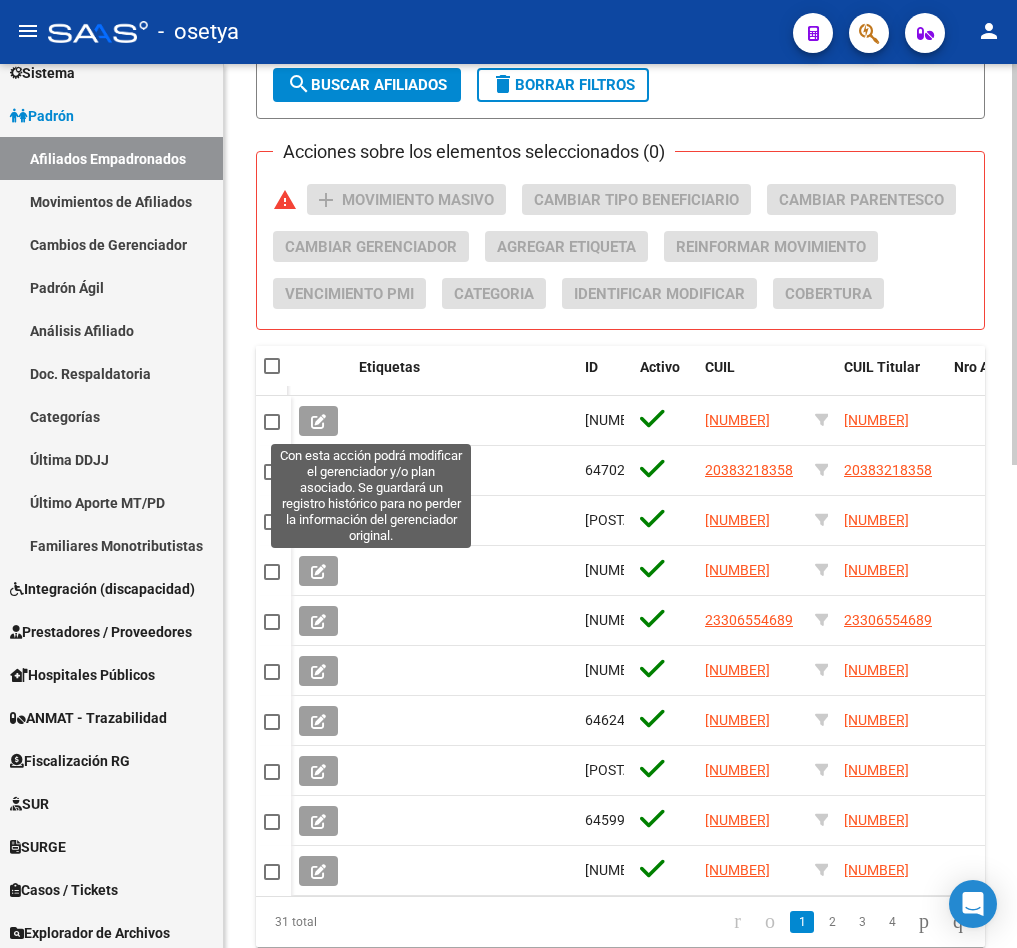 scroll, scrollTop: 1012, scrollLeft: 0, axis: vertical 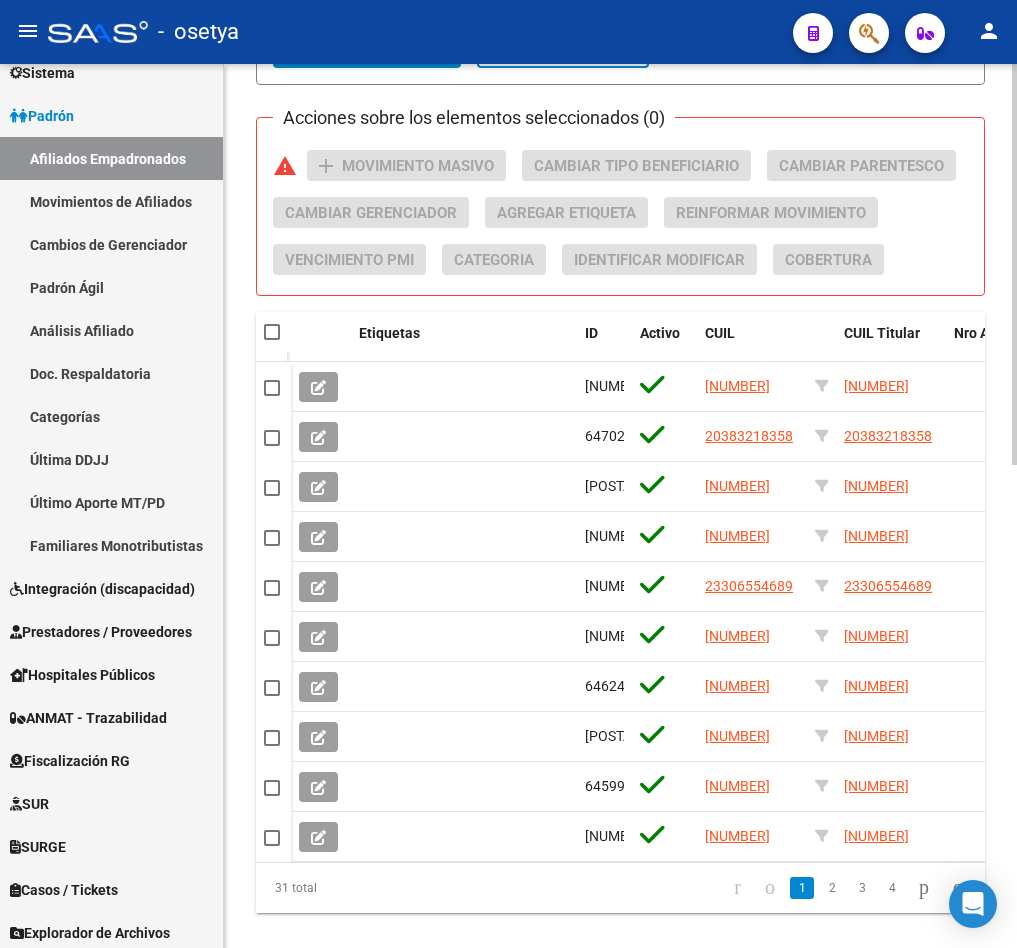 click on "PADRON -> Afiliados Empadronados  (alt+a) add  Crear Afiliado
file_download  Exportar CSV  cloud_download  Exportar CSV 2  cloud_download  Exportar GECROS  file_download  Exportar Bymovi  cloud_download  Actualizar ultimo Empleador  Filtros Id CUIL / Nombre / Apellido CUIL Titular M46 - MGN RG Seleccionar Gerenciador Gerenciador Plan Gerenciador Plan 1/1/1990 1/1/1990 – 30/5/2025 30/05/2025 Fecha Alta Desde / Hasta Start date – End date Fecha Baja Desde / Hasta Si Activo Si Titular Todos Con Alta Futura Todos Con Baja Futura Si Grupo Familiar Activo Ultimo Tipo Alta Ultimo Tipo Alta Ultimo Tipo Baja Ultimo Tipo Baja Filtros Del Titular Ultima DDJJ Ultima DDJJ Ultima DDJJ en Periodo Periodo Ultimo MtPd Sitcuil Con Sueldo Con Sueldo  Filtros del Afiliado  Edades Edades Sexo Sexo Discapacitado Discapacitado Nacionalidad Nacionalidad Provincia Provincia Estado Civil Estado Civil Start date – End date Fecha Nacimiento Desde / Hasta Todos Tiene PMI Todos Certificado Estudio Codigo Postal Localidad" 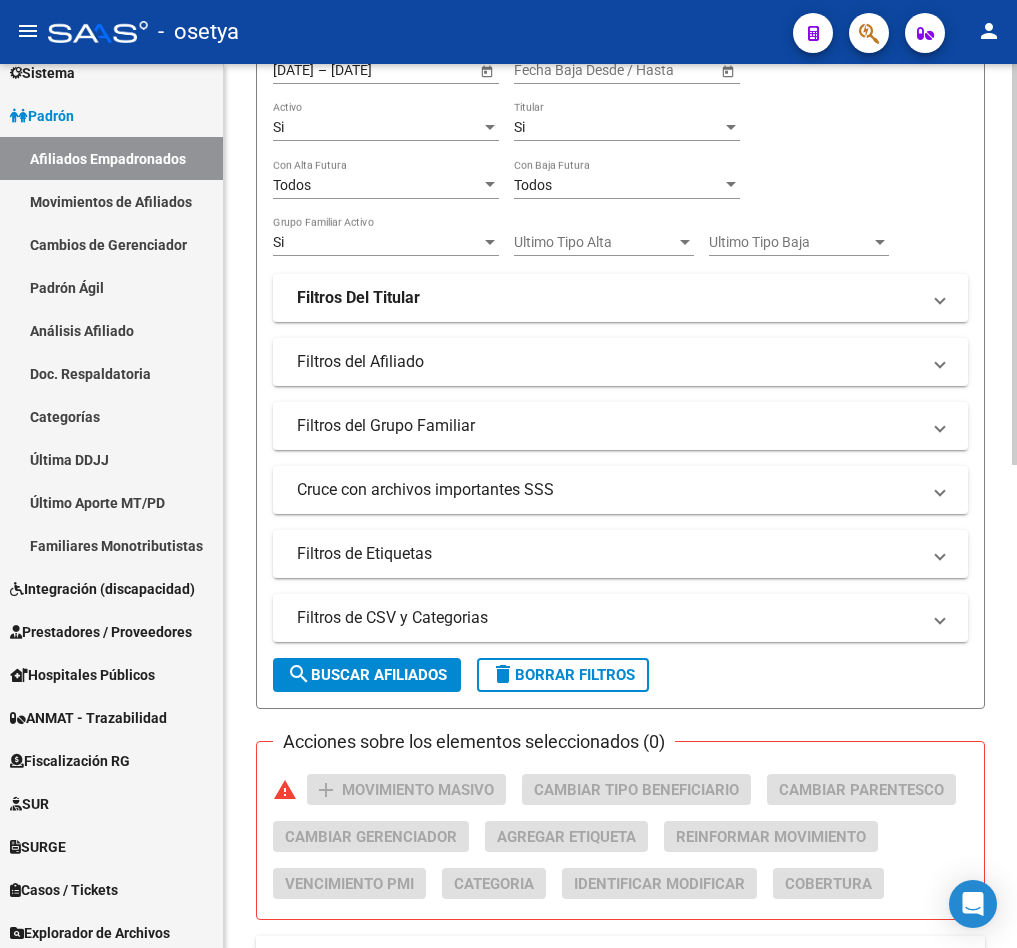 scroll, scrollTop: 262, scrollLeft: 0, axis: vertical 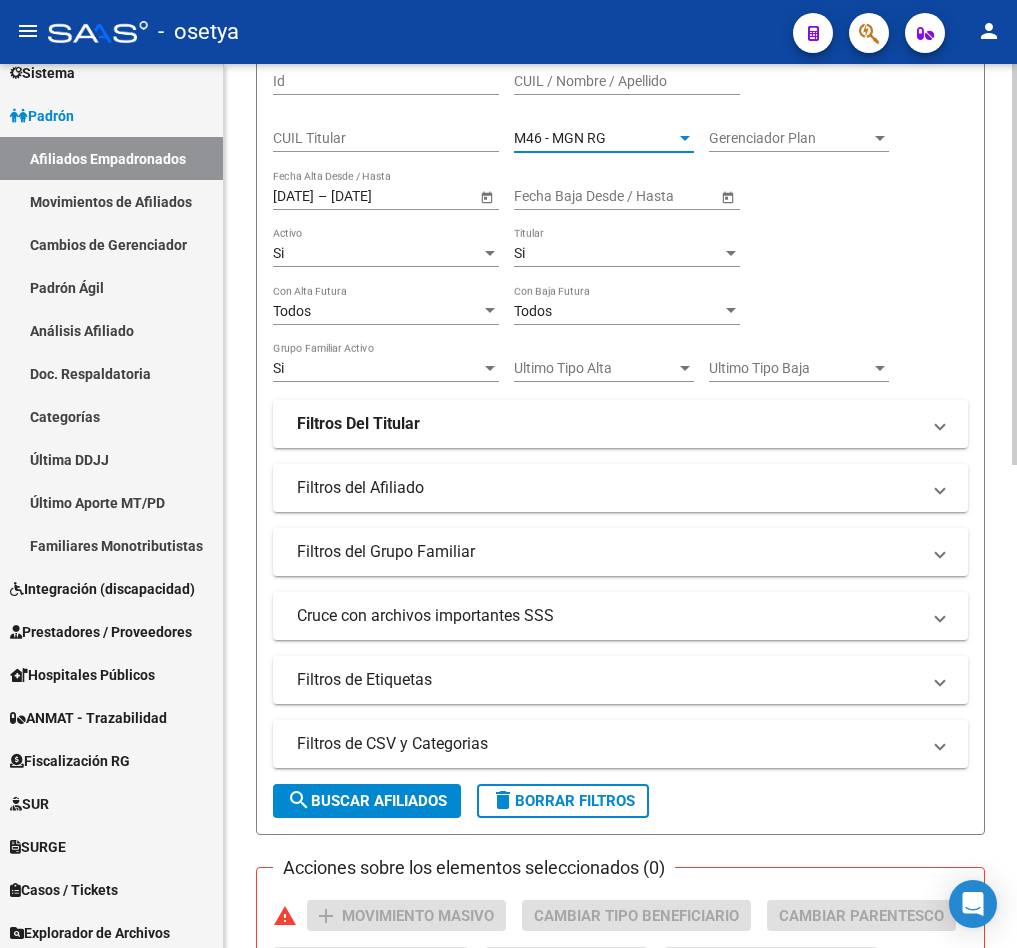 click on "M46 - MGN RG" at bounding box center [595, 138] 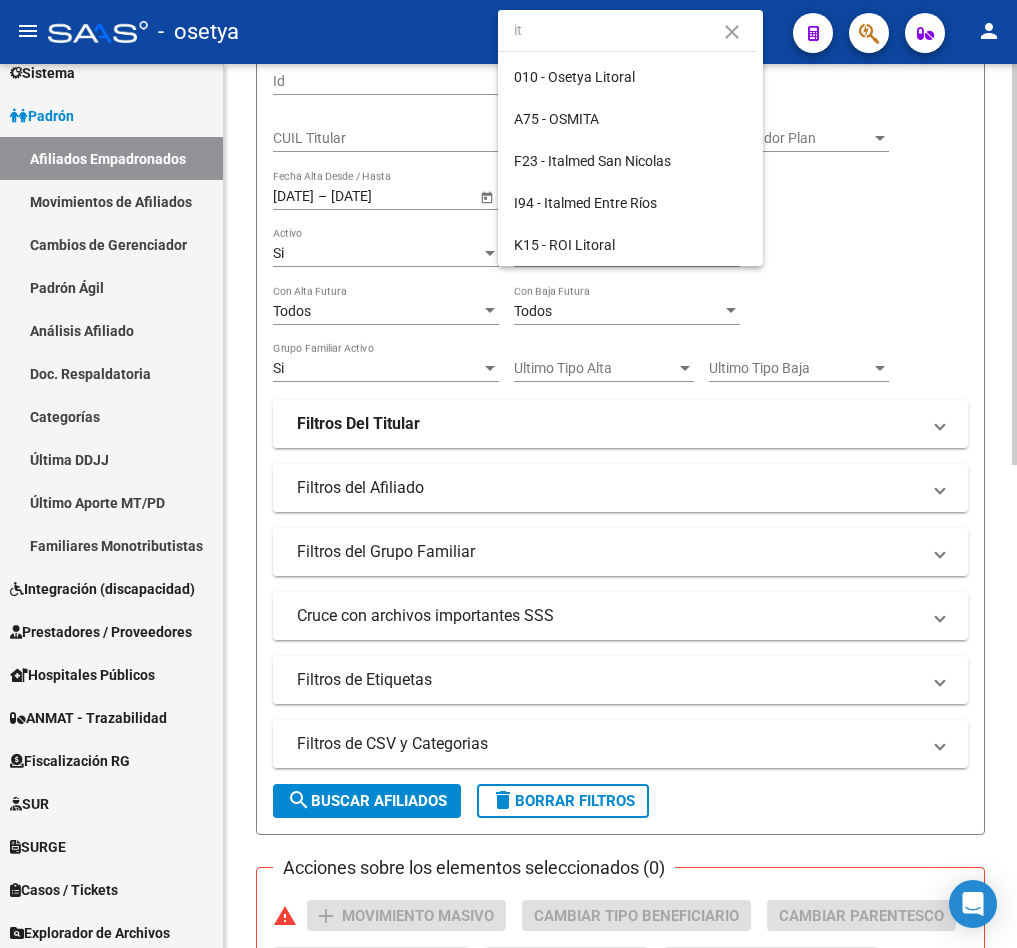 scroll, scrollTop: 0, scrollLeft: 0, axis: both 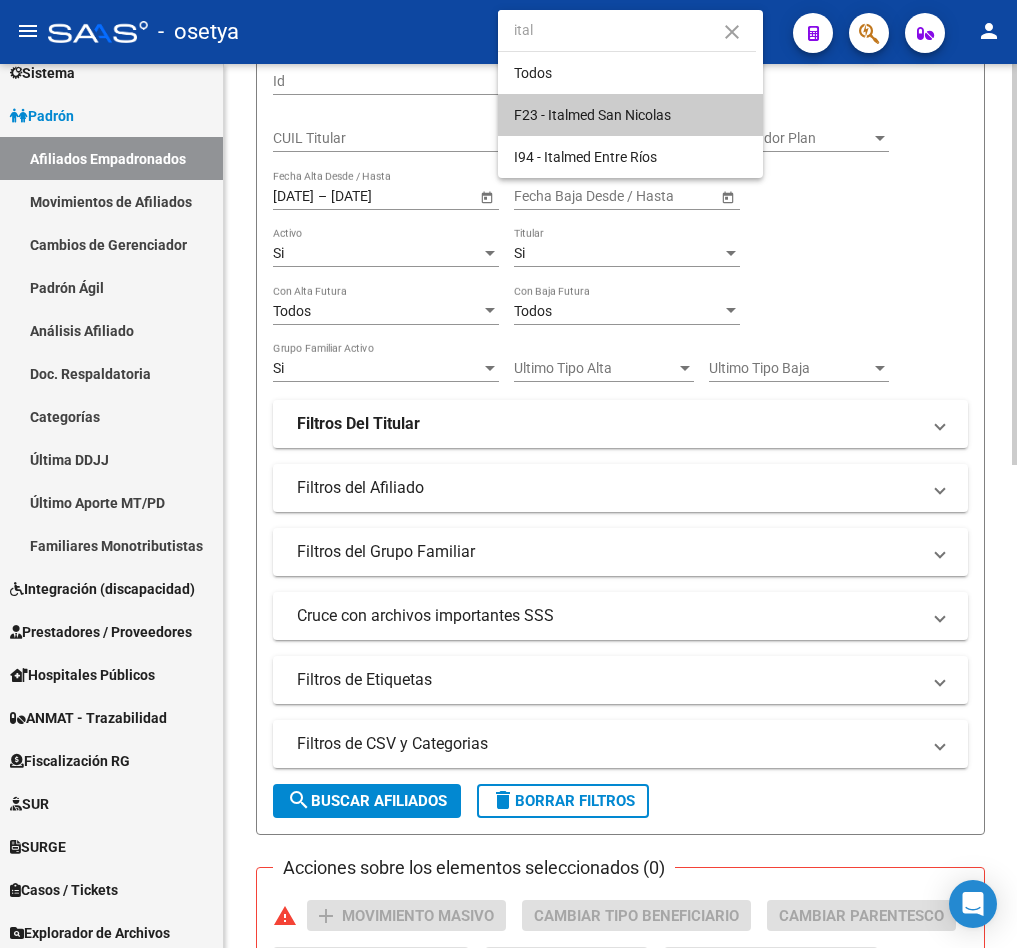 type on "ital" 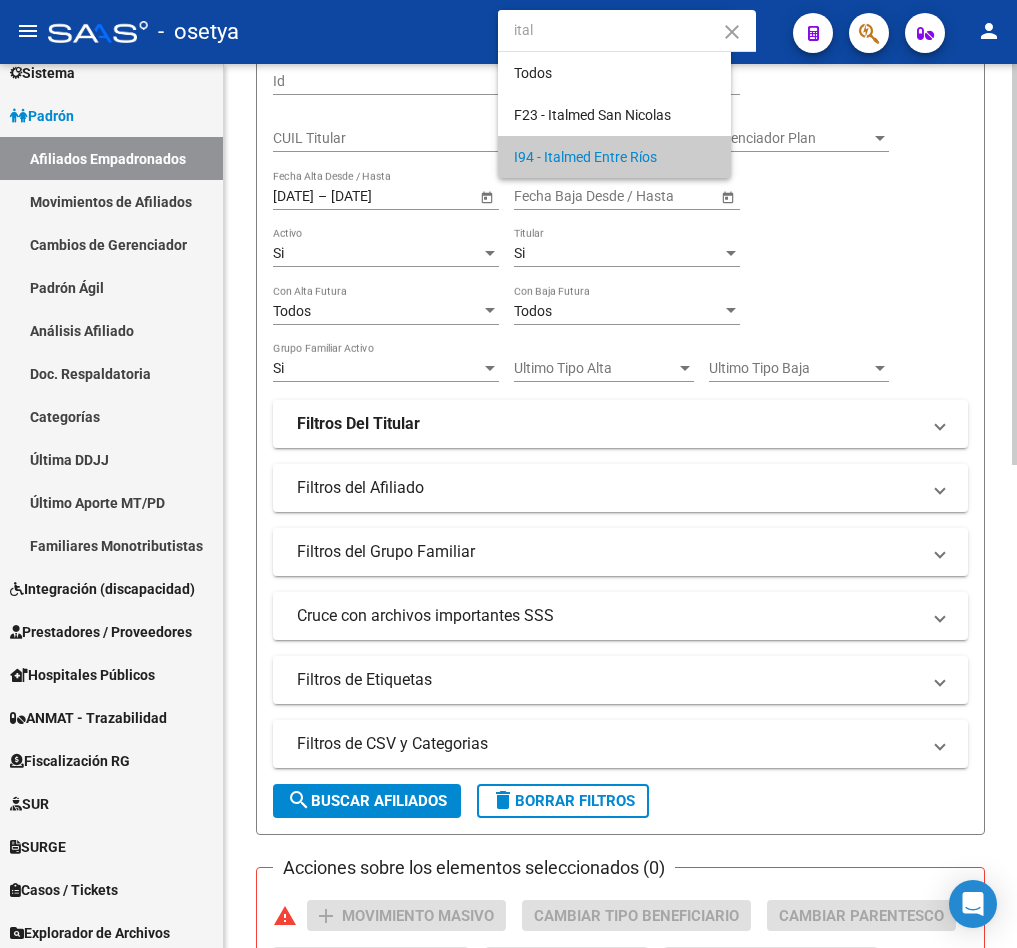 type 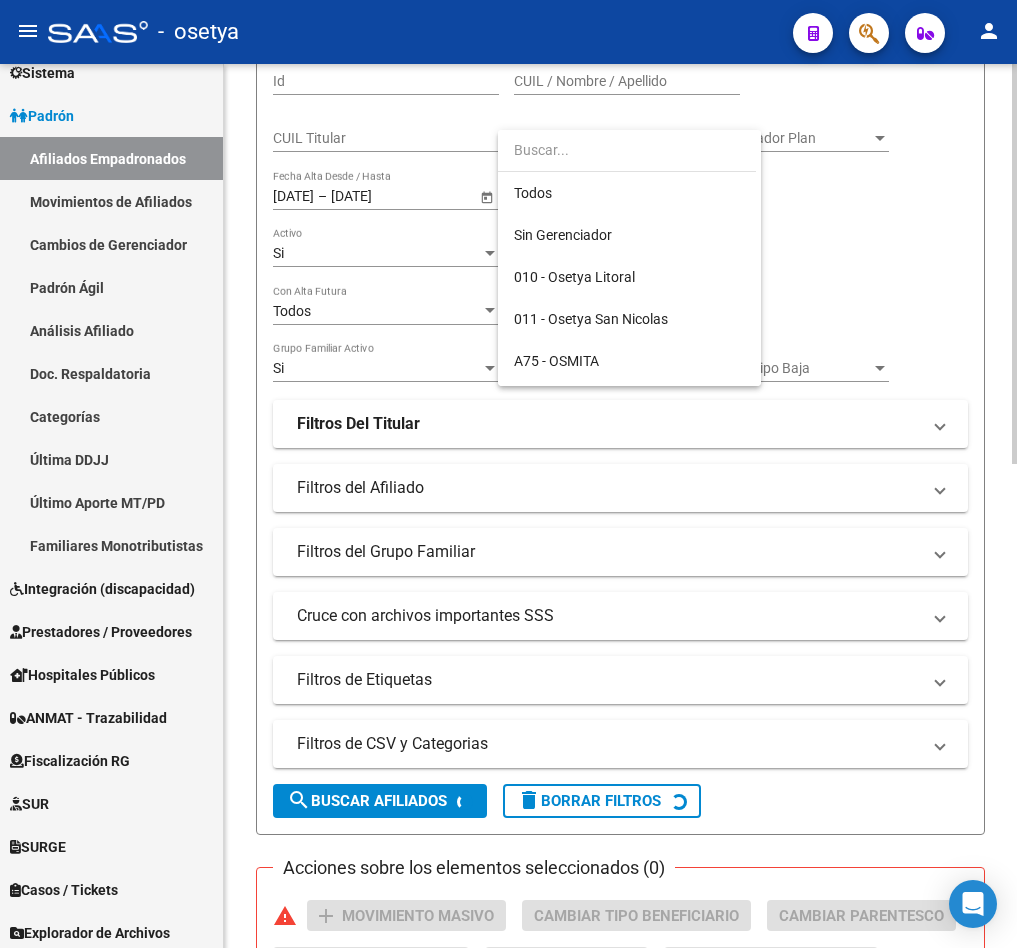 scroll, scrollTop: 415, scrollLeft: 0, axis: vertical 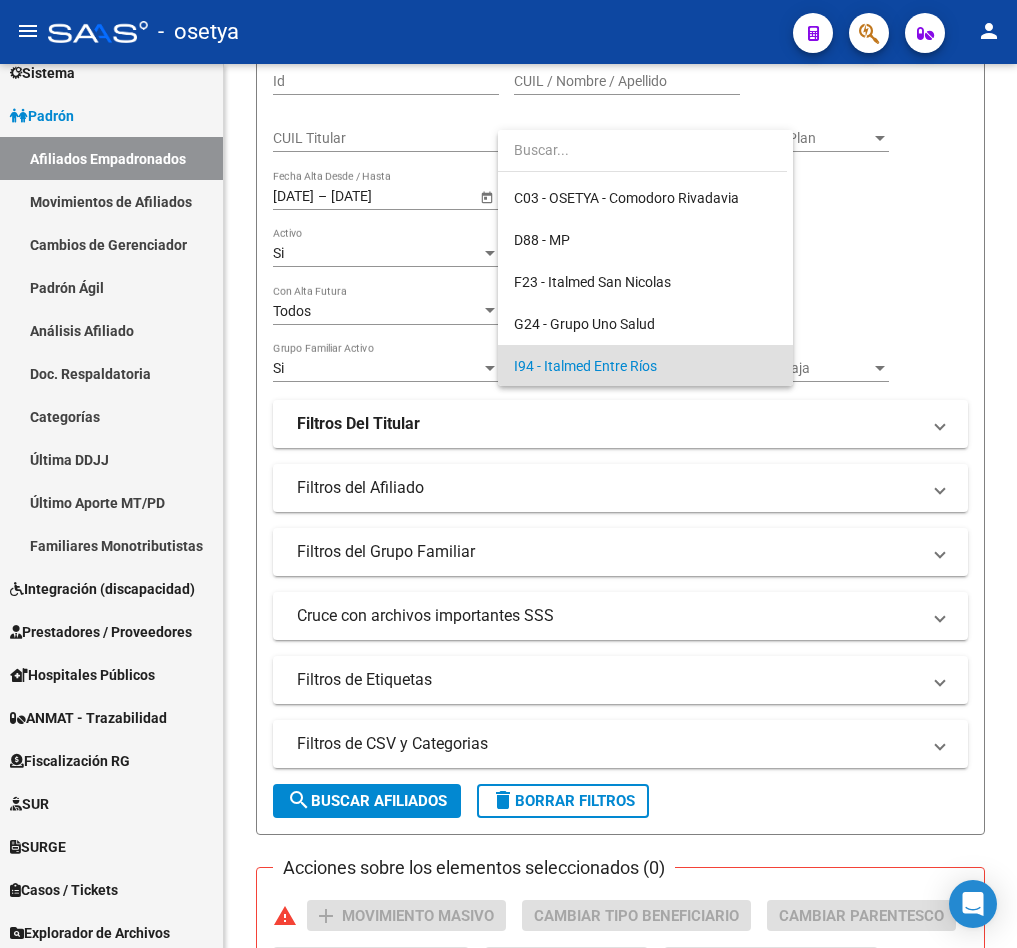 click at bounding box center [508, 474] 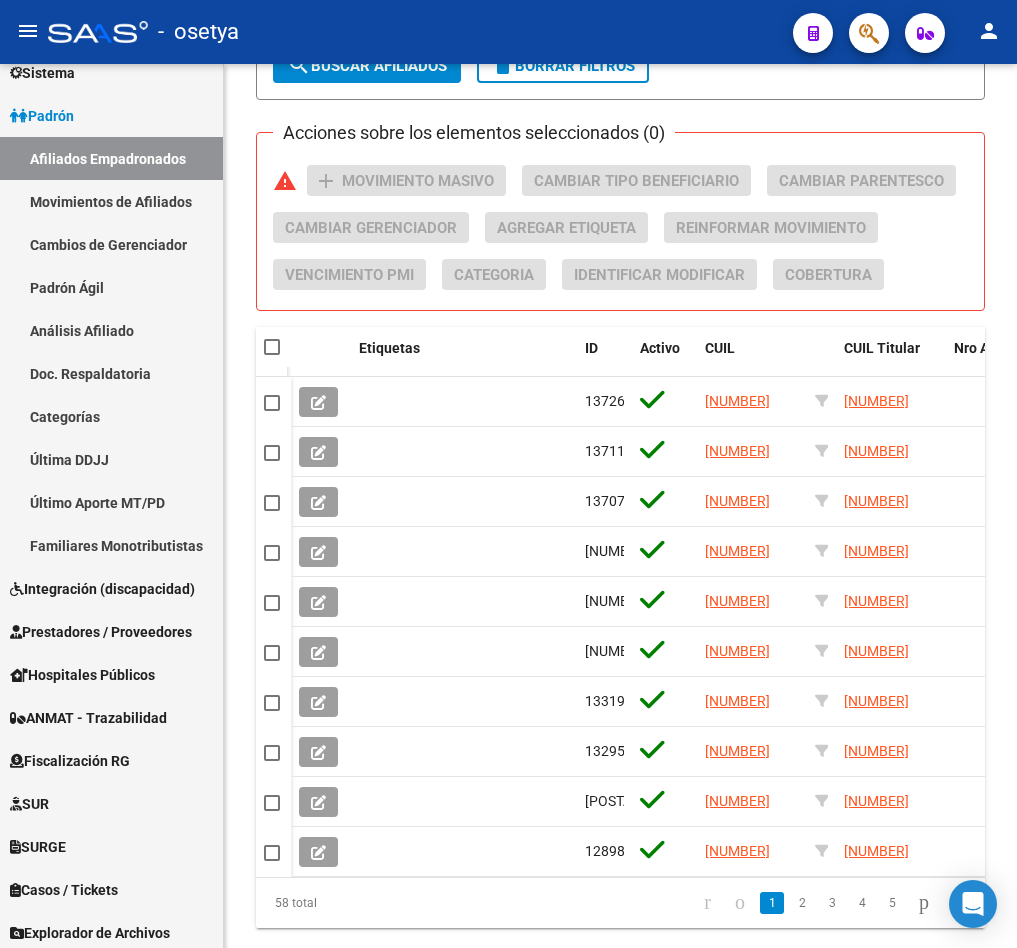 scroll, scrollTop: 1012, scrollLeft: 0, axis: vertical 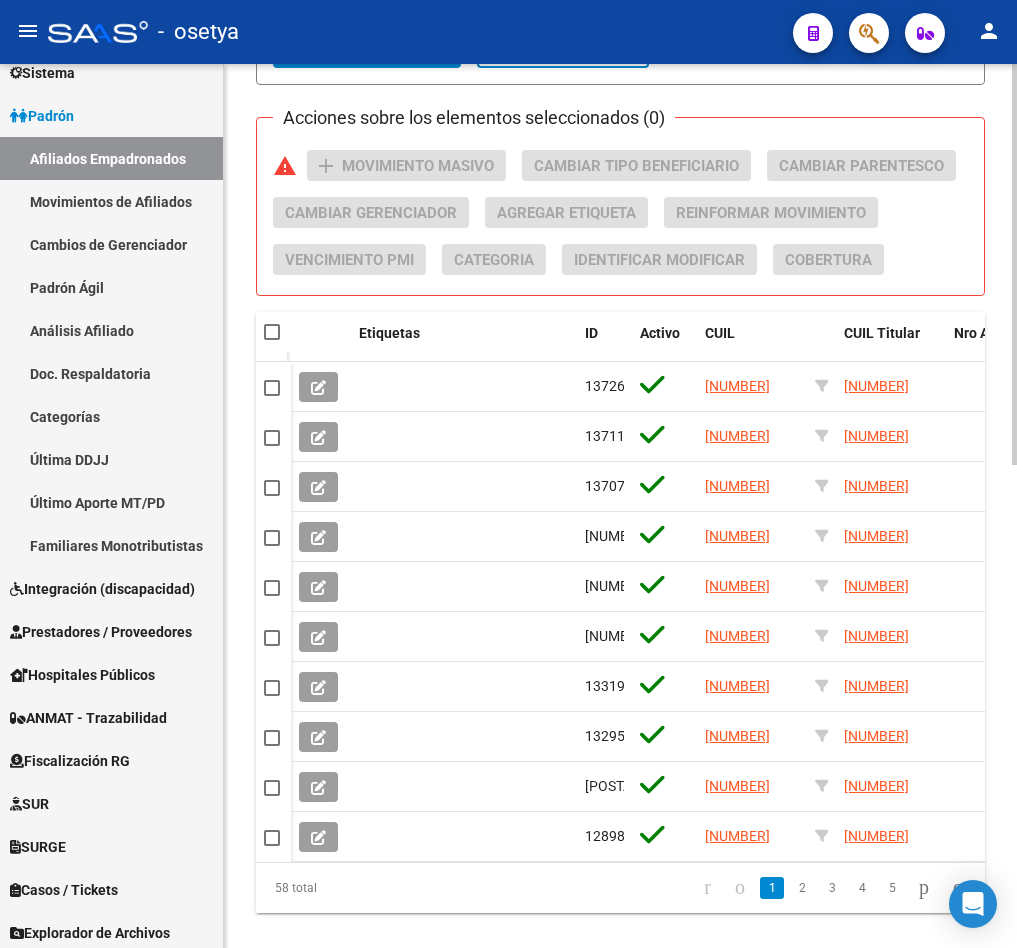 click on "PADRON -> Afiliados Empadronados  (alt+a) add  Crear Afiliado
file_download  Exportar CSV  cloud_download  Exportar CSV 2  cloud_download  Exportar GECROS  file_download  Exportar Bymovi  cloud_download  Actualizar ultimo Empleador  Filtros Id CUIL / Nombre / Apellido CUIL Titular I94 - Italmed Entre Ríos Seleccionar Gerenciador Gerenciador Plan Gerenciador Plan [DATE] [DATE] – [DATE] [DATE] Fecha Alta Desde / Hasta Start date – End date Fecha Baja Desde / Hasta Si Activo Si Titular Todos Con Alta Futura Todos Con Baja Futura Si Grupo Familiar Activo Ultimo Tipo Alta Ultimo Tipo Alta Ultimo Tipo Baja Ultimo Tipo Baja Filtros Del Titular Ultima DDJJ Ultima DDJJ Ultima DDJJ en Periodo Periodo Ultimo MtPd Sitcuil Con Sueldo Con Sueldo  Filtros del Afiliado  Edades Edades Sexo Sexo Discapacitado Discapacitado Nacionalidad Nacionalidad [STATE] Estado Civil Estado Civil Start date – End date Fecha Nacimiento Desde / Hasta Todos Tiene PMI Todos Certificado Estudio Codigo Postal" 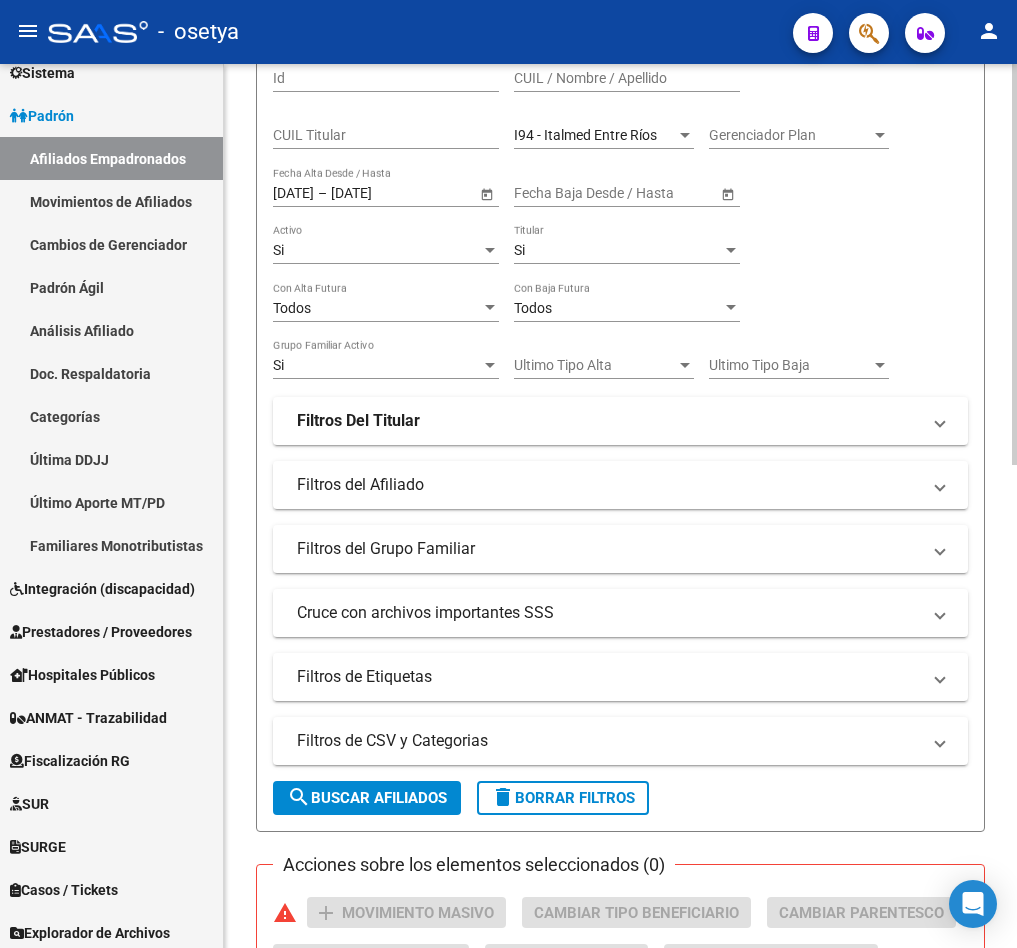 scroll, scrollTop: 262, scrollLeft: 0, axis: vertical 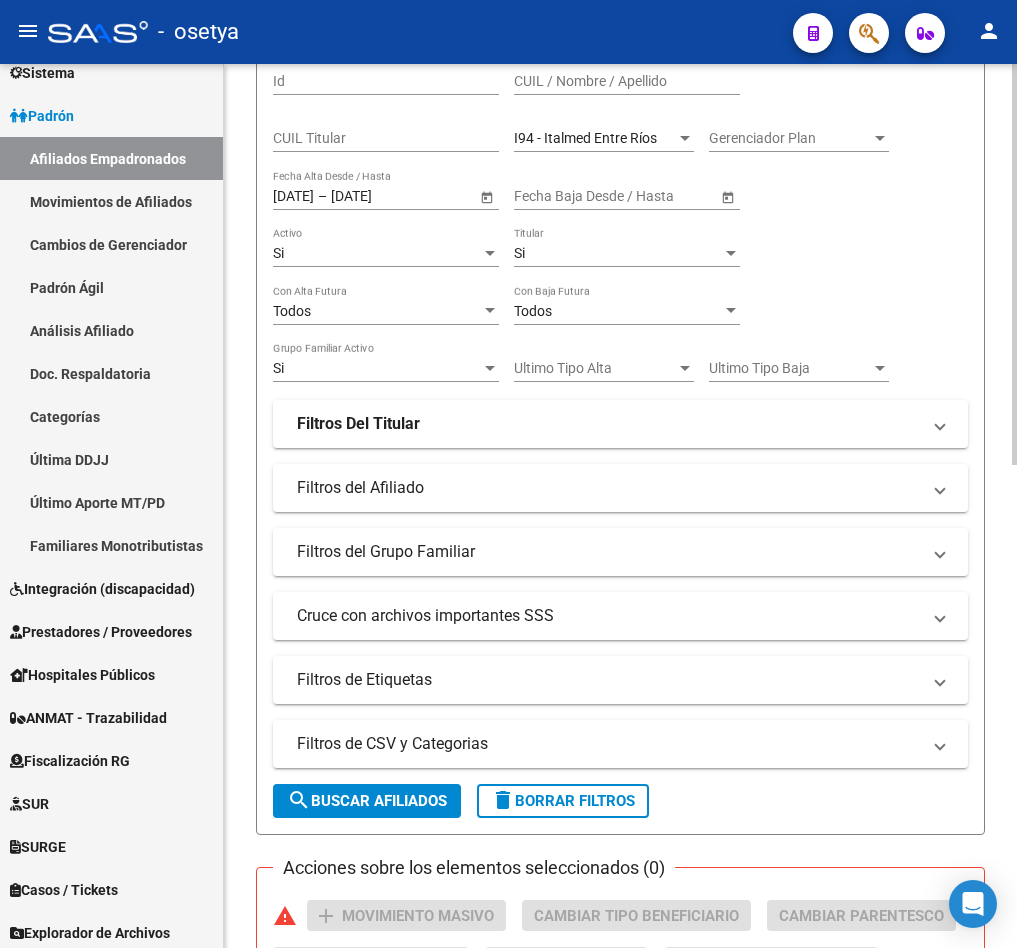 click on "I94 - Italmed Entre Ríos Seleccionar Gerenciador" 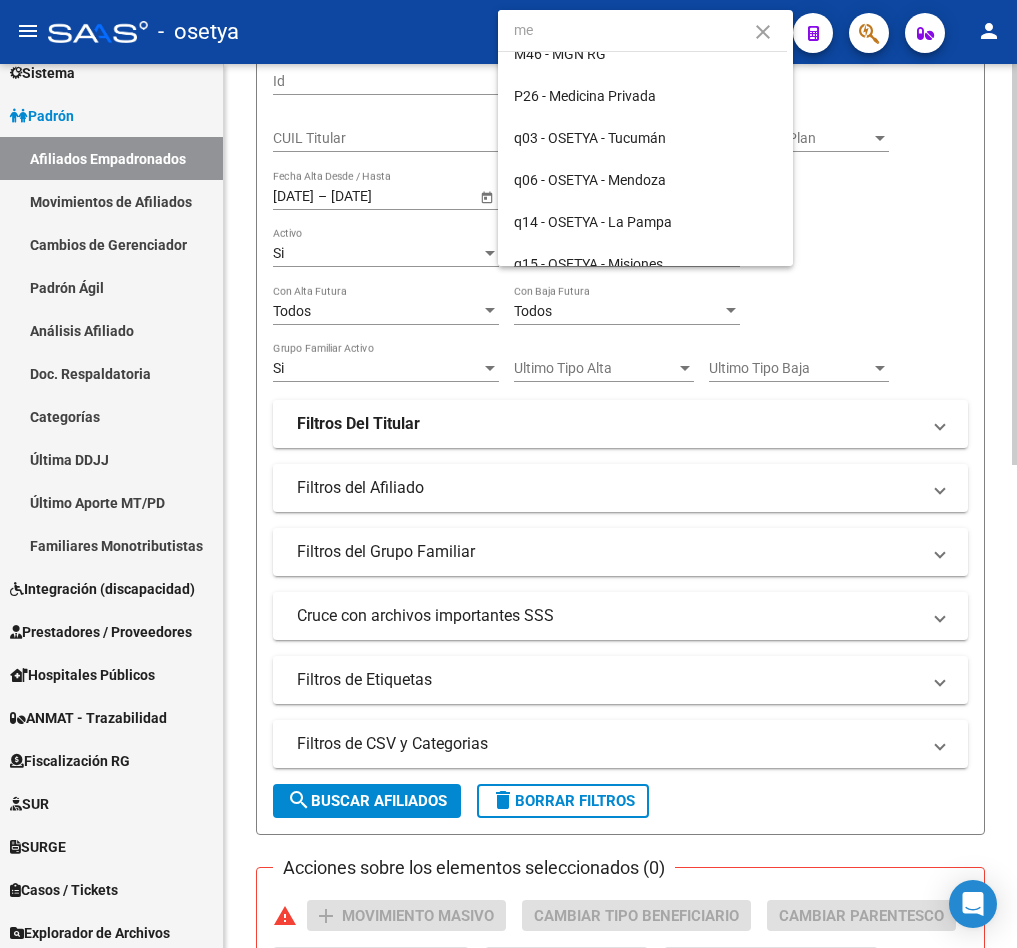 scroll, scrollTop: 0, scrollLeft: 0, axis: both 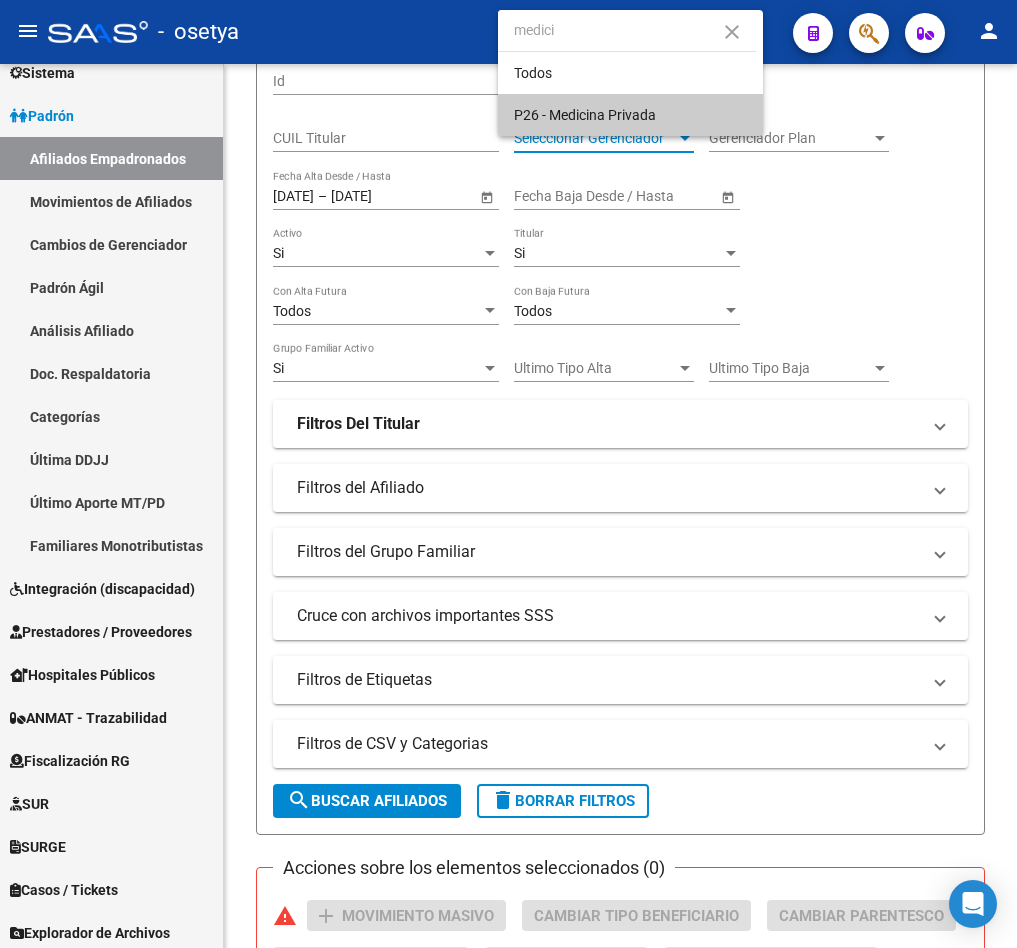 type on "medici" 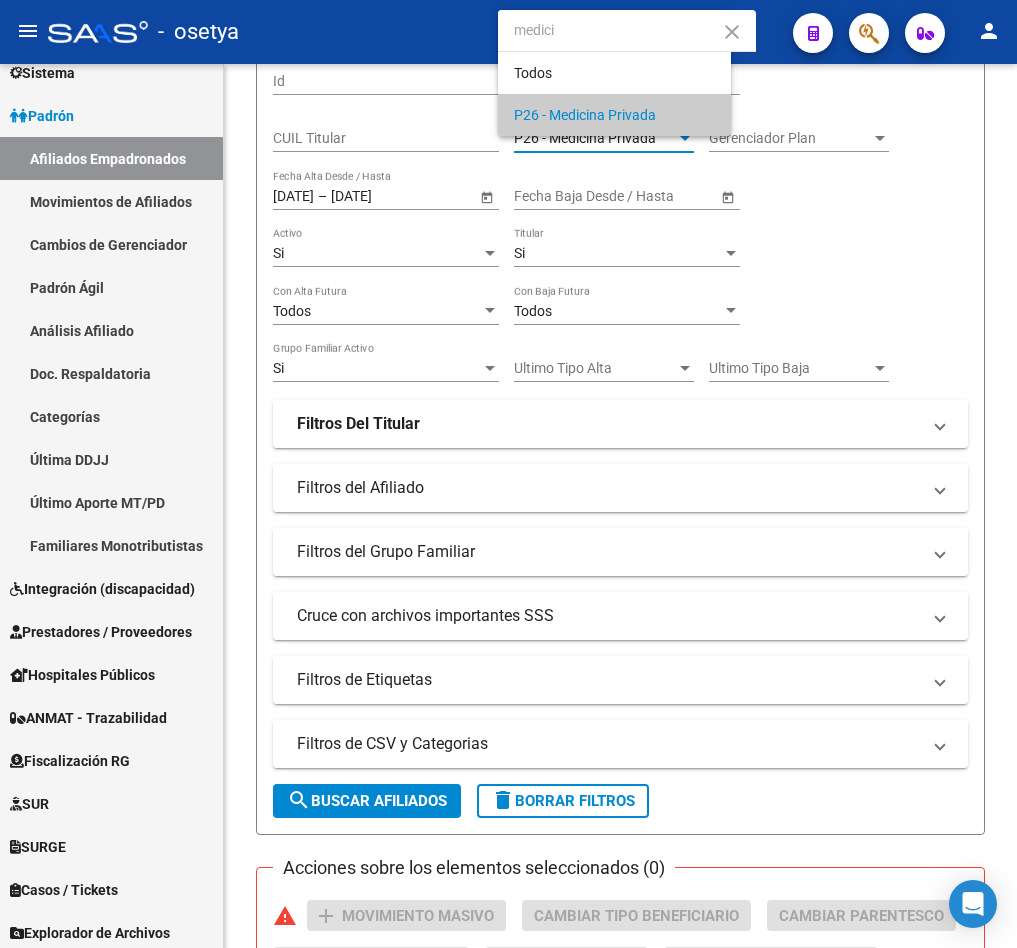 type 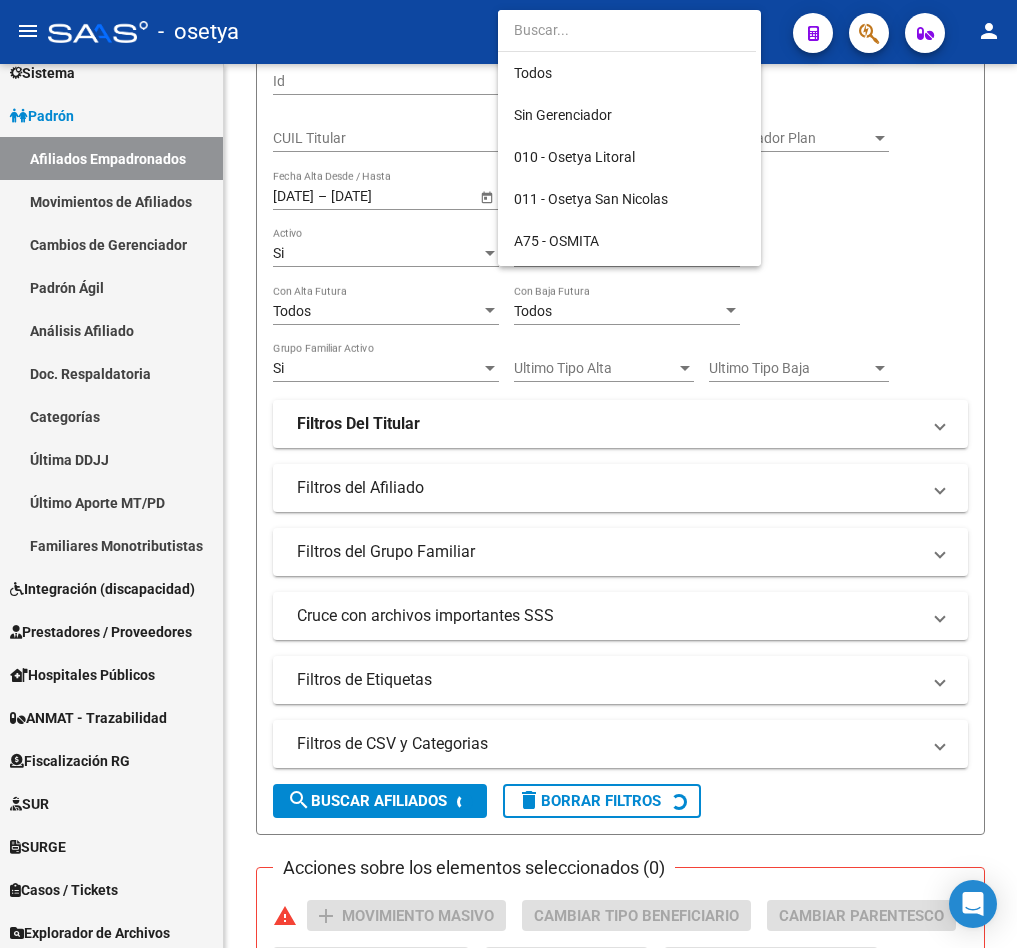 scroll, scrollTop: 775, scrollLeft: 0, axis: vertical 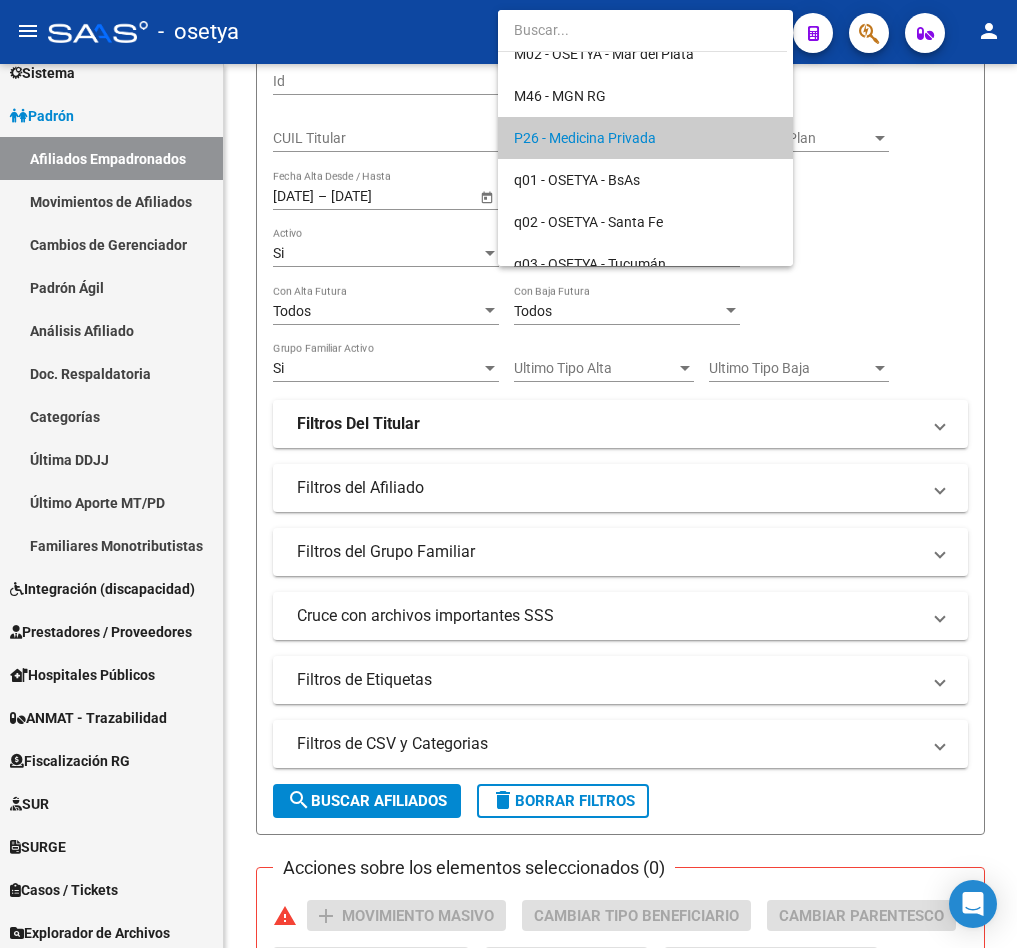 click at bounding box center (508, 474) 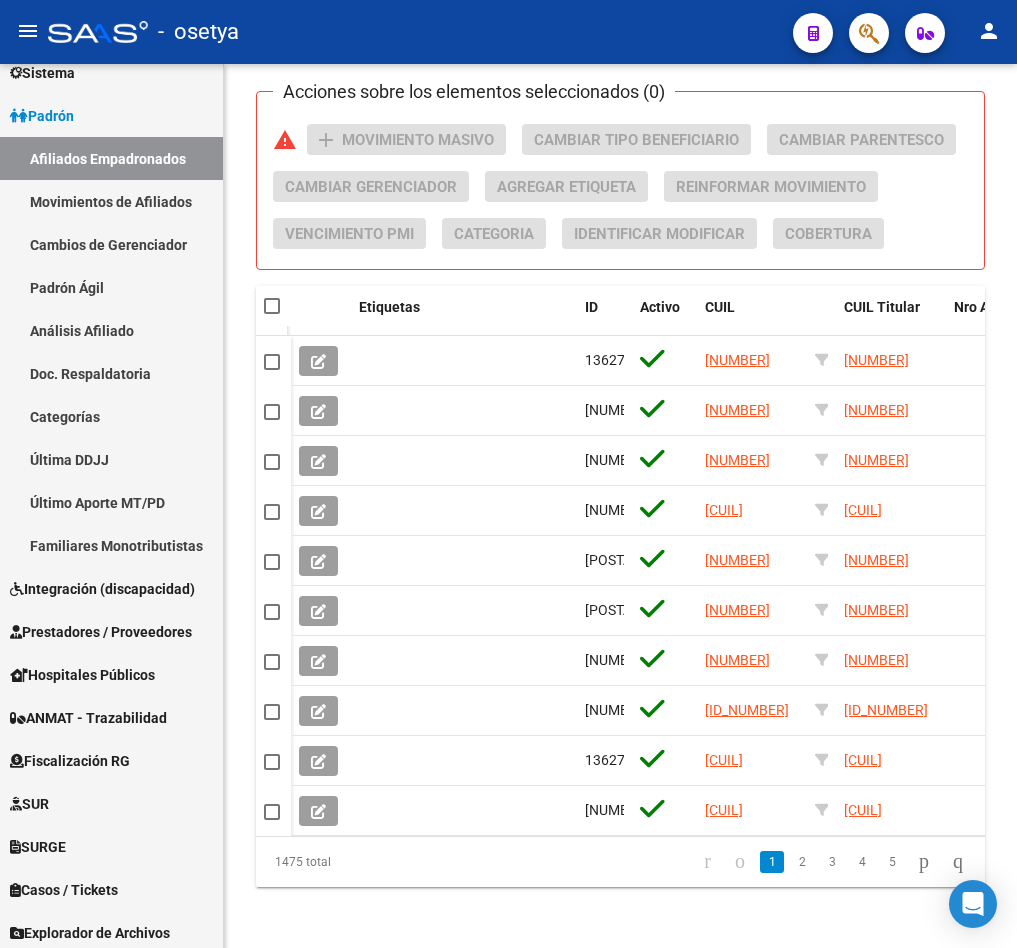 scroll, scrollTop: 1063, scrollLeft: 0, axis: vertical 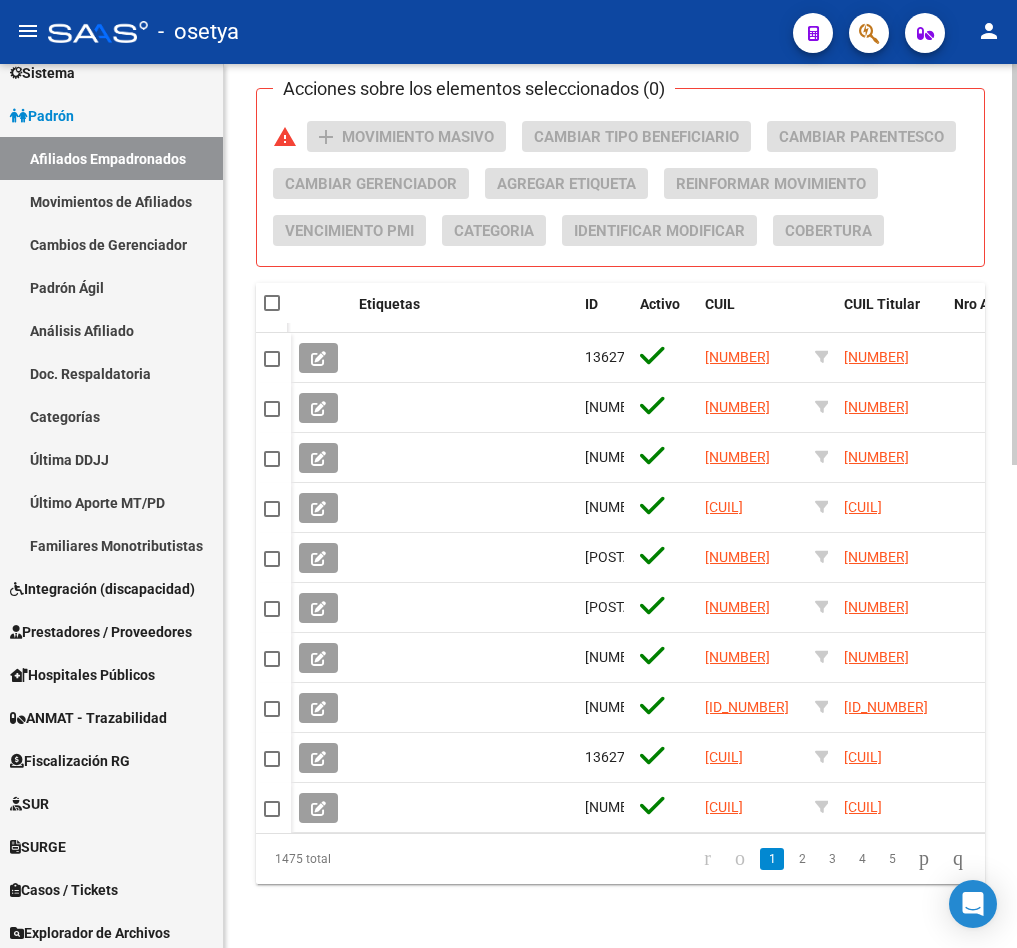 click on "PADRON -> Afiliados Empadronados  (alt+a) add  Crear Afiliado
file_download  Exportar CSV  cloud_download  Exportar CSV 2  cloud_download  Exportar GECROS  file_download  Exportar Bymovi  cloud_download  Actualizar ultimo Empleador  Filtros Id CUIL / Nombre / Apellido CUIL Titular P26 - Medicina Privada Seleccionar Gerenciador Gerenciador Plan Gerenciador Plan [DATE] [DATE] – [DATE] [DATE] Fecha Alta Desde / Hasta Start date – End date Fecha Baja Desde / Hasta Si Activo Si Titular Todos Con Alta Futura Todos Con Baja Futura Si Grupo Familiar Activo Ultimo Tipo Alta Ultimo Tipo Alta Ultimo Tipo Baja Ultimo Tipo Baja Filtros Del Titular Ultima DDJJ Ultima DDJJ Ultima DDJJ en Periodo Periodo Ultimo MtPd Sitcuil Con Sueldo Con Sueldo  Filtros del Afiliado  Edades Edades Sexo Sexo Discapacitado Discapacitado Nacionalidad Nacionalidad [STATE] Estado Civil Estado Civil Start date – End date Fecha Nacimiento Desde / Hasta Todos Tiene PMI Todos Certificado Estudio Codigo Postal [CITY]" 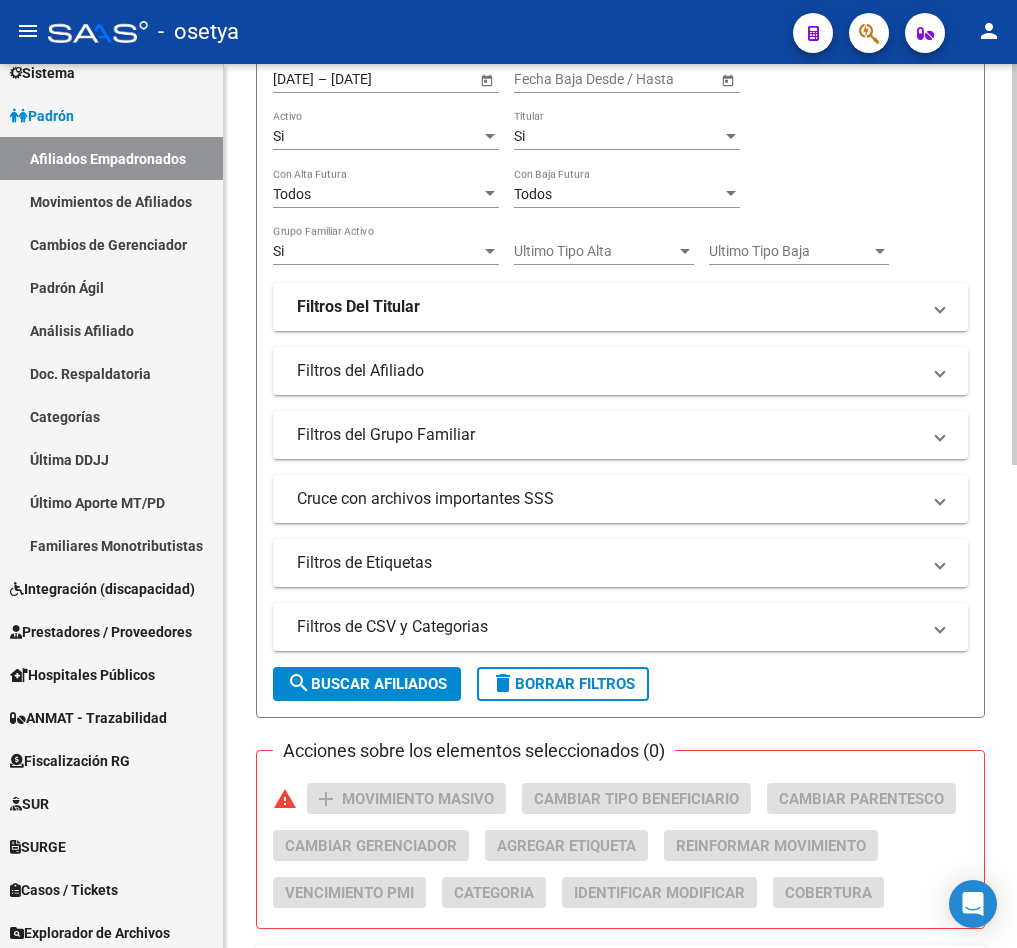 scroll, scrollTop: 313, scrollLeft: 0, axis: vertical 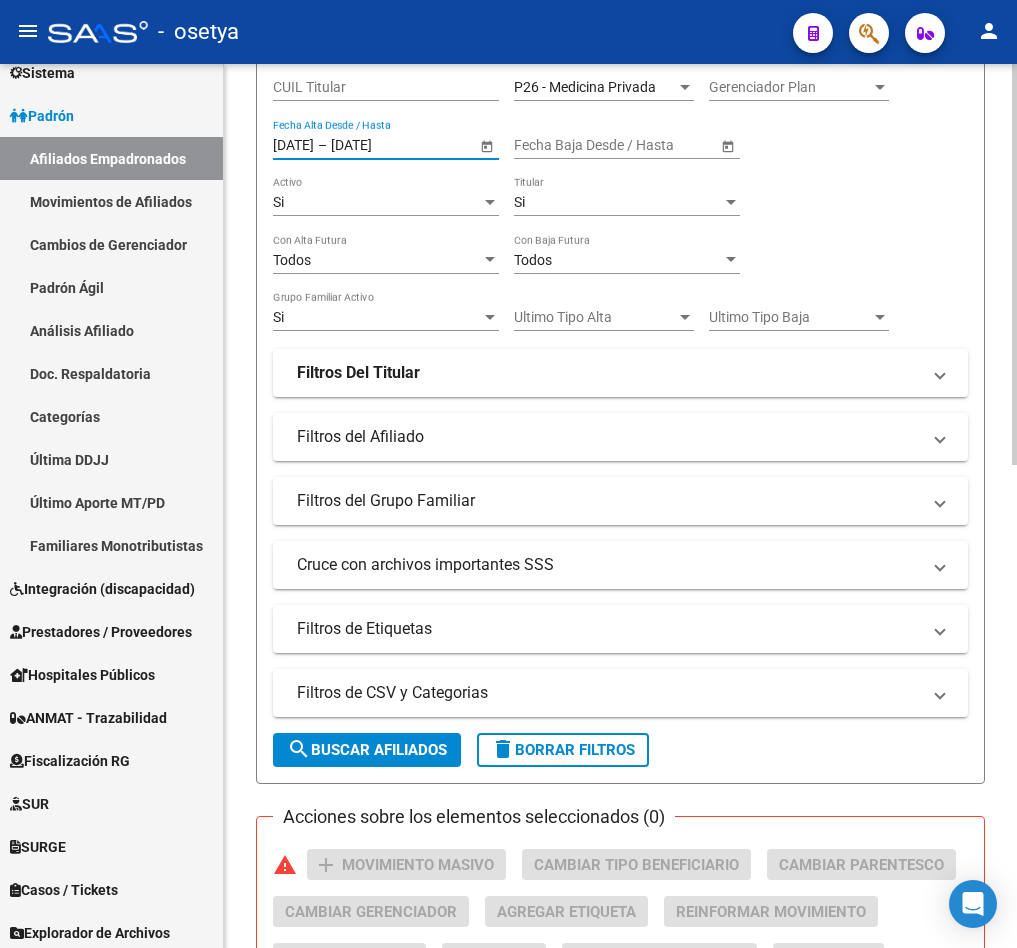 click on "[DATE]" at bounding box center [380, 145] 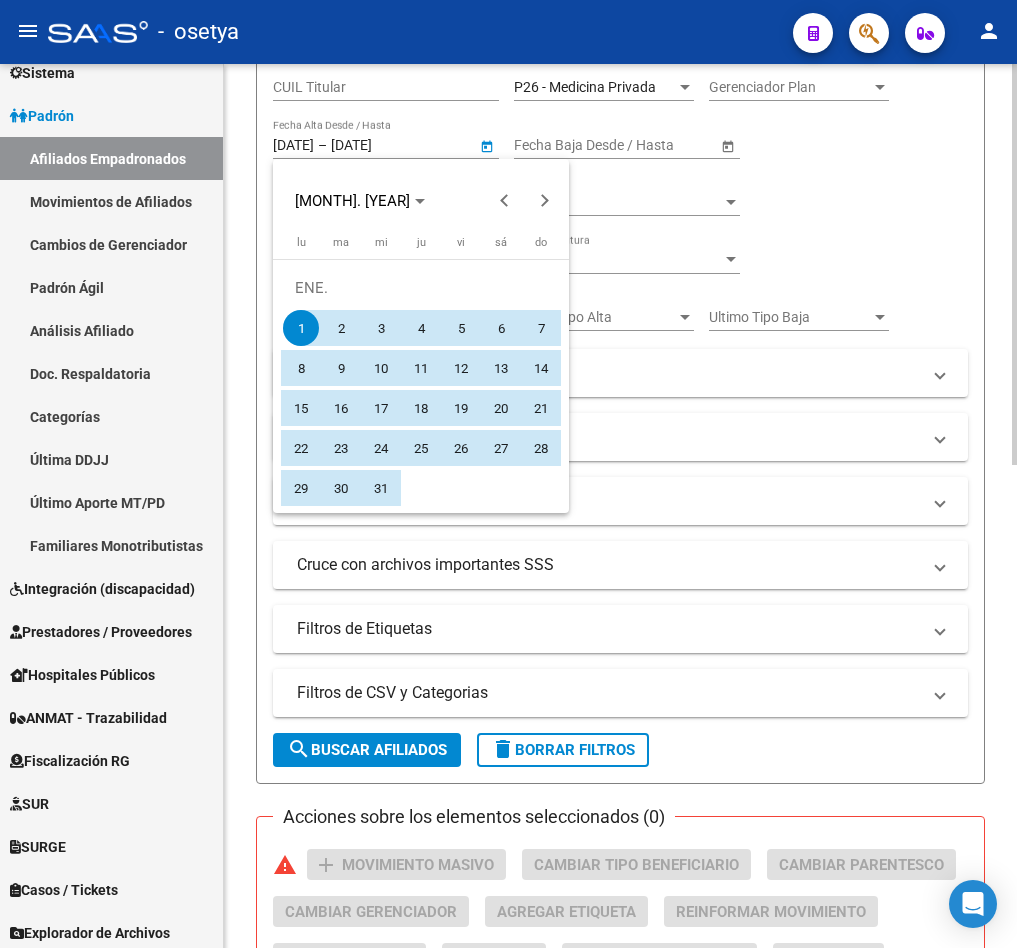 click at bounding box center [508, 474] 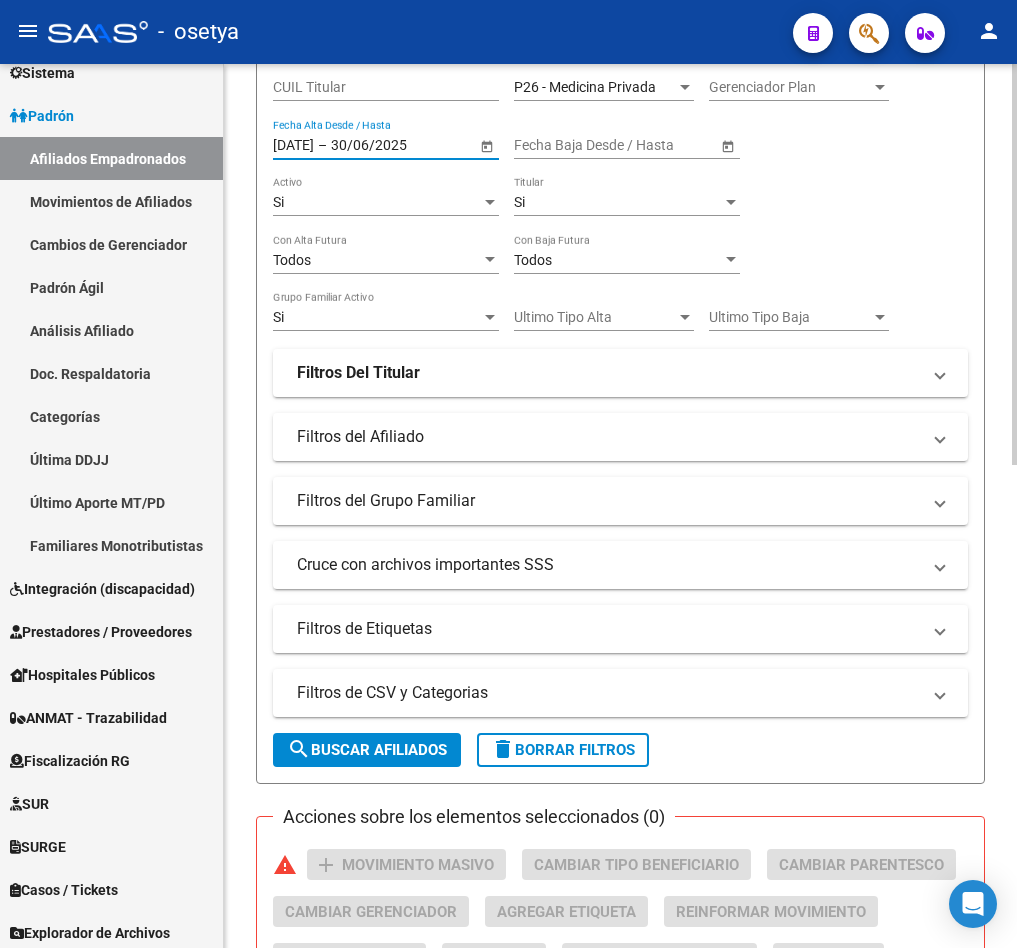 type on "30/6/2025" 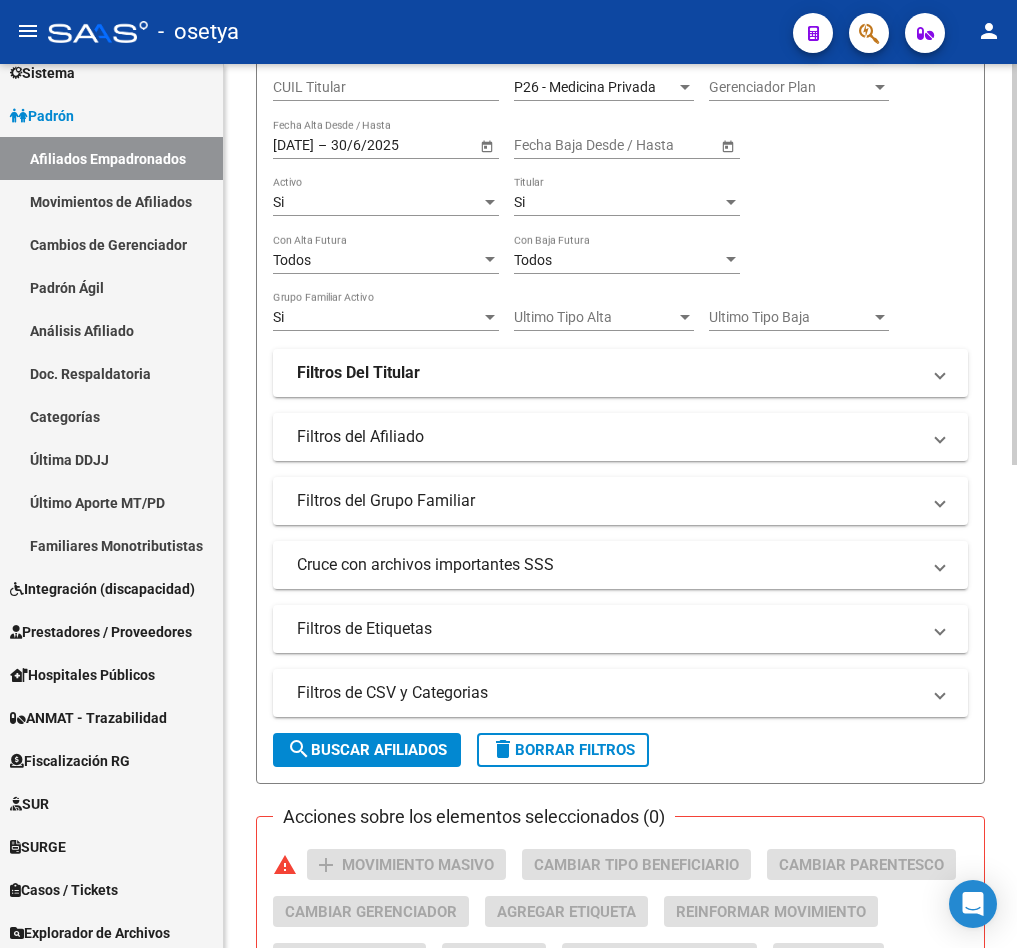 click on "PADRON -> Afiliados Empadronados  (alt+a) add  Crear Afiliado
file_download  Exportar CSV  cloud_download  Exportar CSV 2  cloud_download  Exportar GECROS  file_download  Exportar Bymovi  cloud_download  Actualizar ultimo Empleador  Filtros Id CUIL / Nombre / Apellido CUIL Titular P26 - Medicina Privada Seleccionar Gerenciador Gerenciador Plan Gerenciador Plan 1/1/1990 1/1/1990 – 30/6/2025 30/06/2025 Fecha Alta Desde / Hasta Start date – End date Fecha Baja Desde / Hasta Si Activo Si Titular Todos Con Alta Futura Todos Con Baja Futura Si Grupo Familiar Activo Ultimo Tipo Alta Ultimo Tipo Alta Ultimo Tipo Baja Ultimo Tipo Baja Filtros Del Titular Ultima DDJJ Ultima DDJJ Ultima DDJJ en Periodo Periodo Ultimo MtPd Sitcuil Con Sueldo Con Sueldo  Filtros del Afiliado  Edades Edades Sexo Sexo Discapacitado Discapacitado Nacionalidad Nacionalidad Provincia Provincia Estado Civil Estado Civil Start date – End date Fecha Nacimiento Desde / Hasta Todos Tiene PMI Todos Certificado Estudio Codigo Postal Localidad" 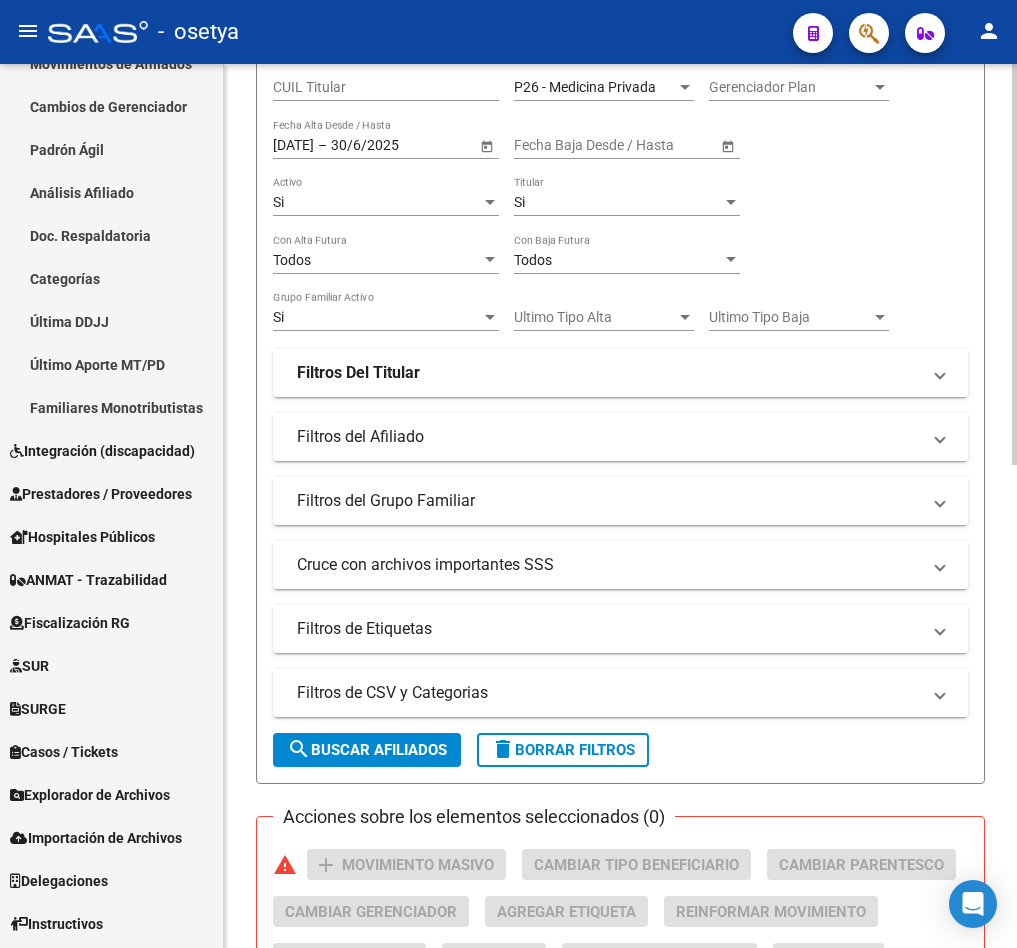 scroll, scrollTop: 327, scrollLeft: 0, axis: vertical 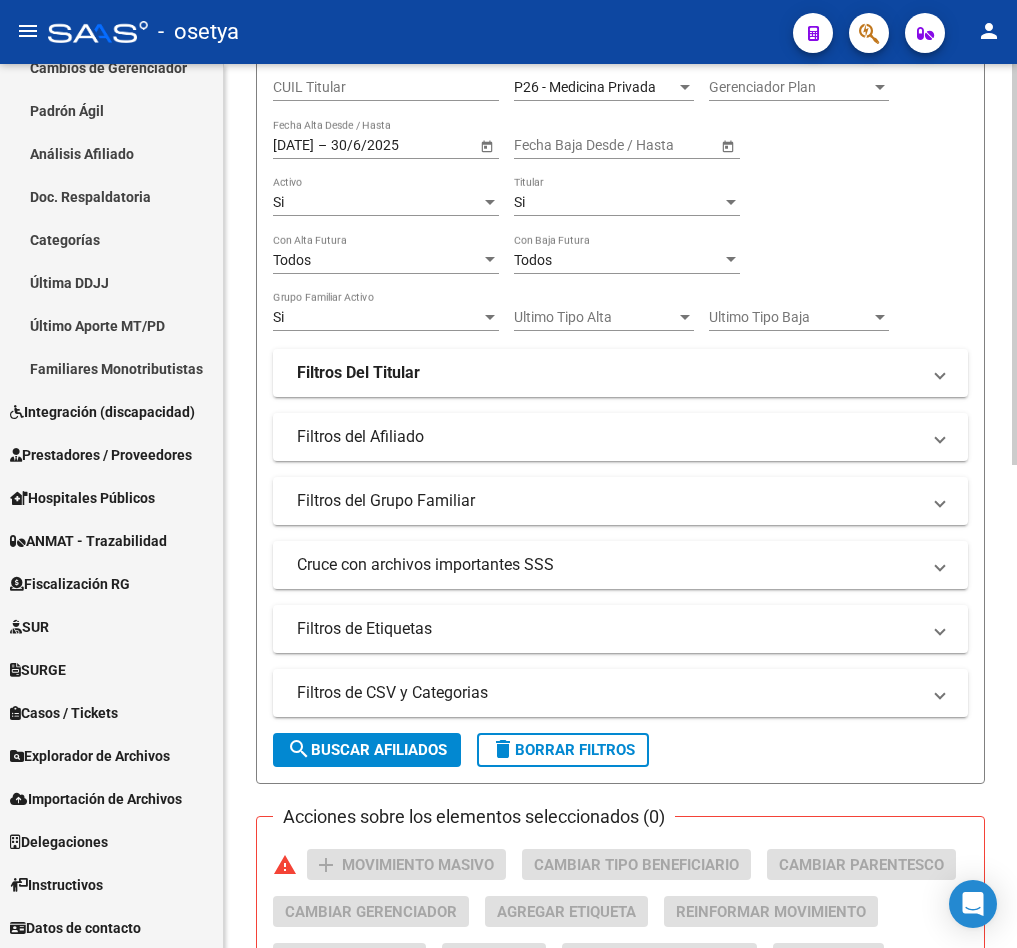 click on "PADRON -> Afiliados Empadronados  (alt+a) add  Crear Afiliado
file_download  Exportar CSV  cloud_download  Exportar CSV 2  cloud_download  Exportar GECROS  file_download  Exportar Bymovi  cloud_download  Actualizar ultimo Empleador  Filtros Id CUIL / Nombre / Apellido CUIL Titular P26 - Medicina Privada Seleccionar Gerenciador Gerenciador Plan Gerenciador Plan 1/1/1990 1/1/1990 – 30/6/2025 30/06/2025 Fecha Alta Desde / Hasta Start date – End date Fecha Baja Desde / Hasta Si Activo Si Titular Todos Con Alta Futura Todos Con Baja Futura Si Grupo Familiar Activo Ultimo Tipo Alta Ultimo Tipo Alta Ultimo Tipo Baja Ultimo Tipo Baja Filtros Del Titular Ultima DDJJ Ultima DDJJ Ultima DDJJ en Periodo Periodo Ultimo MtPd Sitcuil Con Sueldo Con Sueldo  Filtros del Afiliado  Edades Edades Sexo Sexo Discapacitado Discapacitado Nacionalidad Nacionalidad Provincia Provincia Estado Civil Estado Civil Start date – End date Fecha Nacimiento Desde / Hasta Todos Tiene PMI Todos Certificado Estudio Codigo Postal Localidad" 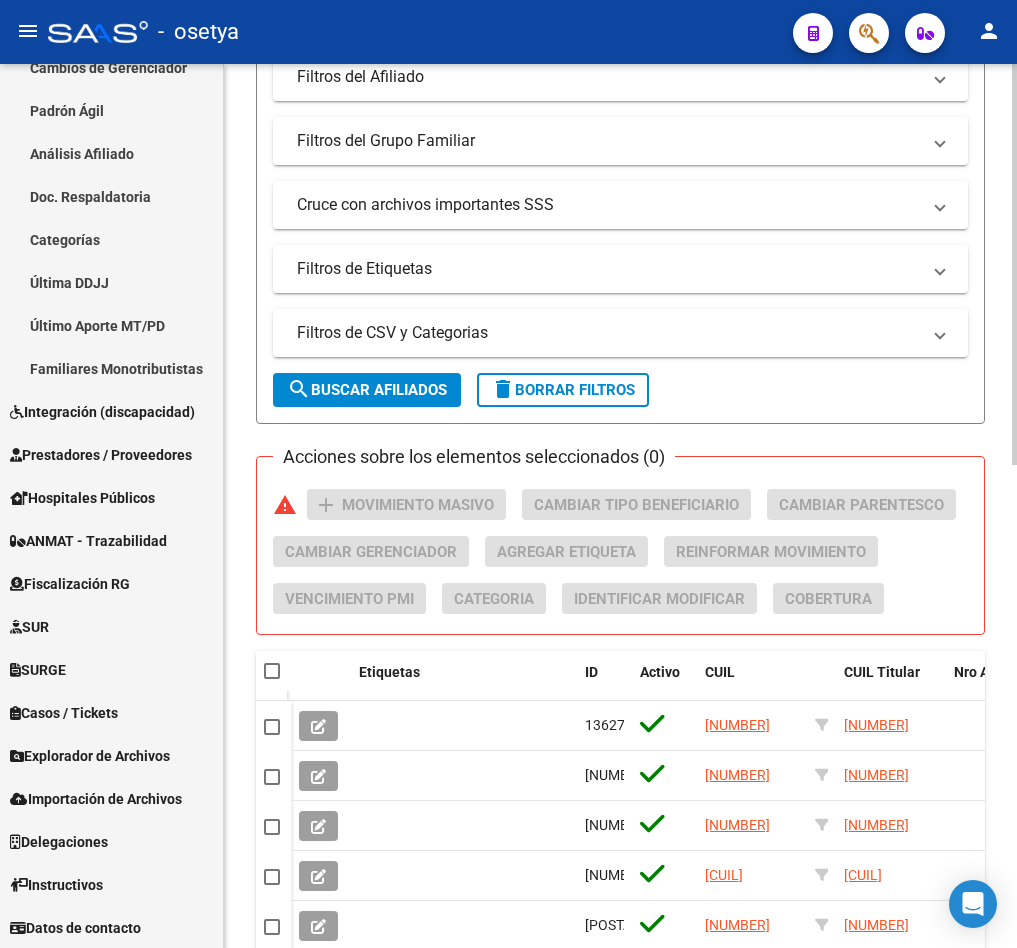 scroll, scrollTop: 1063, scrollLeft: 0, axis: vertical 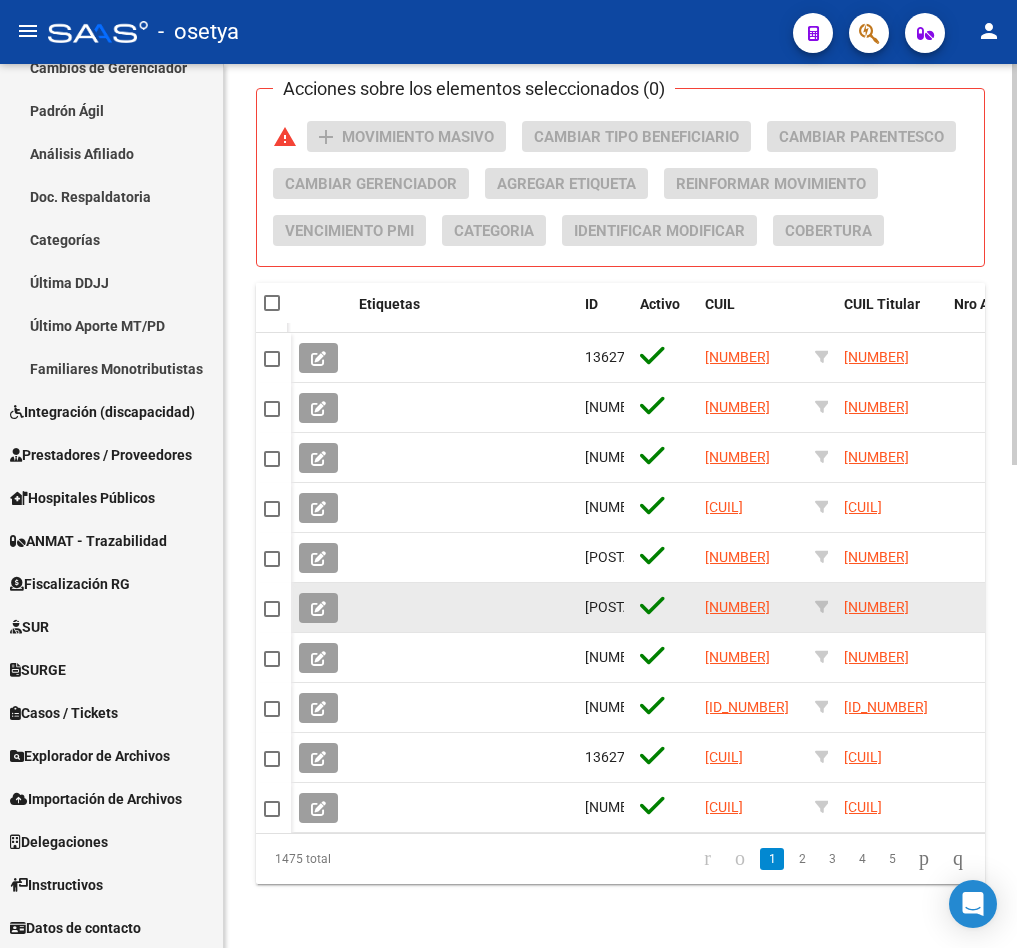 drag, startPoint x: 237, startPoint y: 604, endPoint x: 276, endPoint y: 604, distance: 39 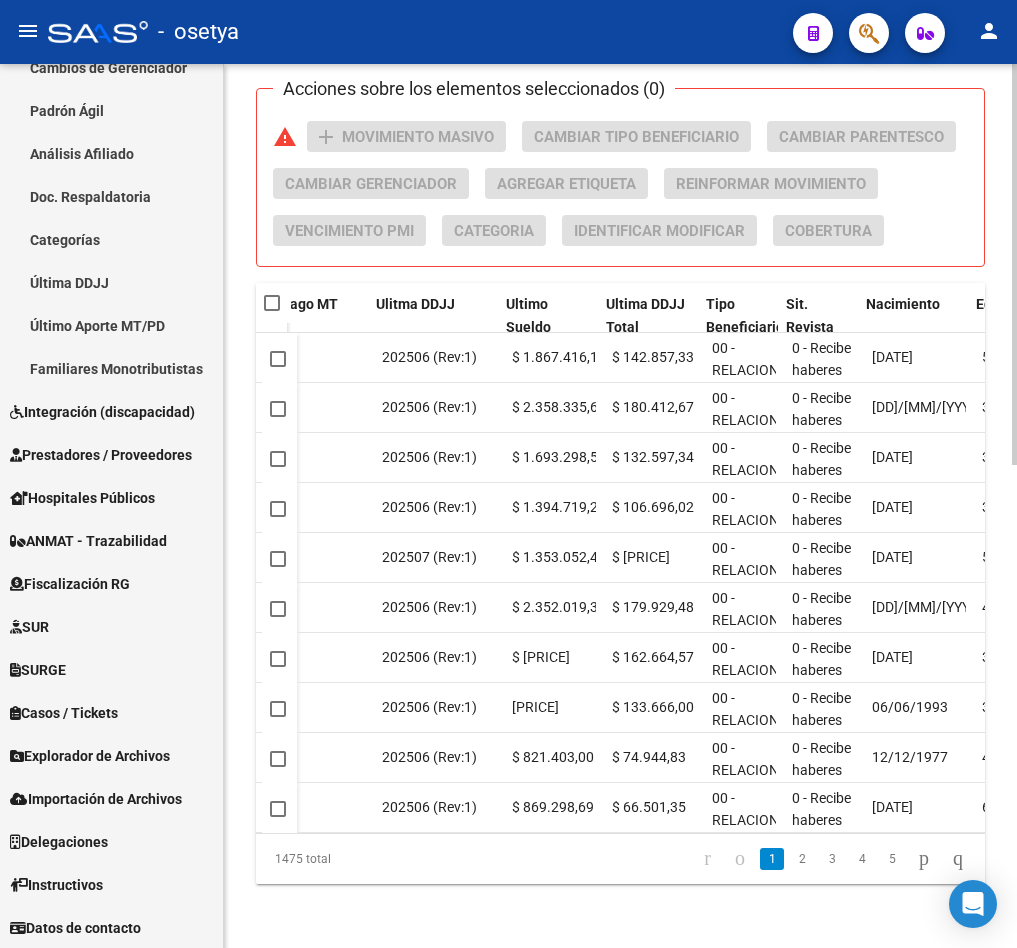 scroll, scrollTop: 0, scrollLeft: 1396, axis: horizontal 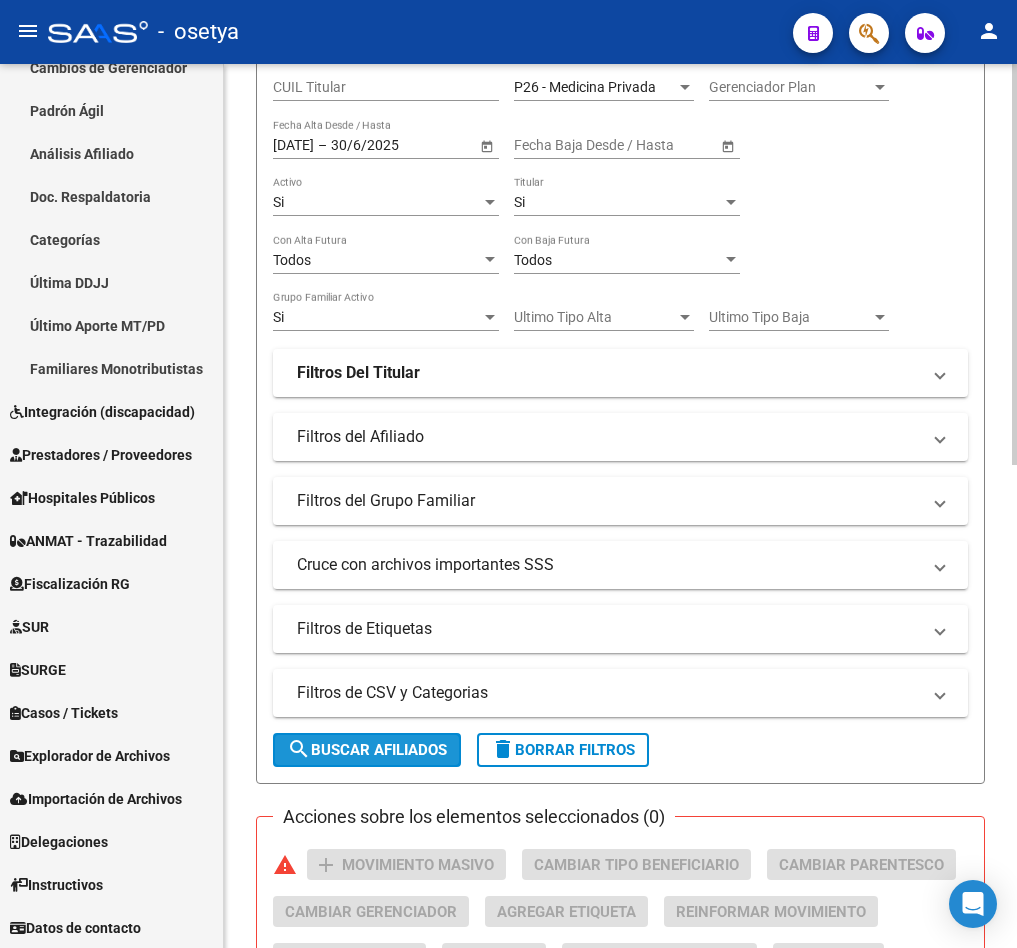 click on "search  Buscar Afiliados" 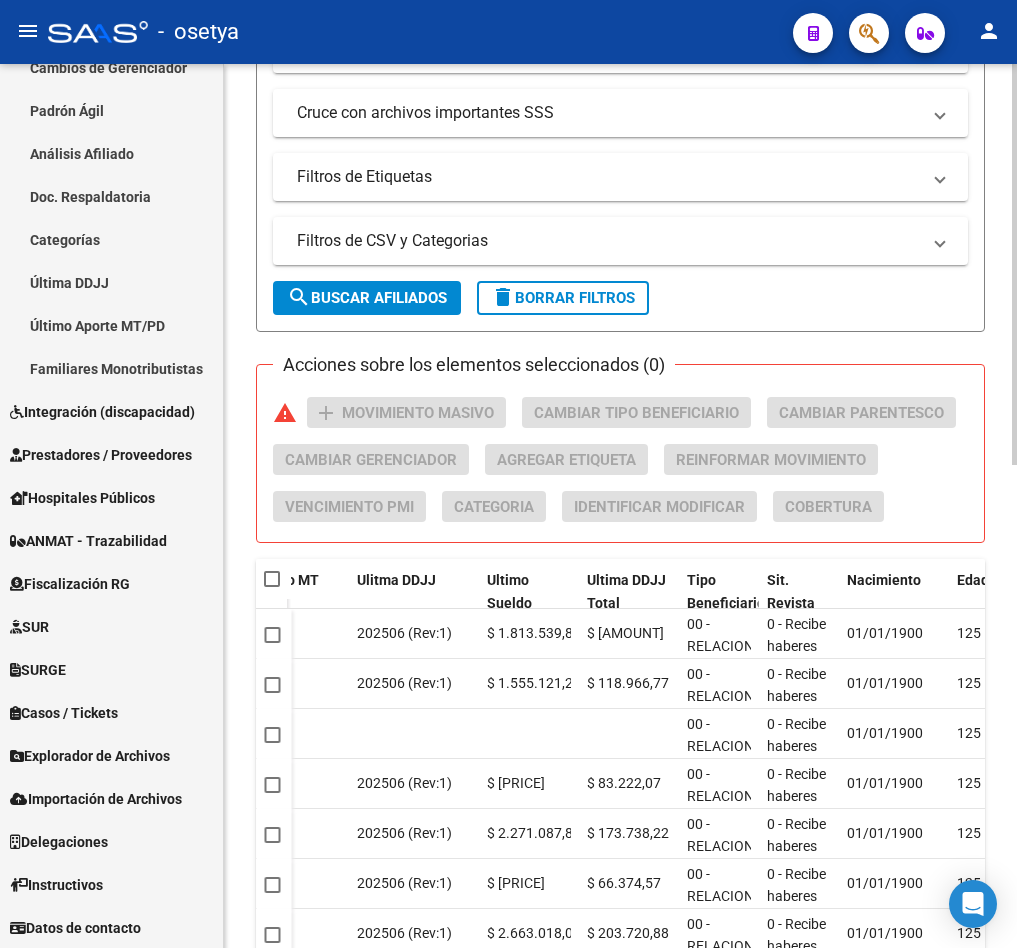 scroll, scrollTop: 1063, scrollLeft: 0, axis: vertical 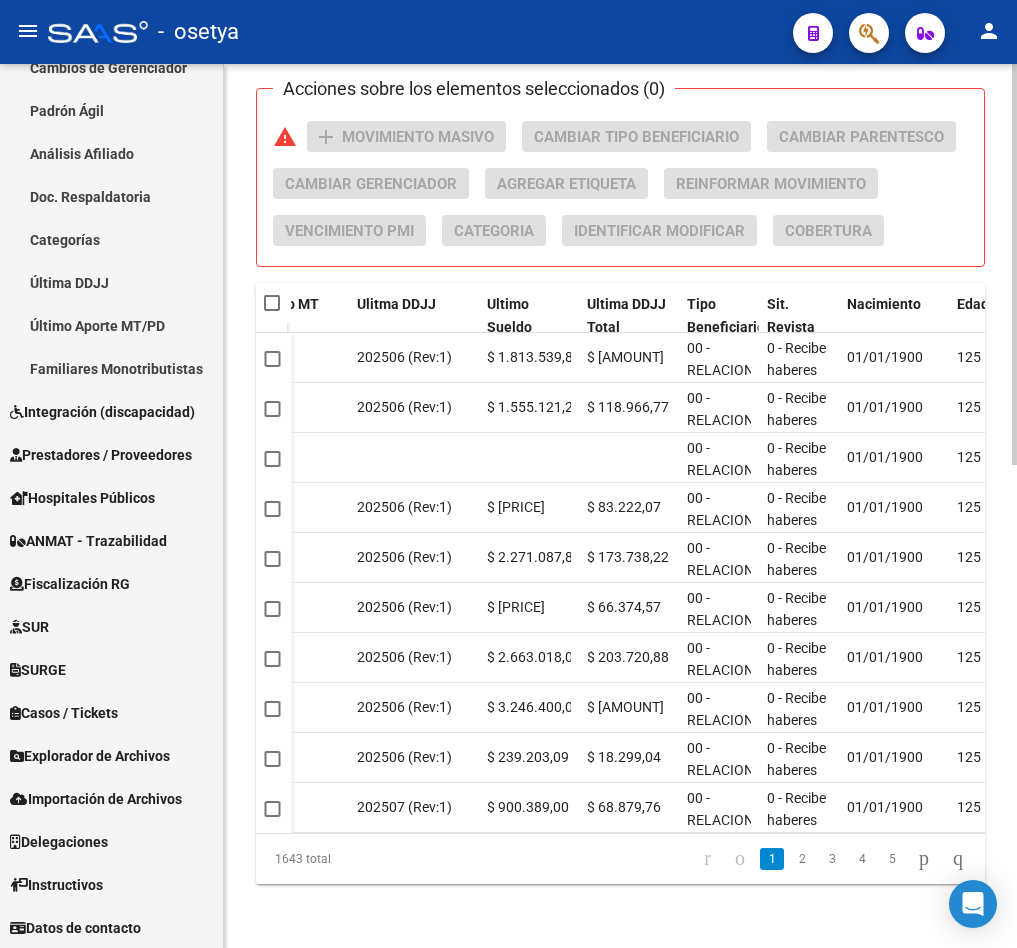click on "PADRON -> Afiliados Empadronados  (alt+a) add  Crear Afiliado
file_download  Exportar CSV  cloud_download  Exportar CSV 2  cloud_download  Exportar GECROS  file_download  Exportar Bymovi  cloud_download  Actualizar ultimo Empleador  Filtros Id CUIL / Nombre / Apellido CUIL Titular P26 - Medicina Privada Seleccionar Gerenciador Gerenciador Plan Gerenciador Plan 1/1/1990 1/1/1990 – 30/6/2025 30/06/2025 Fecha Alta Desde / Hasta Start date – End date Fecha Baja Desde / Hasta Si Activo Si Titular Todos Con Alta Futura Todos Con Baja Futura Si Grupo Familiar Activo Ultimo Tipo Alta Ultimo Tipo Alta Ultimo Tipo Baja Ultimo Tipo Baja Filtros Del Titular Ultima DDJJ Ultima DDJJ Ultima DDJJ en Periodo Periodo Ultimo MtPd Sitcuil Con Sueldo Con Sueldo  Filtros del Afiliado  Edades Edades Sexo Sexo Discapacitado Discapacitado Nacionalidad Nacionalidad Provincia Provincia Estado Civil Estado Civil Start date – End date Fecha Nacimiento Desde / Hasta Todos Tiene PMI Todos Certificado Estudio Codigo Postal Localidad" 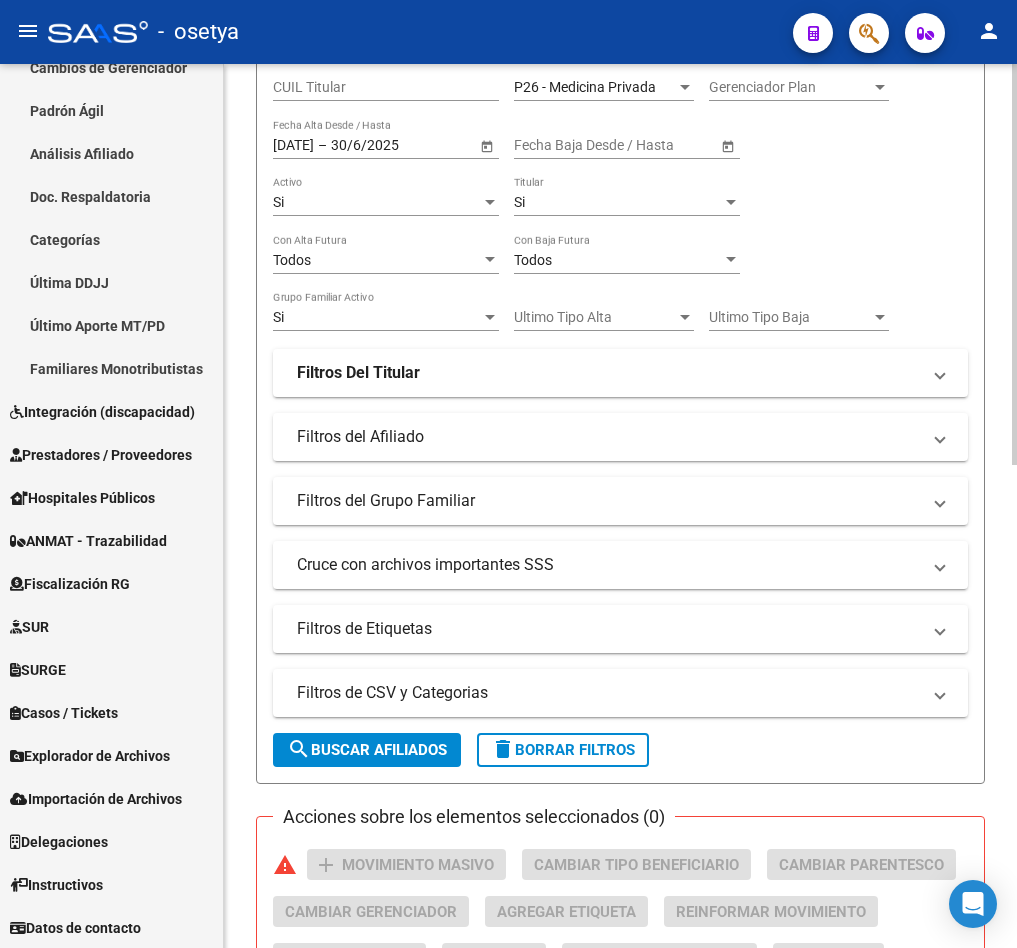 scroll, scrollTop: 163, scrollLeft: 0, axis: vertical 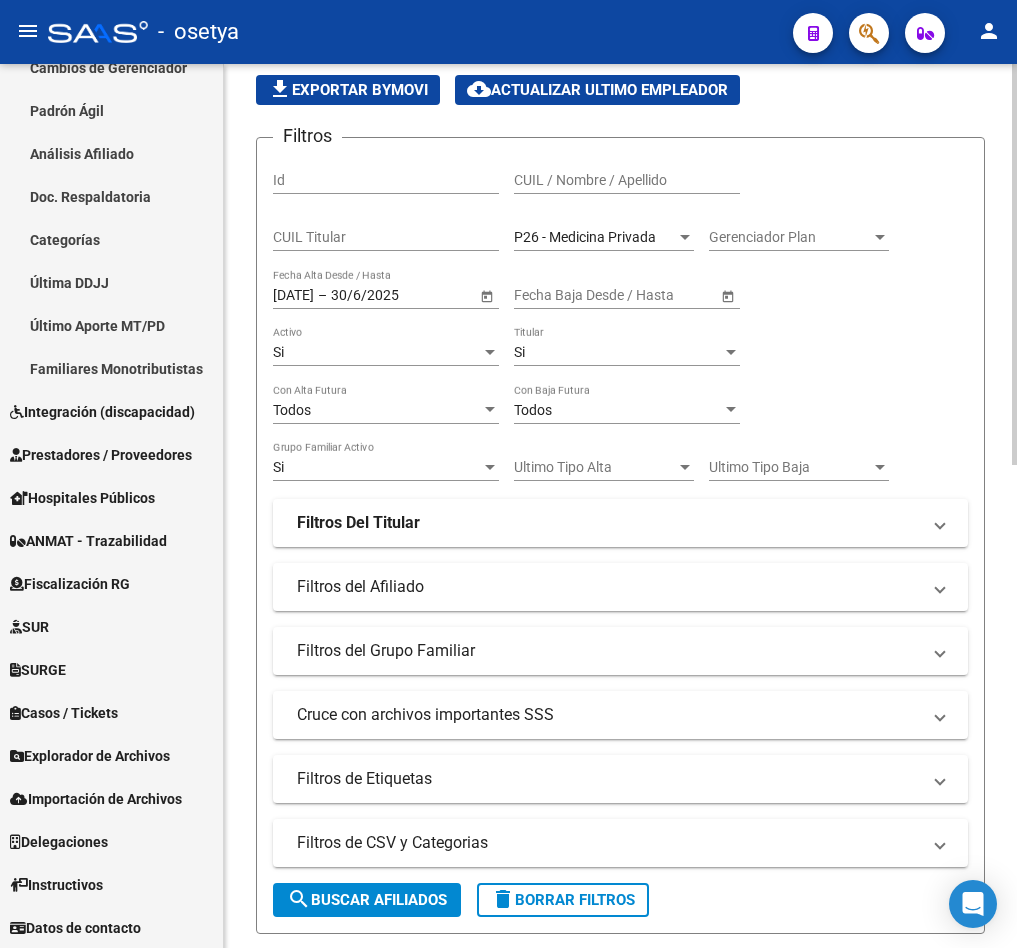 click on "P26 - Medicina Privada Seleccionar Gerenciador" 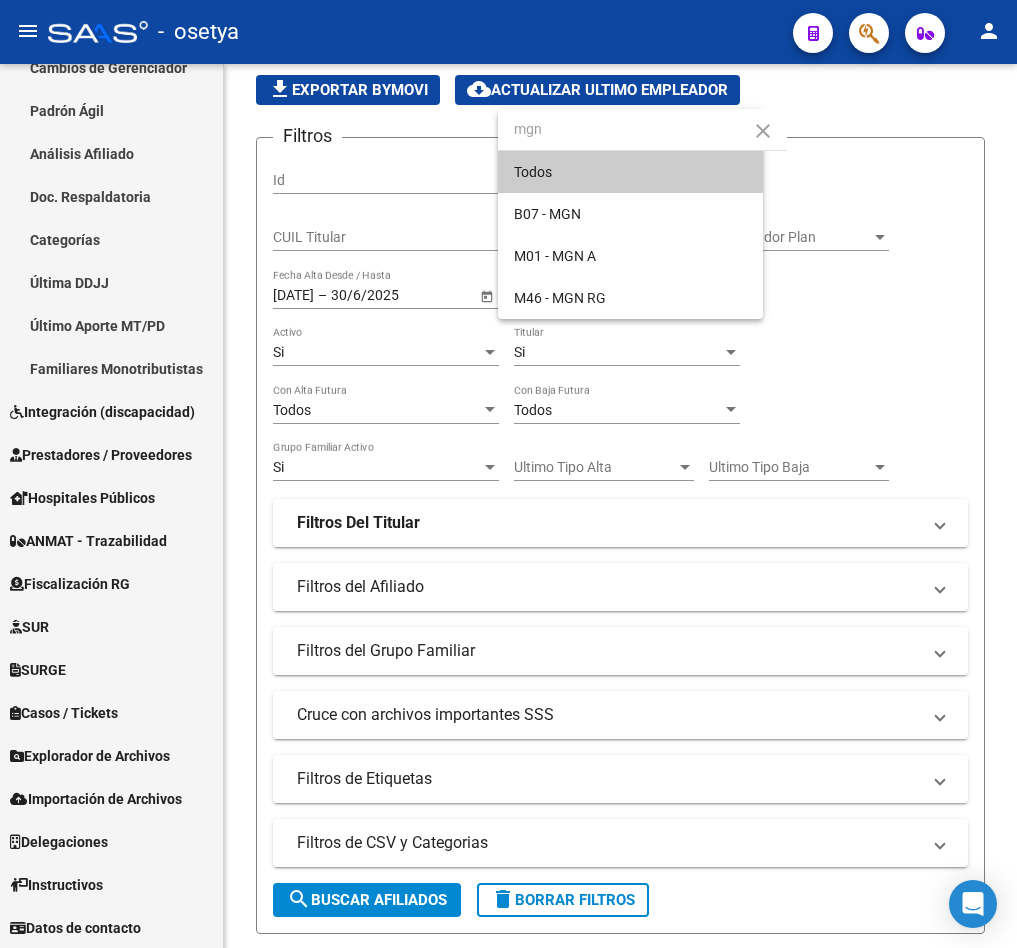 scroll, scrollTop: 0, scrollLeft: 0, axis: both 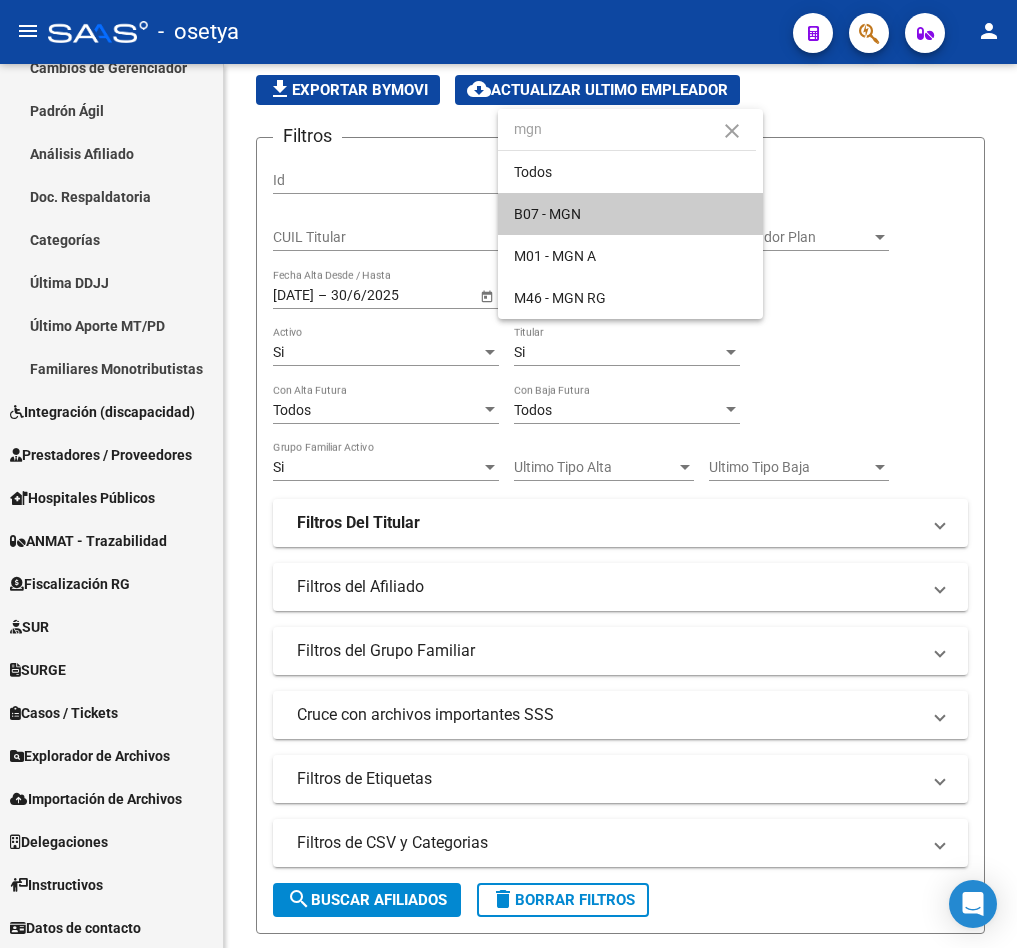 type on "mgn" 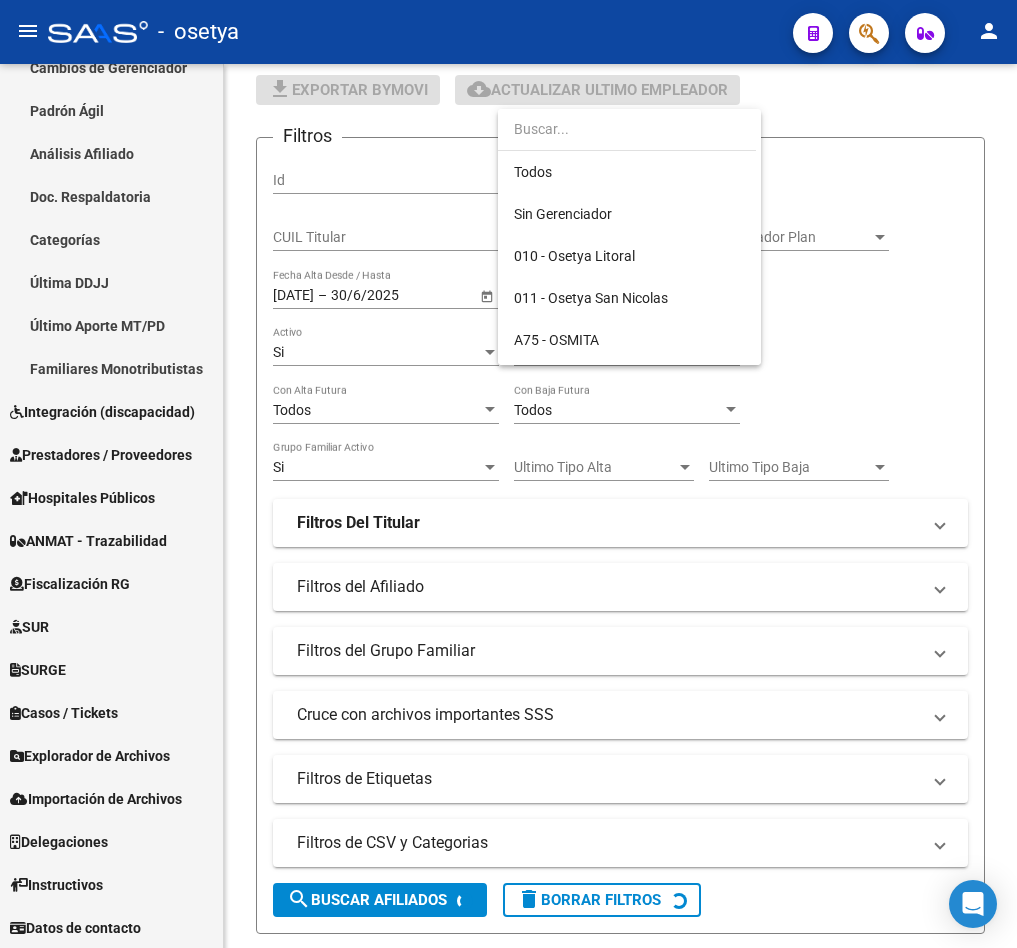 scroll, scrollTop: 187, scrollLeft: 0, axis: vertical 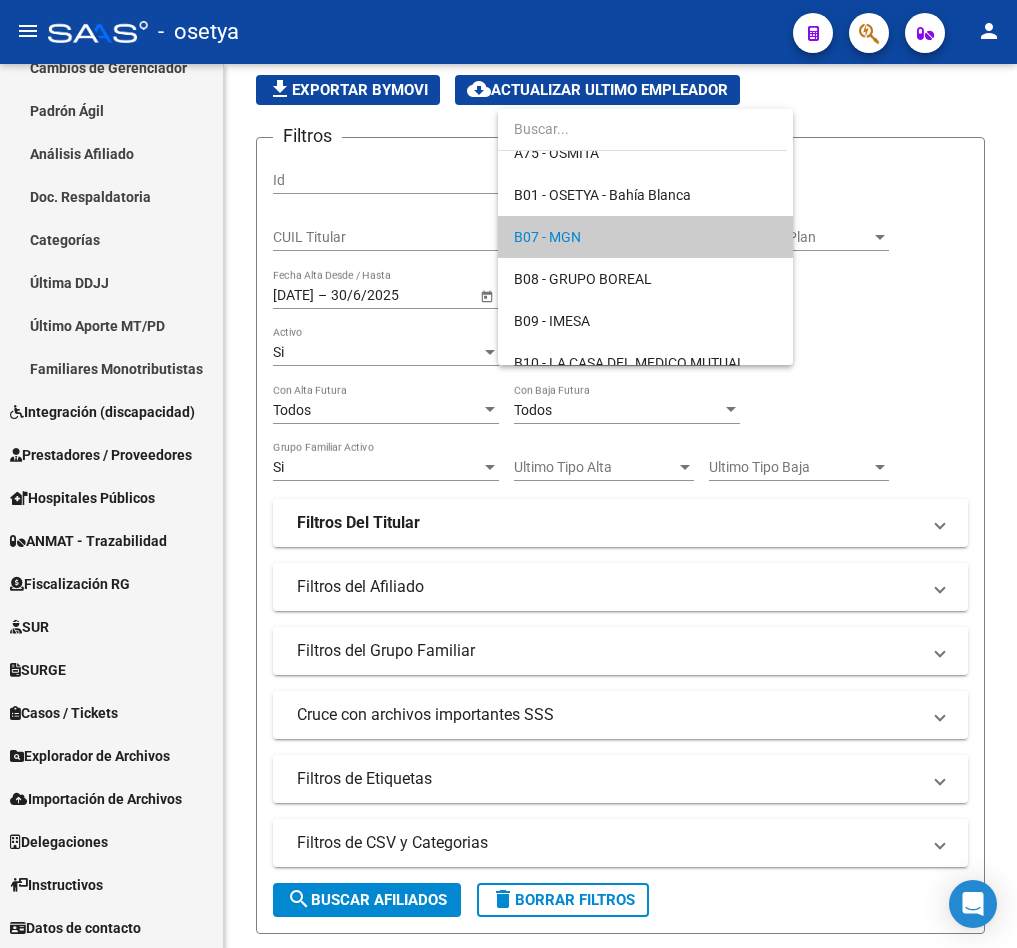 click at bounding box center [508, 474] 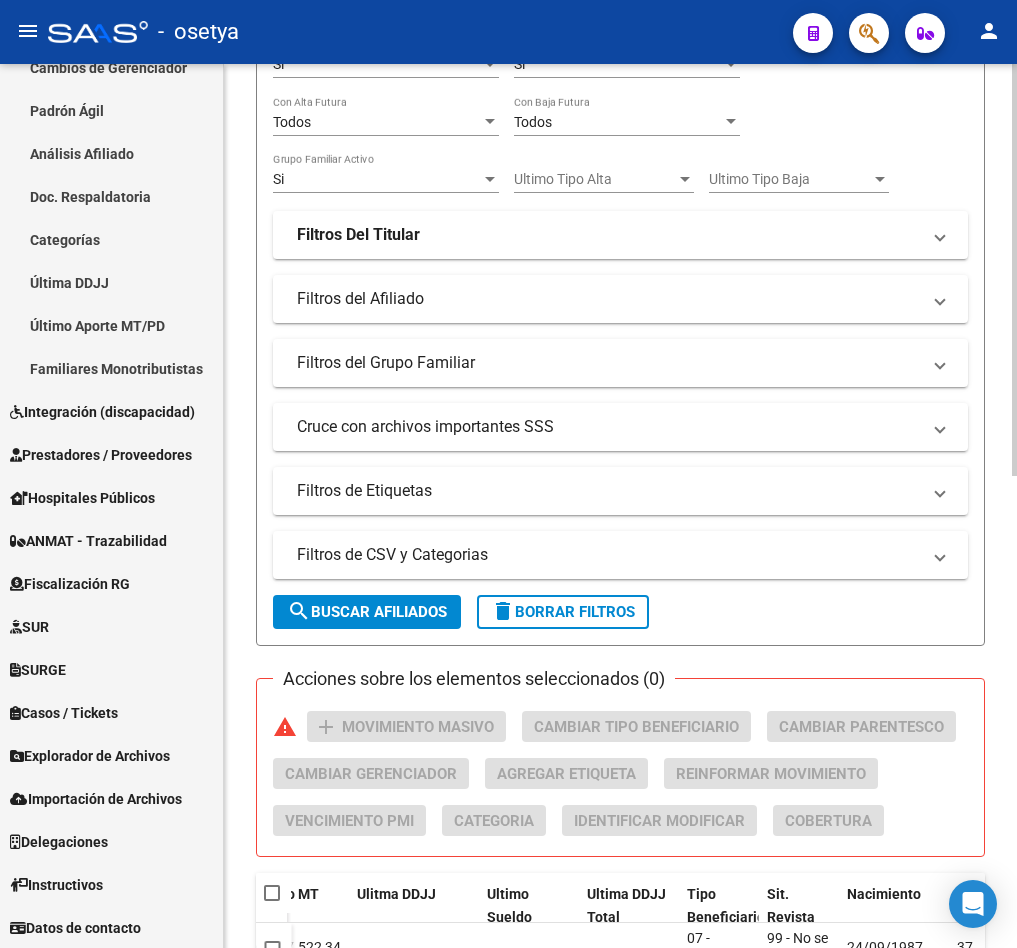 scroll, scrollTop: 1012, scrollLeft: 0, axis: vertical 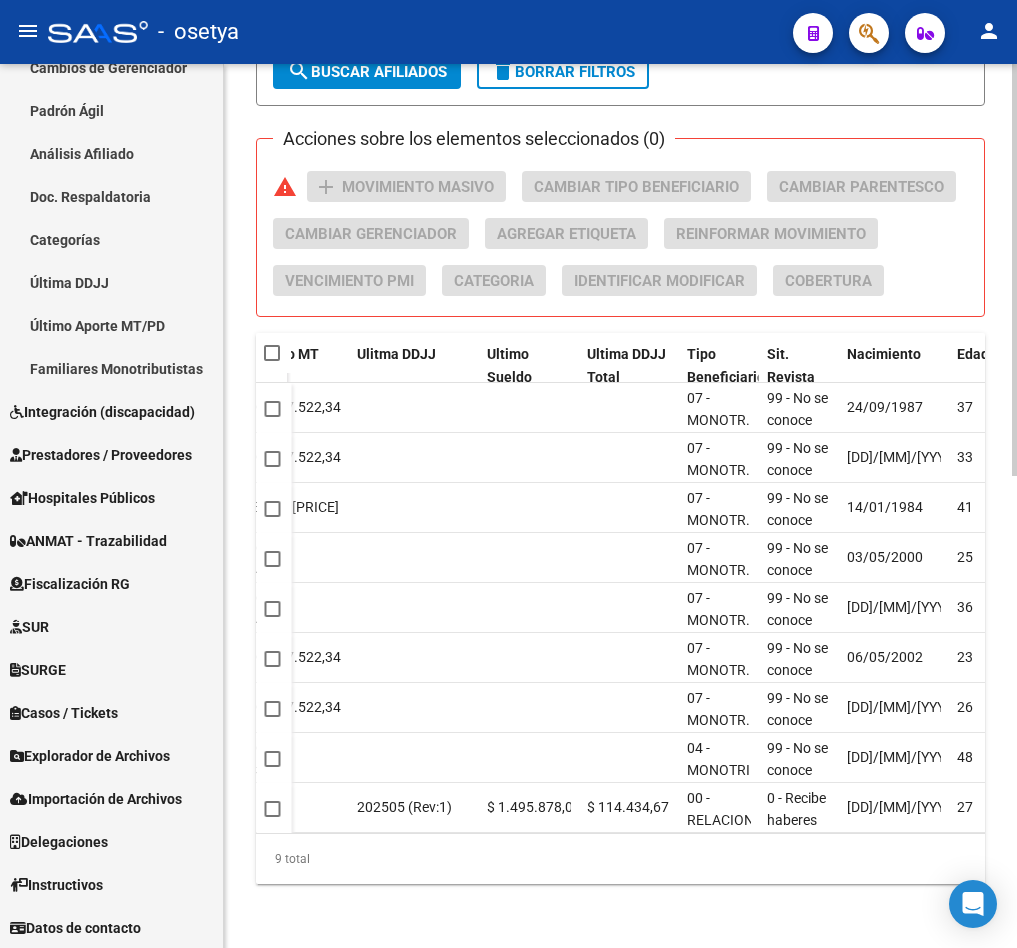 click on "PADRON -> Afiliados Empadronados  (alt+a) add  Crear Afiliado
file_download  Exportar CSV  cloud_download  Exportar CSV 2  cloud_download  Exportar GECROS  file_download  Exportar Bymovi  cloud_download  Actualizar ultimo Empleador  Filtros Id CUIL / Nombre / Apellido CUIL Titular B07 - MGN Seleccionar Gerenciador Gerenciador Plan Gerenciador Plan 1/1/1990 1/1/1990 – 30/6/2025 30/06/2025 Fecha Alta Desde / Hasta Start date – End date Fecha Baja Desde / Hasta Si Activo Si Titular Todos Con Alta Futura Todos Con Baja Futura Si Grupo Familiar Activo Ultimo Tipo Alta Ultimo Tipo Alta Ultimo Tipo Baja Ultimo Tipo Baja Filtros Del Titular Ultima DDJJ Ultima DDJJ Ultima DDJJ en Periodo Periodo Ultimo MtPd Sitcuil Con Sueldo Con Sueldo  Filtros del Afiliado  Edades Edades Sexo Sexo Discapacitado Discapacitado Nacionalidad Nacionalidad Provincia Provincia Estado Civil Estado Civil Start date – End date Fecha Nacimiento Desde / Hasta Todos Tiene PMI Todos Certificado Estudio Codigo Postal Localidad" 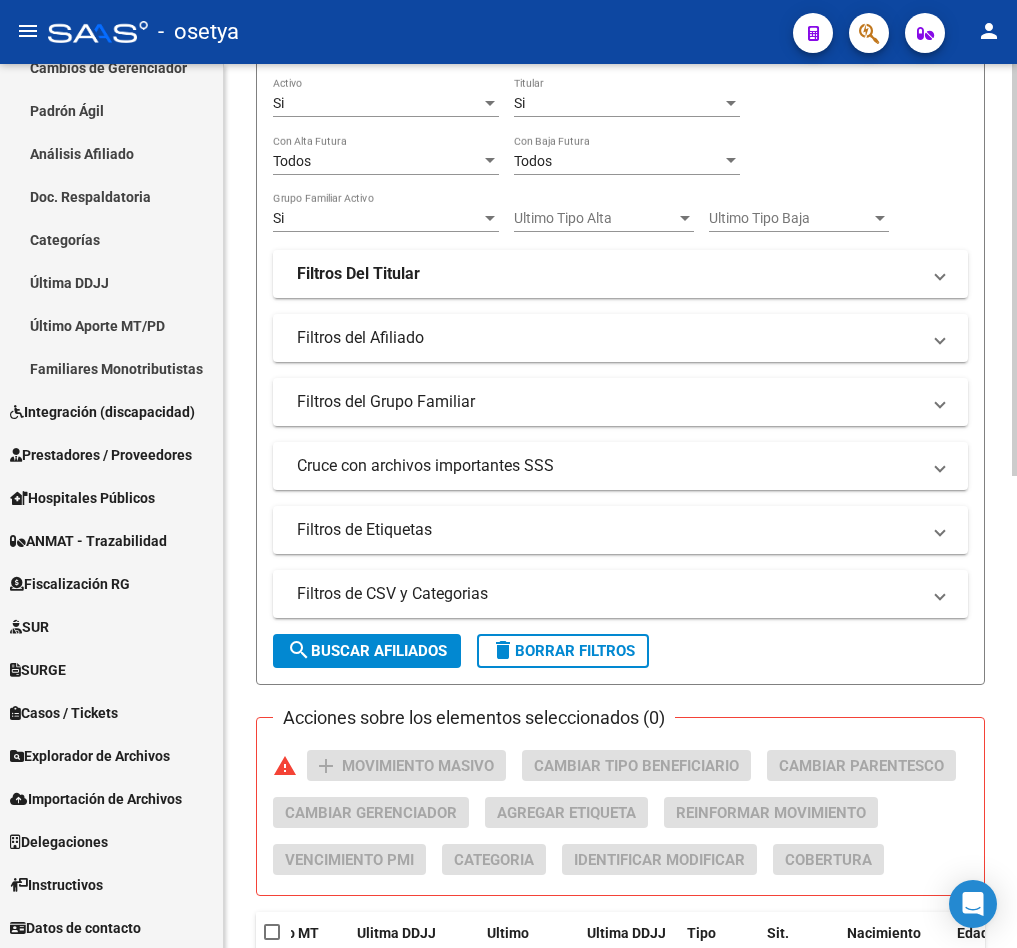 scroll, scrollTop: 262, scrollLeft: 0, axis: vertical 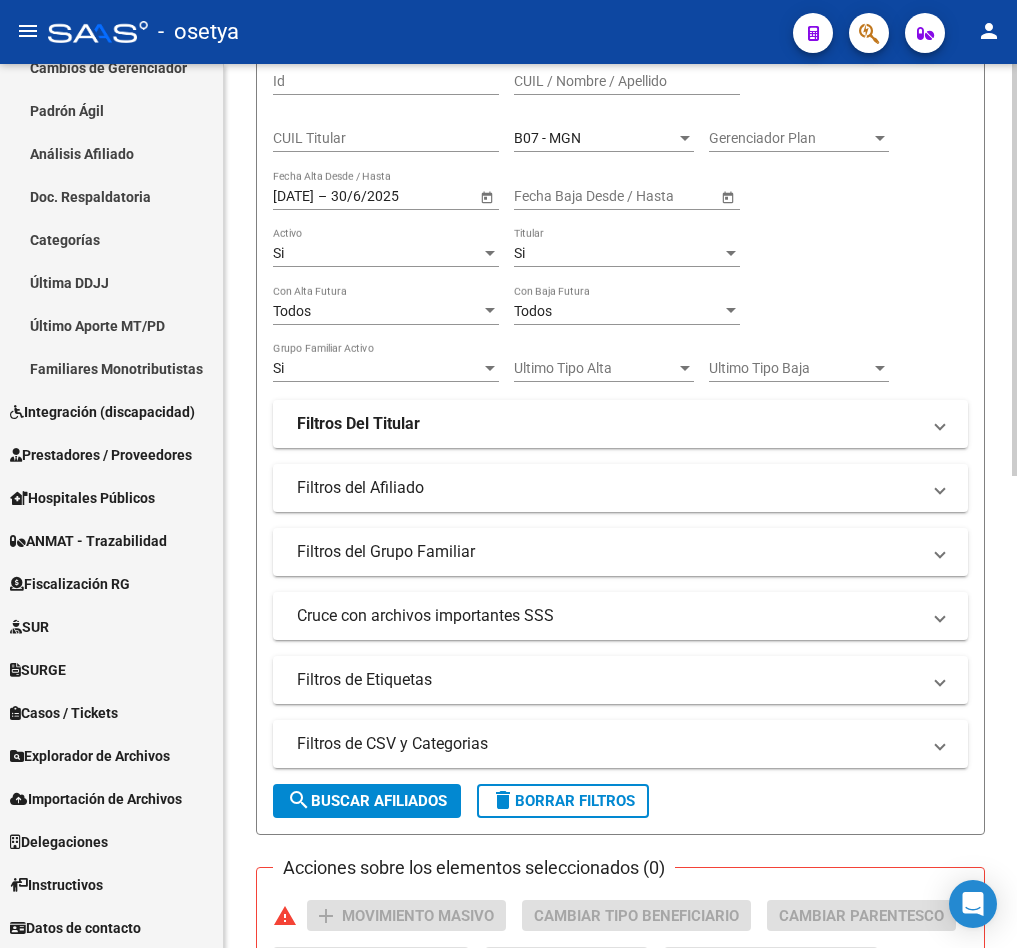 click on "B07 - MGN Seleccionar Gerenciador" 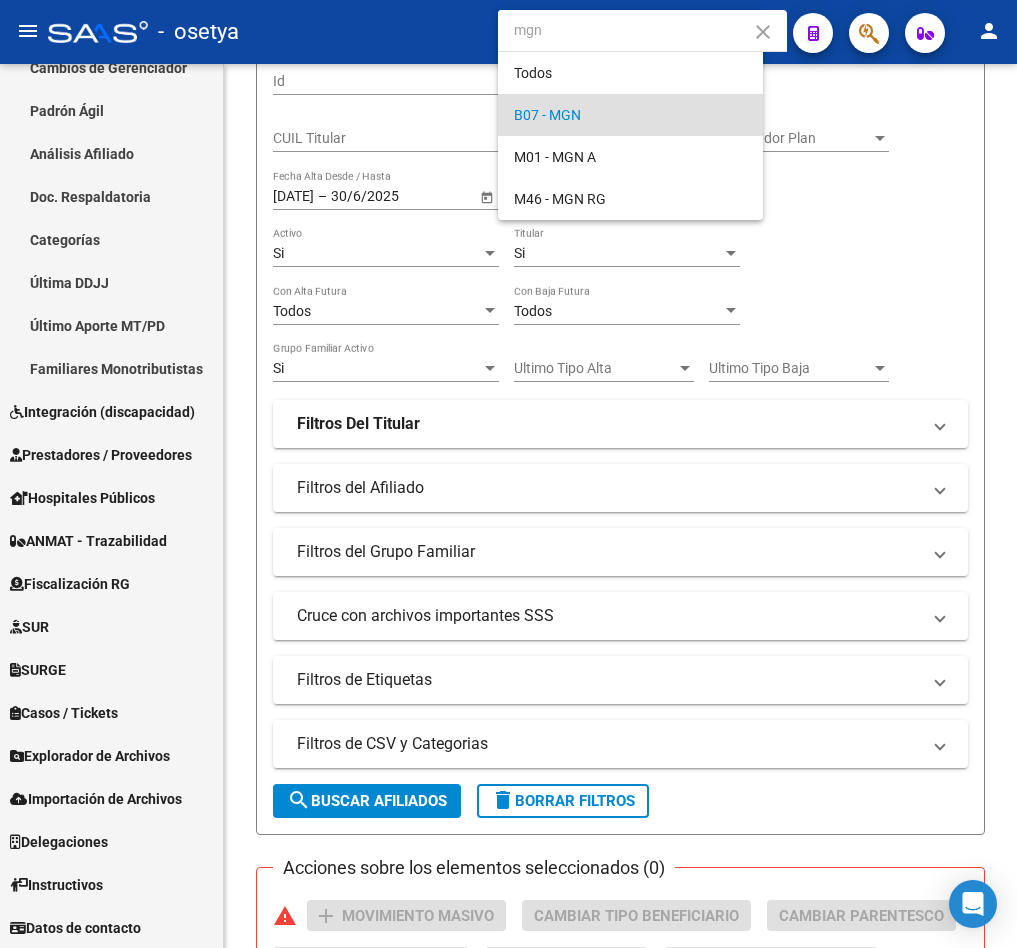 scroll, scrollTop: 0, scrollLeft: 0, axis: both 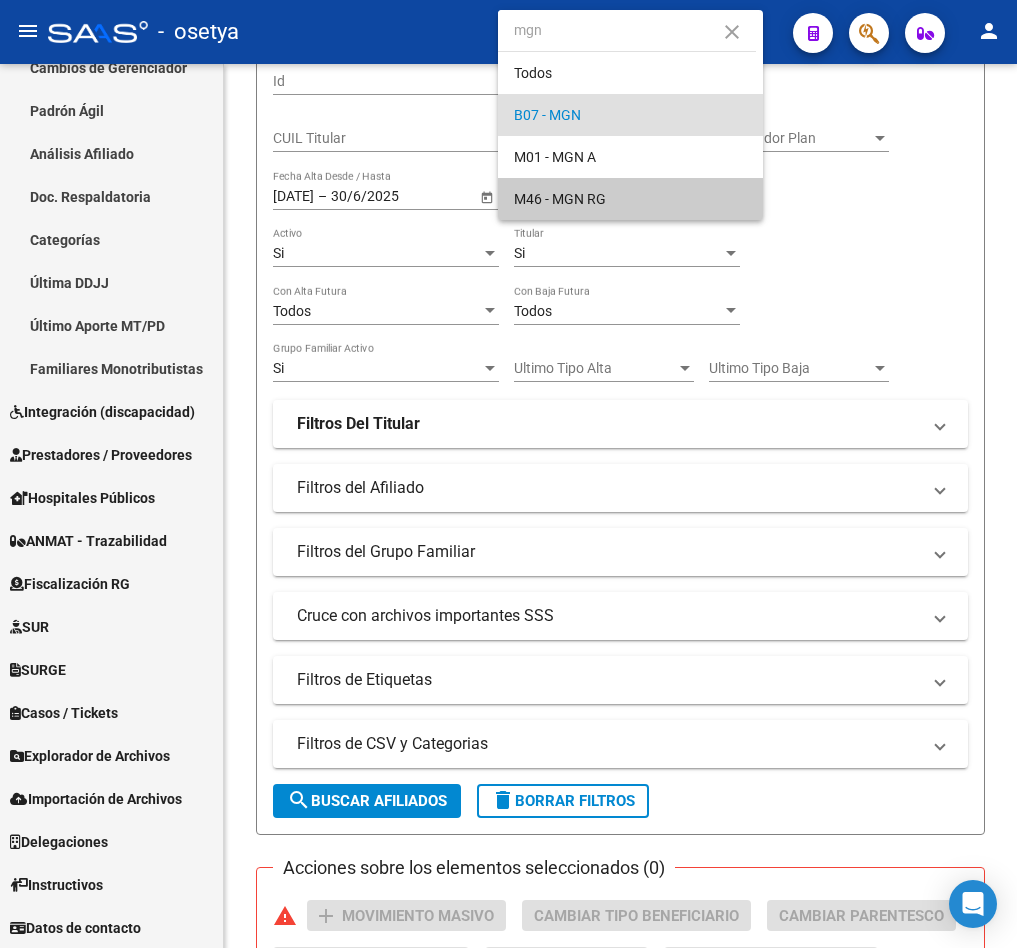 type on "mgn" 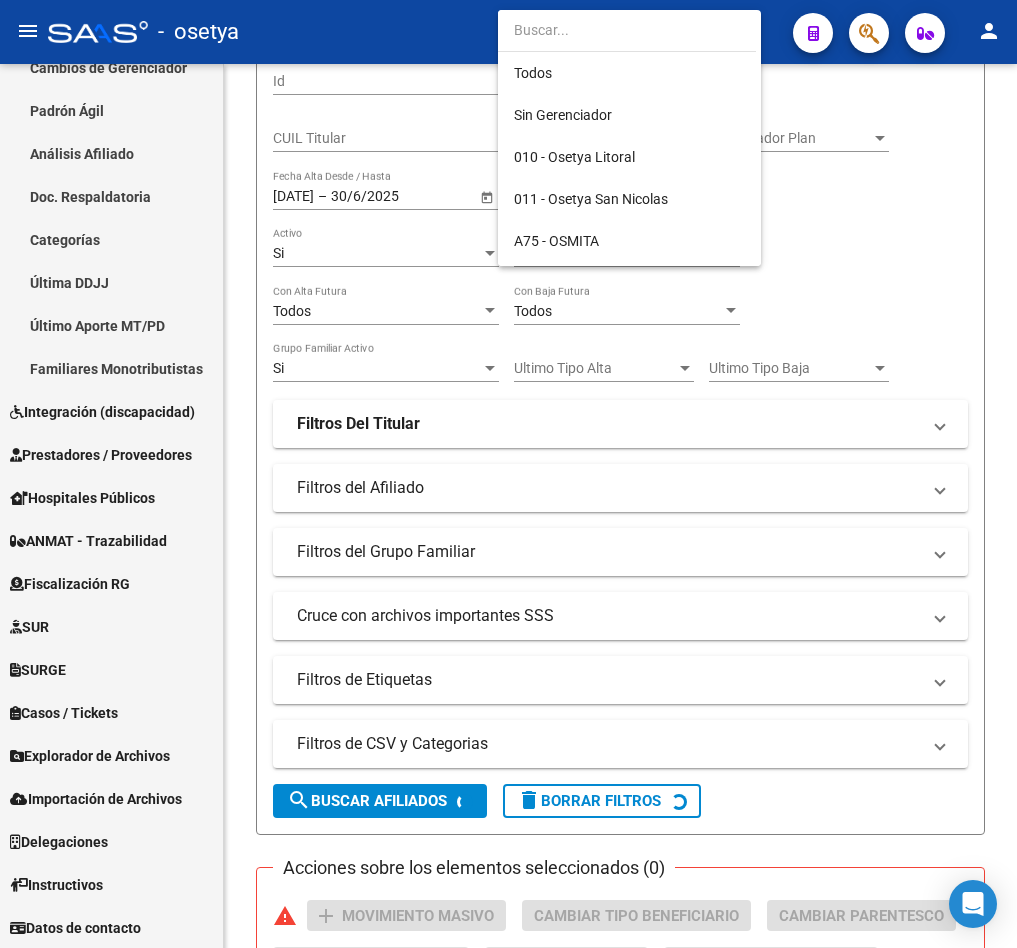 scroll, scrollTop: 733, scrollLeft: 0, axis: vertical 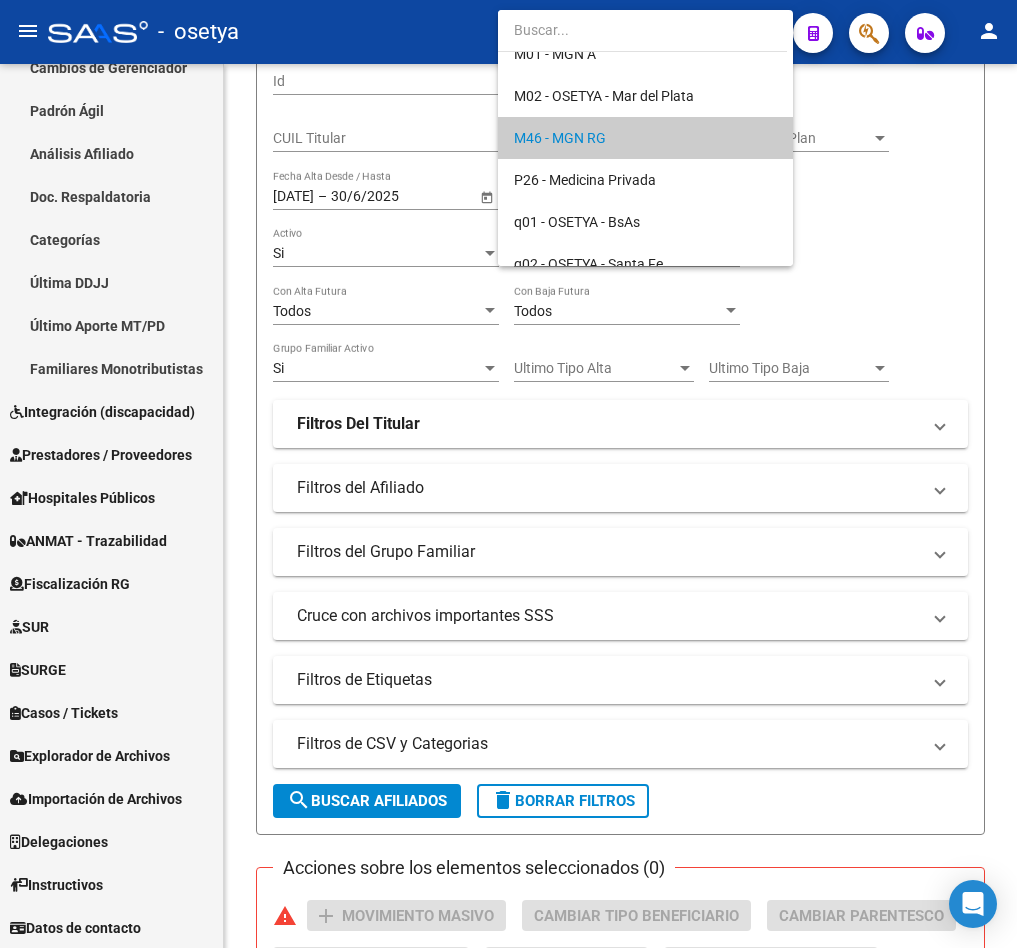 click at bounding box center [508, 474] 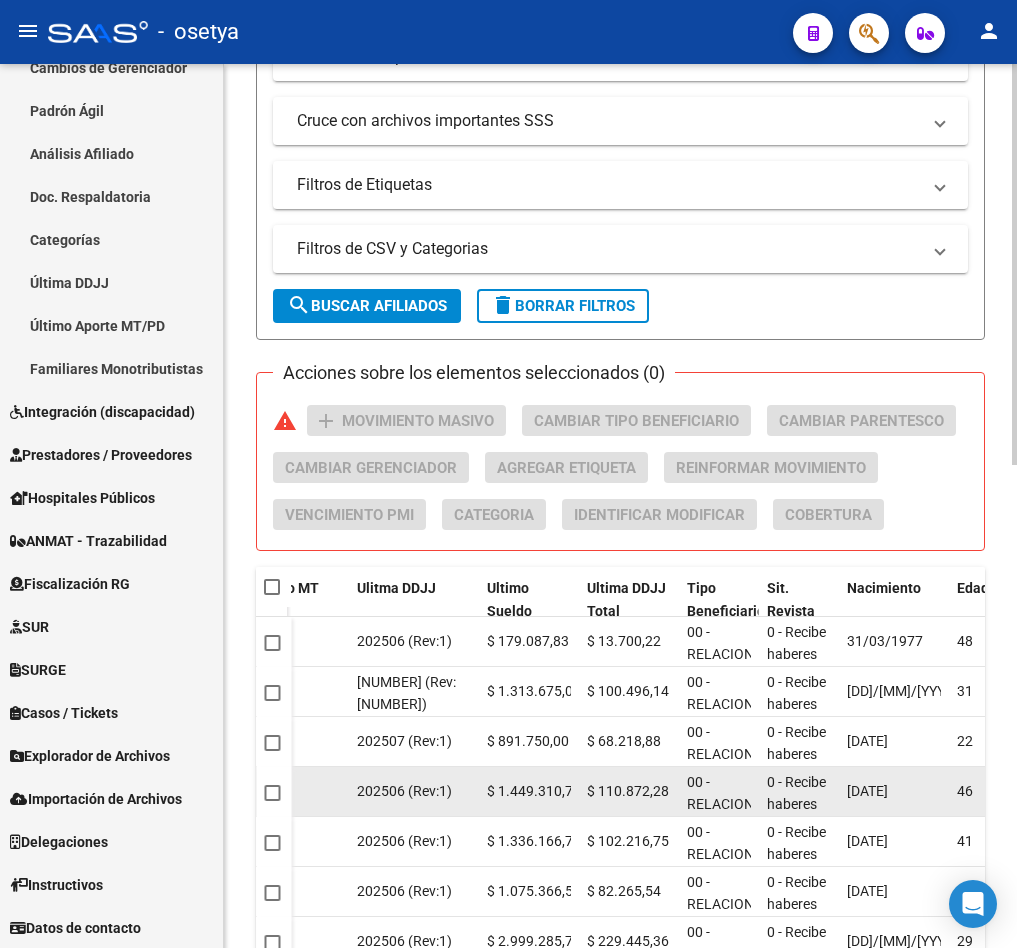 scroll, scrollTop: 1063, scrollLeft: 0, axis: vertical 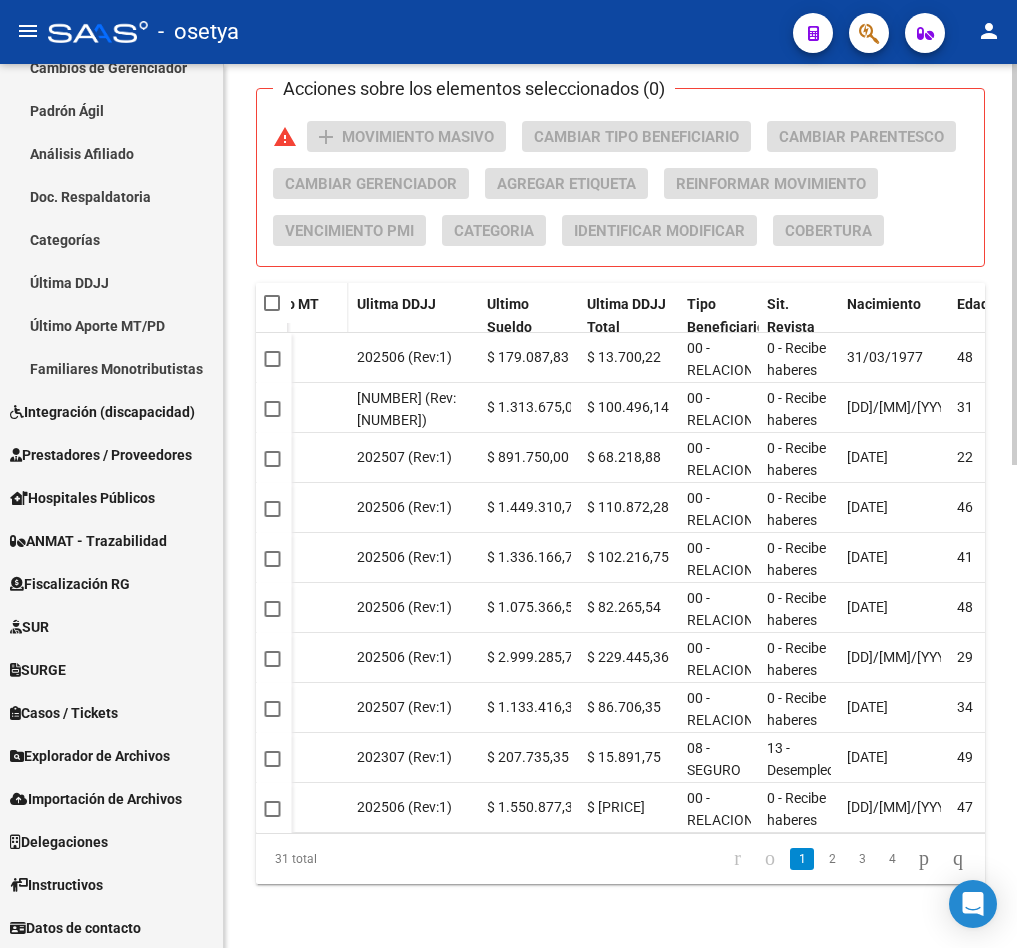 drag, startPoint x: 241, startPoint y: 327, endPoint x: 303, endPoint y: 306, distance: 65.459915 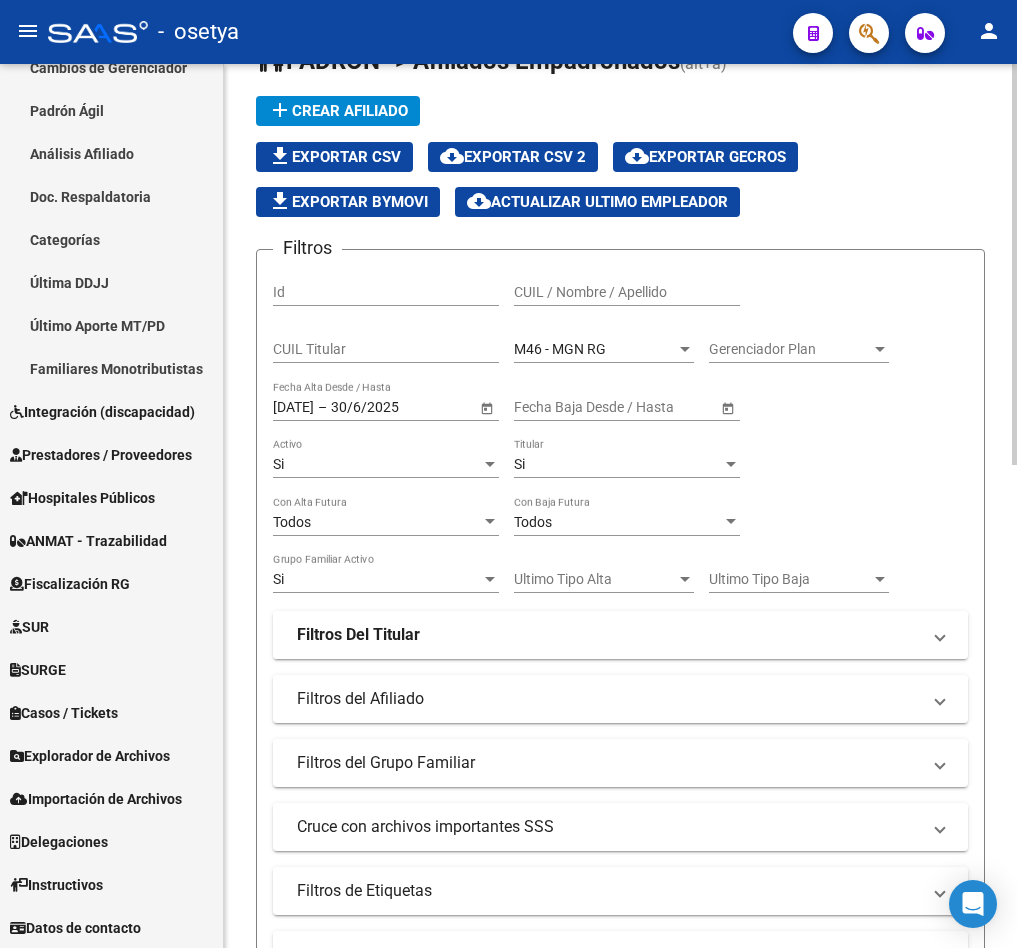 scroll, scrollTop: 13, scrollLeft: 0, axis: vertical 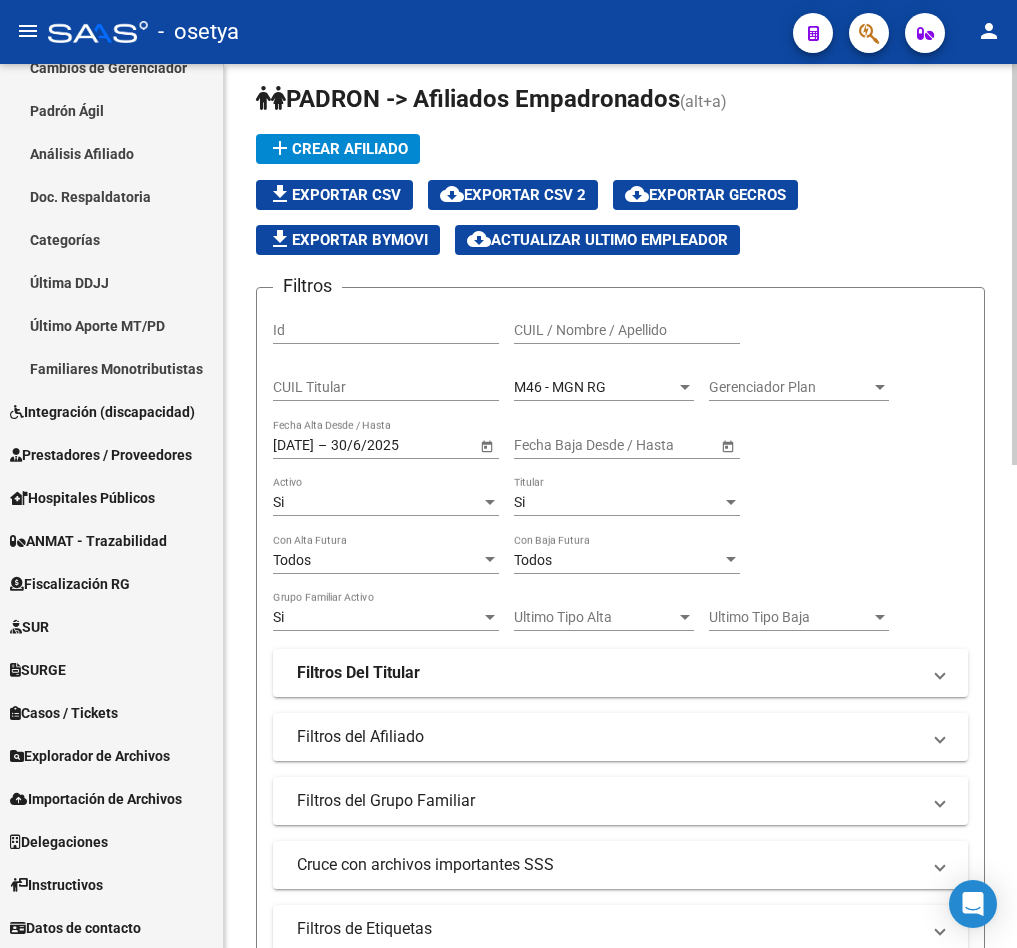 click on "M46 - MGN RG" at bounding box center [595, 387] 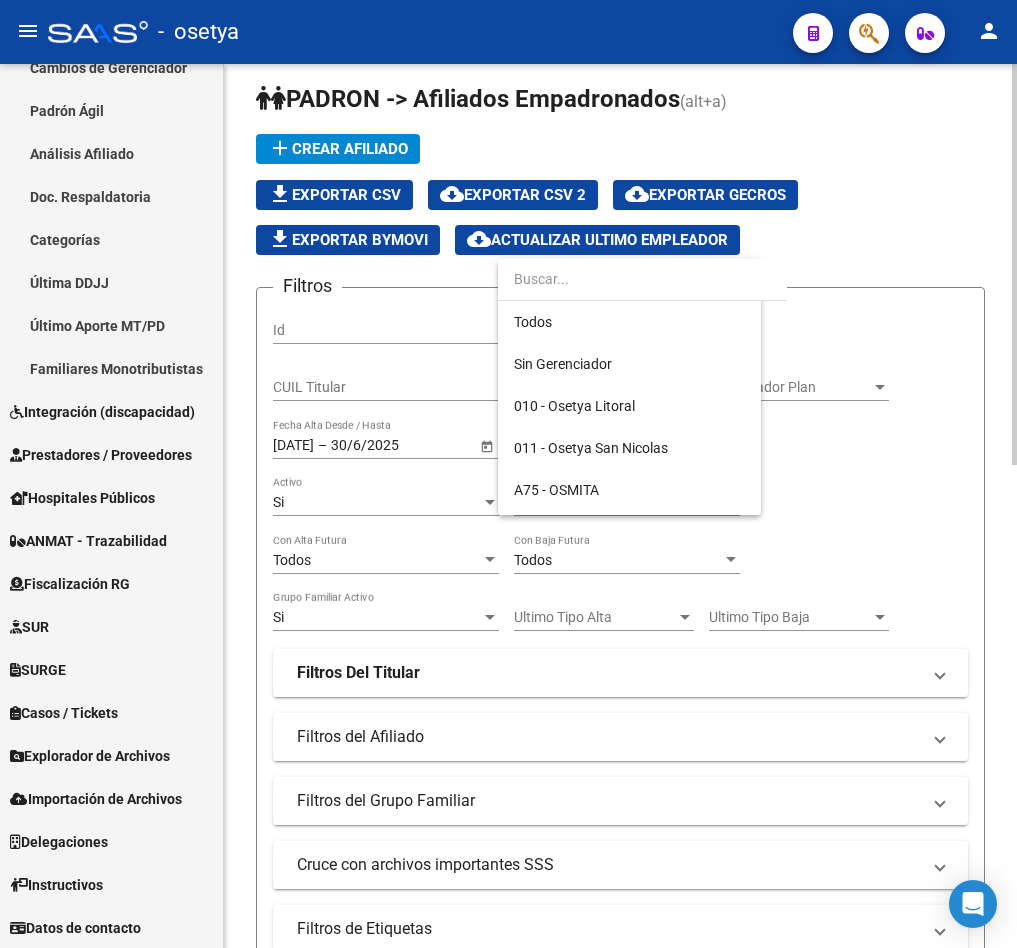 scroll, scrollTop: 733, scrollLeft: 0, axis: vertical 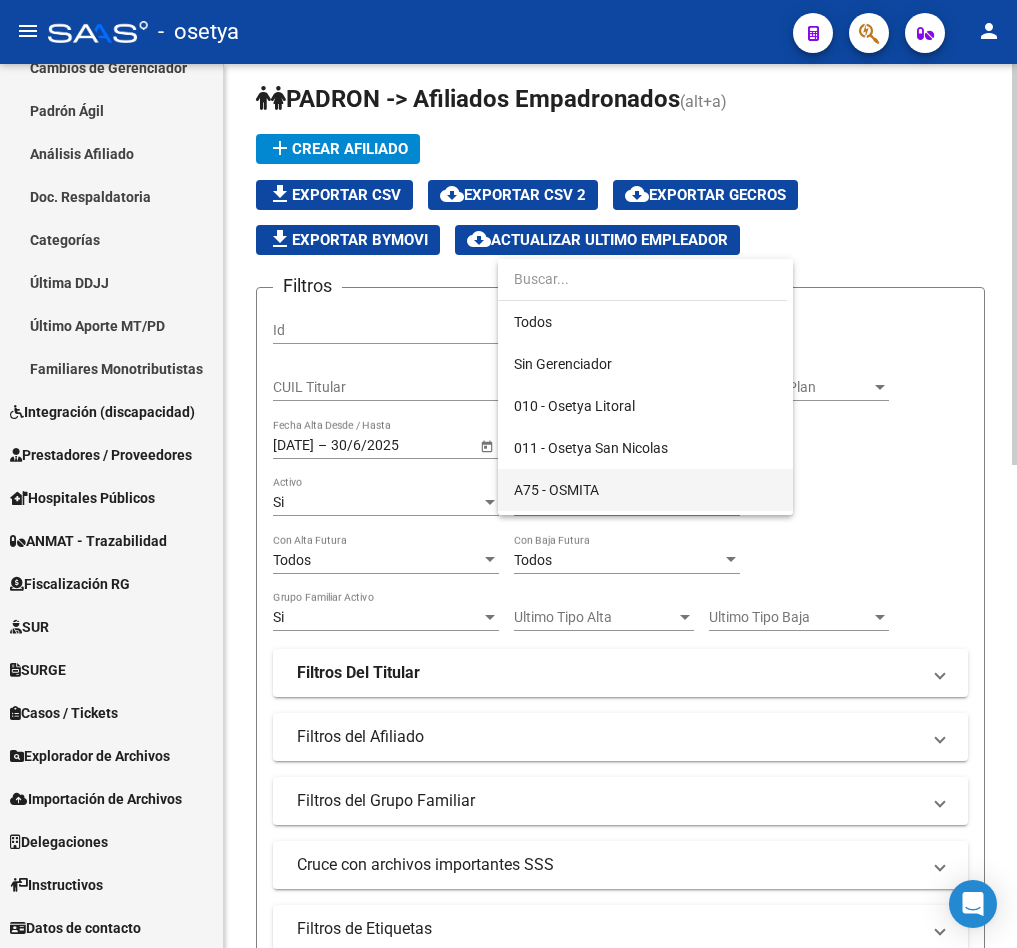 click on "A75 - OSMITA" at bounding box center [645, 490] 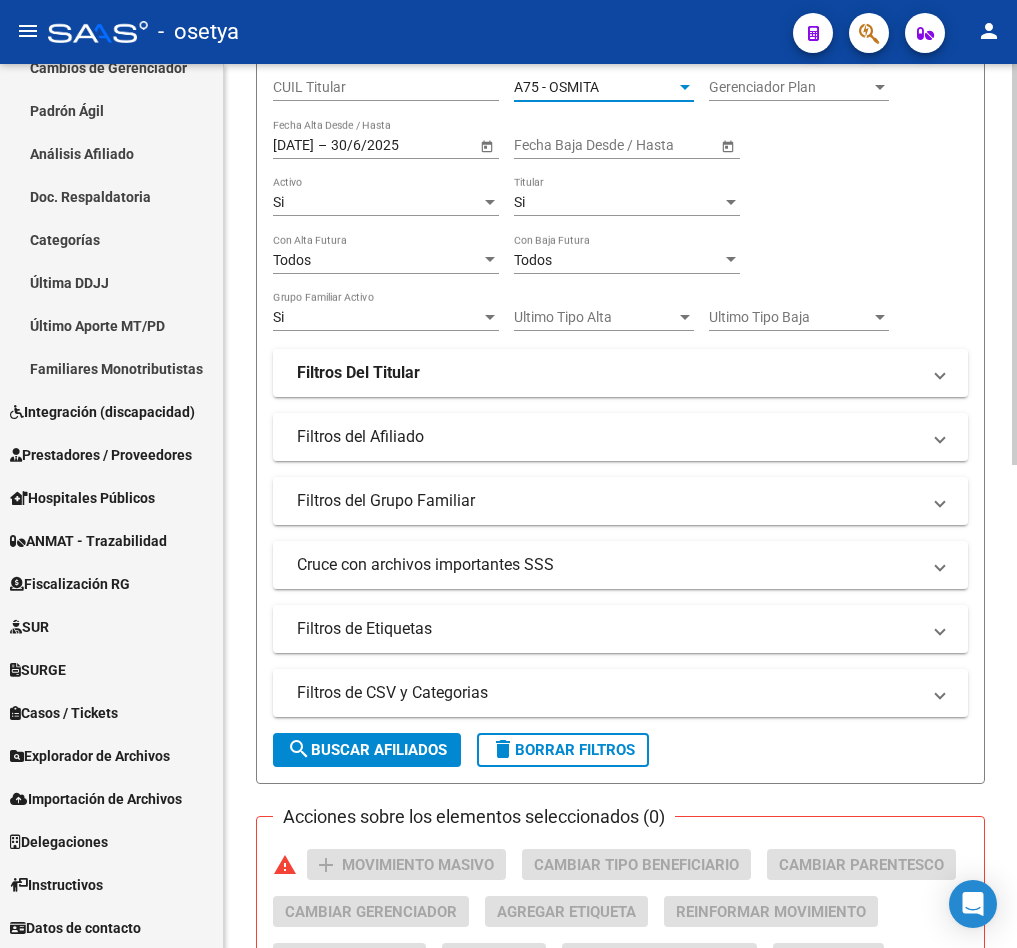 click on "search  Buscar Afiliados" 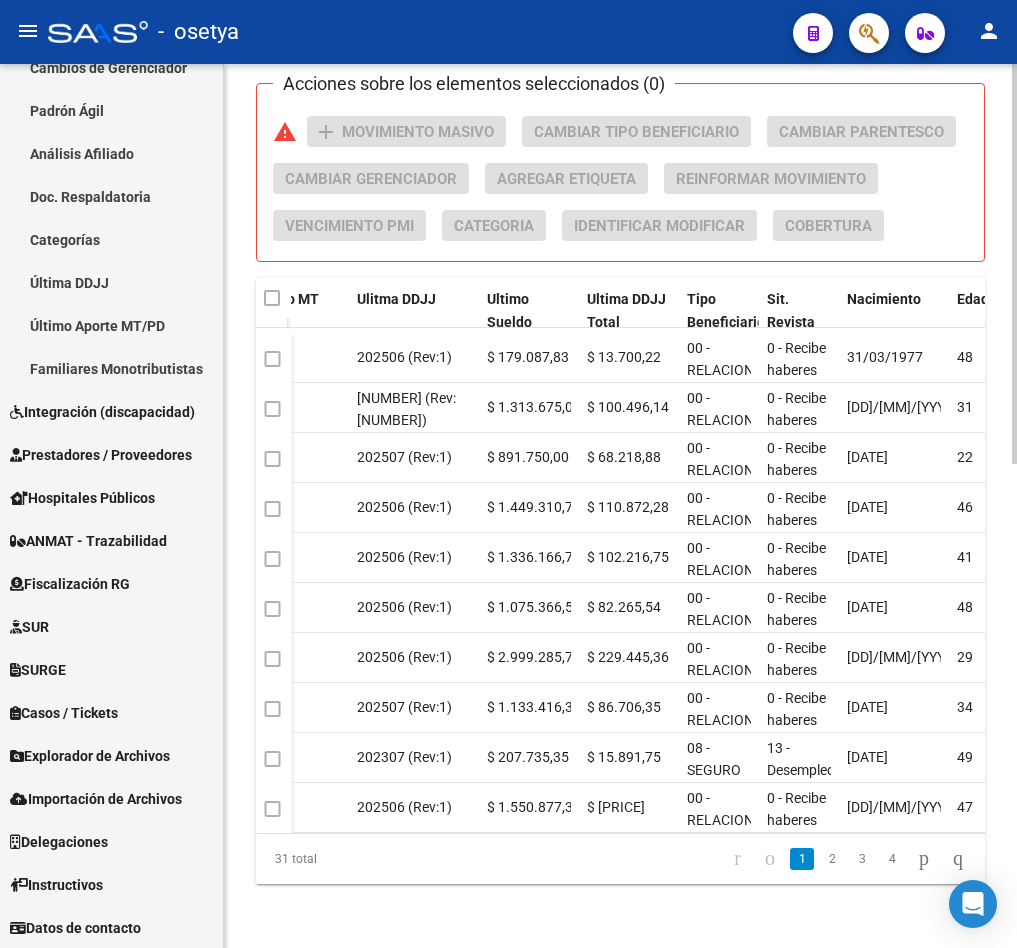 scroll, scrollTop: 1068, scrollLeft: 0, axis: vertical 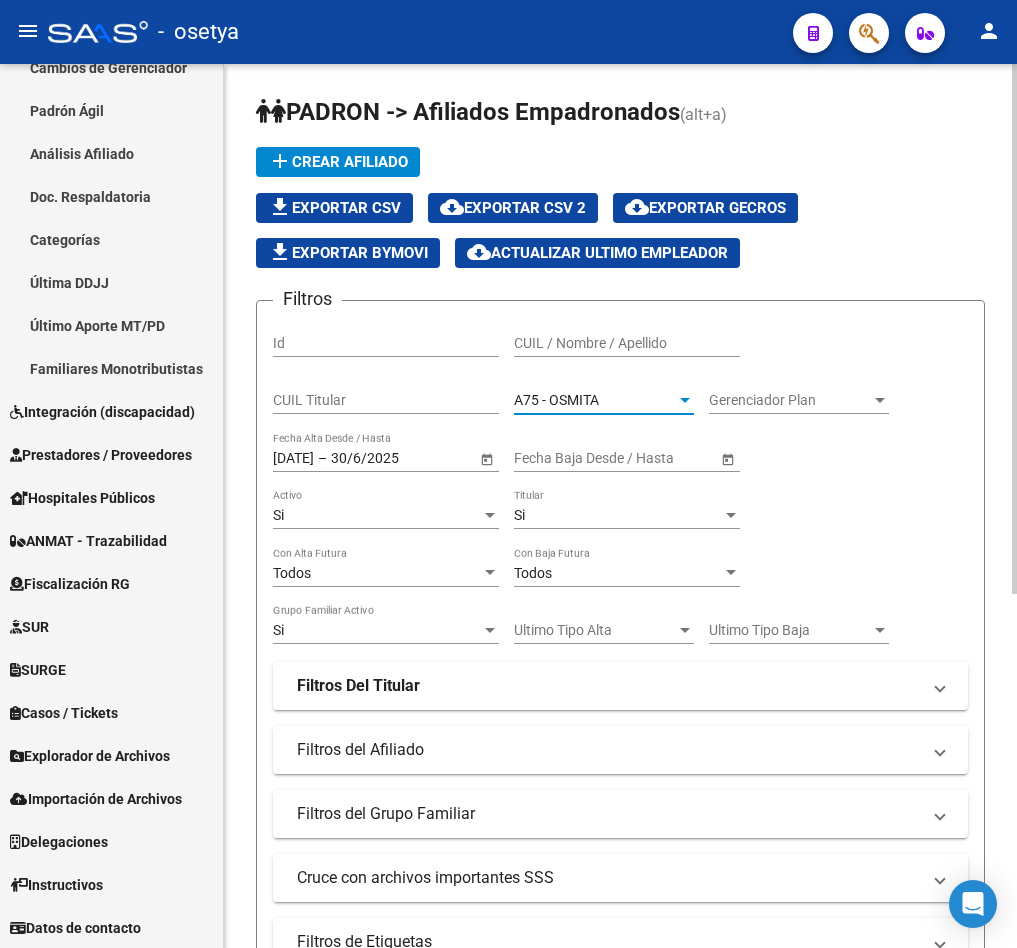 click on "A75 - OSMITA" at bounding box center (556, 400) 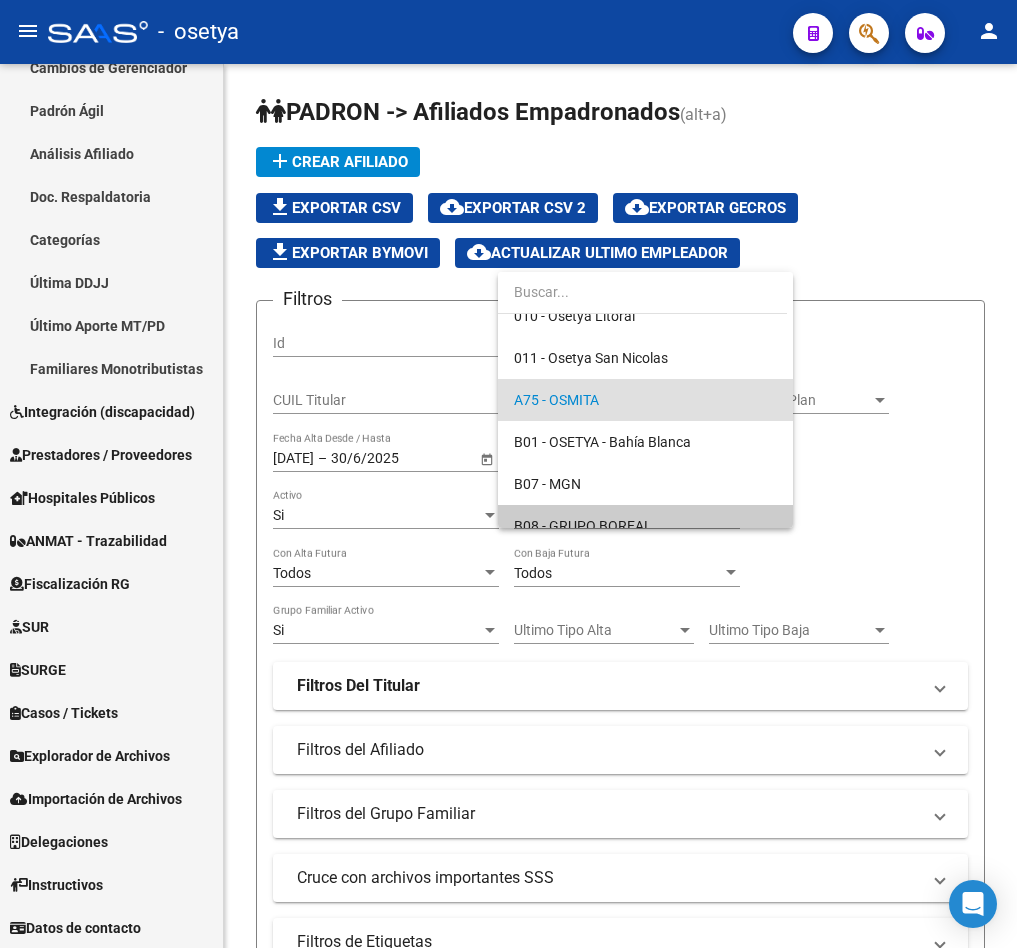 scroll, scrollTop: 121, scrollLeft: 0, axis: vertical 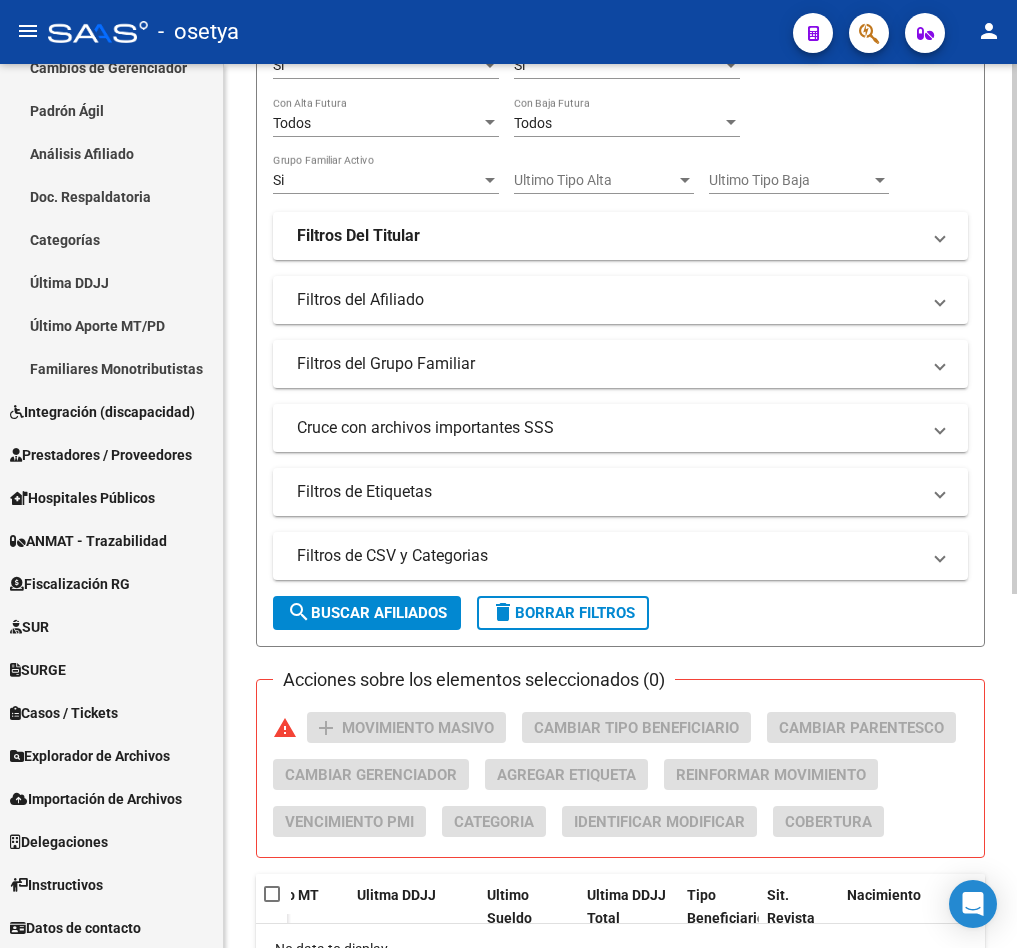 click on "Filtros Id CUIL / Nombre / Apellido CUIL Titular B08 - GRUPO BOREAL Seleccionar Gerenciador Gerenciador Plan Gerenciador Plan [DATE] [DATE] – [DATE] [DATE] Fecha Alta Desde / Hasta Start date – End date Fecha Baja Desde / Hasta Si Activo Si Titular Todos Con Alta Futura Todos Con Baja Futura Si Grupo Familiar Activo Ultimo Tipo Alta Ultimo Tipo Alta Ultimo Tipo Baja Ultimo Tipo Baja Filtros Del Titular Ultima DDJJ Ultima DDJJ Ultima DDJJ en Periodo Periodo Ultimo MtPd Sitcuil Con Sueldo Con Sueldo  Filtros del Afiliado  Edades Edades Sexo Sexo Discapacitado Discapacitado Nacionalidad Nacionalidad Provincia Provincia Estado Civil Estado Civil Start date – End date Fecha Nacimiento Desde / Hasta Todos Tiene PMI Todos Certificado Estudio Codigo Postal Localidad  Filtros del Grupo Familiar  Tipo Beneficiario Titular Tipo Beneficiario Titular Situacion Revista Titular Situacion Revista Titular CUIT Empleador Seleccionar Cobertura Seleccionar Cobertura  Cruce con archivos importantes SSS" 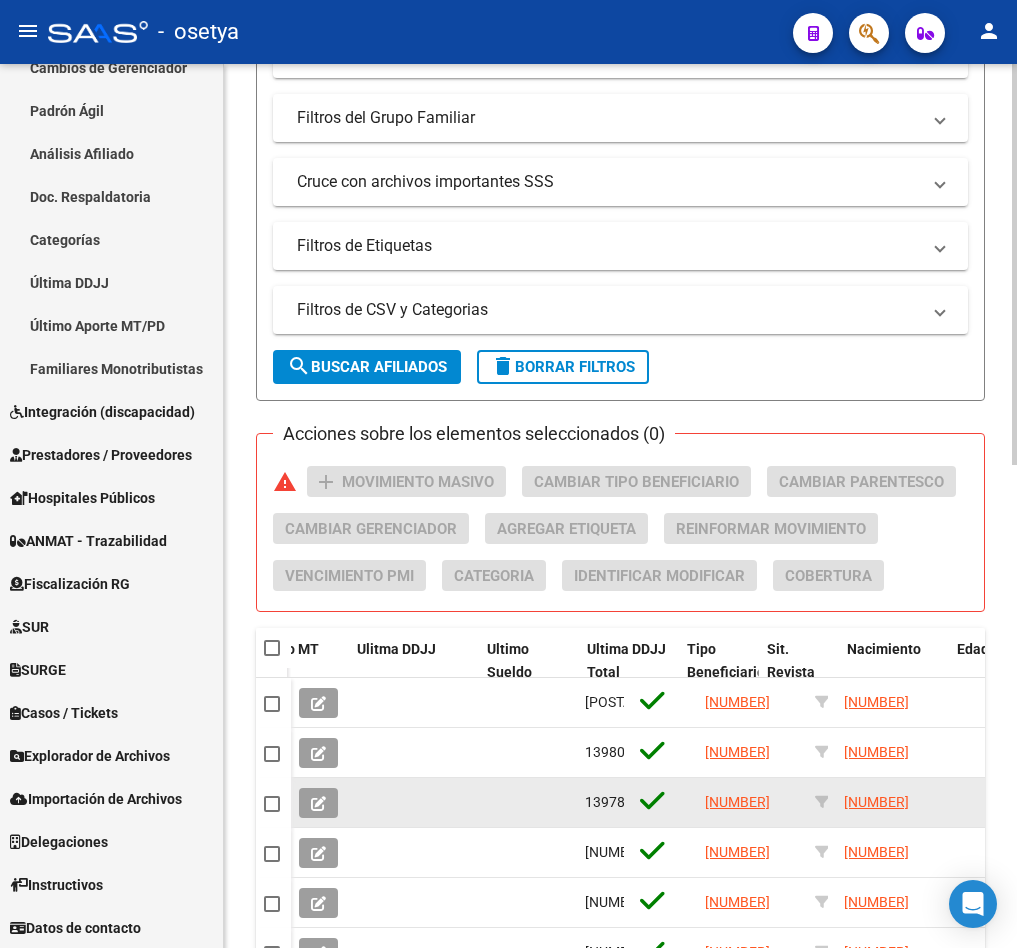 scroll, scrollTop: 1063, scrollLeft: 0, axis: vertical 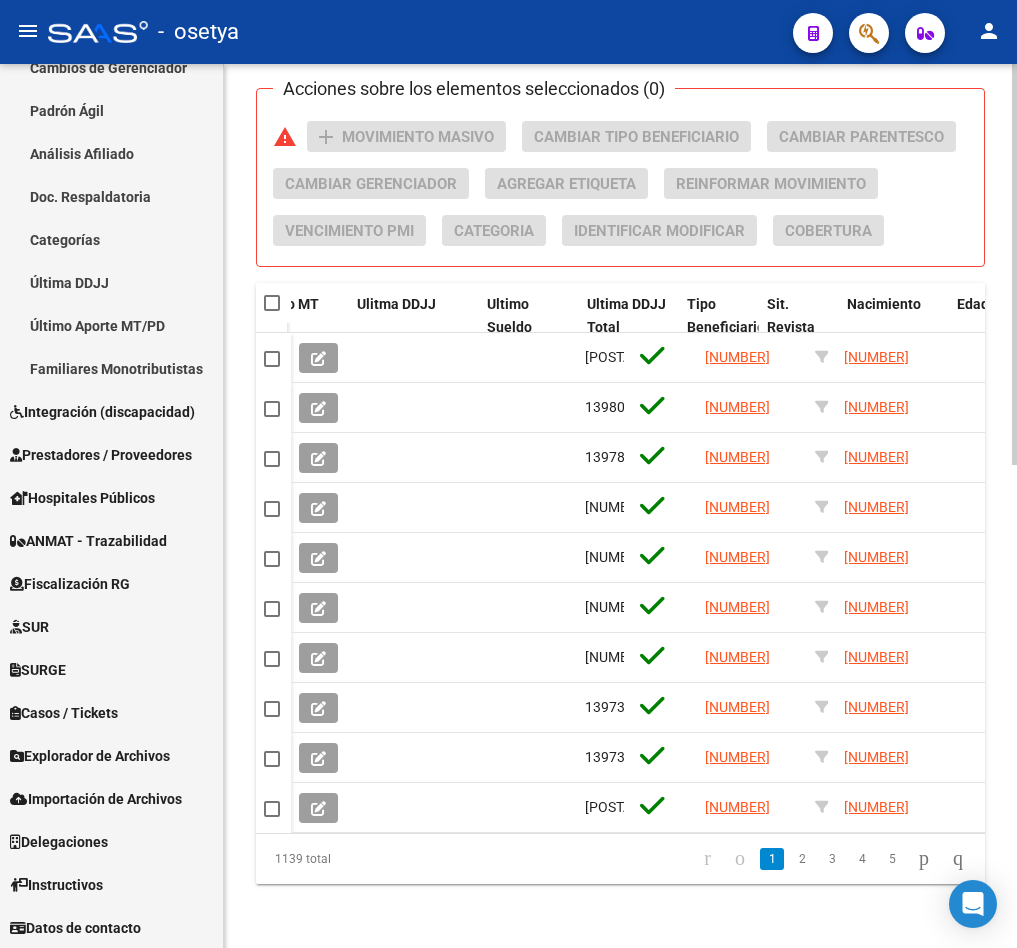 click on "PADRON -> Afiliados Empadronados  (alt+a) add  Crear Afiliado
file_download  Exportar CSV  cloud_download  Exportar CSV 2  cloud_download  Exportar GECROS  file_download  Exportar Bymovi  cloud_download  Actualizar ultimo Empleador  Filtros Id CUIL / Nombre / Apellido CUIL Titular B08 - GRUPO BOREAL Seleccionar Gerenciador Gerenciador Plan Gerenciador Plan [DATE] [DATE] – [DATE] [DATE] Fecha Alta Desde / Hasta Start date – End date Fecha Baja Desde / Hasta Si Activo Si Titular Todos Con Alta Futura Todos Con Baja Futura Si Grupo Familiar Activo Ultimo Tipo Alta Ultimo Tipo Alta Ultimo Tipo Baja Ultimo Tipo Baja Filtros Del Titular Ultima DDJJ Ultima DDJJ Ultima DDJJ en Periodo Periodo Ultimo MtPd Sitcuil Con Sueldo Con Sueldo  Filtros del Afiliado  Edades Edades Sexo Sexo Discapacitado Discapacitado Nacionalidad Nacionalidad [STATE] Estado Civil Estado Civil Start date – End date Fecha Nacimiento Desde / Hasta Todos Tiene PMI Todos Certificado Estudio Codigo Postal [CITY]" 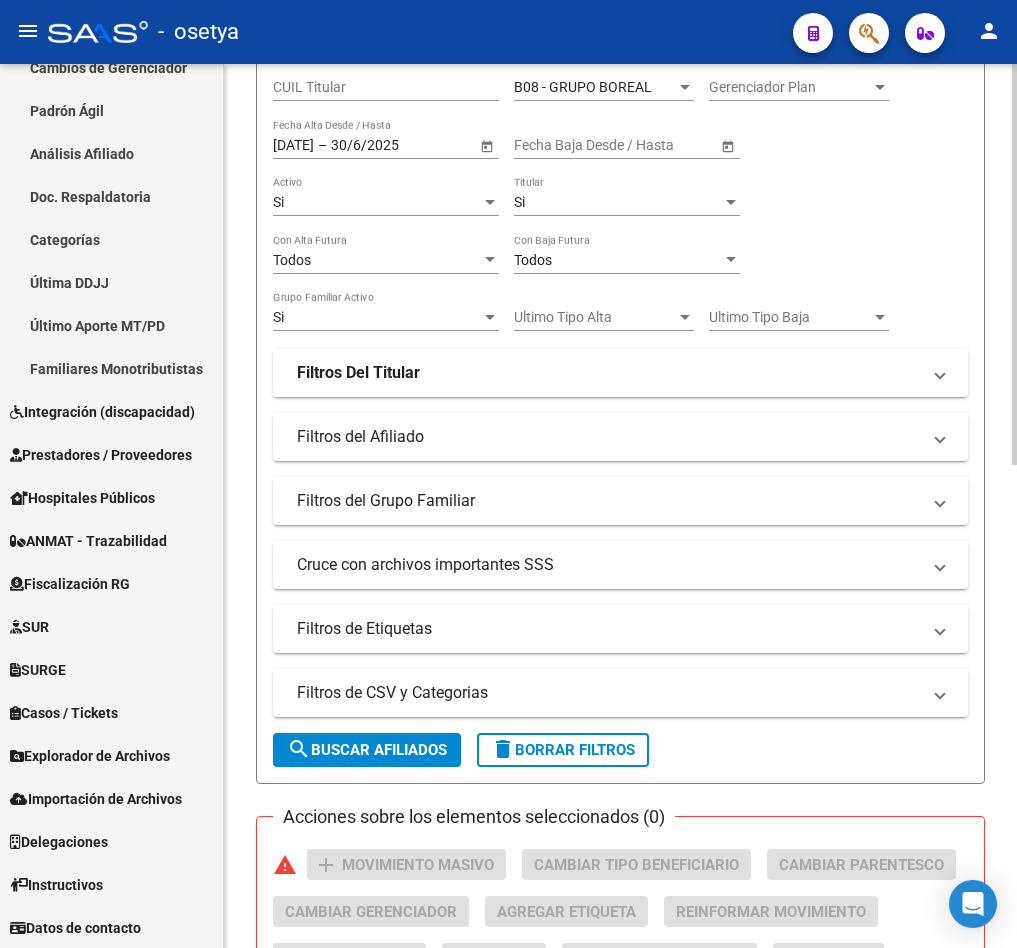 scroll, scrollTop: 163, scrollLeft: 0, axis: vertical 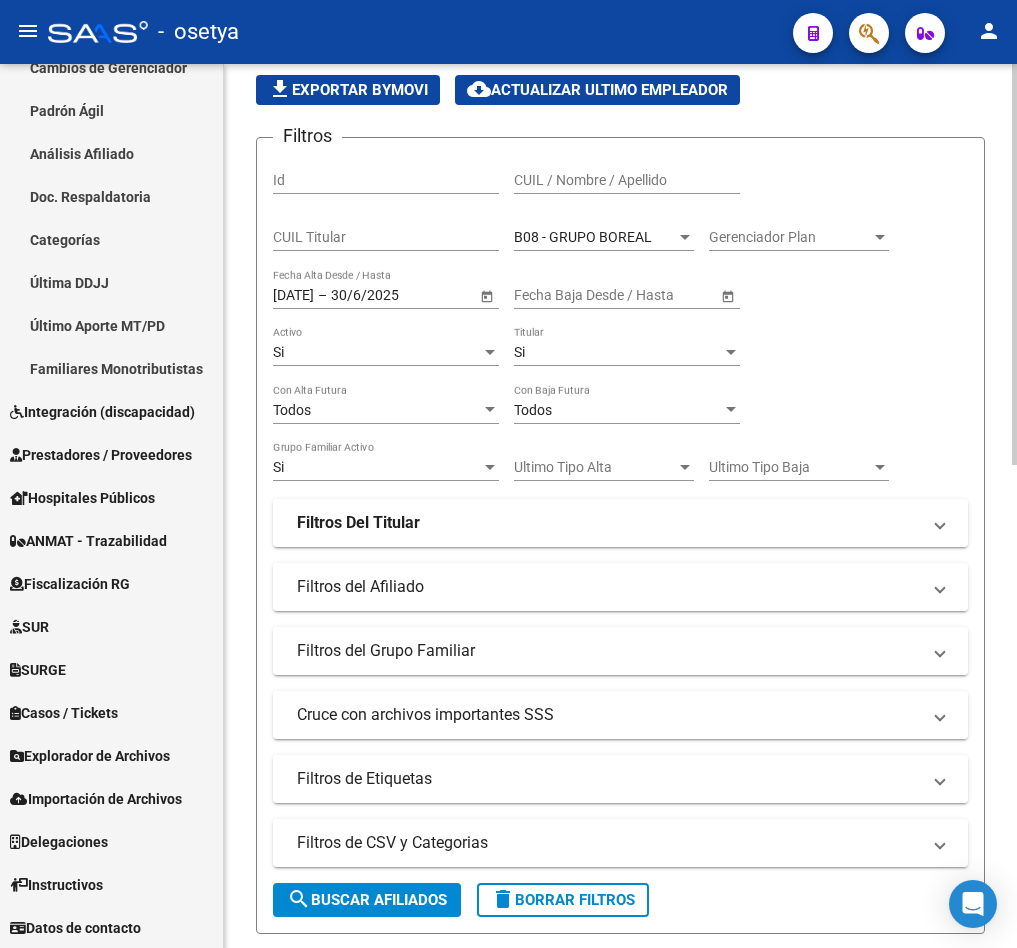 click on "B08 - GRUPO BOREAL Seleccionar Gerenciador" 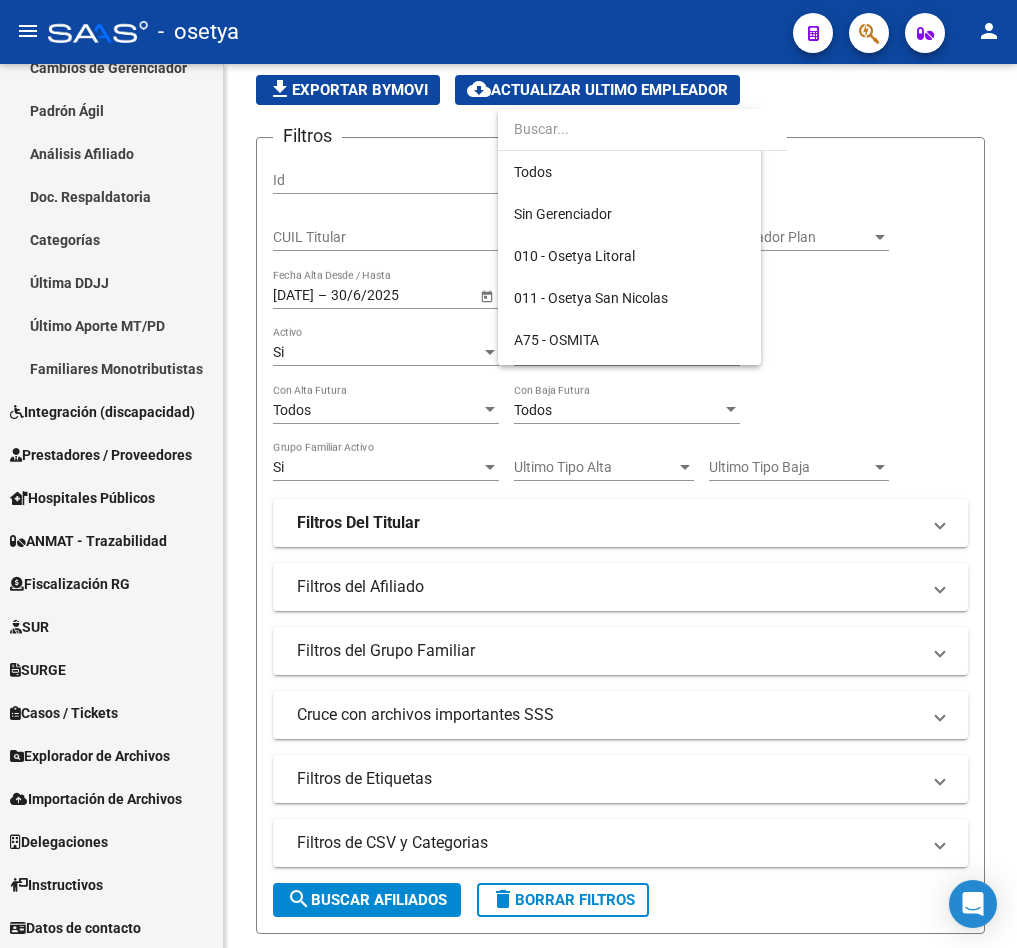 scroll, scrollTop: 229, scrollLeft: 0, axis: vertical 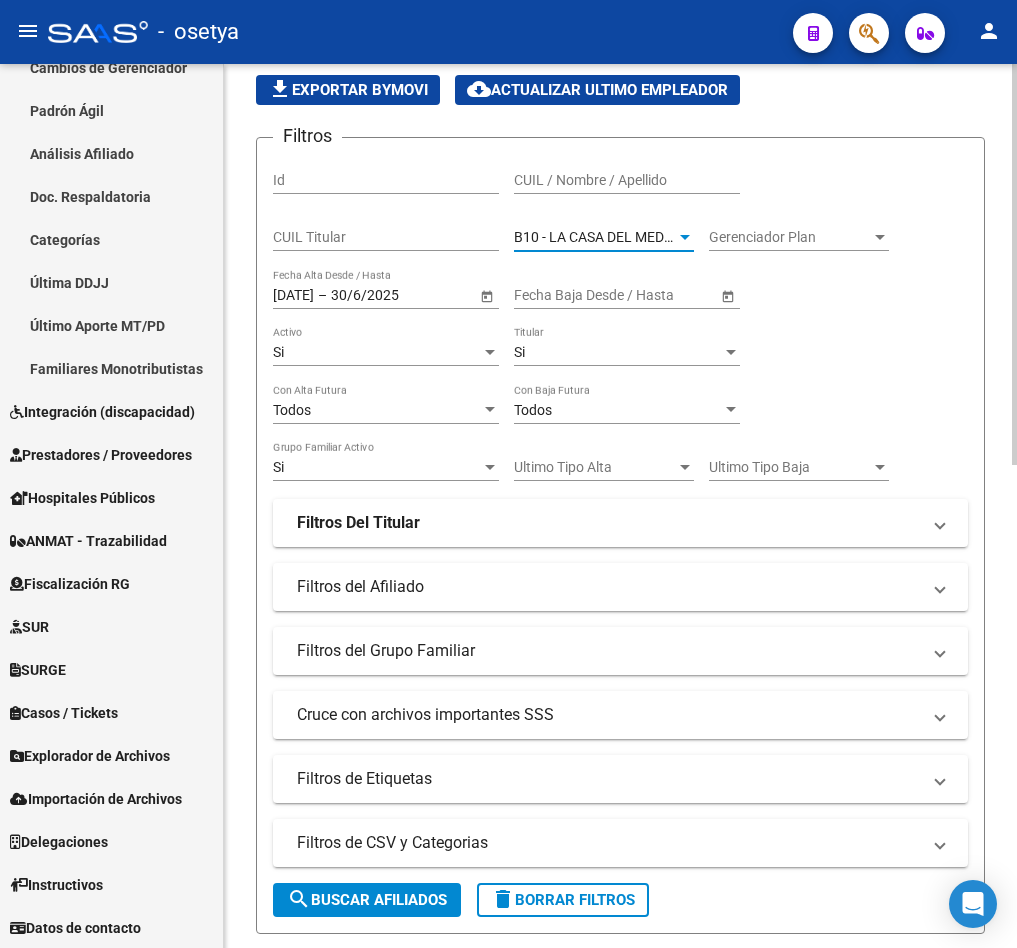 click on "search  Buscar Afiliados" 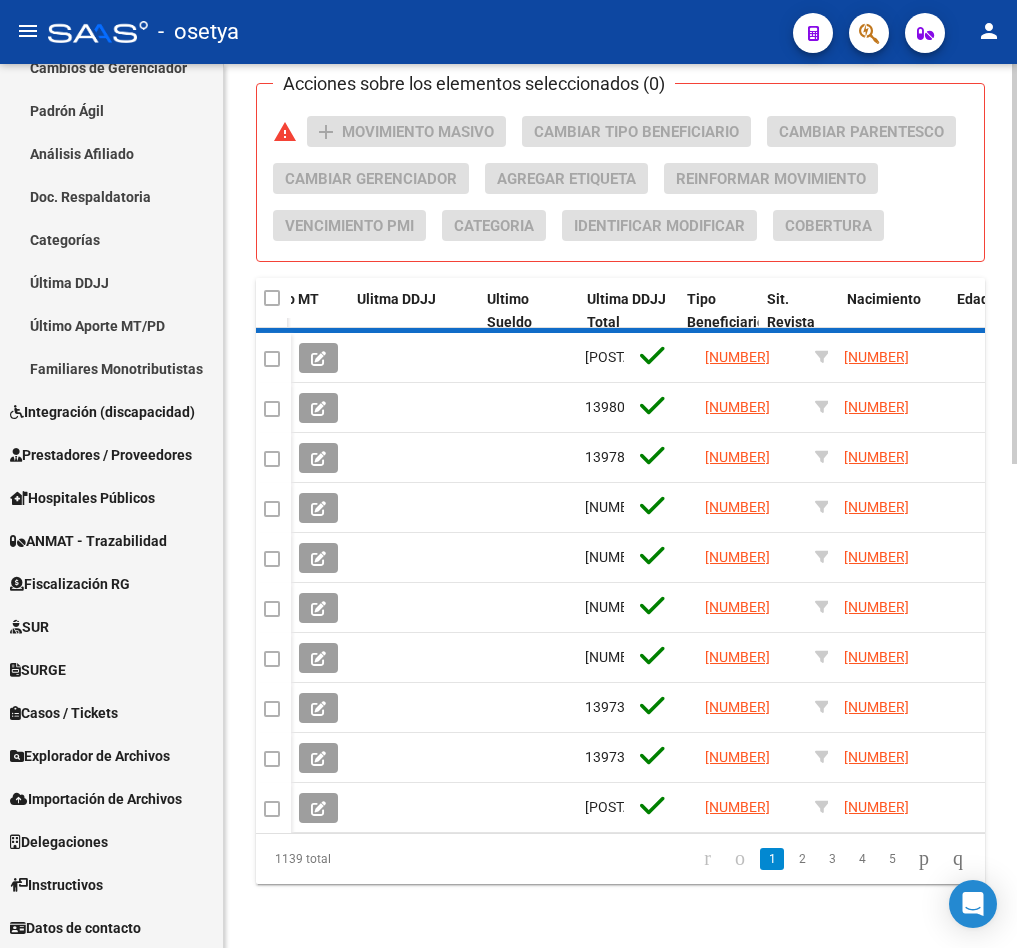 scroll, scrollTop: 1063, scrollLeft: 0, axis: vertical 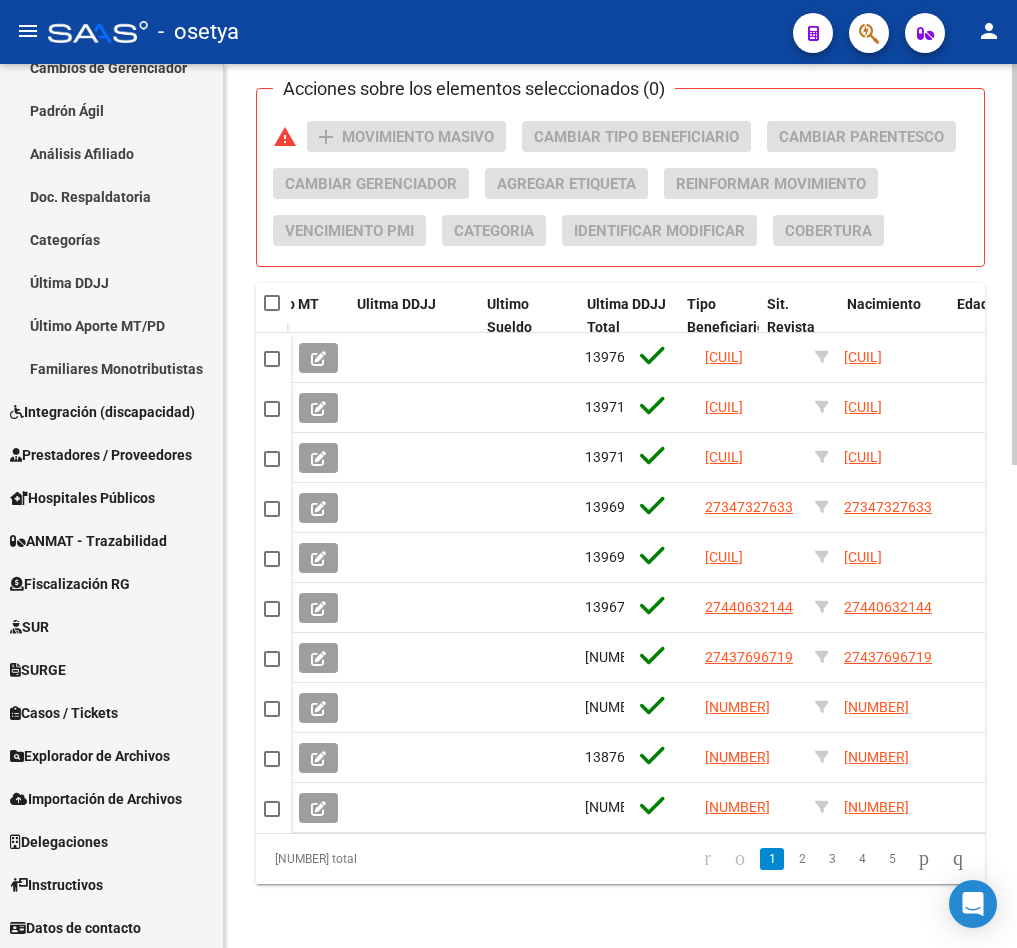 click on "PADRON -> Afiliados Empadronados  (alt+a) add  Crear Afiliado
file_download  Exportar CSV  cloud_download  Exportar CSV 2  cloud_download  Exportar GECROS  file_download  Exportar Bymovi  cloud_download  Actualizar ultimo Empleador  Filtros Id CUIL / Nombre / Apellido CUIL Titular B10 - LA CASA DEL MEDICO MUTUAL Seleccionar Gerenciador Gerenciador Plan Gerenciador Plan [DATE] [DATE] – [DATE] [DATE] Fecha Alta Desde / Hasta Start date – End date Fecha Baja Desde / Hasta Si Activo Si Titular Todos Con Alta Futura Todos Con Baja Futura Si Grupo Familiar Activo Ultimo Tipo Alta Ultimo Tipo Alta Ultimo Tipo Baja Ultimo Tipo Baja Filtros Del Titular Ultima DDJJ Ultima DDJJ Ultima DDJJ en Periodo Periodo Ultimo MtPd Sitcuil Con Sueldo Con Sueldo  Filtros del Afiliado  Edades Edades Sexo Sexo Discapacitado Discapacitado Nacionalidad Nacionalidad Provincia Provincia Estado Civil Estado Civil Start date – End date Fecha Nacimiento Desde / Hasta Todos Tiene PMI Todos Certificado Estudio Codigo Postal" 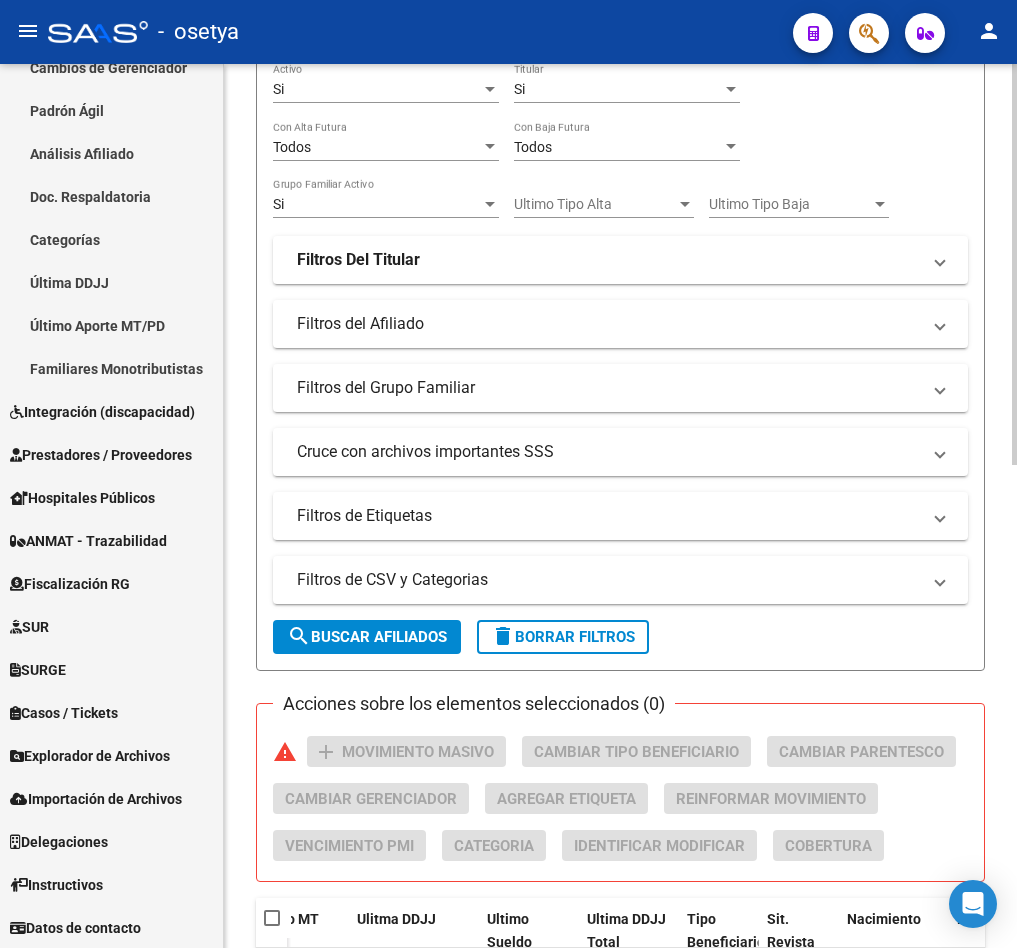 scroll, scrollTop: 313, scrollLeft: 0, axis: vertical 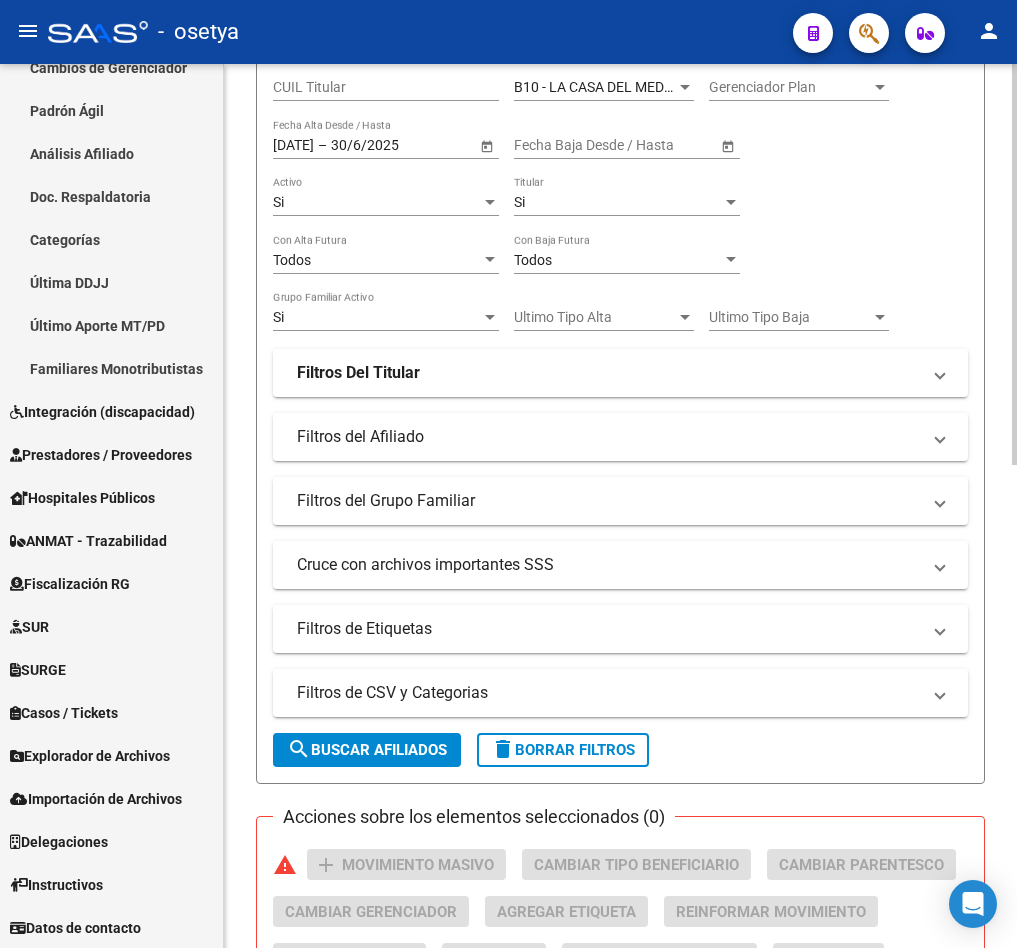 click on "B10 - LA CASA DEL MEDICO MUTUAL" at bounding box center [629, 87] 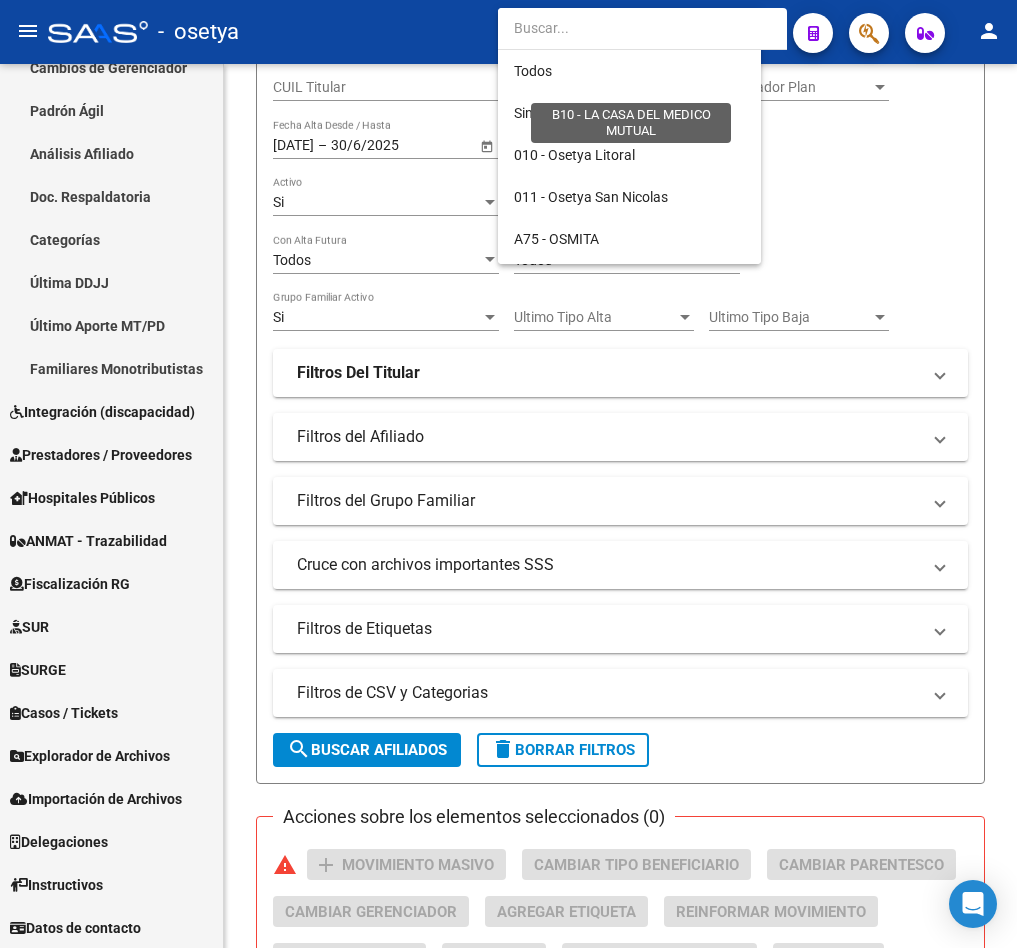 scroll, scrollTop: 361, scrollLeft: 0, axis: vertical 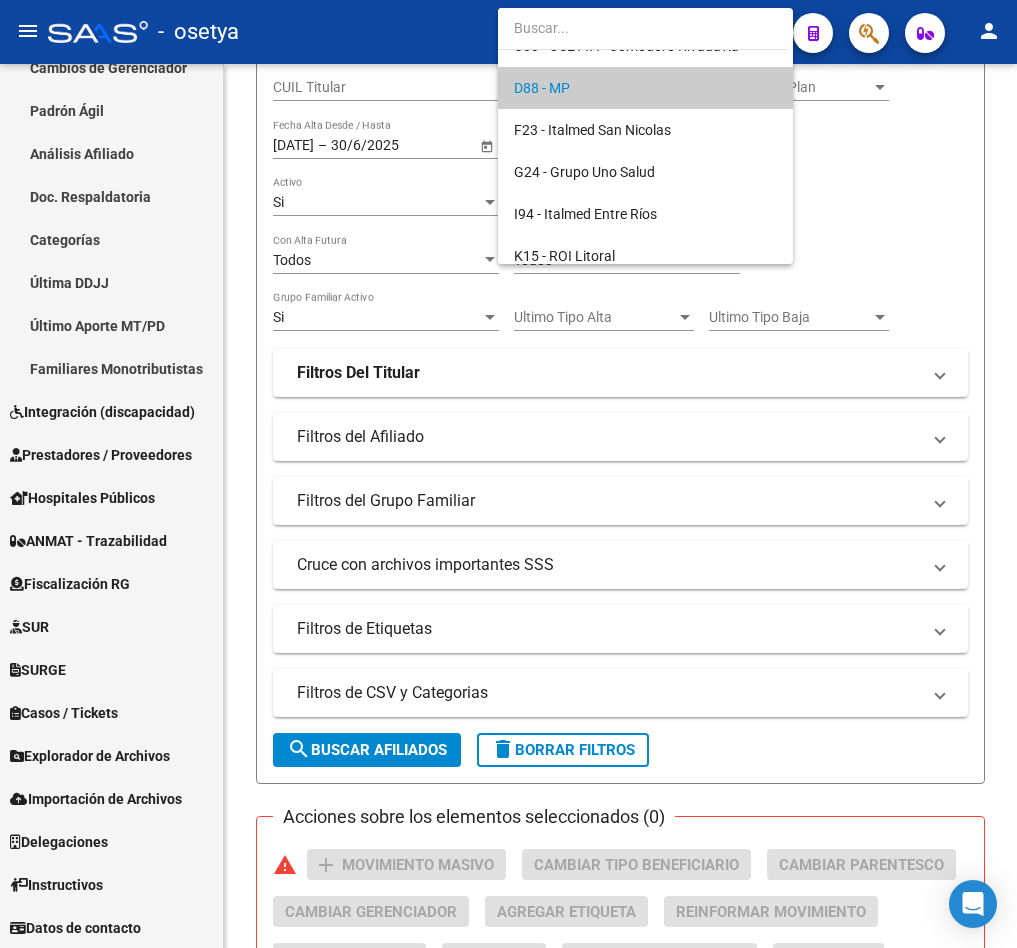 click at bounding box center (508, 474) 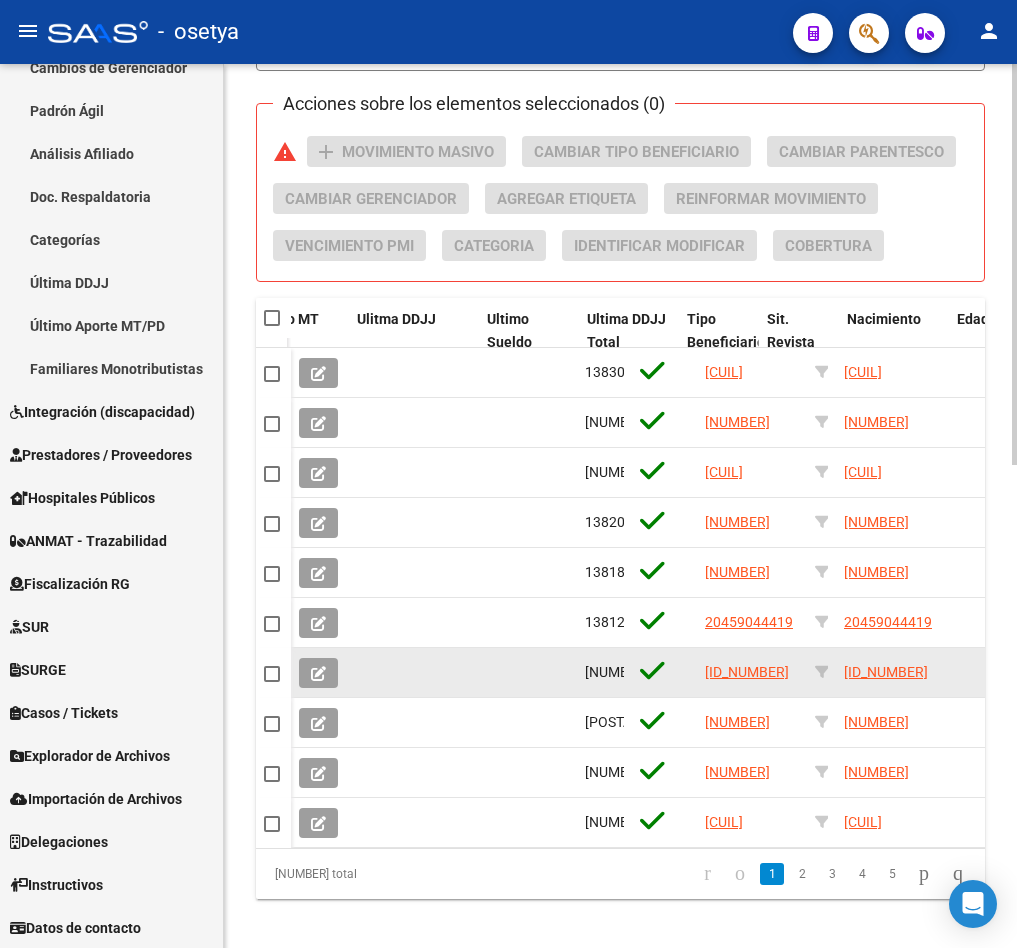 scroll, scrollTop: 1063, scrollLeft: 0, axis: vertical 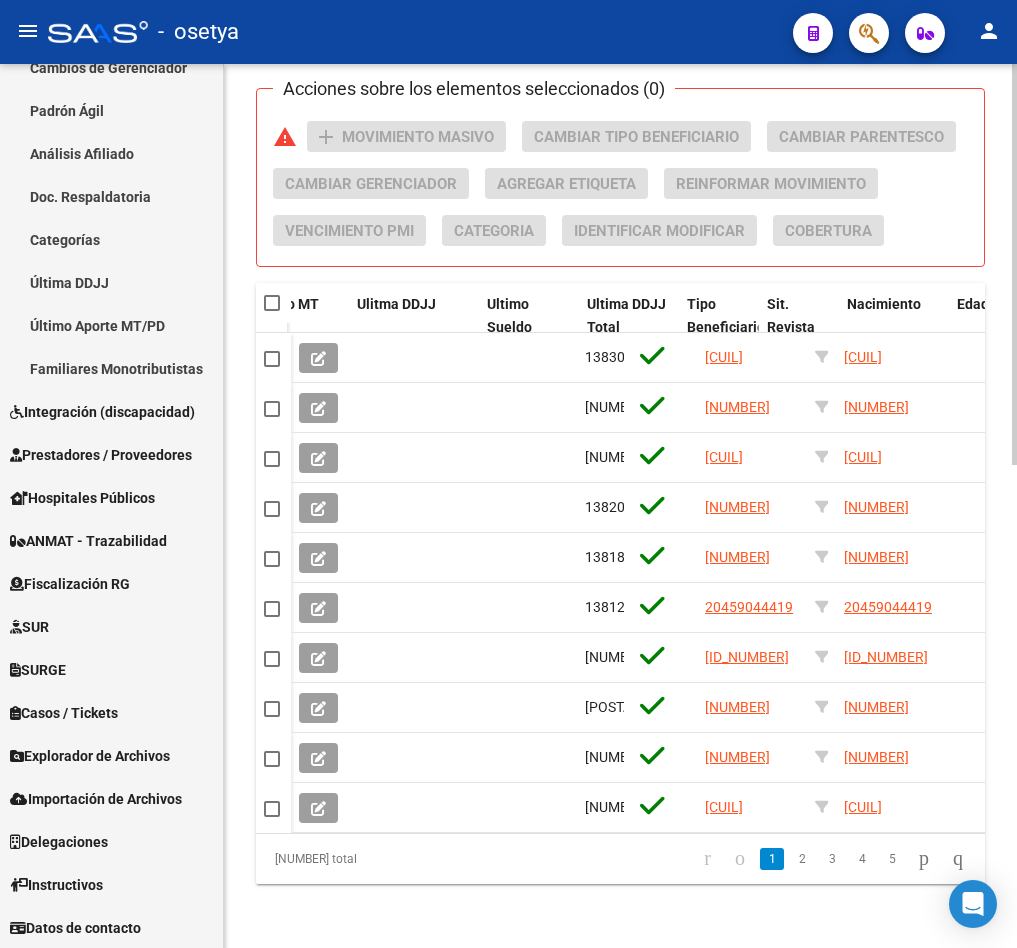 click on "PADRON -> Afiliados Empadronados  (alt+a) add  Crear Afiliado
file_download  Exportar CSV  cloud_download  Exportar CSV 2  cloud_download  Exportar GECROS  file_download  Exportar Bymovi  cloud_download  Actualizar ultimo Empleador  Filtros Id CUIL / Nombre / Apellido CUIL Titular D88 - MP Seleccionar Gerenciador Gerenciador Plan Gerenciador Plan [DATE] [DATE] – [DATE] [DATE] Fecha Alta Desde / Hasta Start date – End date Fecha Baja Desde / Hasta Si Activo Si Titular Todos Con Alta Futura Todos Con Baja Futura Si Grupo Familiar Activo Ultimo Tipo Alta Ultimo Tipo Alta Ultimo Tipo Baja Ultimo Tipo Baja Filtros Del Titular Ultima DDJJ Ultima DDJJ Ultima DDJJ en Periodo Periodo Ultimo MtPd Sitcuil Con Sueldo Con Sueldo  Filtros del Afiliado  Edades Edades Sexo Sexo Discapacitado Discapacitado Nacionalidad Nacionalidad [STATE] Estado Civil Estado Civil Start date – End date Fecha Nacimiento Desde / Hasta Todos Tiene PMI Todos Certificado Estudio Codigo Postal [CITY]" 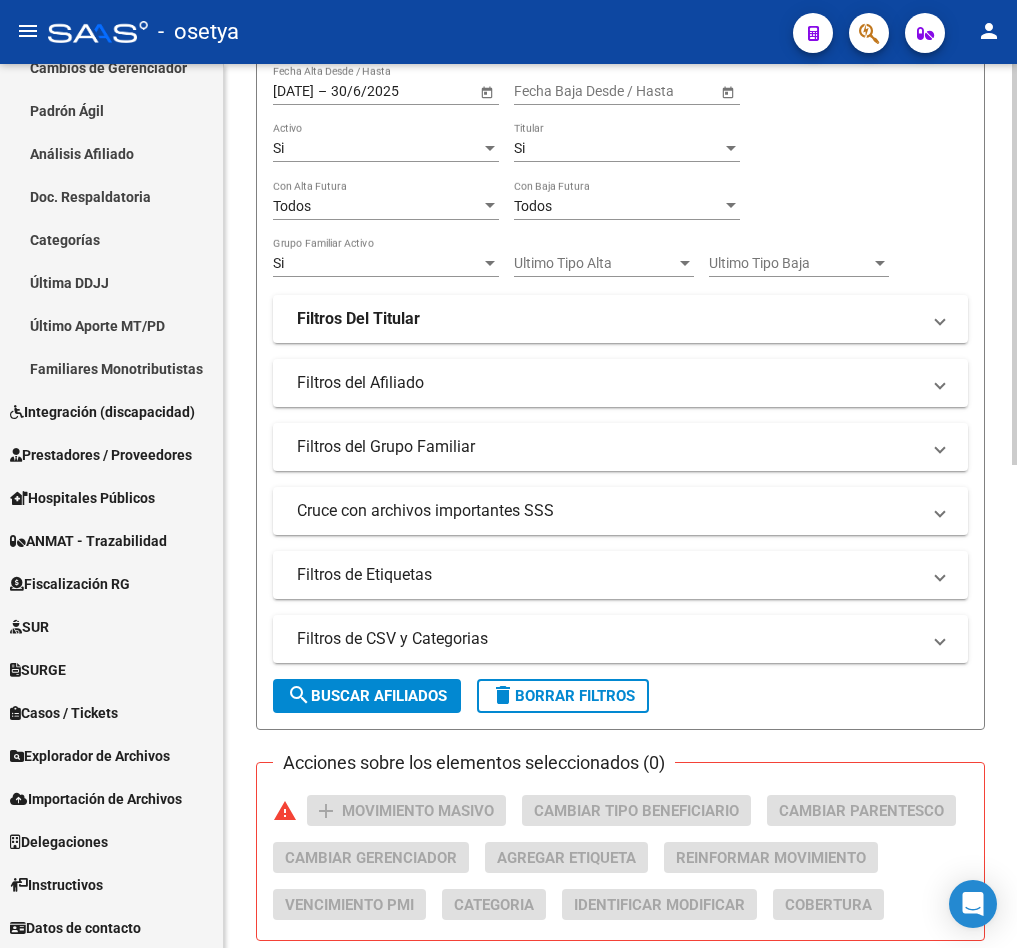 scroll, scrollTop: 163, scrollLeft: 0, axis: vertical 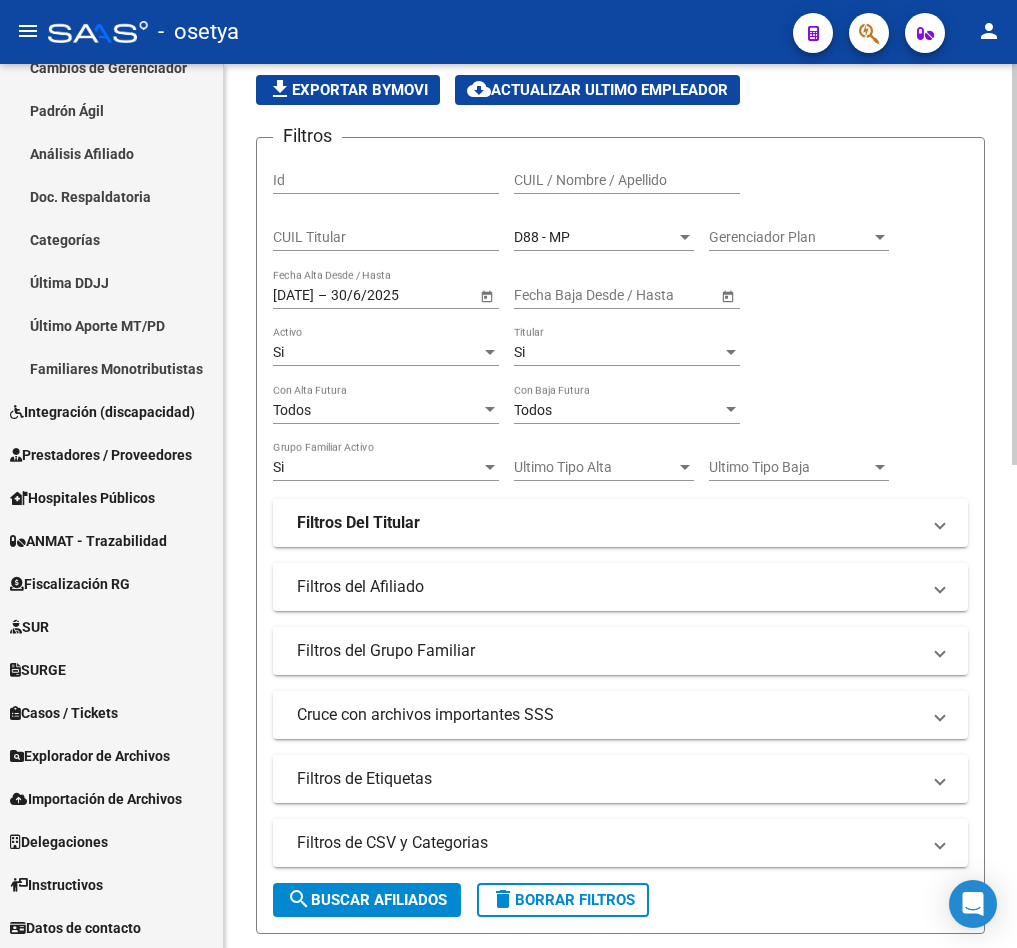 click on "D88 - MP" at bounding box center [595, 237] 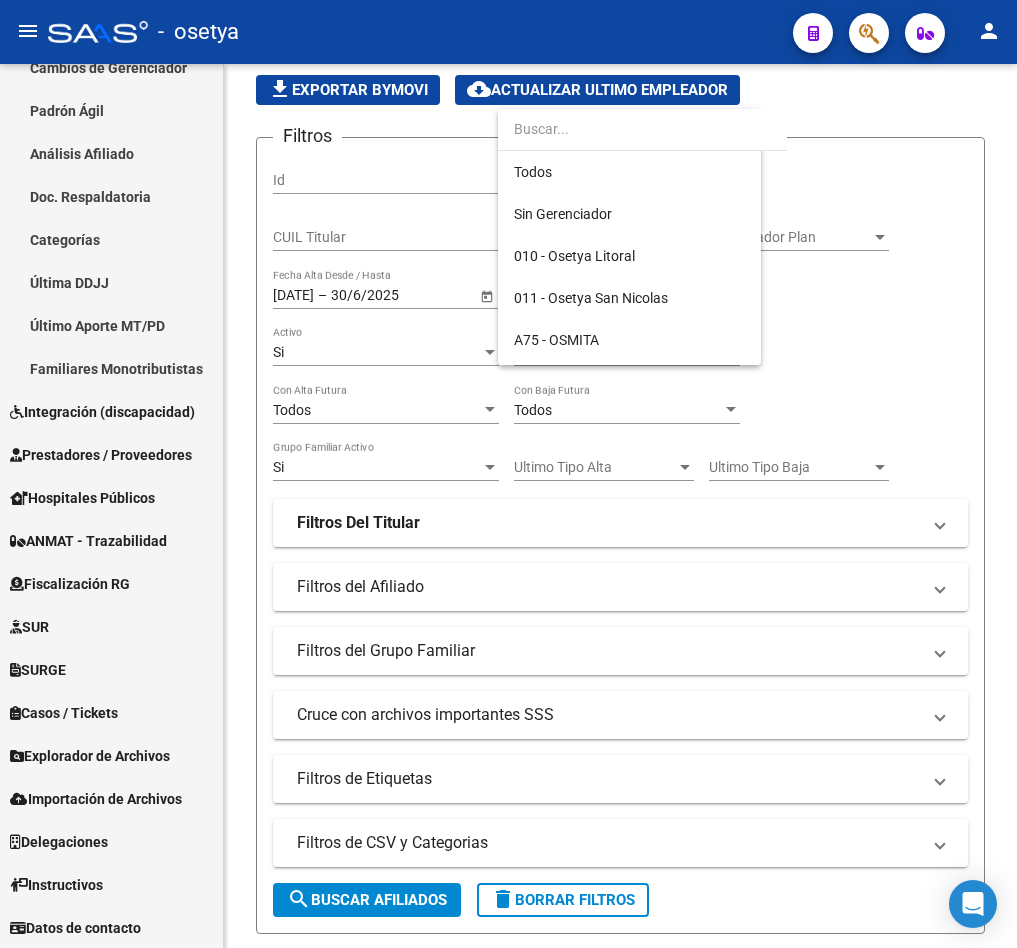 scroll, scrollTop: 397, scrollLeft: 0, axis: vertical 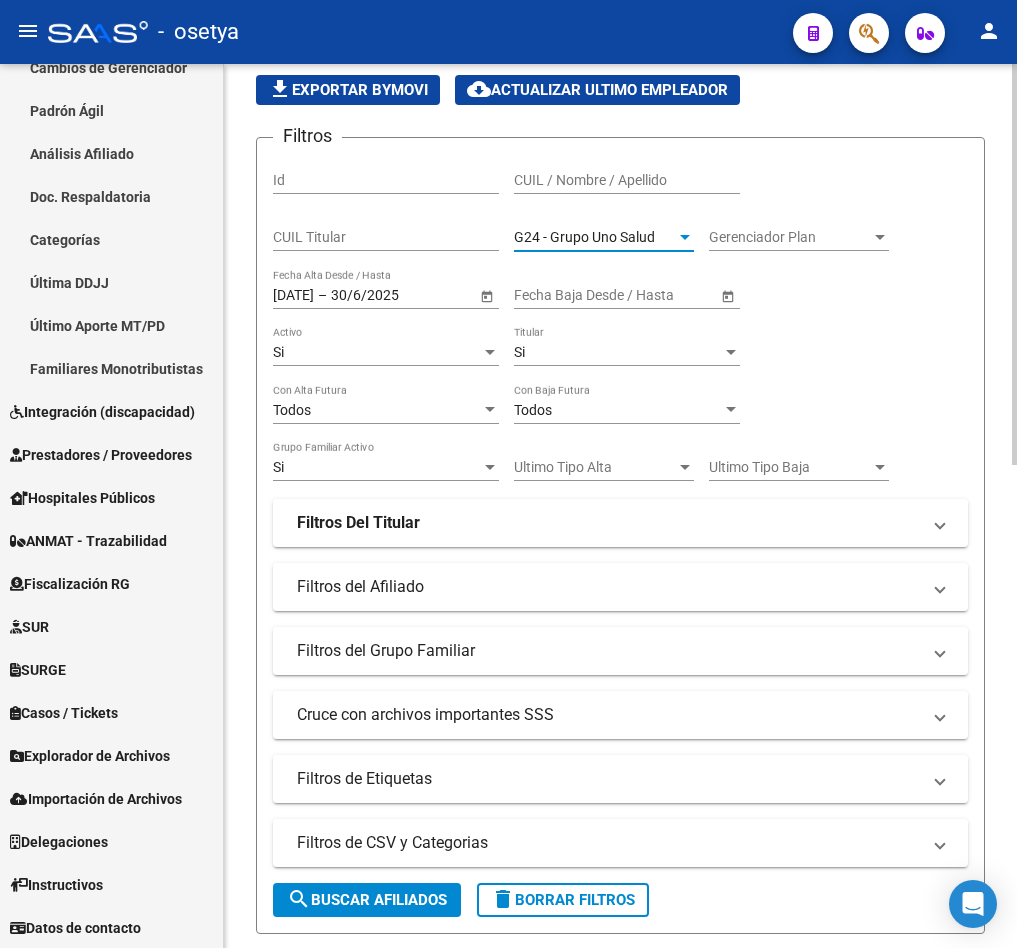 click on "search  Buscar Afiliados" 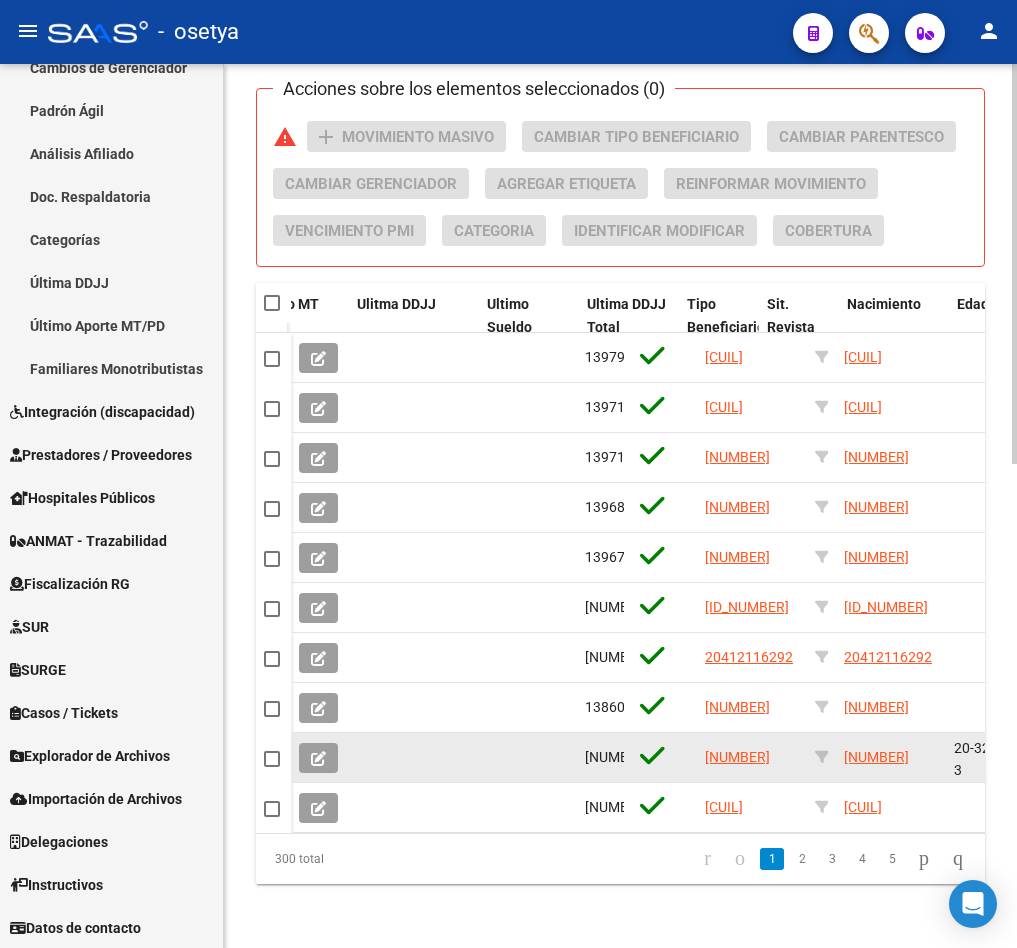 scroll, scrollTop: 1063, scrollLeft: 0, axis: vertical 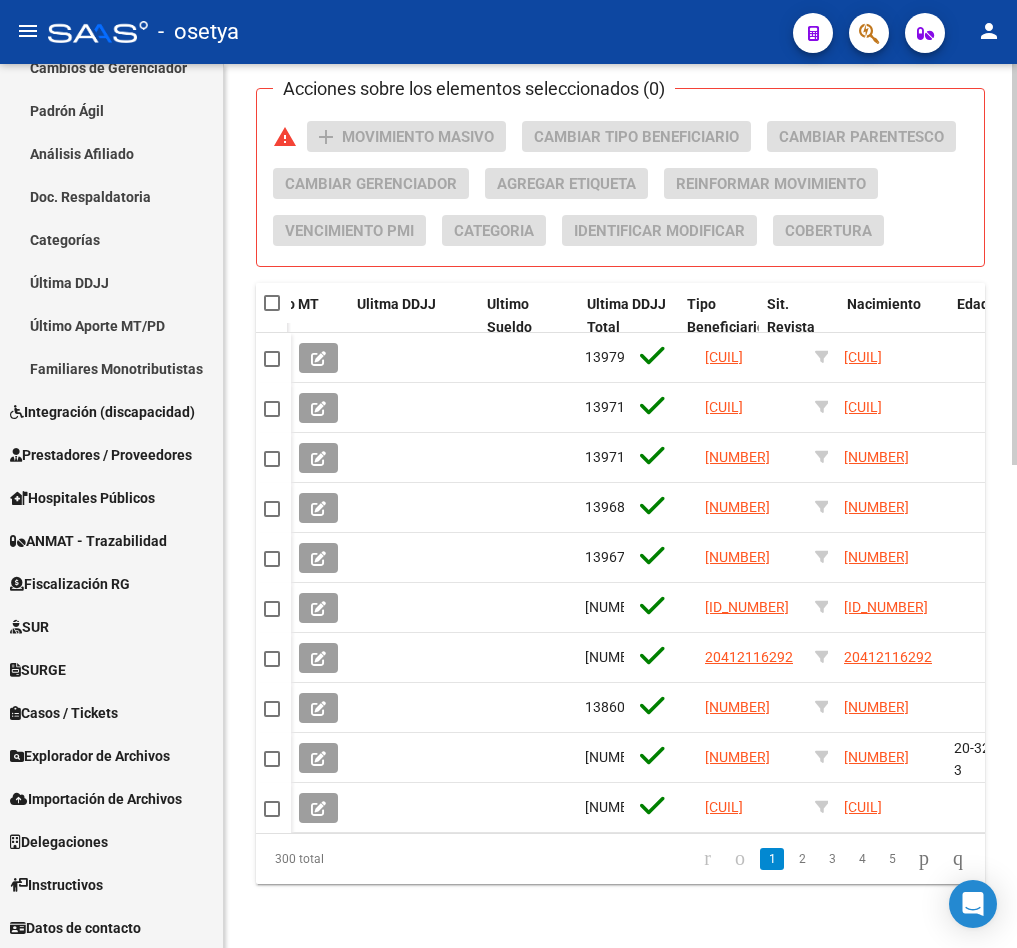 click on "PADRON -> Afiliados Empadronados  (alt+a) add  Crear Afiliado
file_download  Exportar CSV  cloud_download  Exportar CSV 2  cloud_download  Exportar GECROS  file_download  Exportar Bymovi  cloud_download  Actualizar ultimo Empleador  Filtros Id CUIL / Nombre / Apellido CUIL Titular G24 - Grupo Uno Salud Seleccionar Gerenciador Gerenciador Plan Gerenciador Plan [DATE] [DATE] – [DATE] [DATE] Fecha Alta Desde / Hasta Start date – End date Fecha Baja Desde / Hasta Si Activo Si Titular Todos Con Alta Futura Todos Con Baja Futura Si Grupo Familiar Activo Ultimo Tipo Alta Ultimo Tipo Alta Ultimo Tipo Baja Ultimo Tipo Baja Filtros Del Titular Ultima DDJJ Ultima DDJJ Ultima DDJJ en Periodo Periodo Ultimo MtPd Sitcuil Con Sueldo Con Sueldo  Filtros del Afiliado  Edades Edades Sexo Sexo Discapacitado Discapacitado Nacionalidad Nacionalidad [STATE] Estado Civil Estado Civil Start date – End date Fecha Nacimiento Desde / Hasta Todos Tiene PMI Todos Certificado Estudio Codigo Postal [CITY]" 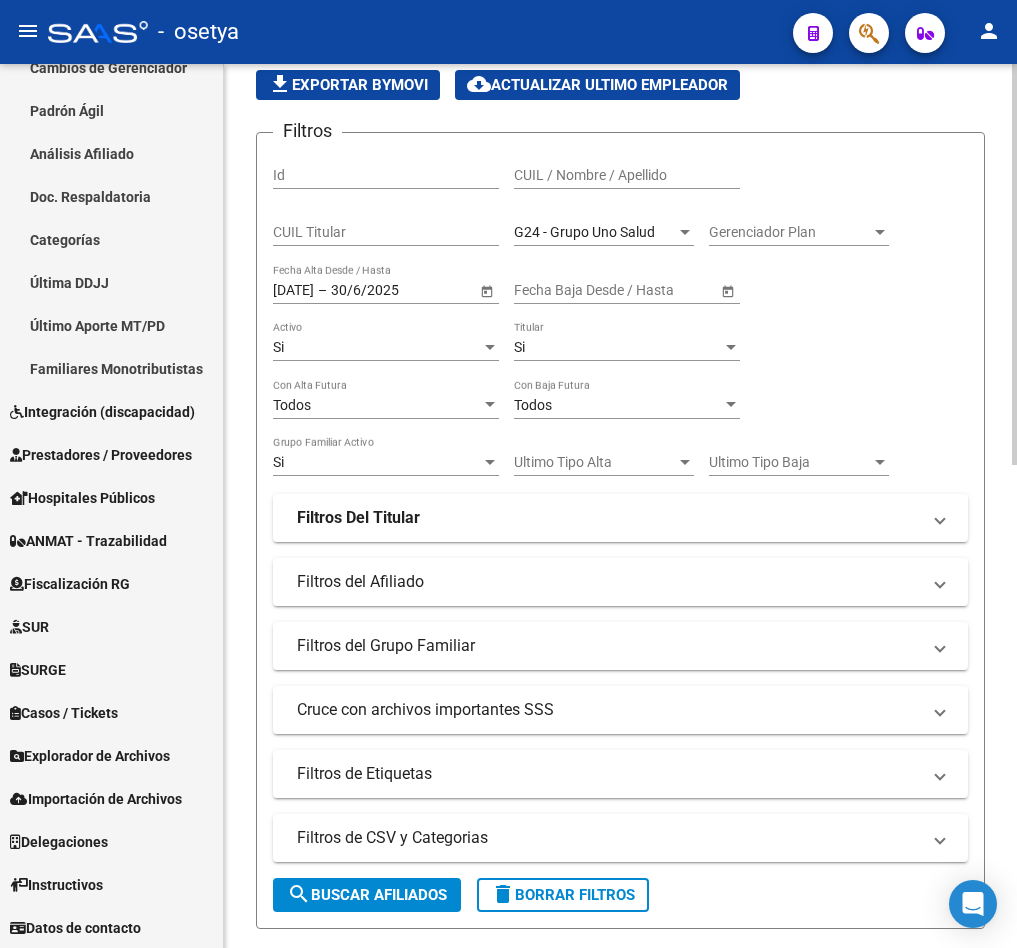 scroll, scrollTop: 163, scrollLeft: 0, axis: vertical 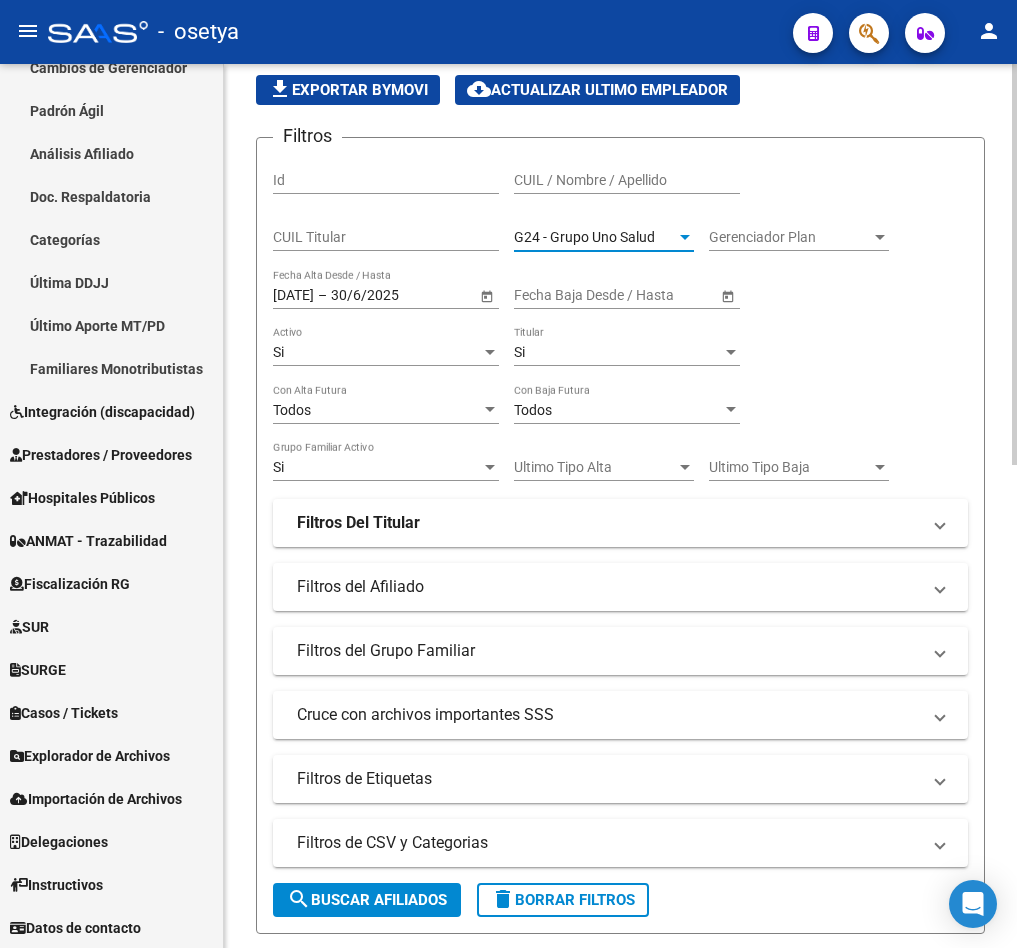 click on "G24 - Grupo Uno Salud" at bounding box center (595, 237) 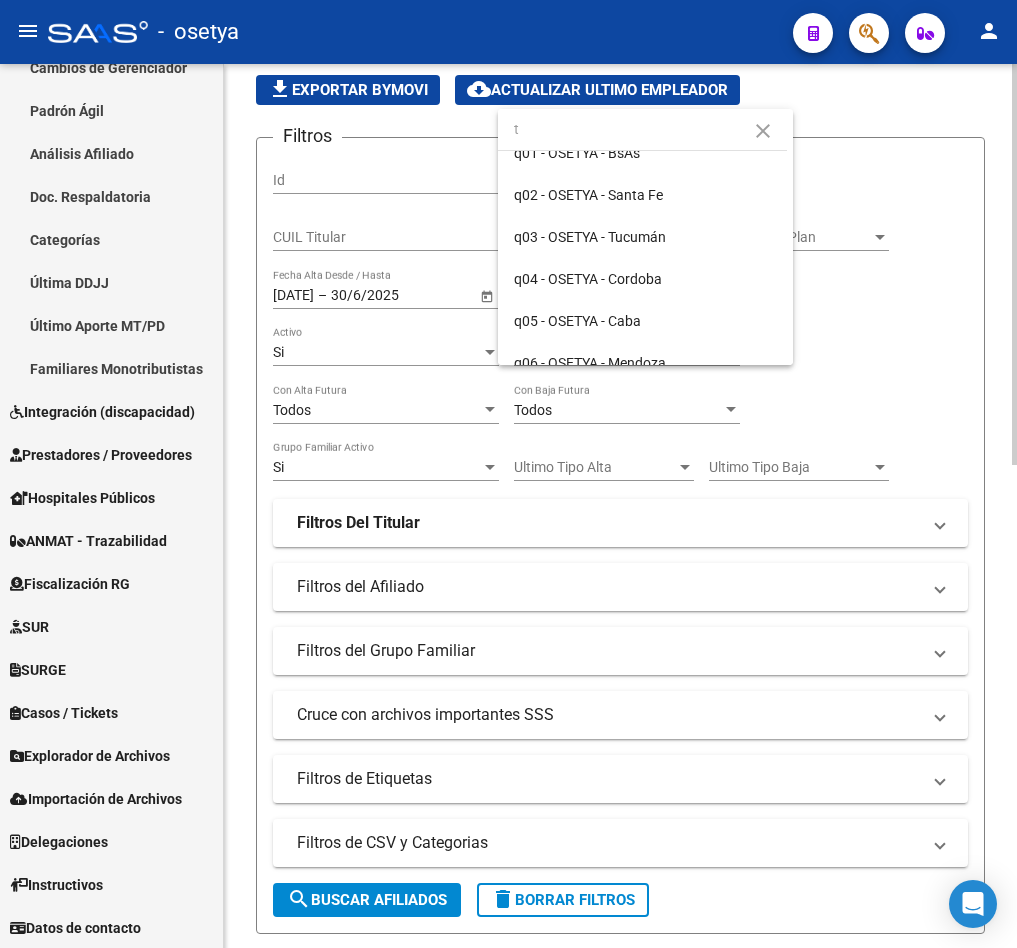 scroll, scrollTop: 0, scrollLeft: 0, axis: both 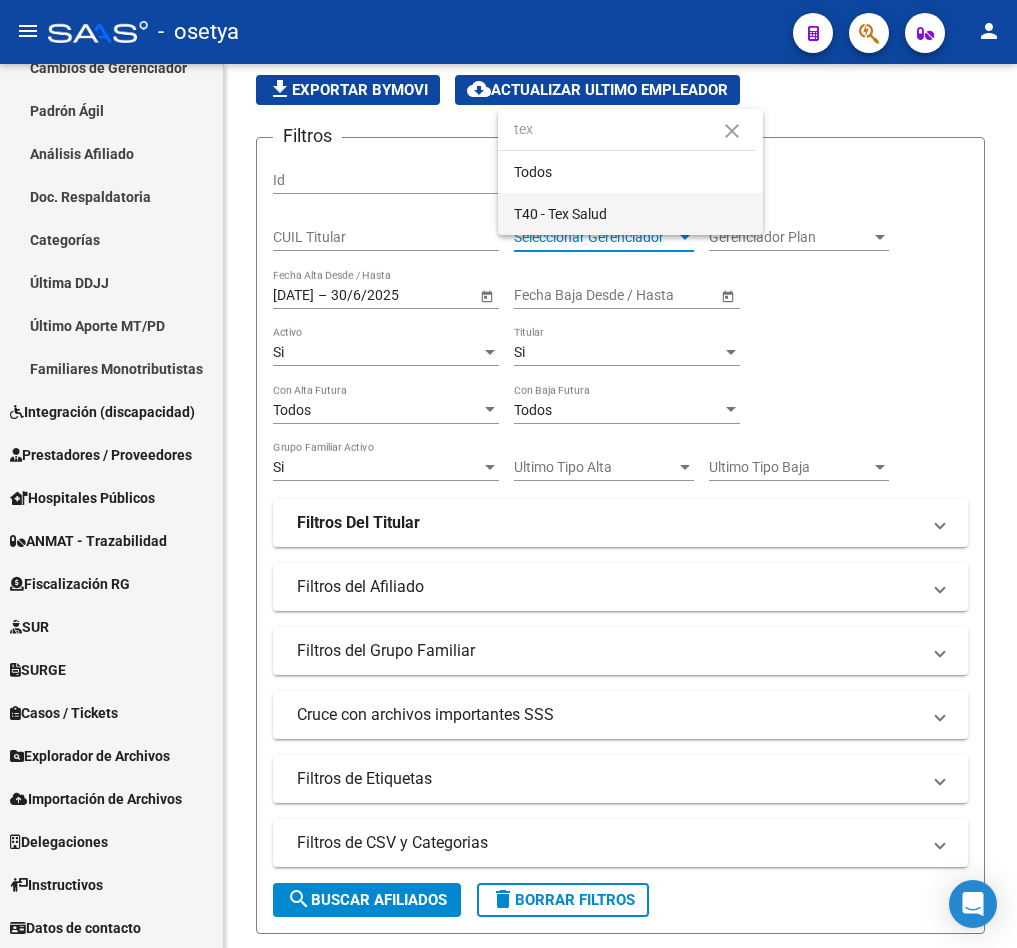 type on "tex" 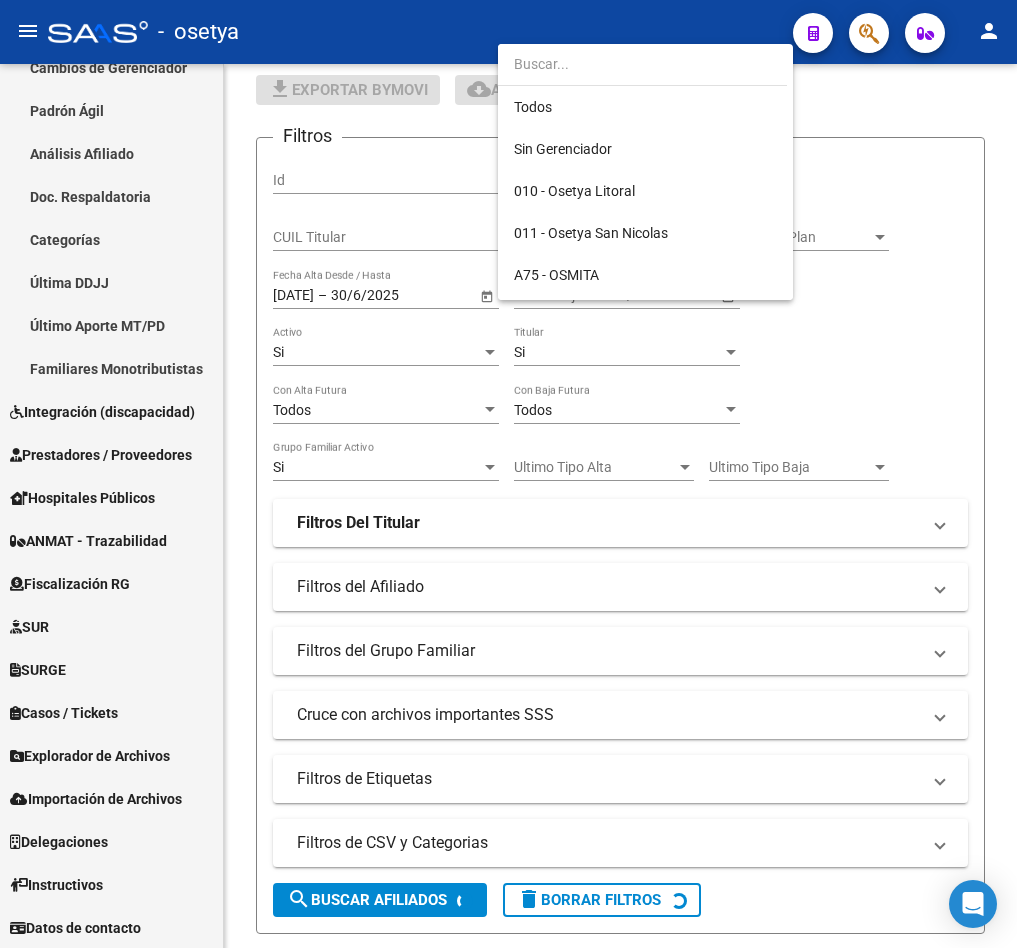 scroll, scrollTop: 1801, scrollLeft: 0, axis: vertical 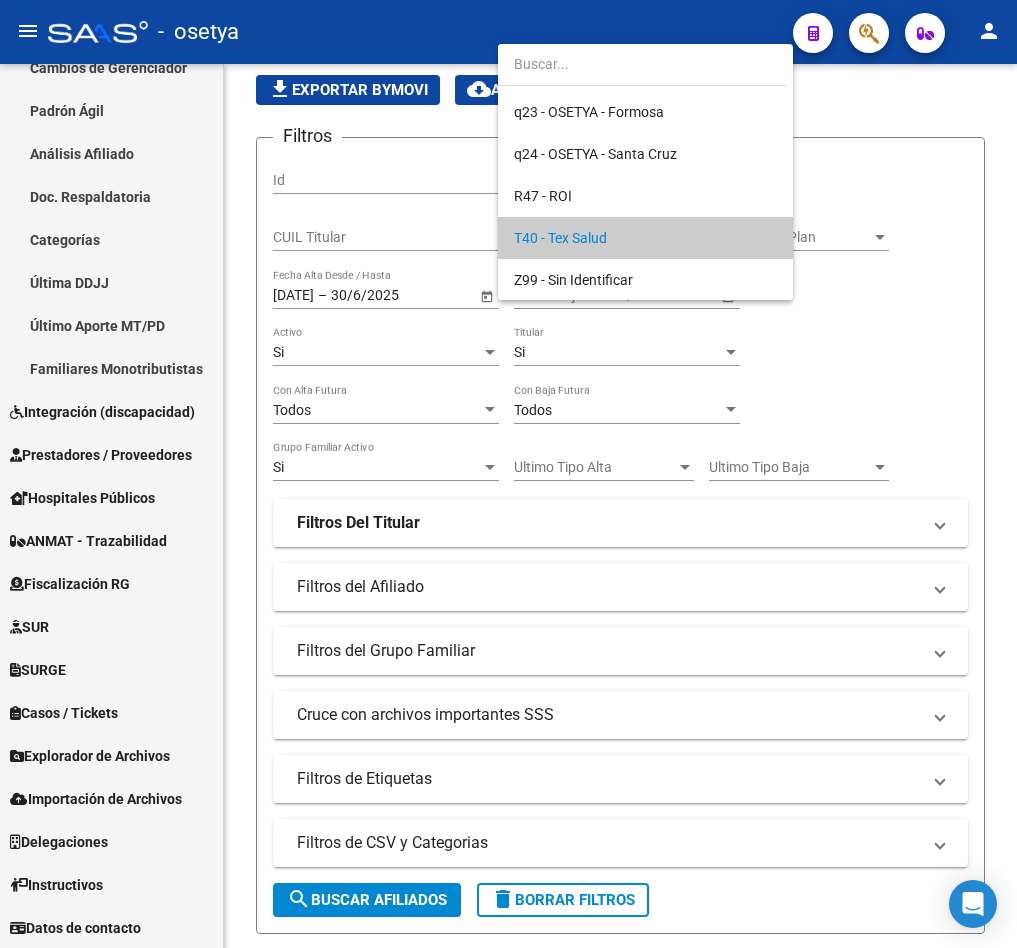 click at bounding box center [508, 474] 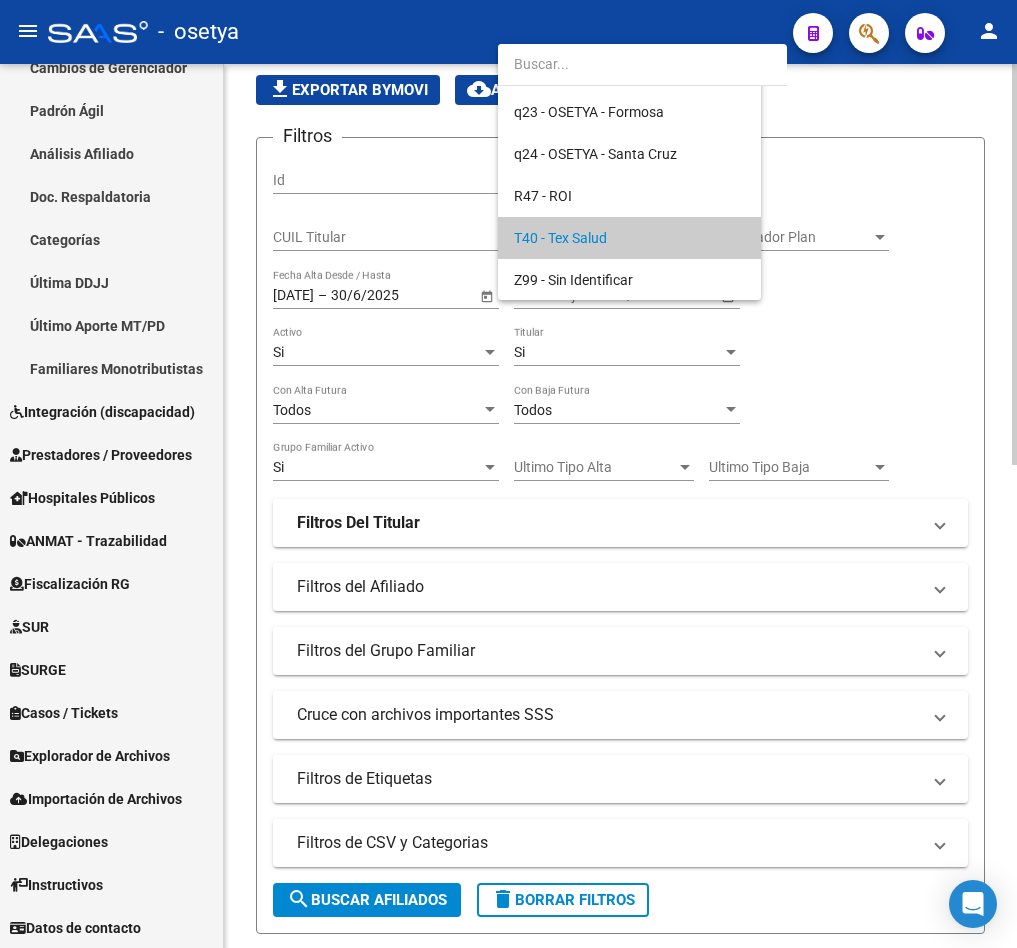 scroll, scrollTop: 1063, scrollLeft: 0, axis: vertical 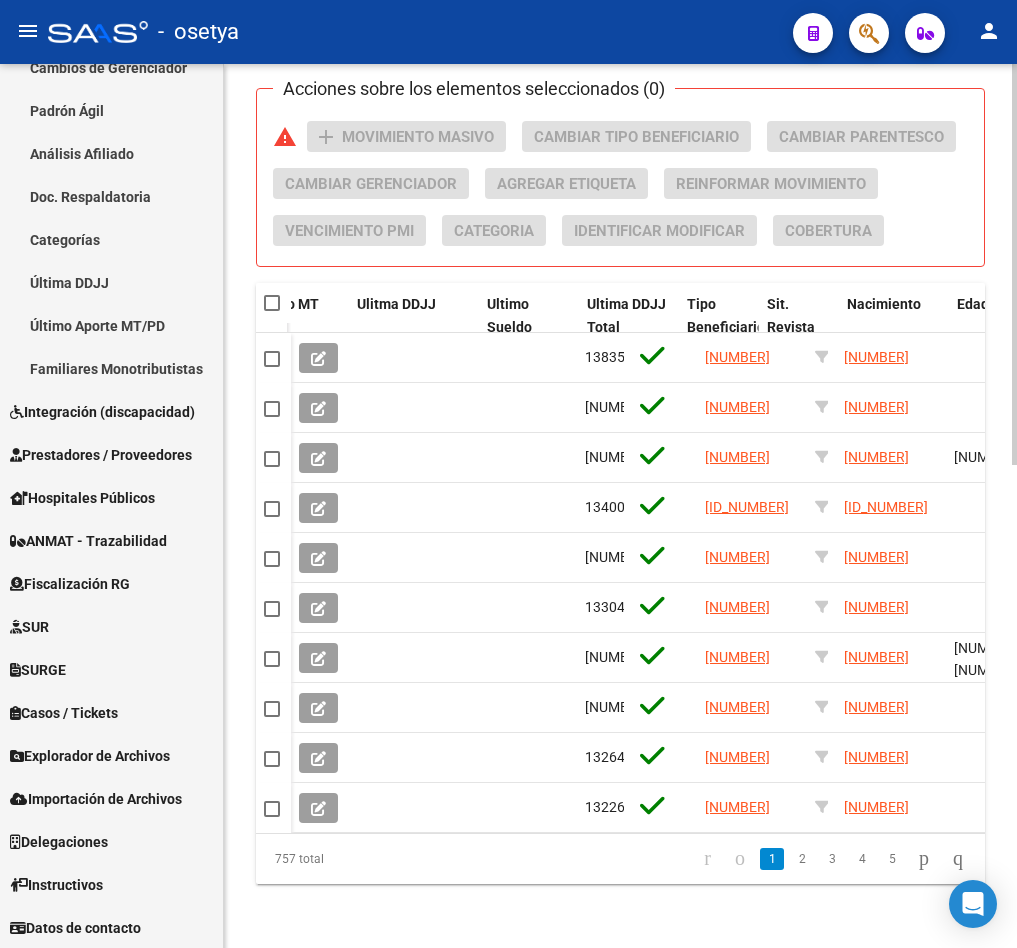 click on "PADRON -> Afiliados Empadronados  (alt+a) add  Crear Afiliado
file_download  Exportar CSV  cloud_download  Exportar CSV 2  cloud_download  Exportar GECROS  file_download  Exportar Bymovi  cloud_download  Actualizar ultimo Empleador  Filtros Id CUIL / Nombre / Apellido CUIL Titular T40 - Tex Salud Seleccionar Gerenciador Gerenciador Plan Gerenciador Plan 1/1/1990 1/1/1990 – 30/6/2025 30/06/2025 Fecha Alta Desde / Hasta Start date – End date Fecha Baja Desde / Hasta Si Activo Si Titular Todos Con Alta Futura Todos Con Baja Futura Si Grupo Familiar Activo Ultimo Tipo Alta Ultimo Tipo Alta Ultimo Tipo Baja Ultimo Tipo Baja Filtros Del Titular Ultima DDJJ Ultima DDJJ Ultima DDJJ en Periodo Periodo Ultimo MtPd Sitcuil Con Sueldo Con Sueldo  Filtros del Afiliado  Edades Edades Sexo Sexo Discapacitado Discapacitado Nacionalidad Nacionalidad Provincia Provincia Estado Civil Estado Civil Start date – End date Fecha Nacimiento Desde / Hasta Todos Tiene PMI Todos Certificado Estudio Codigo Postal Localidad" 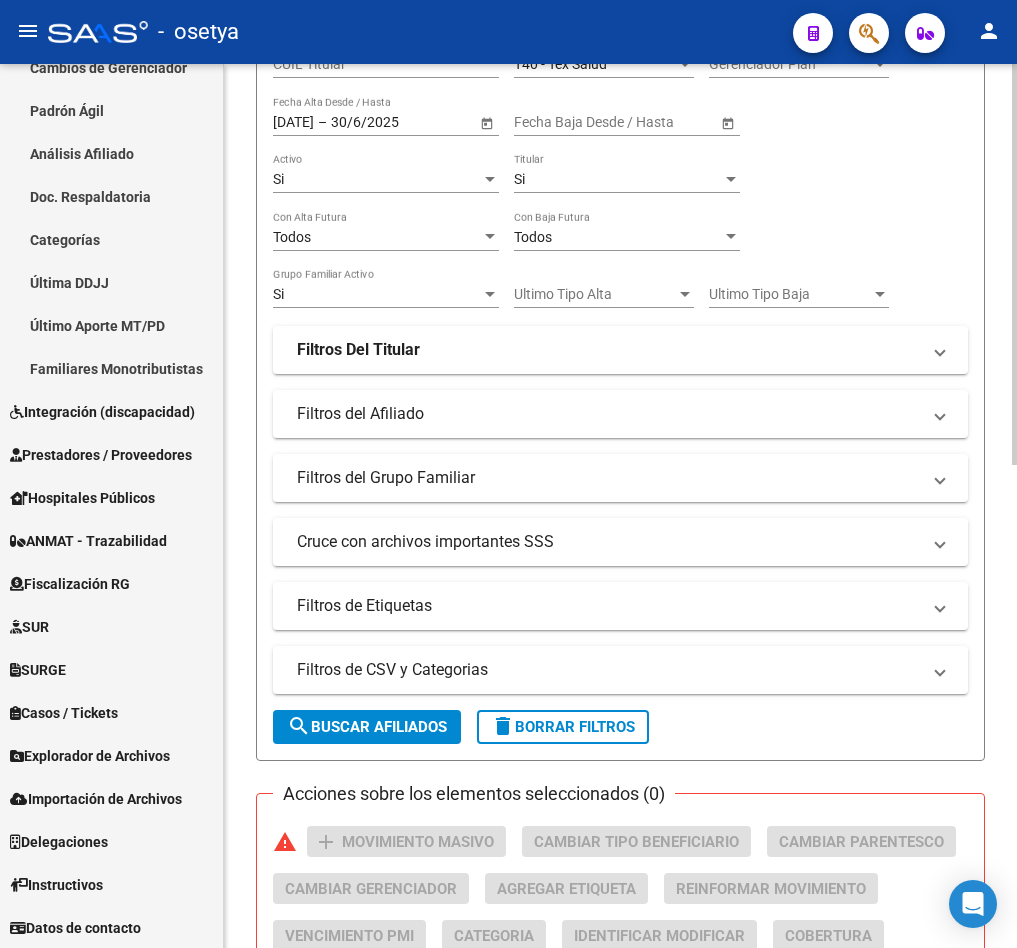 scroll, scrollTop: 163, scrollLeft: 0, axis: vertical 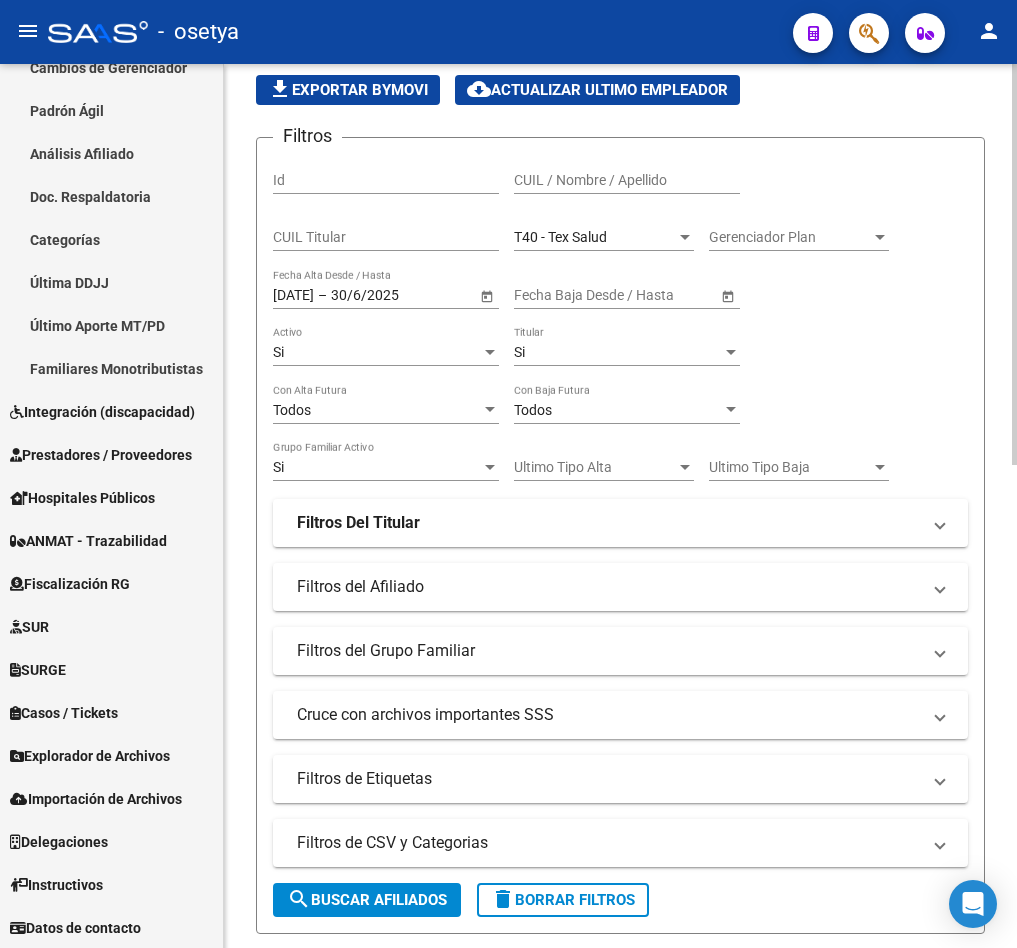 click on "T40 - Tex Salud" at bounding box center (595, 237) 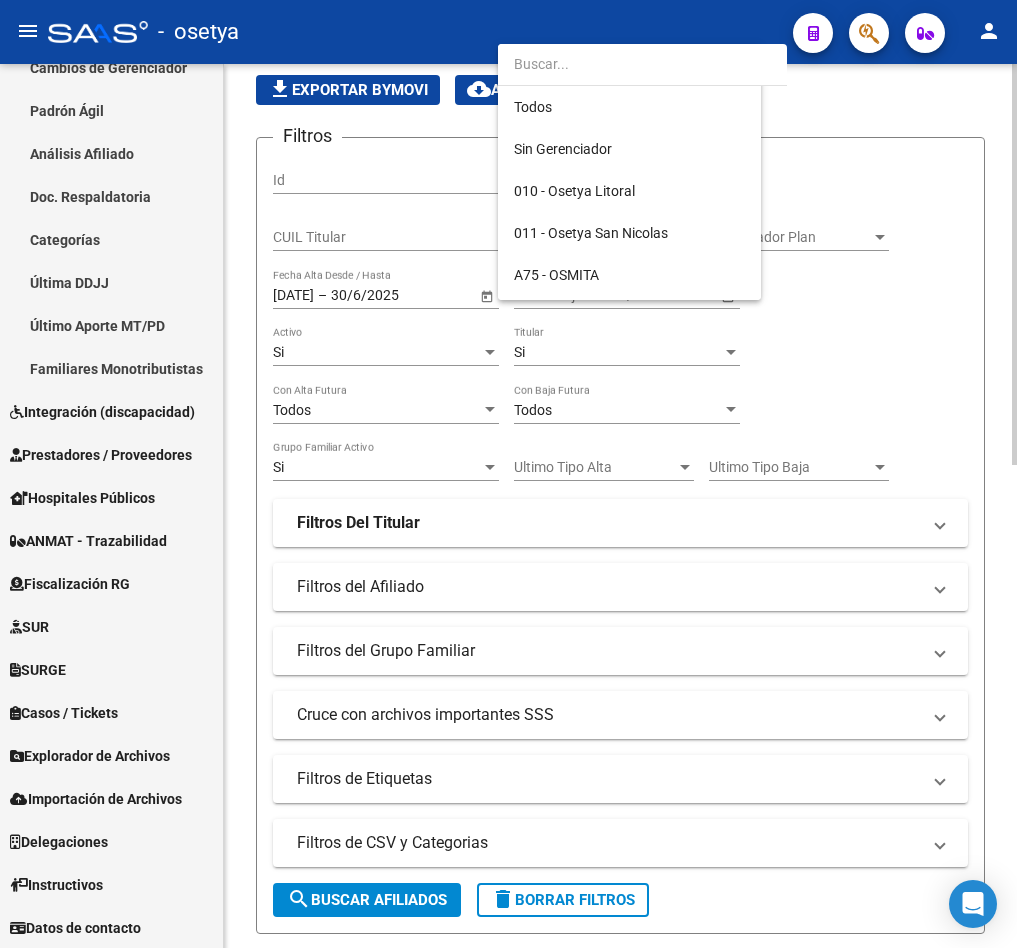 scroll, scrollTop: 1633, scrollLeft: 0, axis: vertical 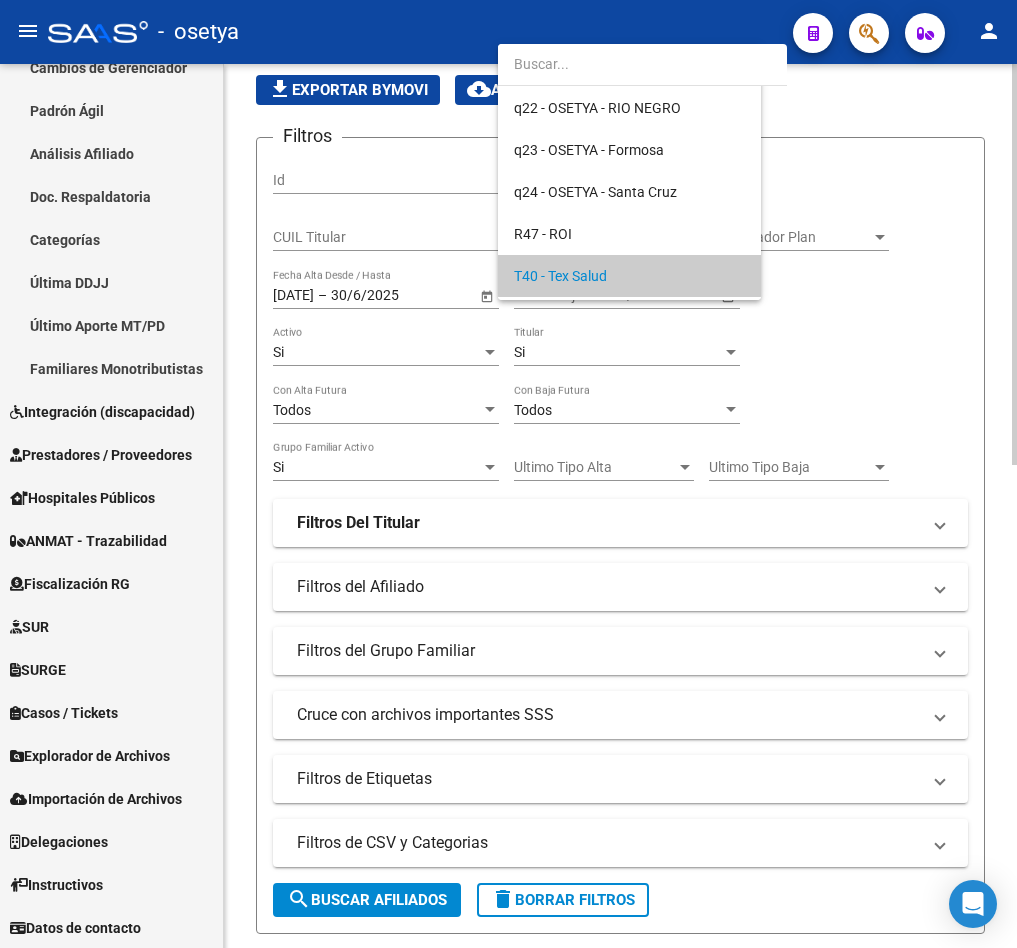 type on "a" 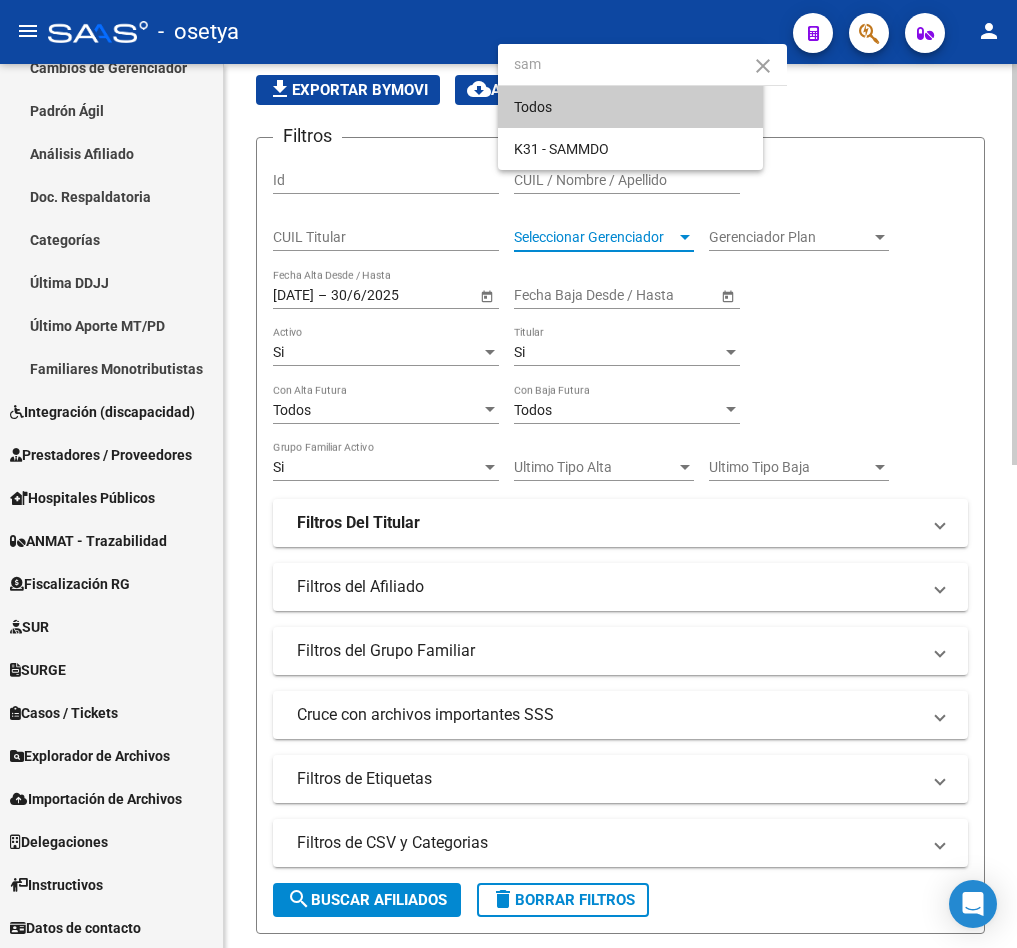 scroll, scrollTop: 0, scrollLeft: 0, axis: both 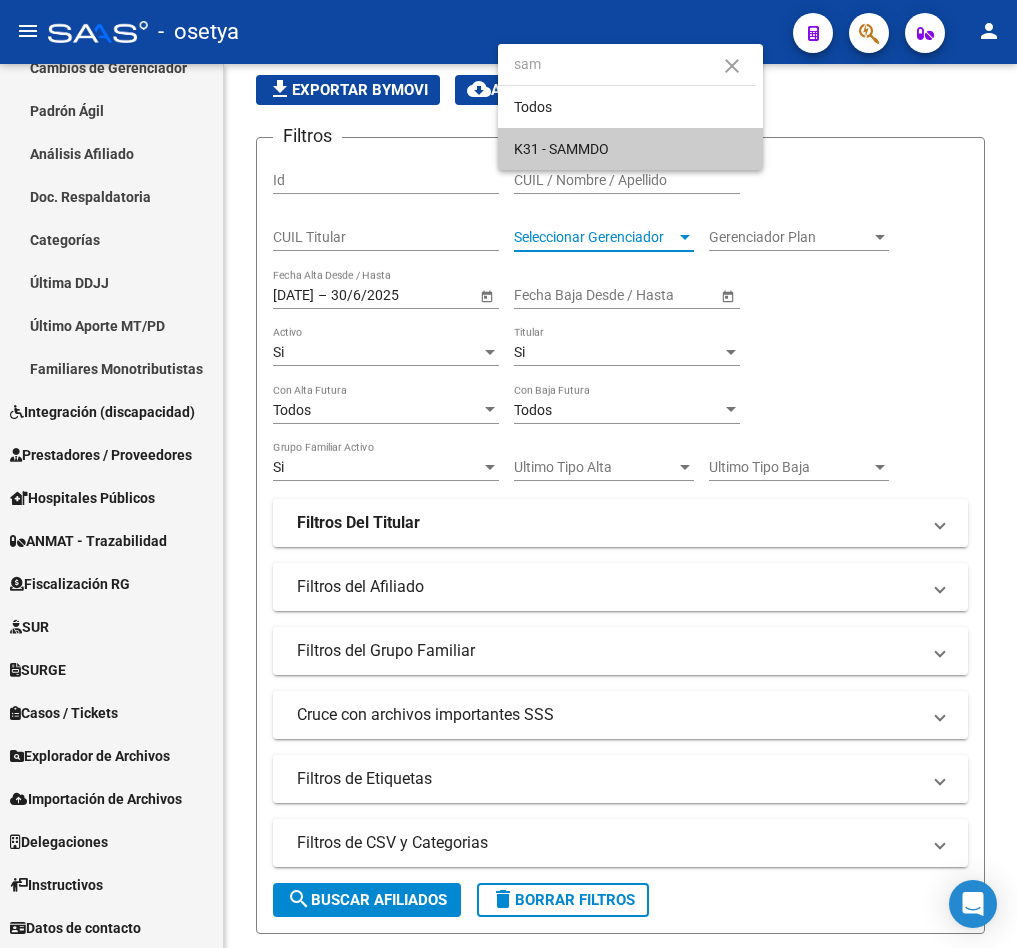 type on "sam" 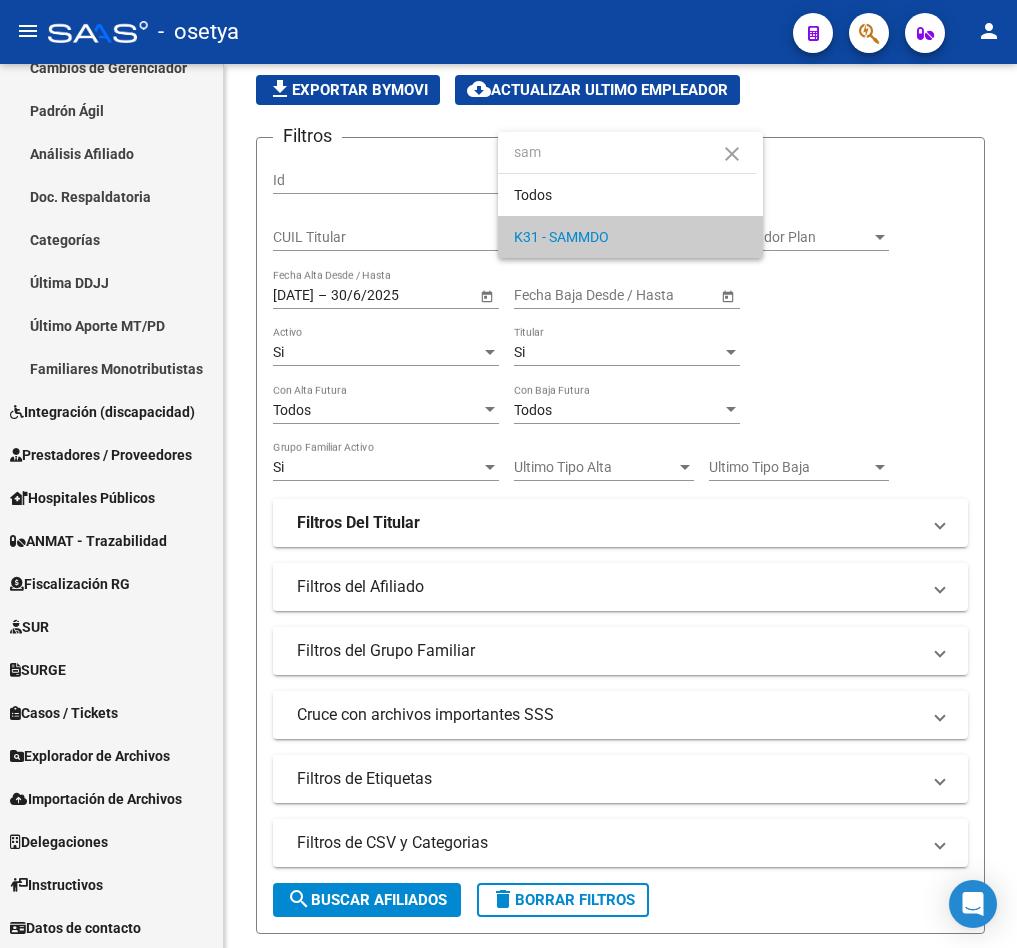 click at bounding box center (508, 474) 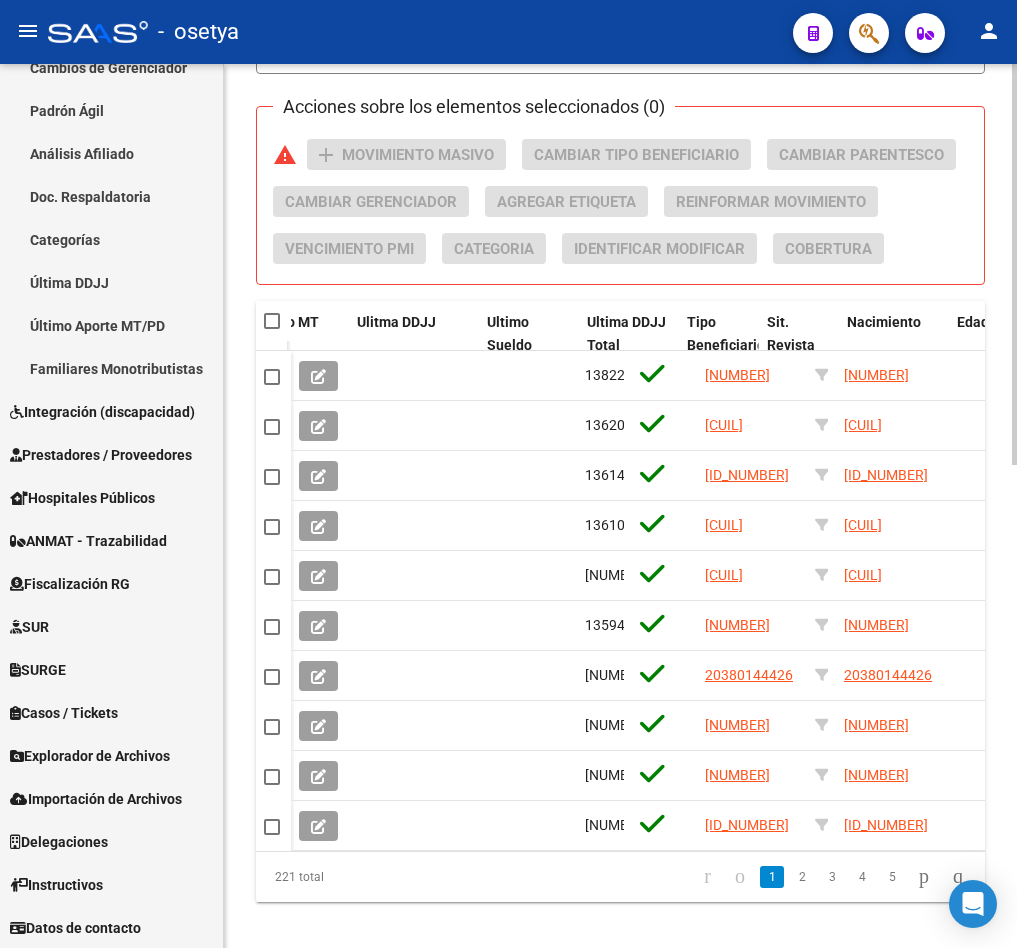 scroll, scrollTop: 1063, scrollLeft: 0, axis: vertical 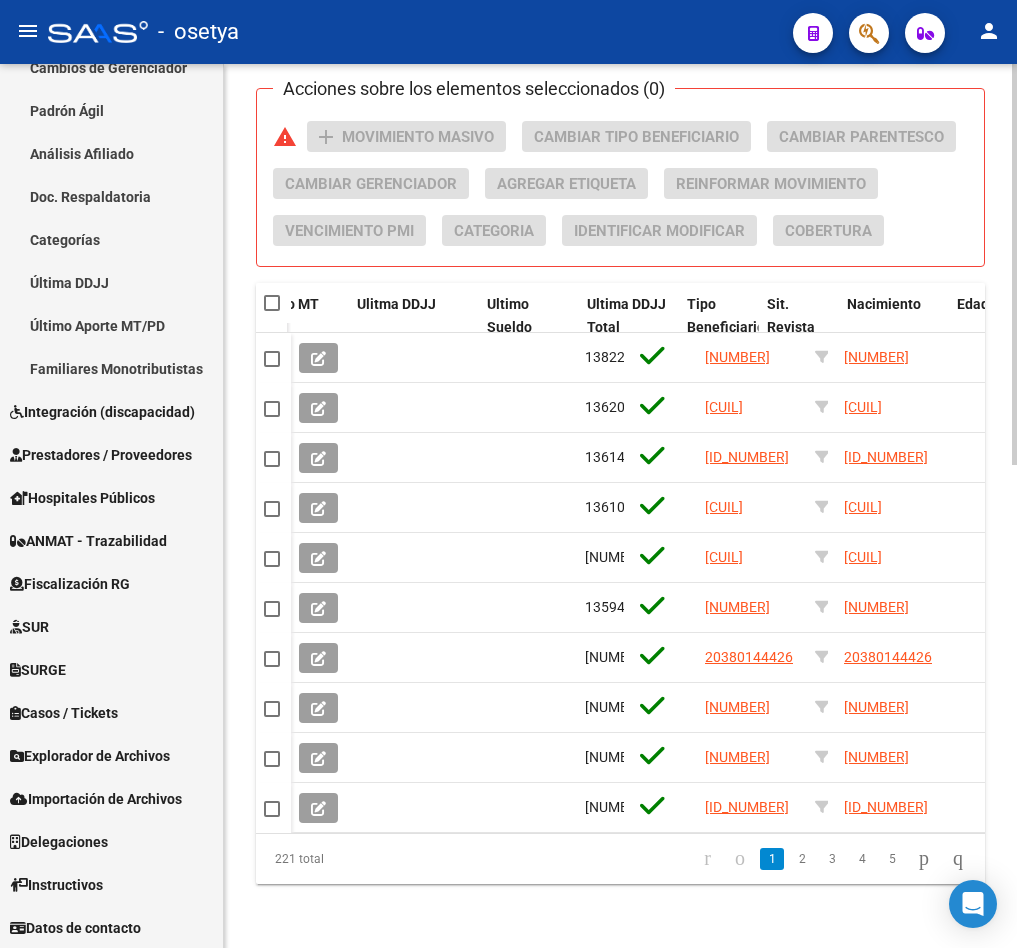 click on "PADRON -> Afiliados Empadronados  (alt+a) add  Crear Afiliado
file_download  Exportar CSV  cloud_download  Exportar CSV 2  cloud_download  Exportar GECROS  file_download  Exportar Bymovi  cloud_download  Actualizar ultimo Empleador  Filtros Id CUIL / Nombre / Apellido CUIL Titular K31 - SAMMDO Seleccionar Gerenciador Gerenciador Plan Gerenciador Plan [DATE] [DATE] – [DATE] [DATE] Fecha Alta Desde / Hasta Start date – End date Fecha Baja Desde / Hasta Si Activo Si Titular Todos Con Alta Futura Todos Con Baja Futura Si Grupo Familiar Activo Ultimo Tipo Alta Ultimo Tipo Alta Ultimo Tipo Baja Ultimo Tipo Baja Filtros Del Titular Ultima DDJJ Ultima DDJJ Ultima DDJJ en Periodo Periodo Ultimo MtPd Sitcuil Con Sueldo Con Sueldo  Filtros del Afiliado  Edades Edades Sexo Sexo Discapacitado Discapacitado Nacionalidad Nacionalidad [STATE] Estado Civil Estado Civil Start date – End date Fecha Nacimiento Desde / Hasta Todos Tiene PMI Todos Certificado Estudio Codigo Postal Localidad" 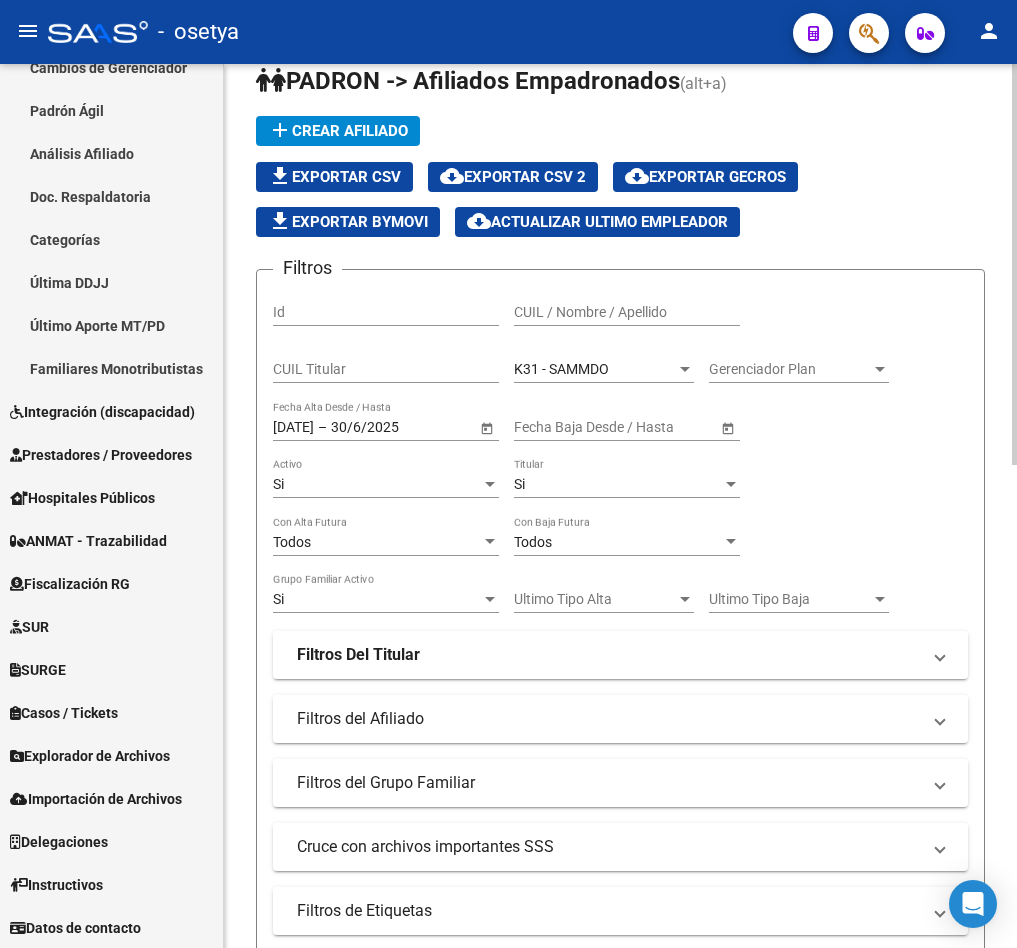 scroll, scrollTop: 13, scrollLeft: 0, axis: vertical 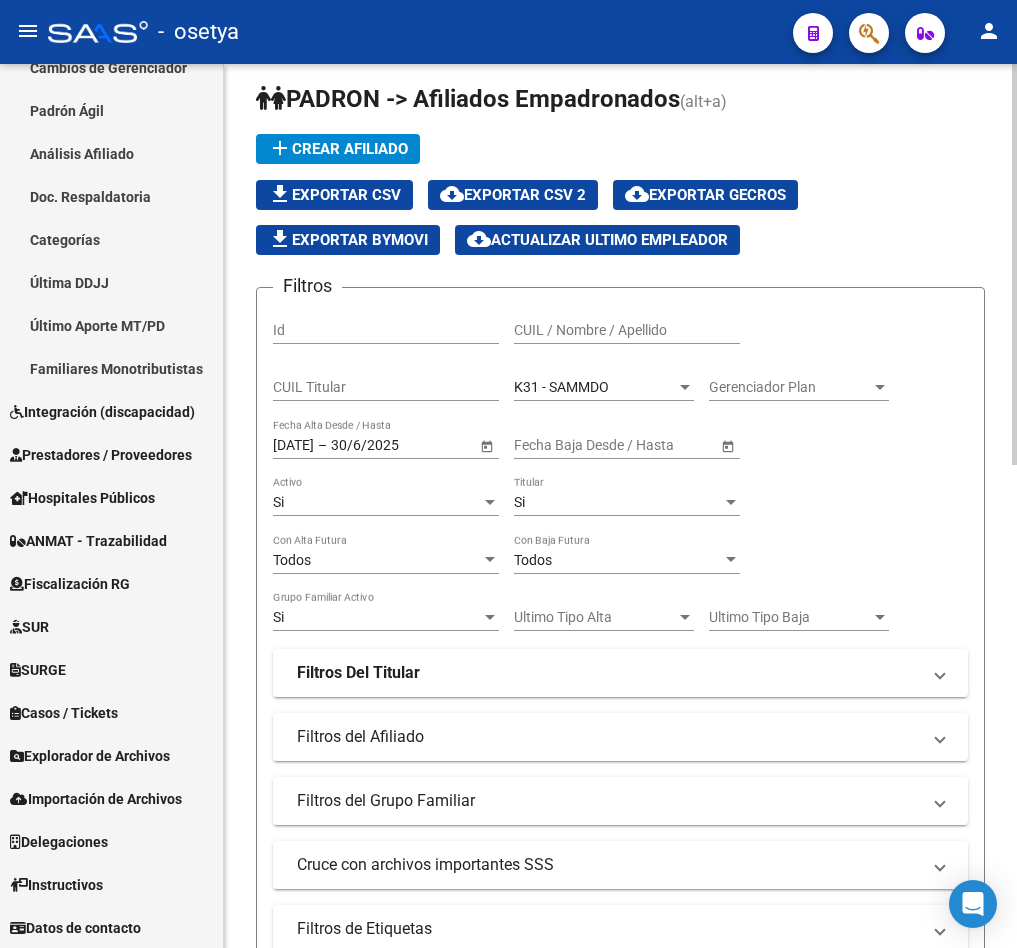 click on "K31 - SAMMDO Seleccionar Gerenciador" 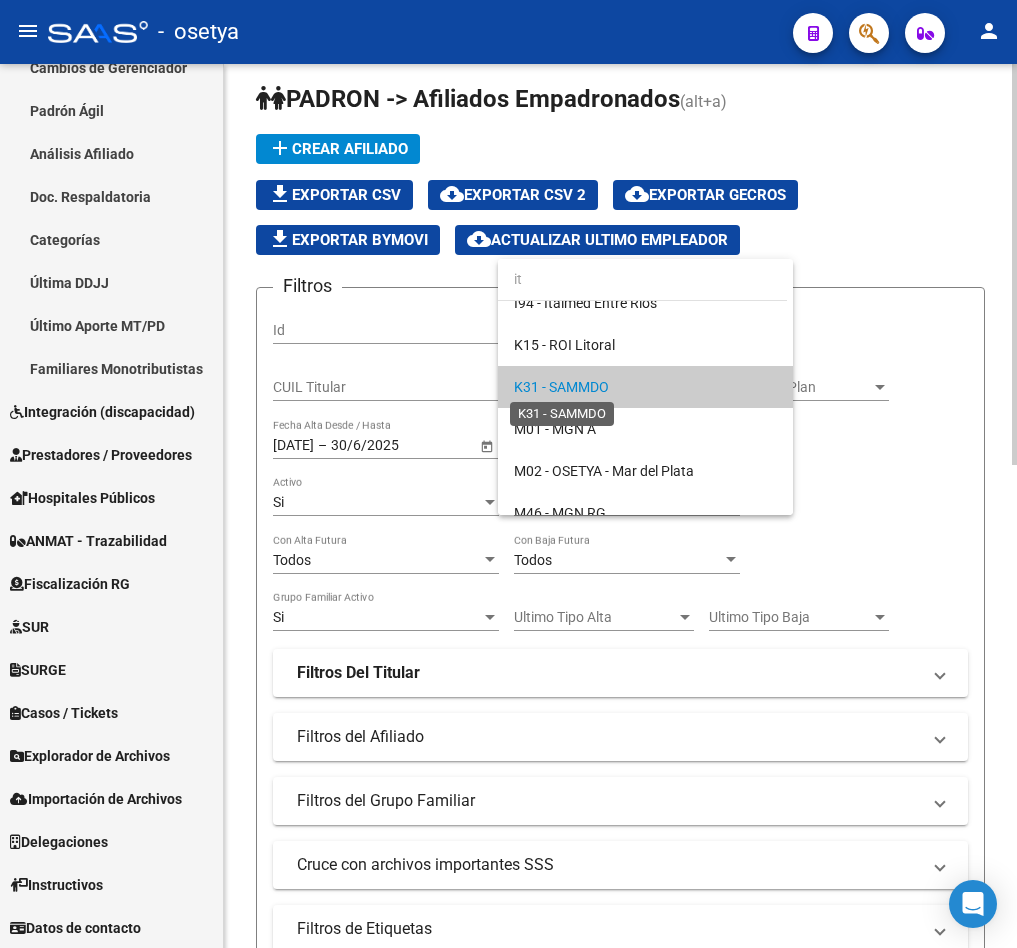 scroll, scrollTop: 0, scrollLeft: 0, axis: both 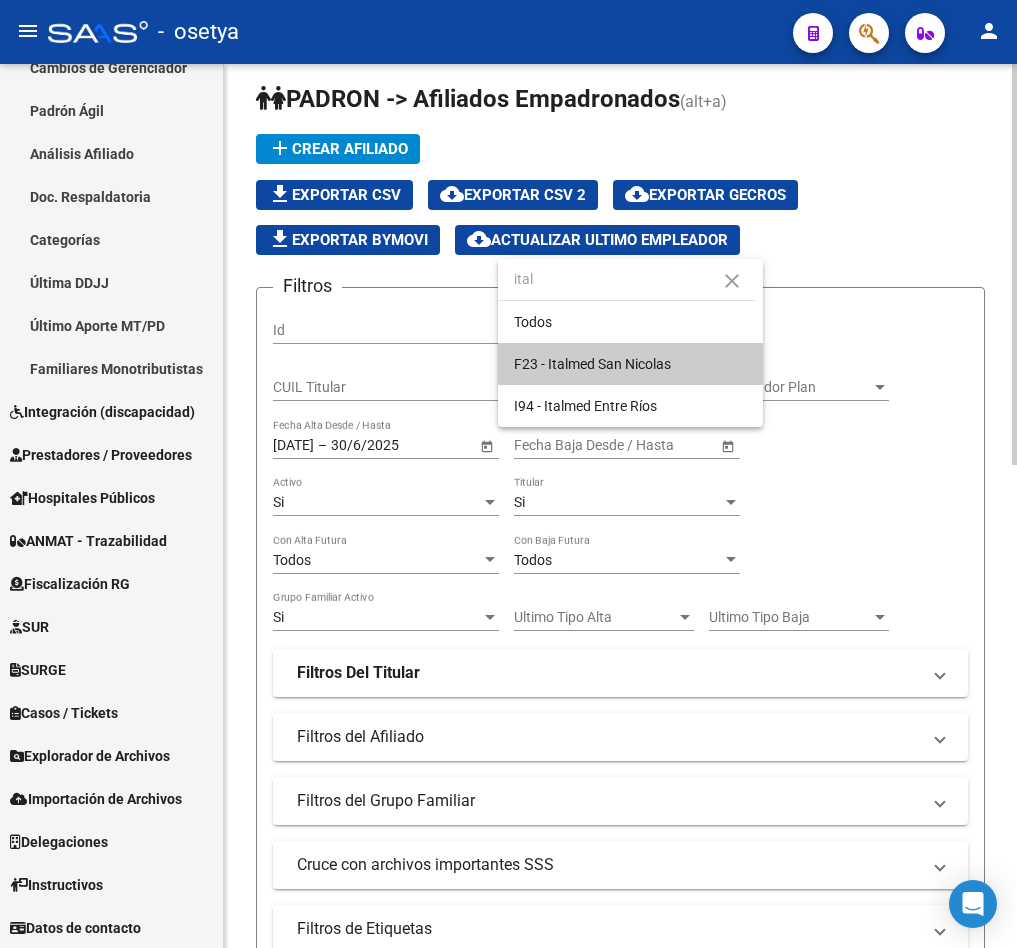 type on "ital" 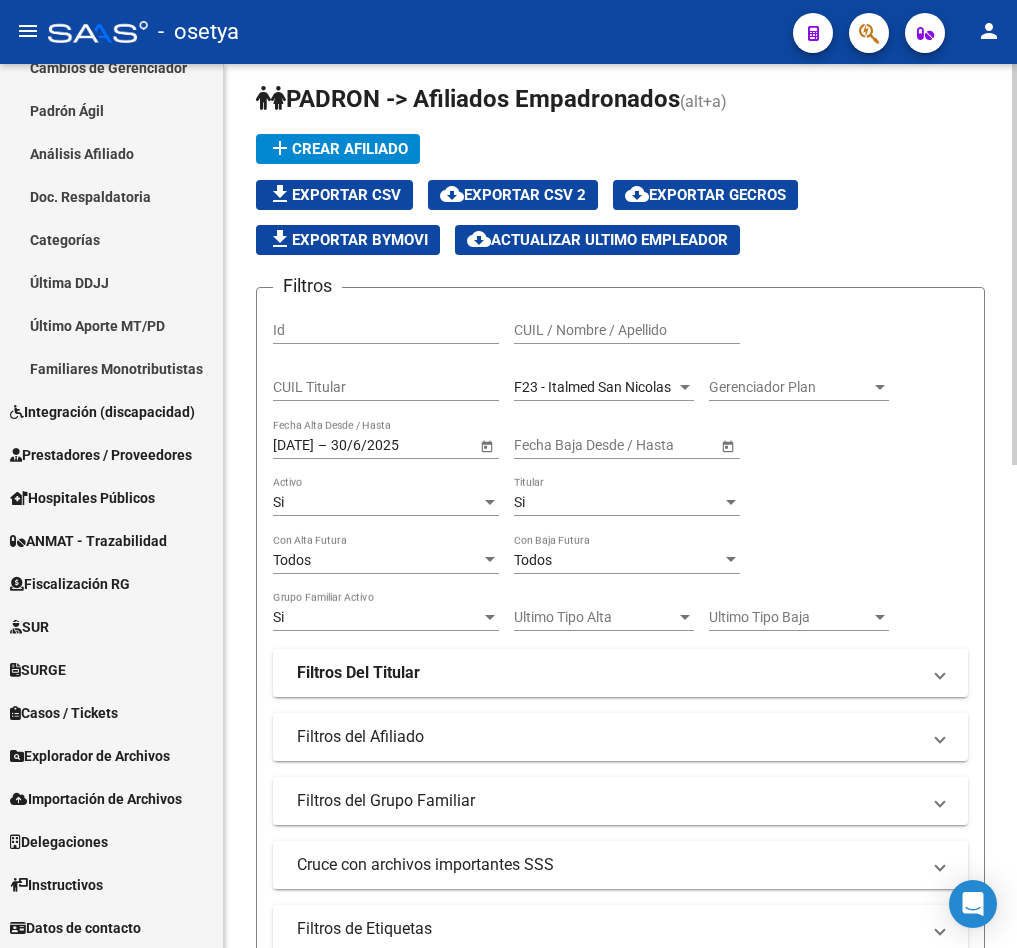 click on "F23 - [CITY] Seleccionar Gerenciador" 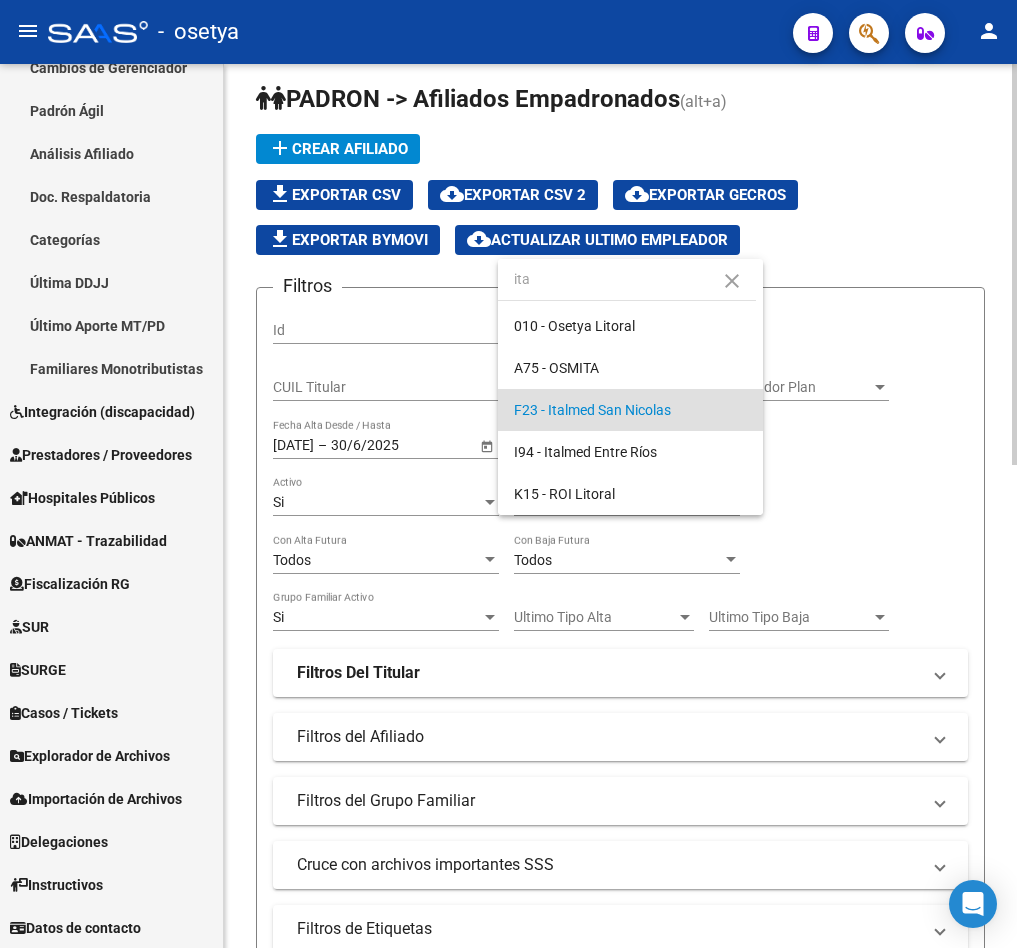 scroll, scrollTop: 0, scrollLeft: 0, axis: both 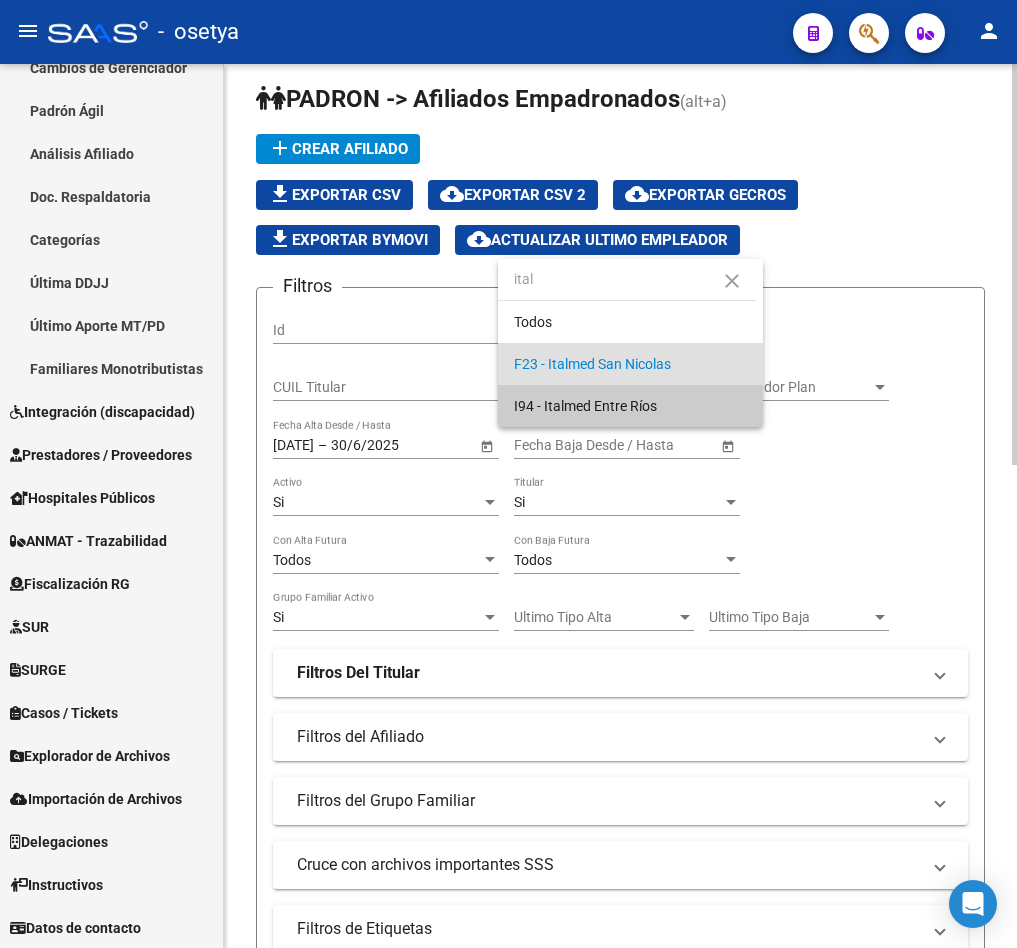 type on "ital" 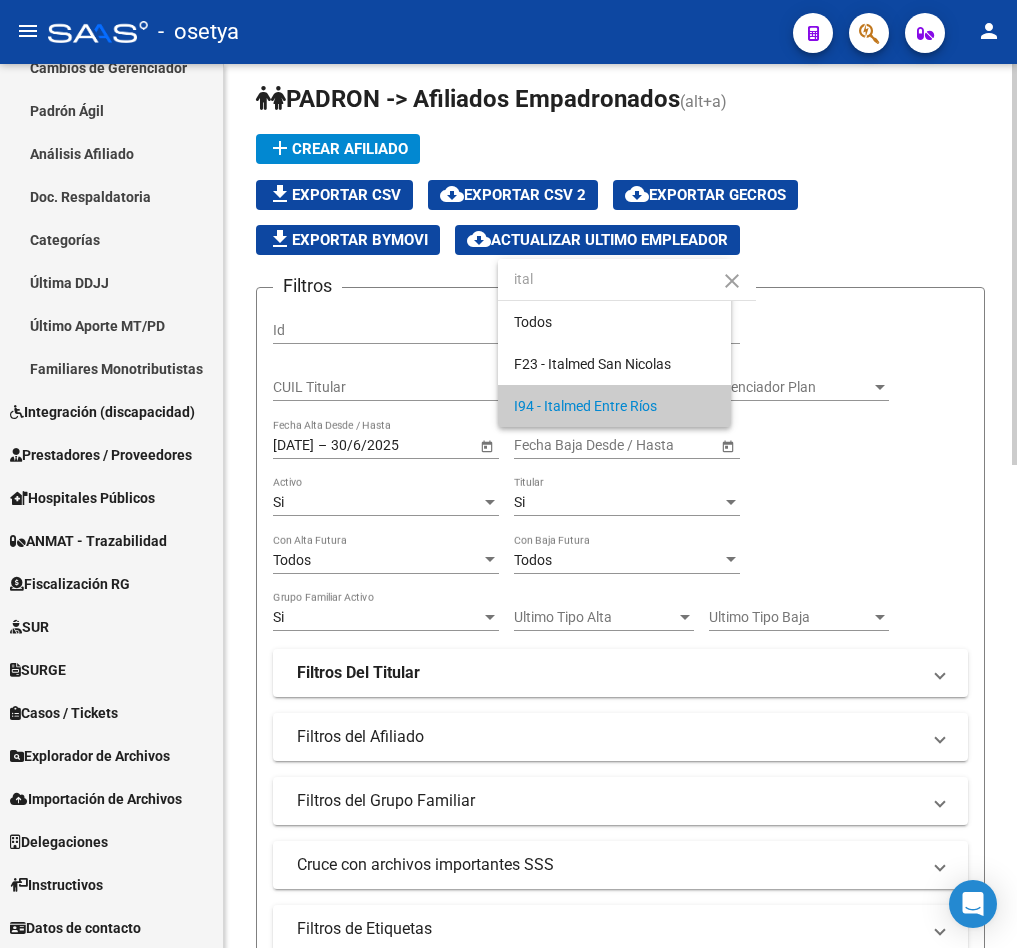 type 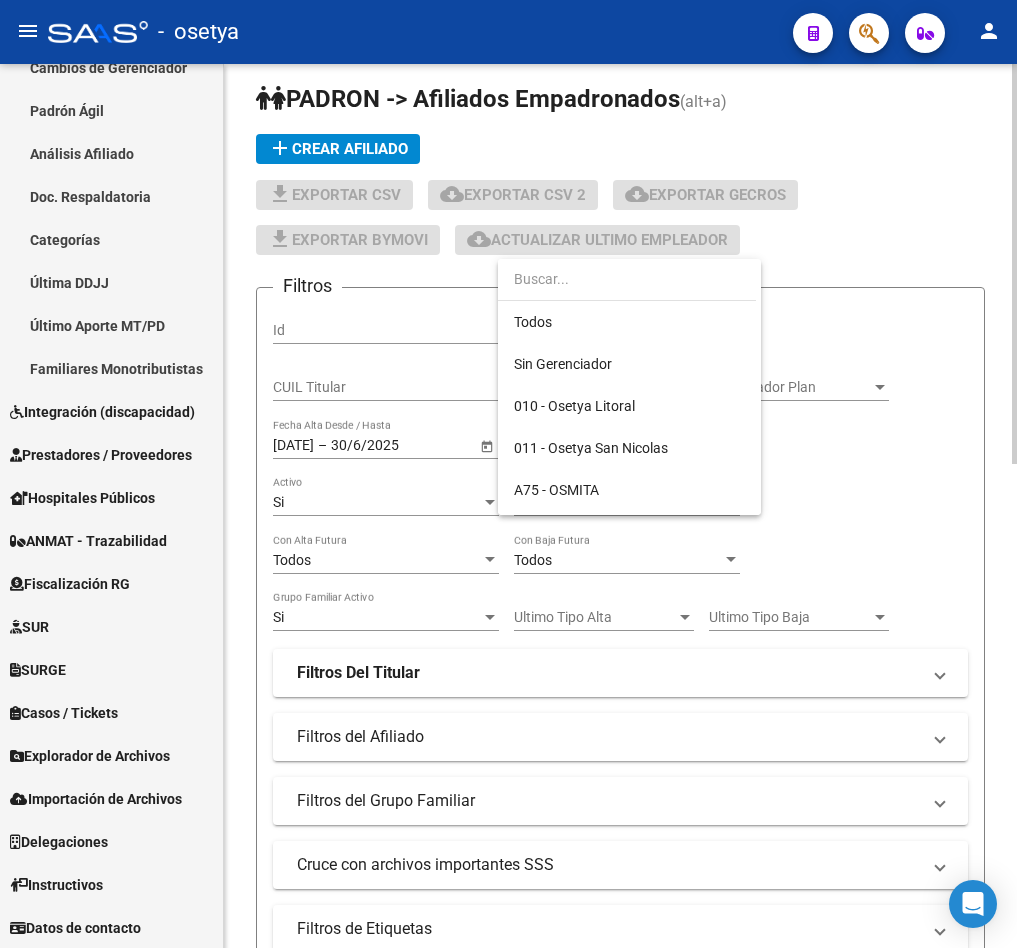 scroll, scrollTop: 523, scrollLeft: 0, axis: vertical 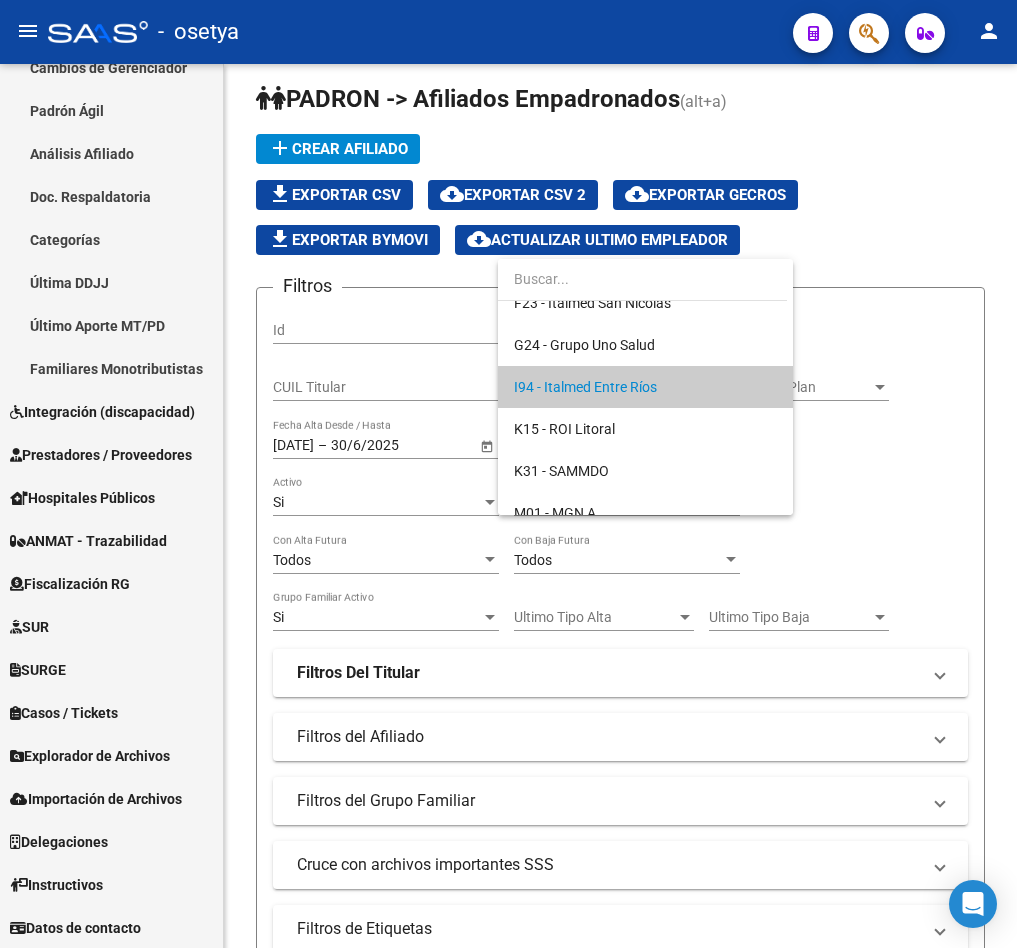 click at bounding box center (508, 474) 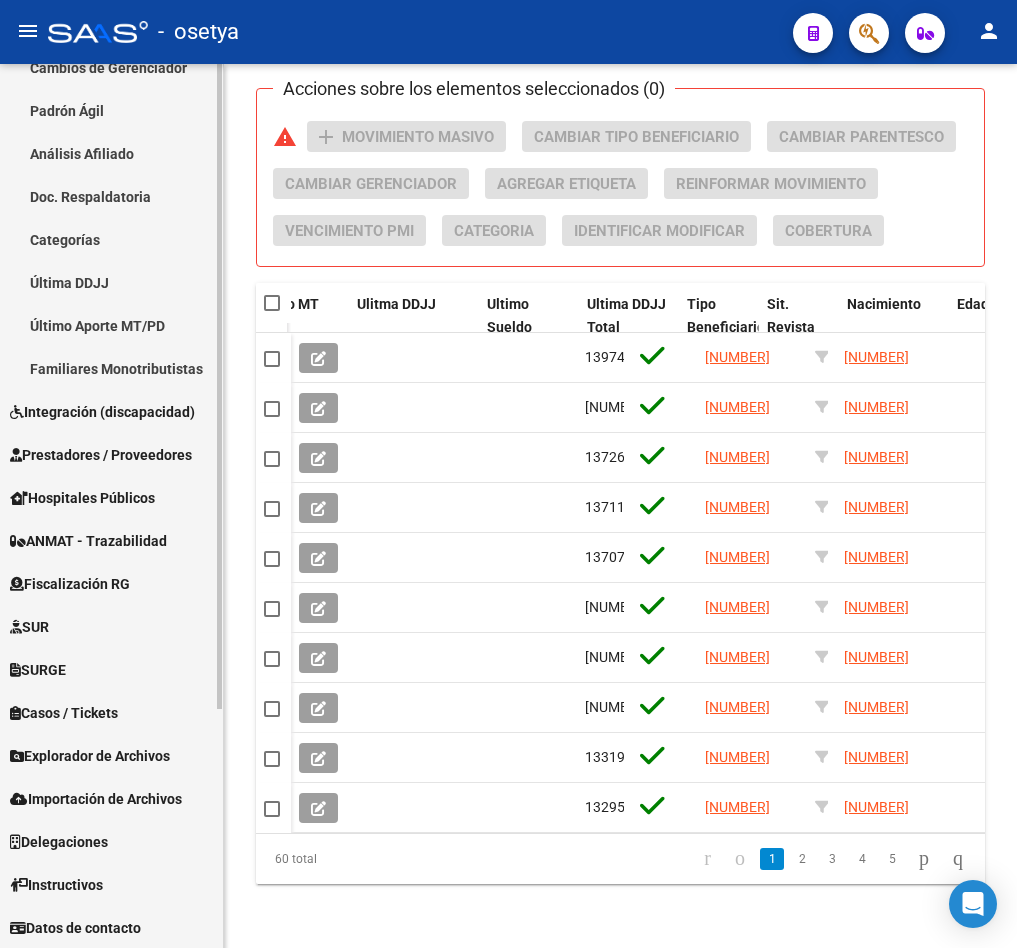 scroll, scrollTop: 1063, scrollLeft: 0, axis: vertical 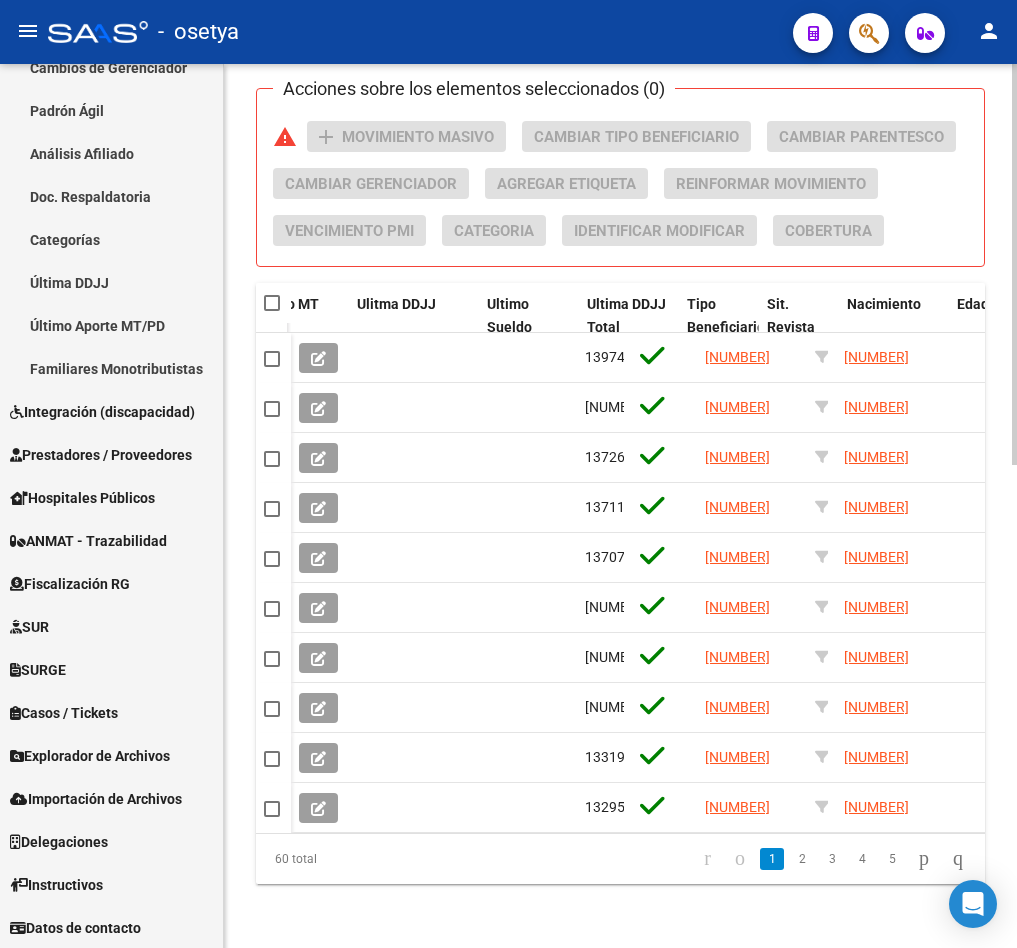 click on "PADRON -> Afiliados Empadronados  (alt+a) add  Crear Afiliado
file_download  Exportar CSV  cloud_download  Exportar CSV 2  cloud_download  Exportar GECROS  file_download  Exportar Bymovi  cloud_download  Actualizar ultimo Empleador  Filtros Id CUIL / Nombre / Apellido CUIL Titular I94 - Italmed Entre Ríos Seleccionar Gerenciador Gerenciador Plan Gerenciador Plan [DD]/[MM]/[YYYY] [DD]/[MM]/[YYYY] – [DD]/[MM]/[YYYY] [DD]/[MM]/[YYYY] Fecha Alta Desde / Hasta Start date – End date Fecha Baja Desde / Hasta Si Activo Si Titular Todos Con Alta Futura Todos Con Baja Futura Si Grupo Familiar Activo Ultimo Tipo Alta Ultimo Tipo Alta Ultimo Tipo Baja Ultimo Tipo Baja Filtros Del Titular Ultima DDJJ Ultima DDJJ Ultima DDJJ en Periodo Periodo Ultimo MtPd Sitcuil Con Sueldo Con Sueldo  Filtros del Afiliado  Edades Edades Sexo Sexo Discapacitado Discapacitado Nacionalidad Nacionalidad Provincia Provincia Estado Civil Estado Civil Start date – End date Fecha Nacimiento Desde / Hasta Todos Tiene PMI Todos Certificado Estudio Codigo Postal [POSTAL_CODE]" 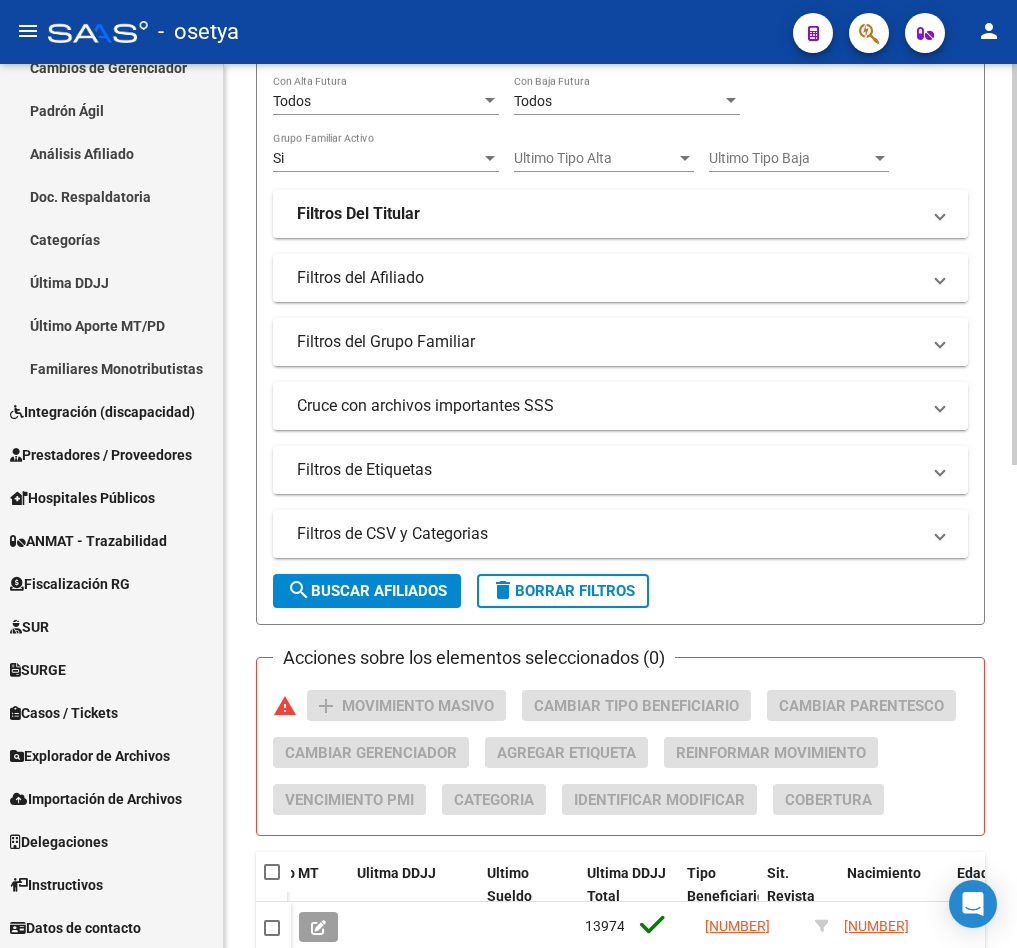 scroll, scrollTop: 163, scrollLeft: 0, axis: vertical 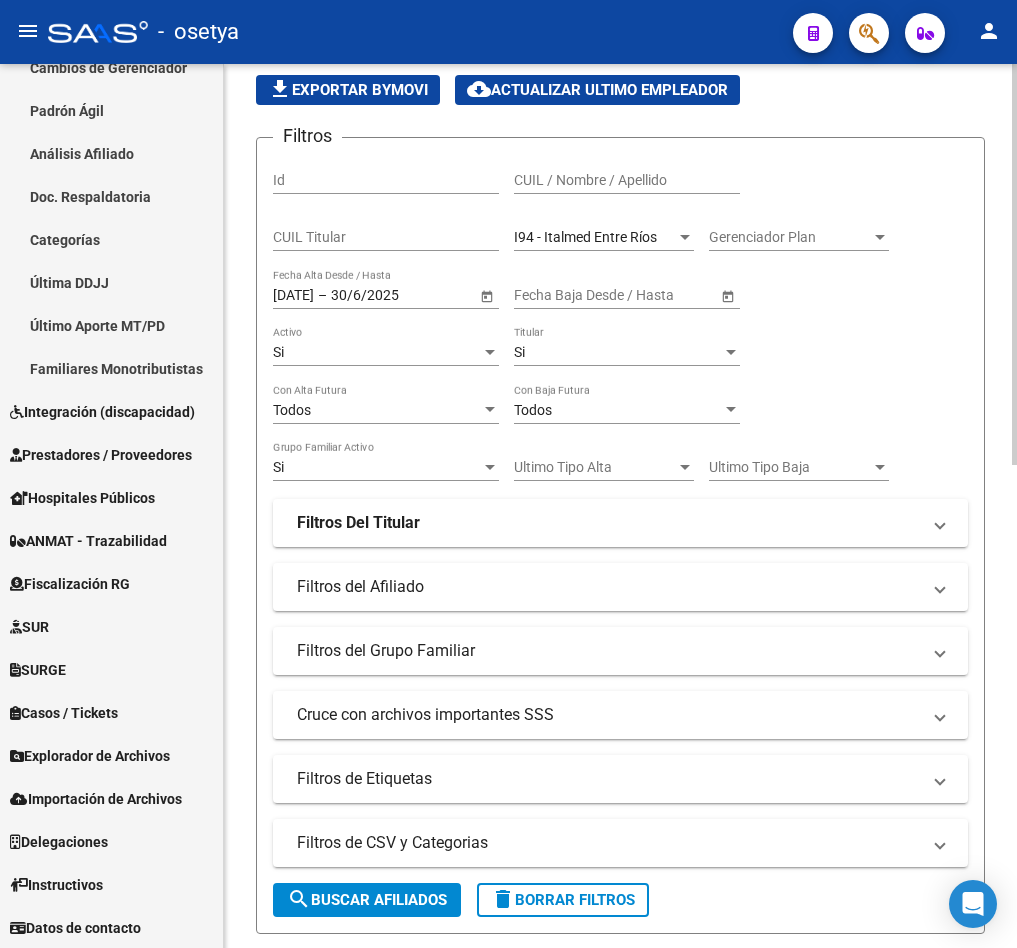 click on "I94 - Italmed Entre Ríos Seleccionar Gerenciador" 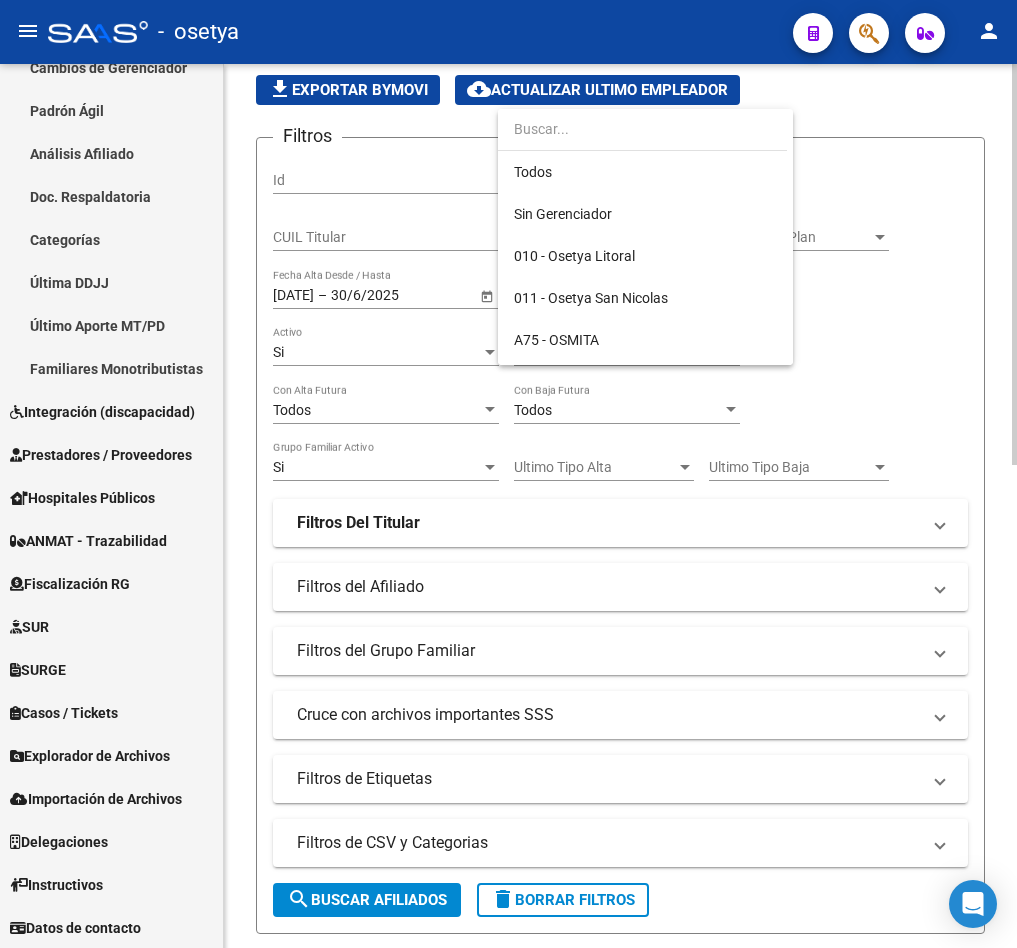 scroll, scrollTop: 523, scrollLeft: 0, axis: vertical 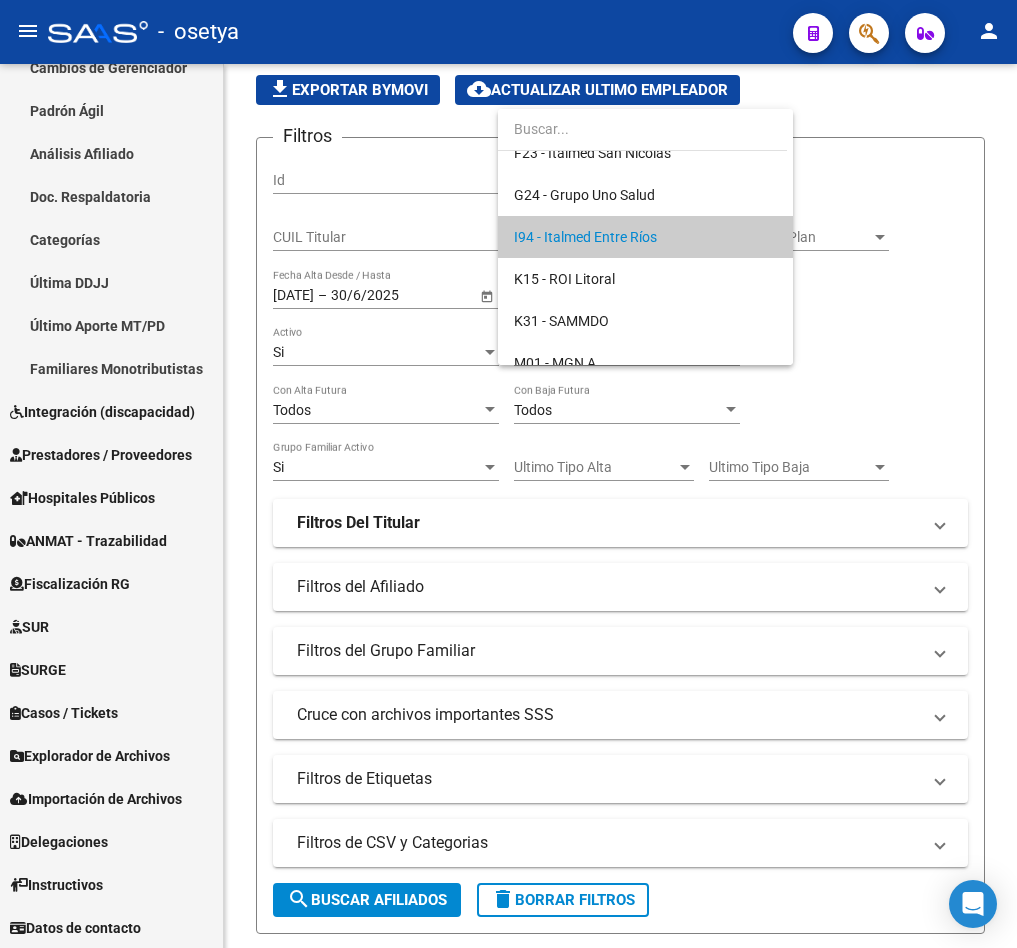 click at bounding box center [508, 474] 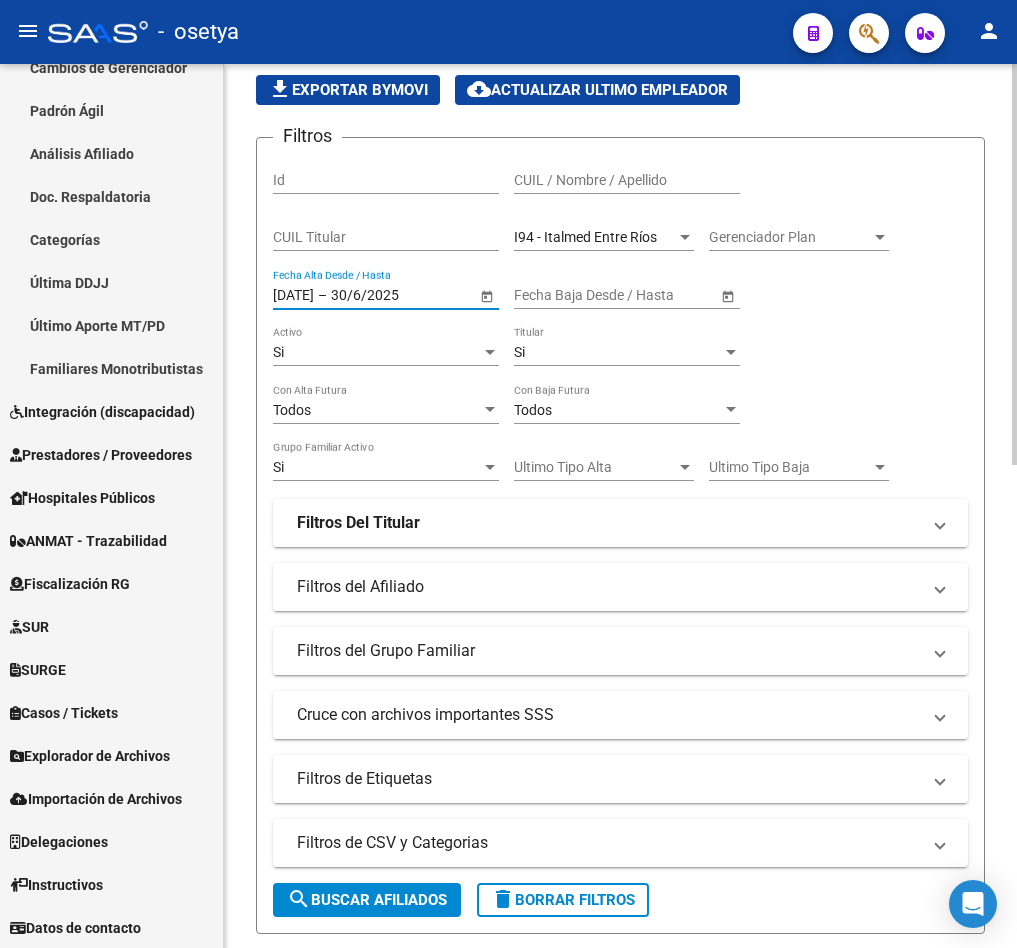 drag, startPoint x: 433, startPoint y: 291, endPoint x: 372, endPoint y: 291, distance: 61 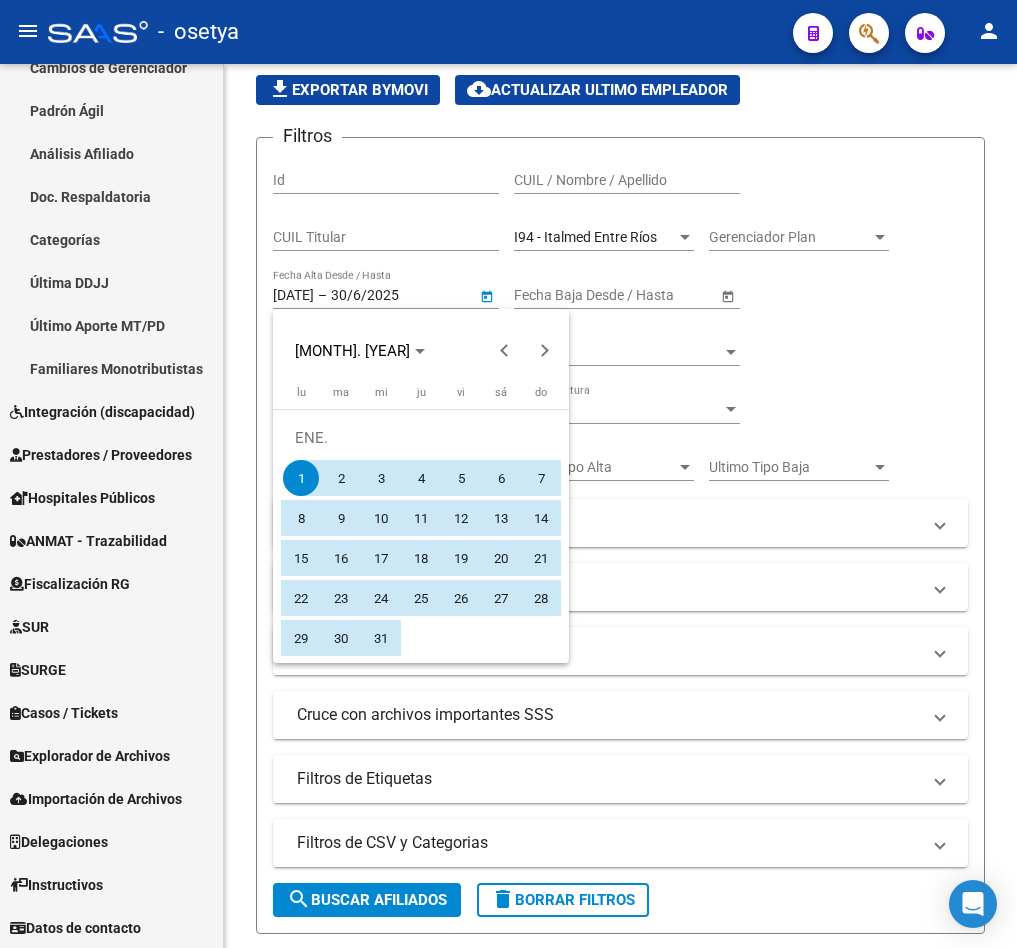 click at bounding box center [508, 474] 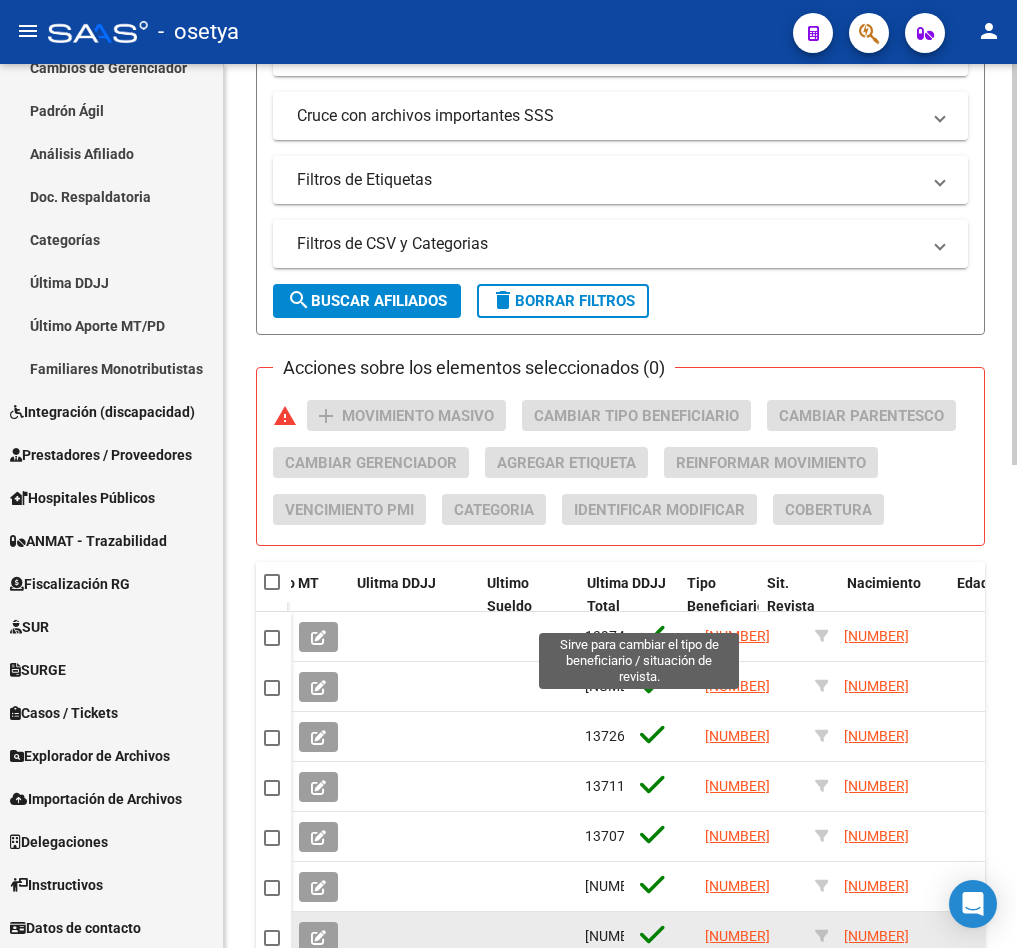 scroll, scrollTop: 1063, scrollLeft: 0, axis: vertical 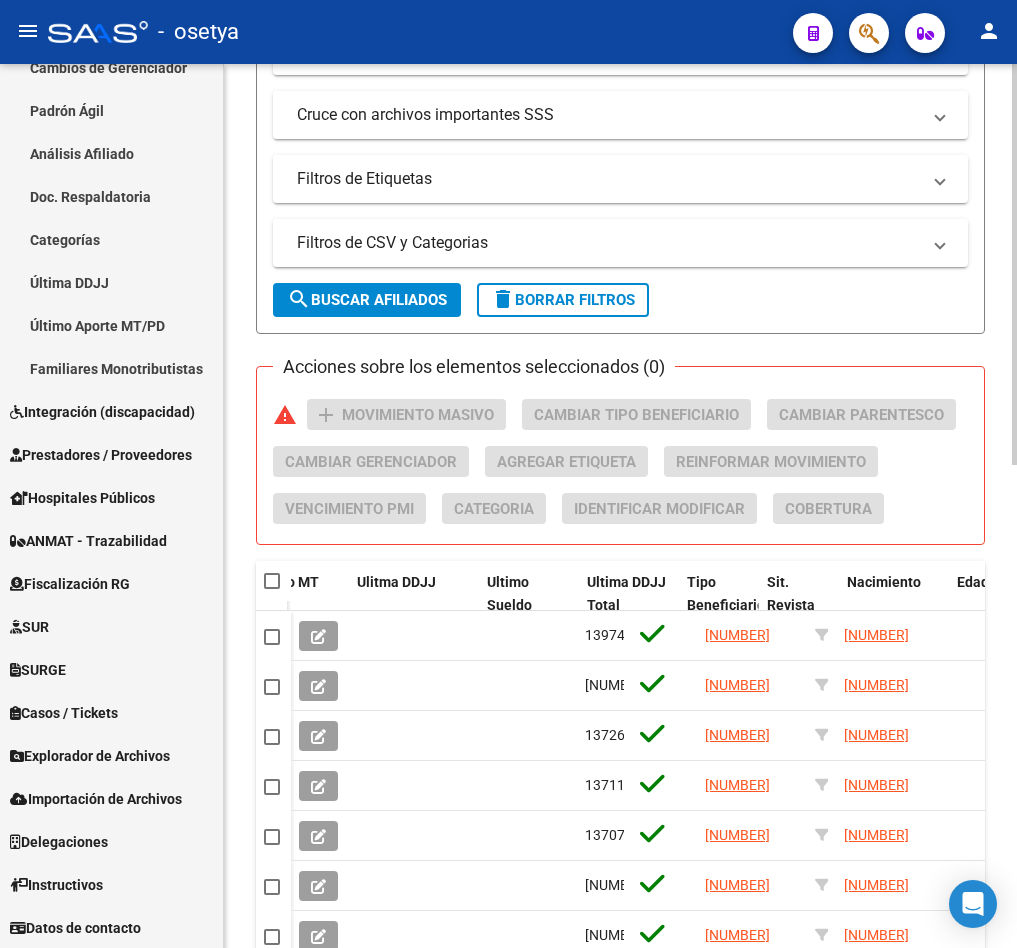 type on "[DATE]" 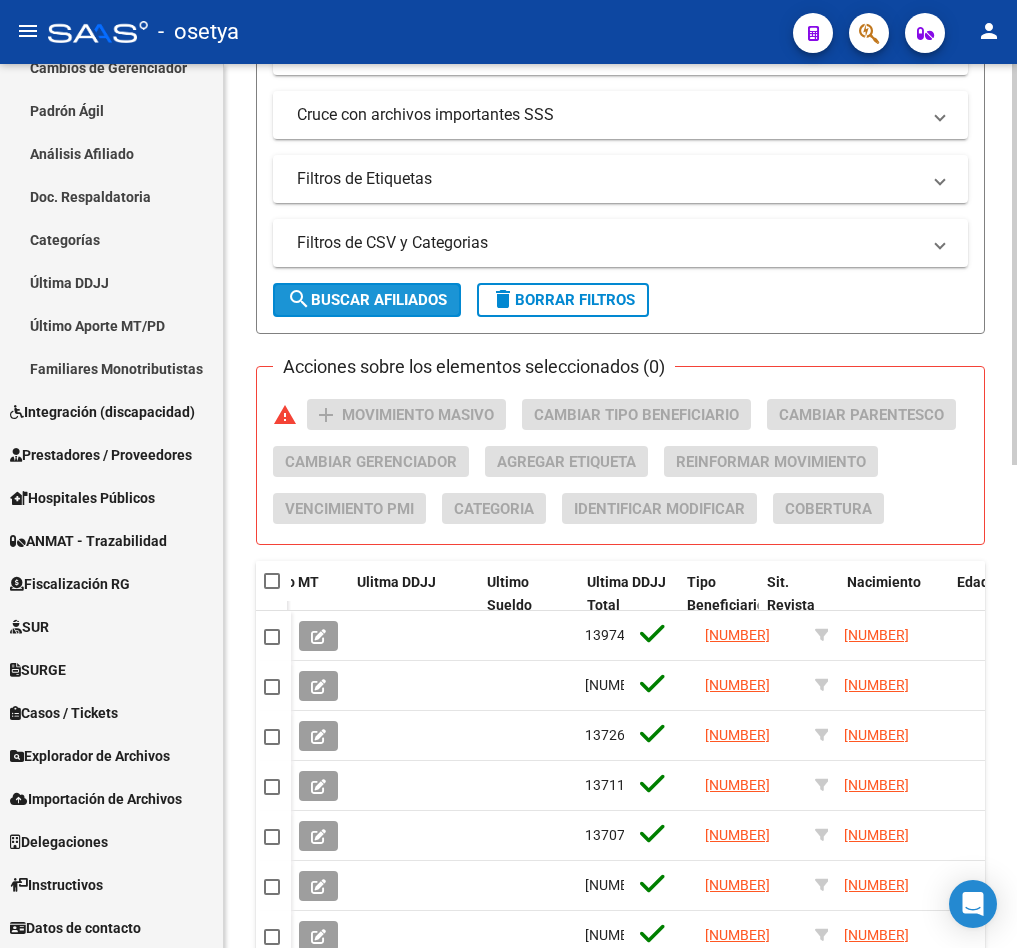 click on "search  Buscar Afiliados" 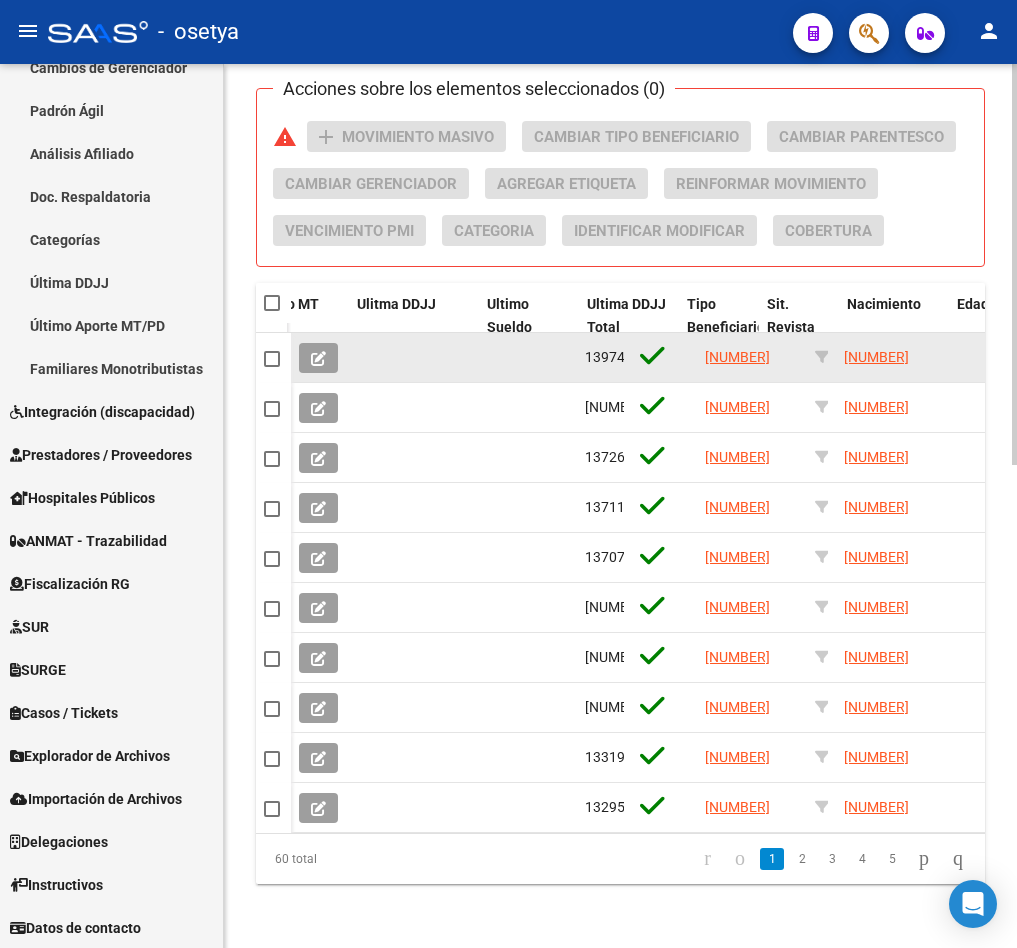 scroll, scrollTop: 913, scrollLeft: 0, axis: vertical 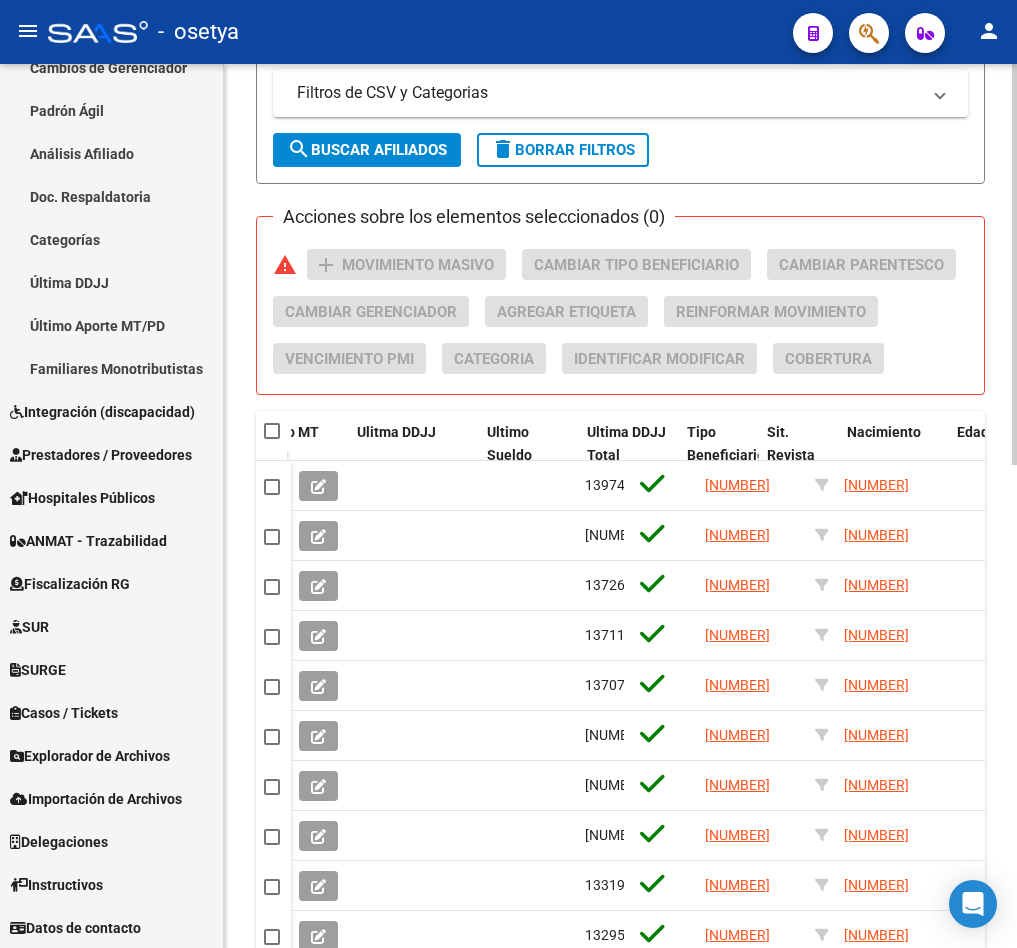 click on "search  Buscar Afiliados" 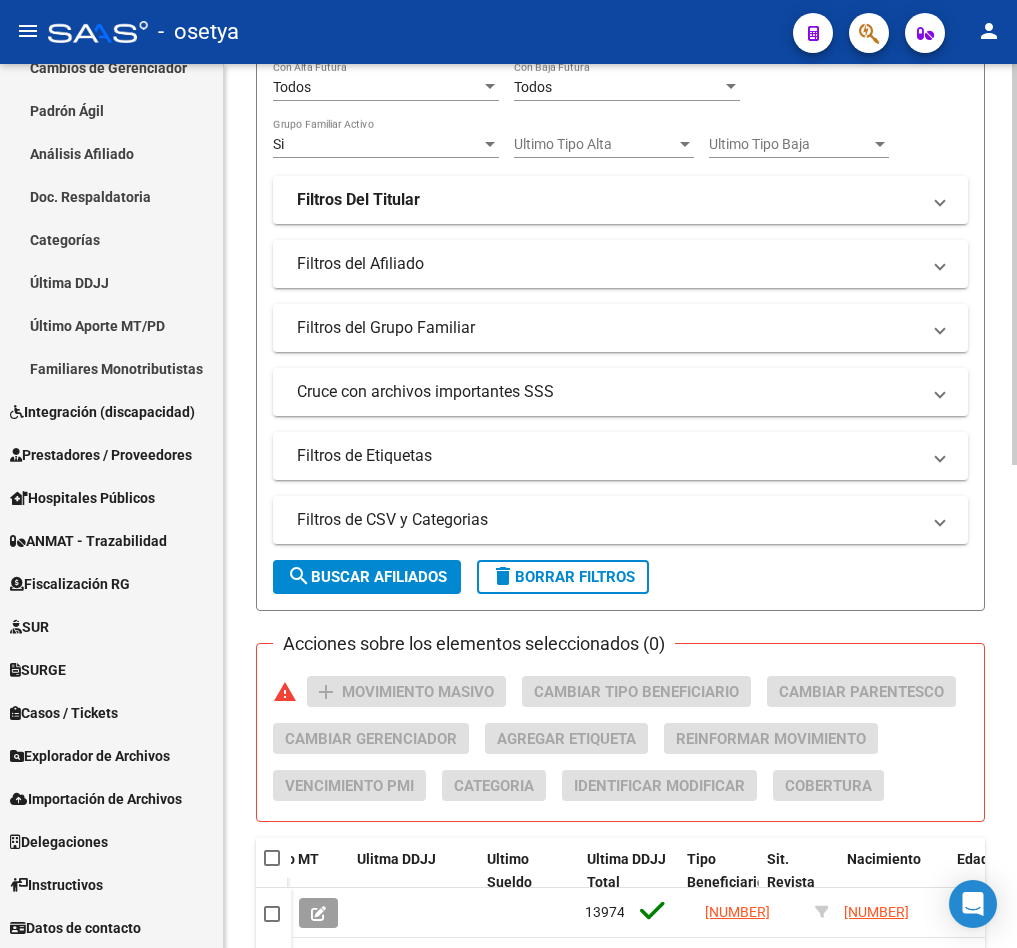 scroll, scrollTop: 313, scrollLeft: 0, axis: vertical 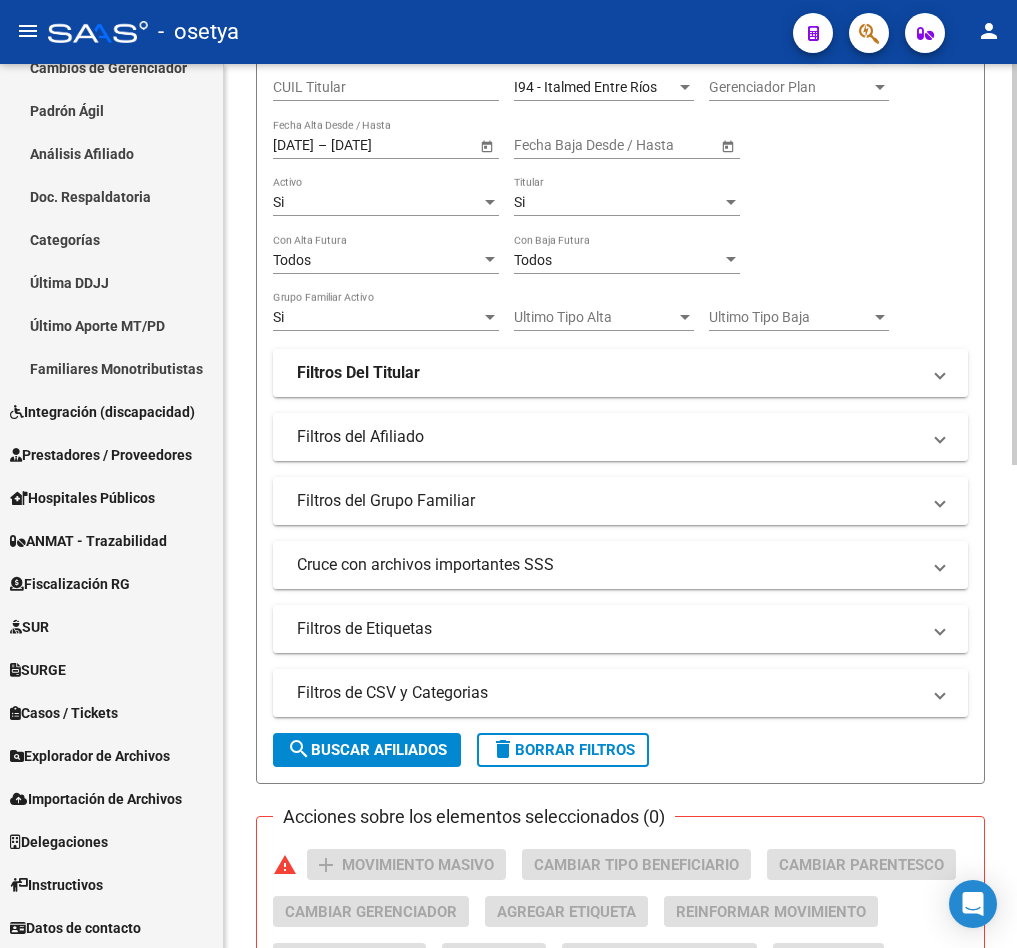 click on "[DATE]" at bounding box center [380, 145] 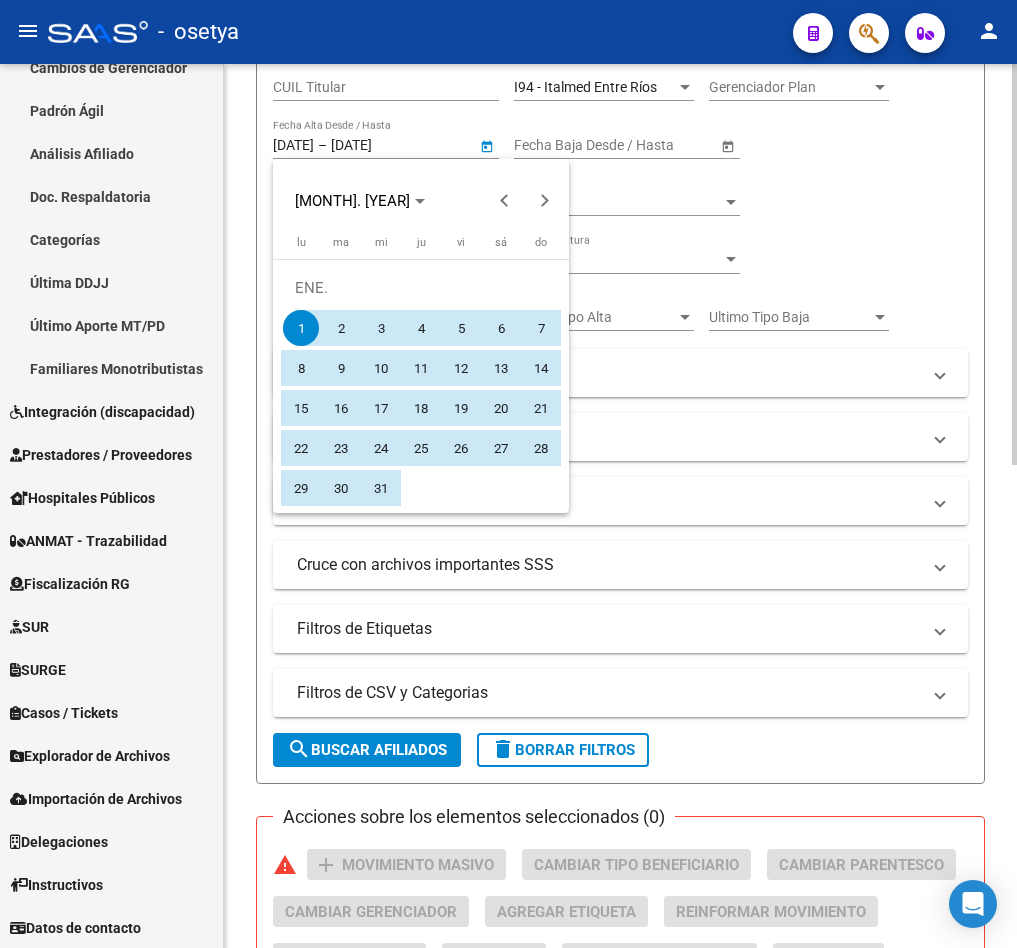 click at bounding box center (508, 474) 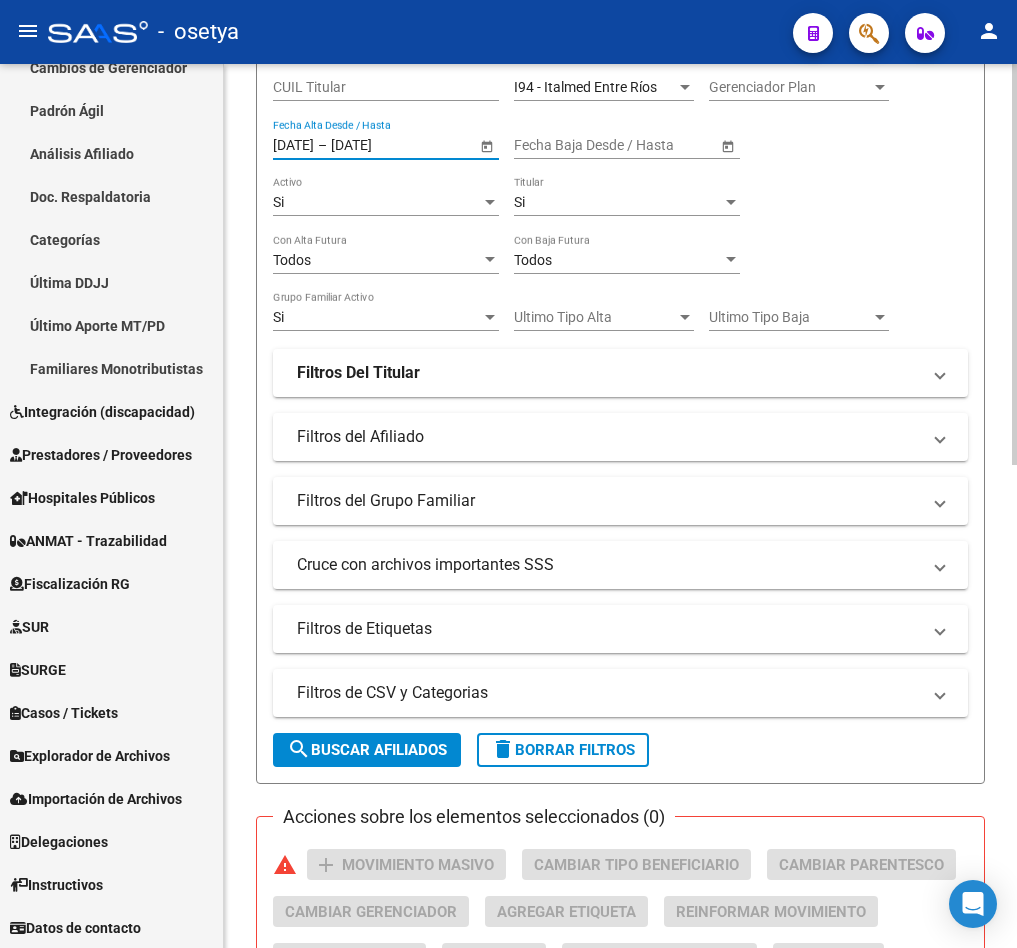 click on "[DATE]" at bounding box center [380, 145] 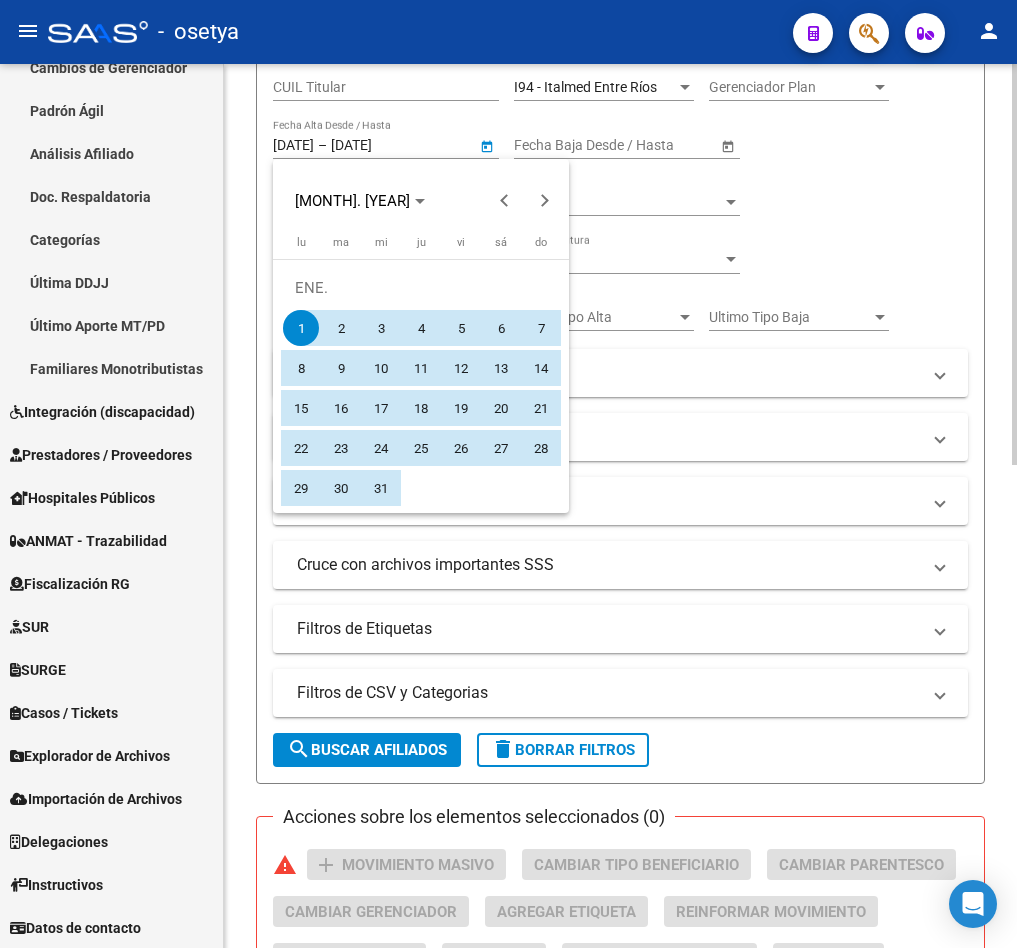 click at bounding box center [508, 474] 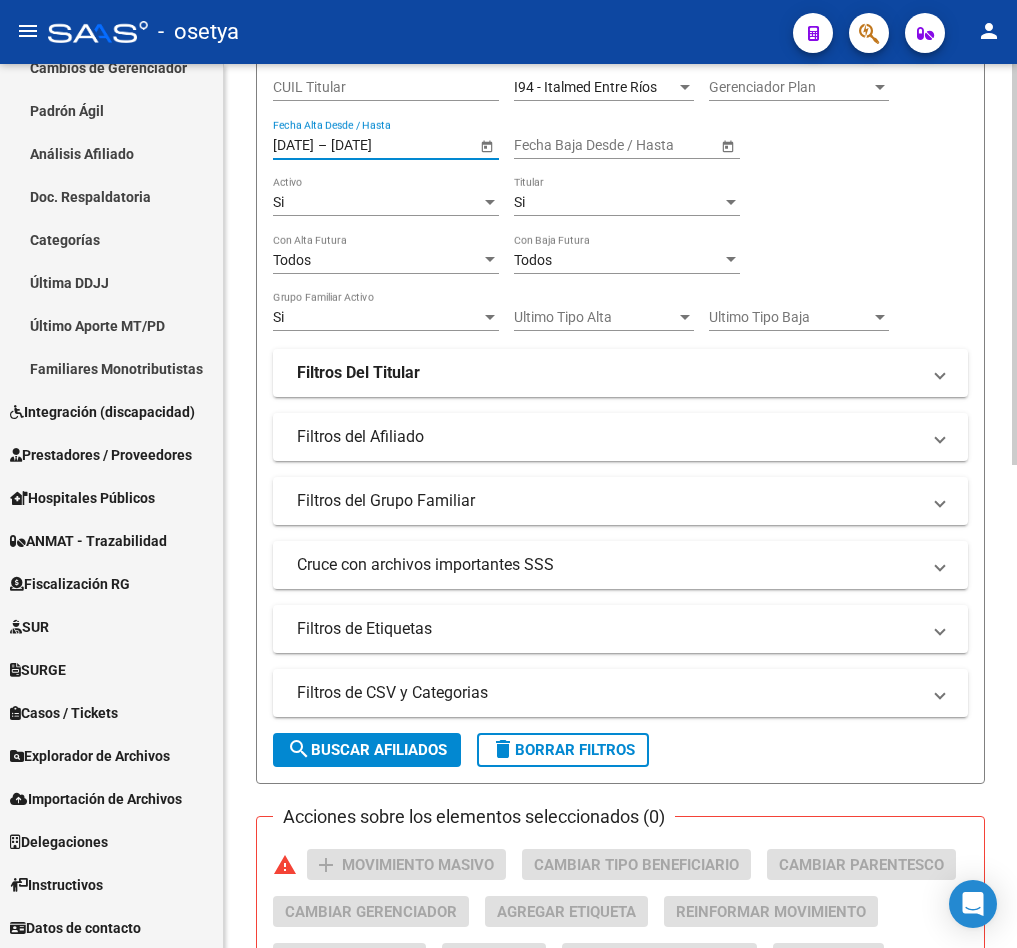 click on "PADRON -> Afiliados Empadronados  (alt+a) add  Crear Afiliado
file_download  Exportar CSV  cloud_download  Exportar CSV 2  cloud_download  Exportar GECROS  file_download  Exportar Bymovi  cloud_download  Actualizar ultimo Empleador  Filtros Id CUIL / Nombre / Apellido CUIL Titular I94 - Italmed Entre Ríos Seleccionar Gerenciador Gerenciador Plan Gerenciador Plan [DATE] [DATE] – [DATE] [DATE] [DATE] Fecha Alta Desde / Hasta Start date – End date Fecha Baja Desde / Hasta Si Activo Si Titular Todos Con Alta Futura Todos Con Baja Futura Si Grupo Familiar Activo Ultimo Tipo Alta Ultimo Tipo Alta Ultimo Tipo Baja Ultimo Tipo Baja Filtros Del Titular Ultima DDJJ Ultima DDJJ Ultima DDJJ en Periodo Periodo Ultimo MtPd Sitcuil Con Sueldo Con Sueldo  Filtros del Afiliado  Edades Edades Sexo Sexo Discapacitado Discapacitado Nacionalidad Nacionalidad [STATE] Estado Civil Estado Civil Start date – End date Fecha Nacimiento Desde / Hasta Todos Tiene PMI Todos Certificado Estudio Codigo Postal" 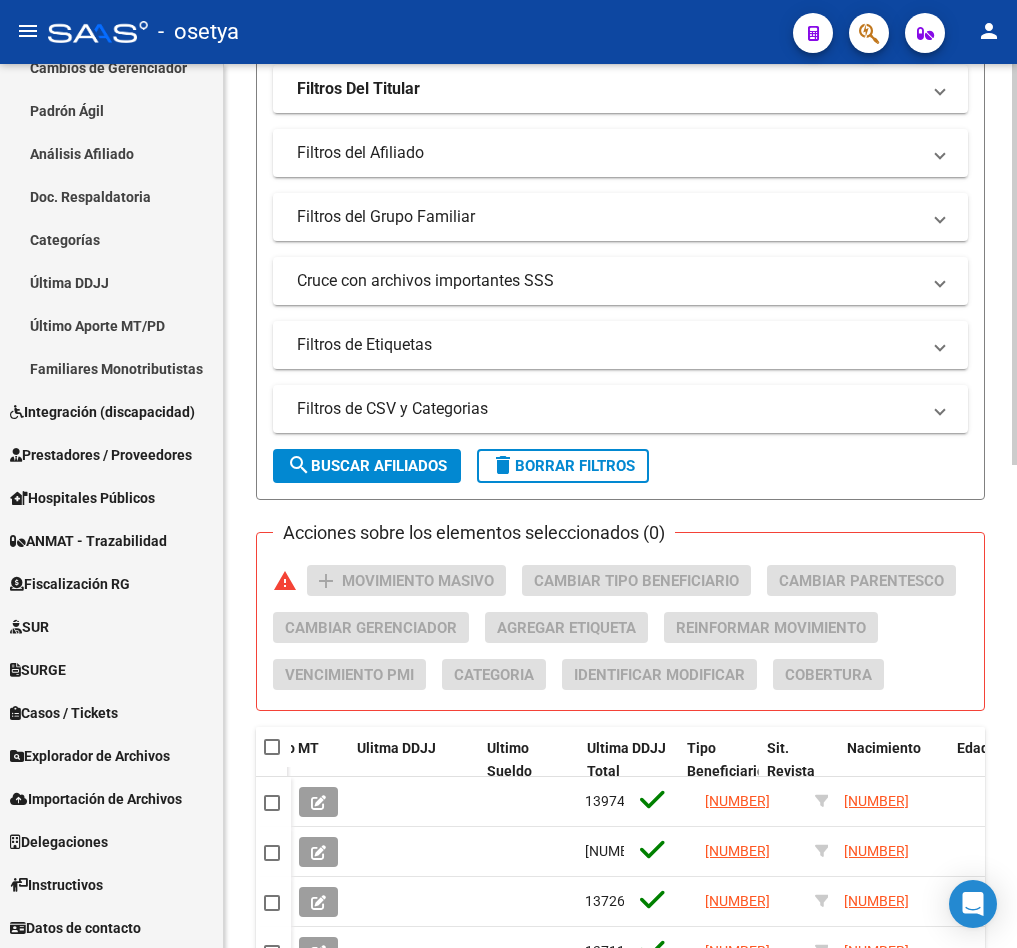scroll, scrollTop: 1063, scrollLeft: 0, axis: vertical 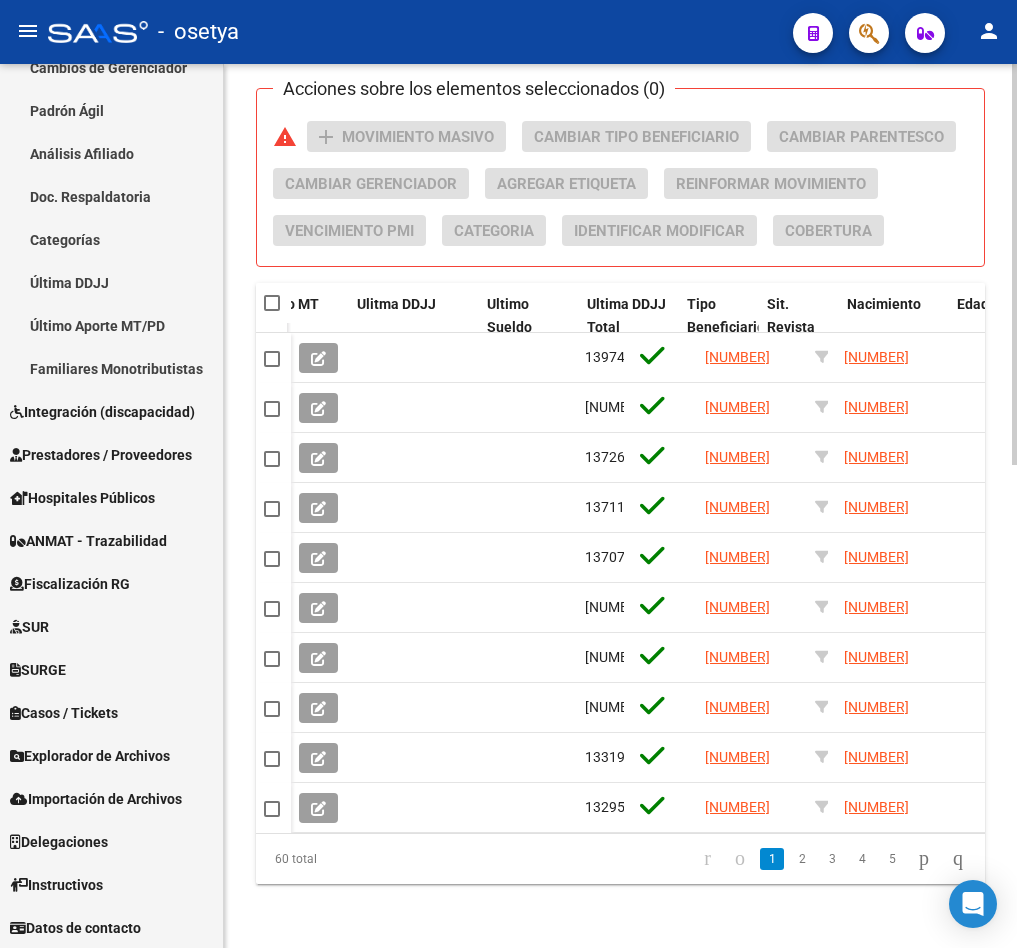 click on "PADRON -> Afiliados Empadronados  (alt+a) add  Crear Afiliado
file_download  Exportar CSV  cloud_download  Exportar CSV 2  cloud_download  Exportar GECROS  file_download  Exportar Bymovi  cloud_download  Actualizar ultimo Empleador  Filtros Id CUIL / Nombre / Apellido CUIL Titular I94 - Italmed Entre Ríos Seleccionar Gerenciador Gerenciador Plan Gerenciador Plan [DATE] [DATE] – [DATE] [DATE] [DATE] Fecha Alta Desde / Hasta Start date – End date Fecha Baja Desde / Hasta Si Activo Si Titular Todos Con Alta Futura Todos Con Baja Futura Si Grupo Familiar Activo Ultimo Tipo Alta Ultimo Tipo Alta Ultimo Tipo Baja Ultimo Tipo Baja Filtros Del Titular Ultima DDJJ Ultima DDJJ Ultima DDJJ en Periodo Periodo Ultimo MtPd Sitcuil Con Sueldo Con Sueldo  Filtros del Afiliado  Edades Edades Sexo Sexo Discapacitado Discapacitado Nacionalidad Nacionalidad [STATE] Estado Civil Estado Civil Start date – End date Fecha Nacimiento Desde / Hasta Todos Tiene PMI Todos Certificado Estudio Codigo Postal" 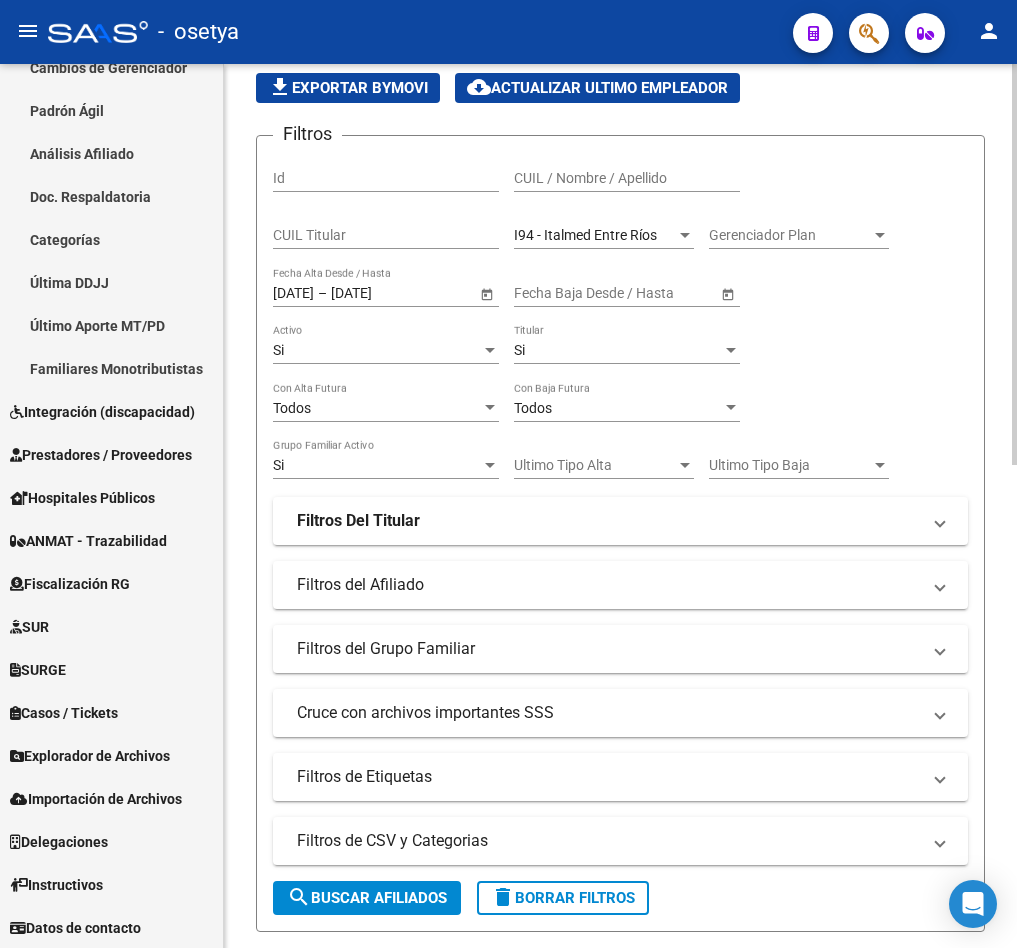 scroll, scrollTop: 163, scrollLeft: 0, axis: vertical 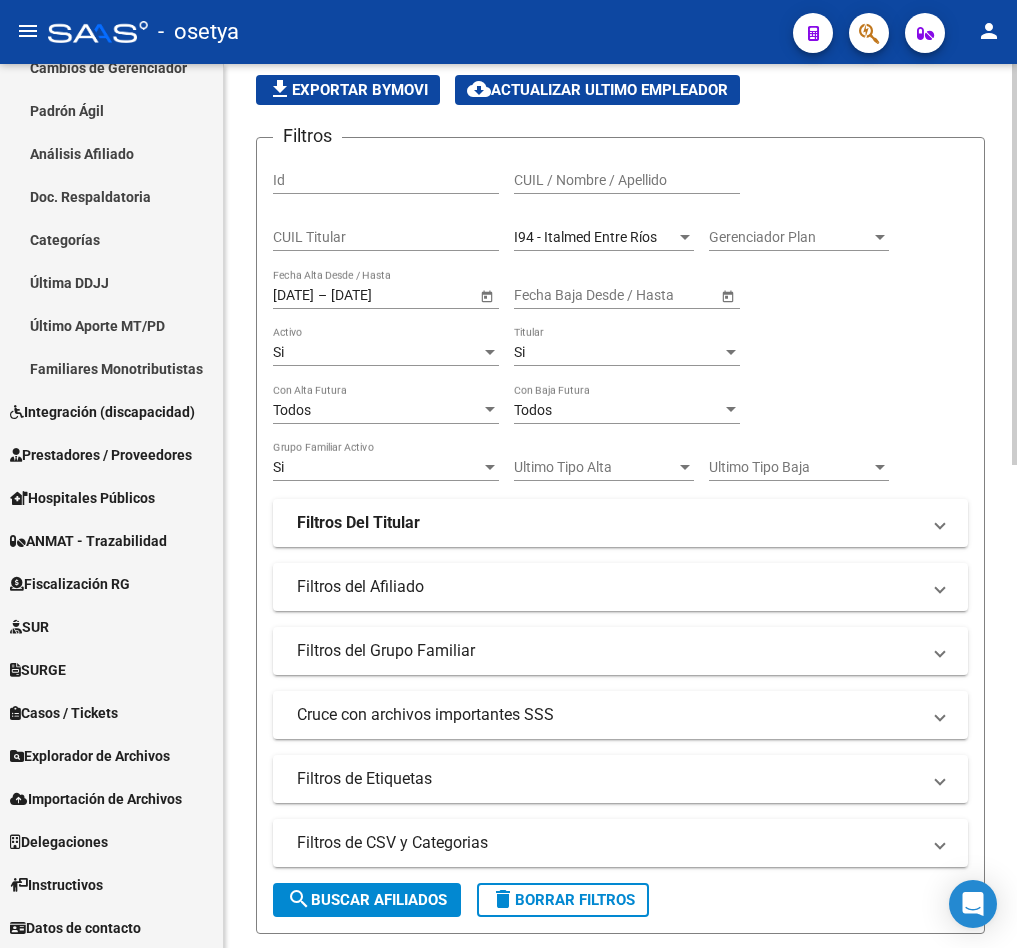 click on "I94 - Italmed Entre Ríos" at bounding box center [585, 237] 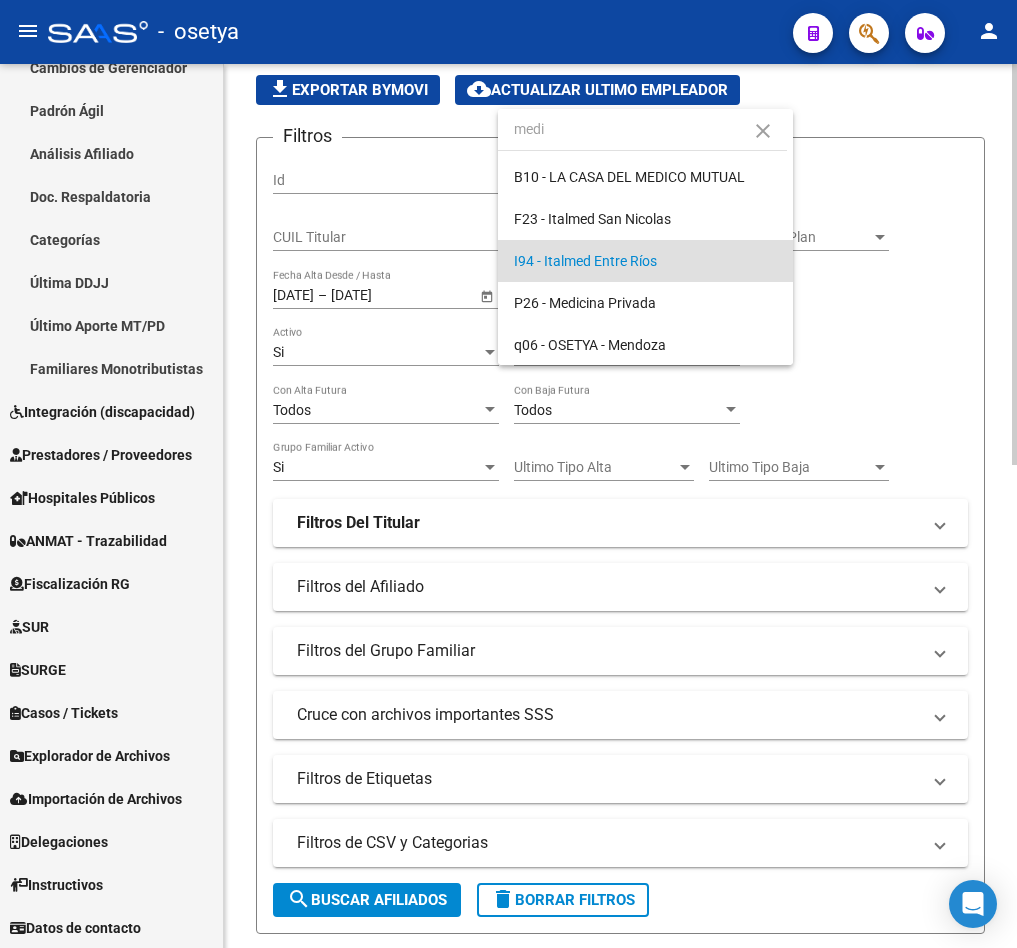 scroll, scrollTop: 0, scrollLeft: 0, axis: both 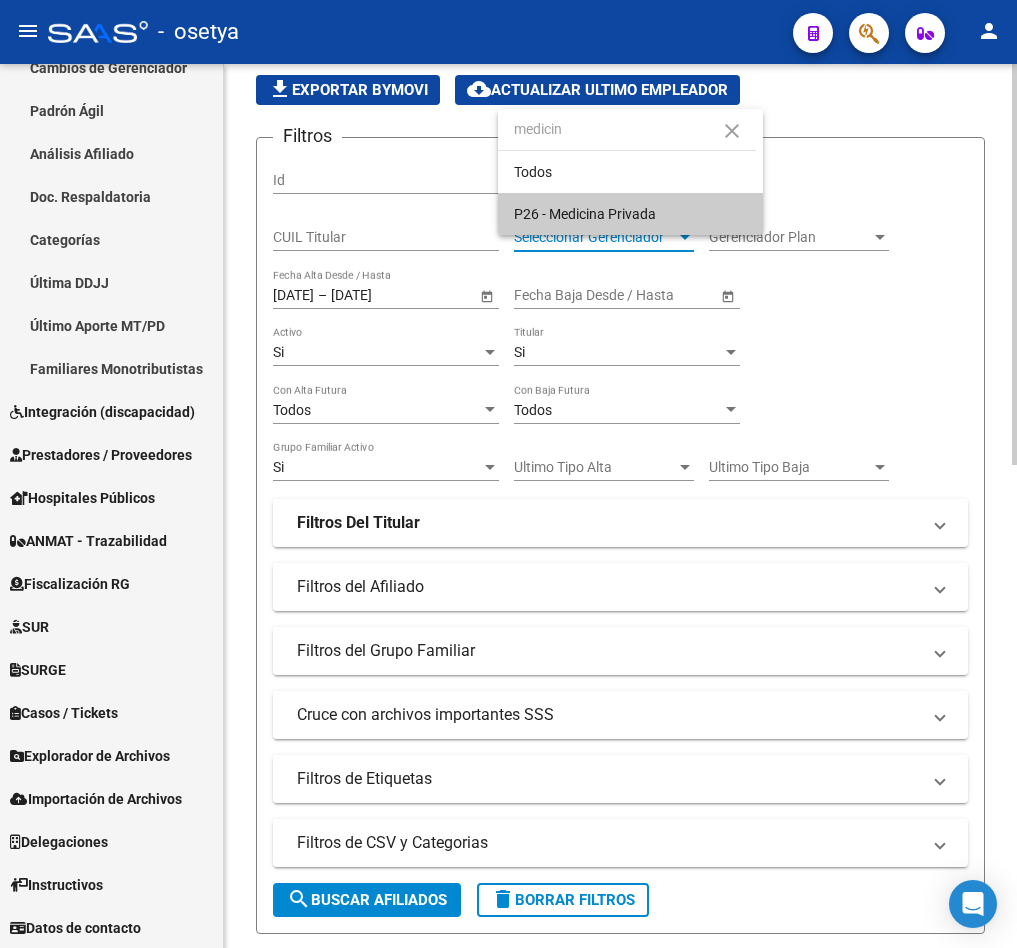 type on "medicin" 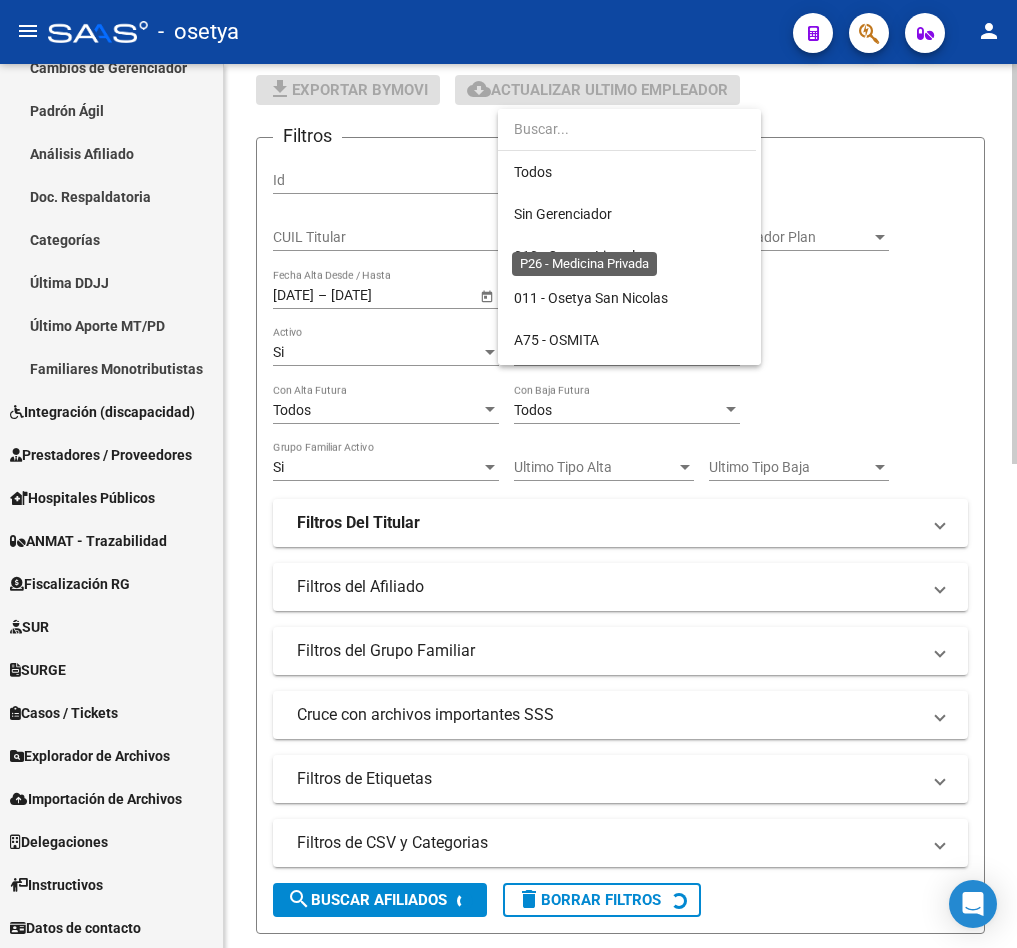 scroll, scrollTop: 775, scrollLeft: 0, axis: vertical 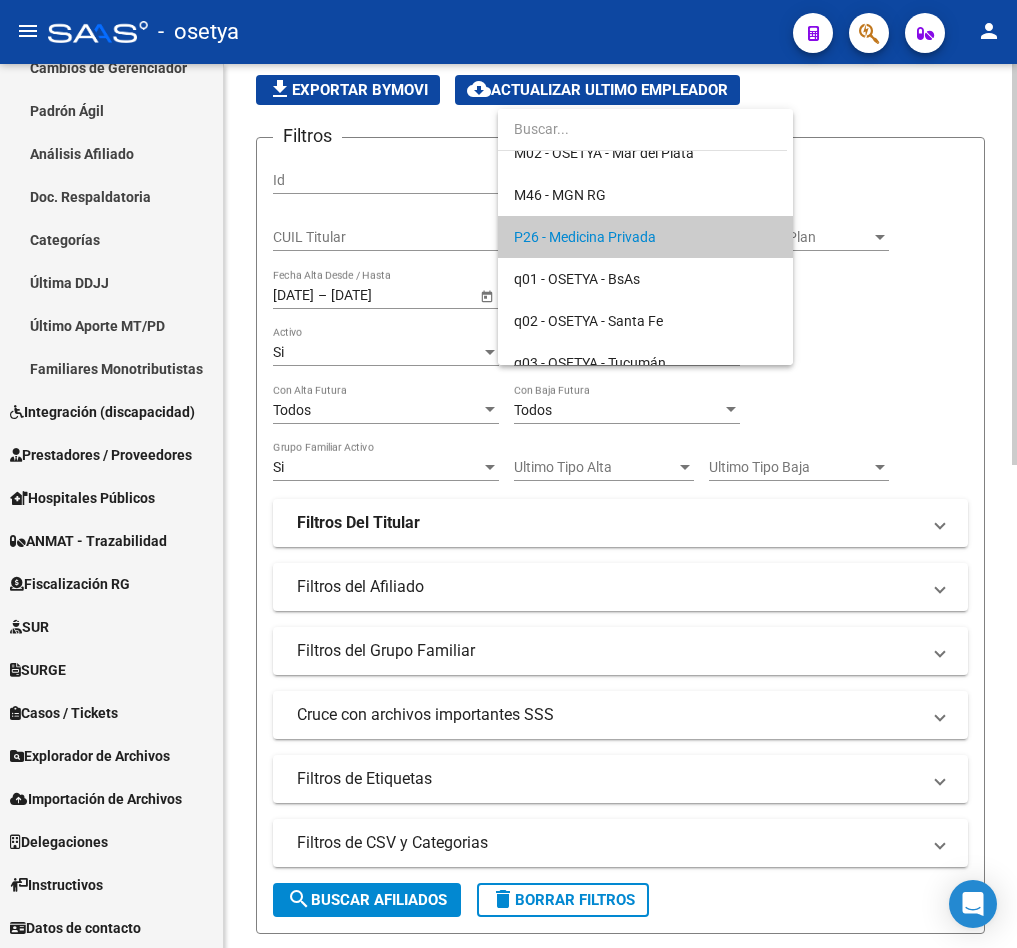 click at bounding box center (508, 474) 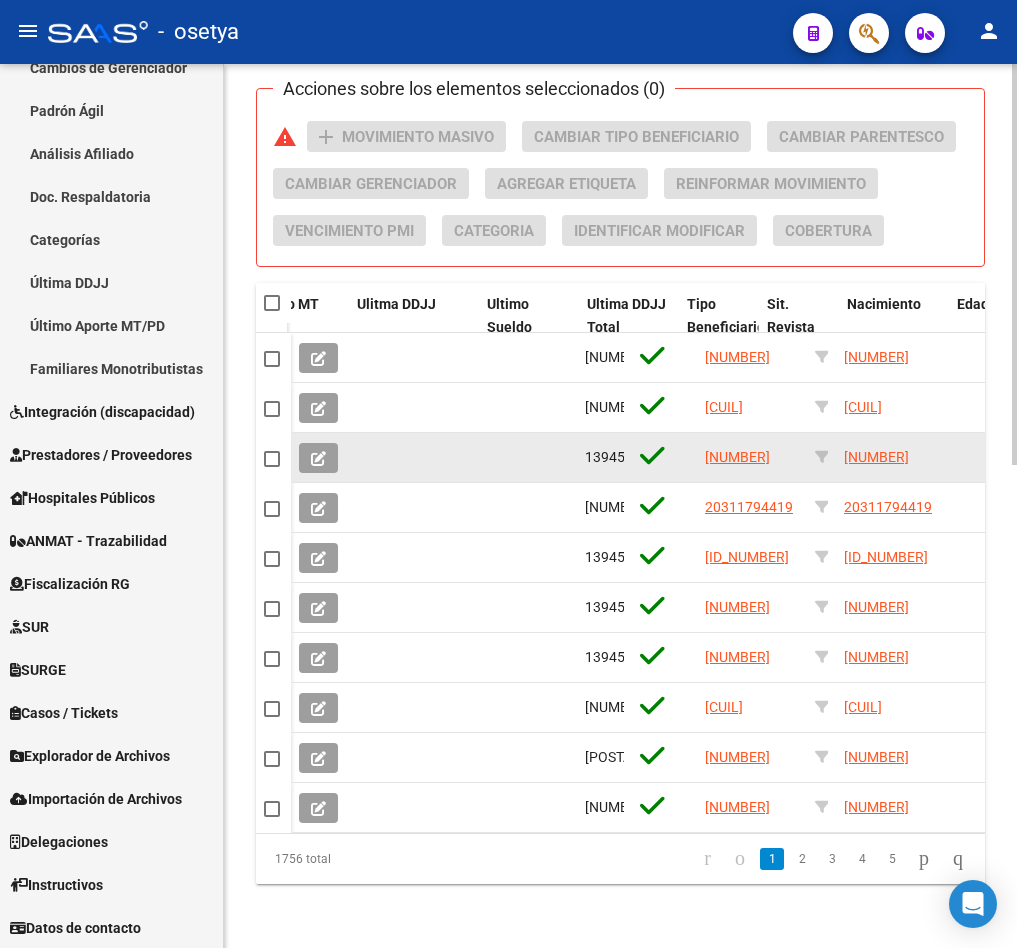 scroll, scrollTop: 1063, scrollLeft: 0, axis: vertical 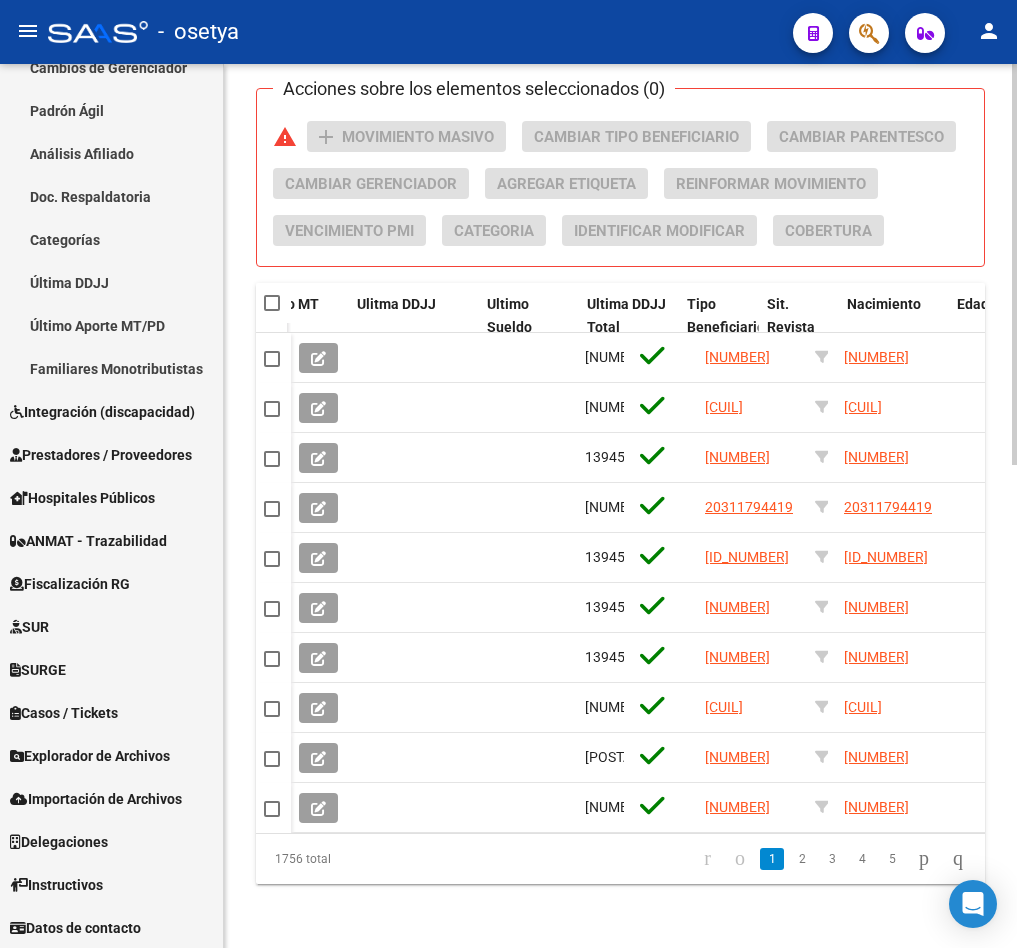 click on "PADRON -> Afiliados Empadronados  (alt+a) add  Crear Afiliado
file_download  Exportar CSV  cloud_download  Exportar CSV 2  cloud_download  Exportar GECROS  file_download  Exportar Bymovi  cloud_download  Actualizar ultimo Empleador  Filtros Id CUIL / Nombre / Apellido CUIL Titular P26 - Medicina Privada Seleccionar Gerenciador Gerenciador Plan Gerenciador Plan 1/1/1990 1/1/1990 – 30/7/2025 30/7/2025 Fecha Alta Desde / Hasta Start date – End date Fecha Baja Desde / Hasta Si Activo Si Titular Todos Con Alta Futura Todos Con Baja Futura Si Grupo Familiar Activo Ultimo Tipo Alta Ultimo Tipo Alta Ultimo Tipo Baja Ultimo Tipo Baja Filtros Del Titular Ultima DDJJ Ultima DDJJ Ultima DDJJ en Periodo Periodo Ultimo MtPd Sitcuil Con Sueldo Con Sueldo  Filtros del Afiliado  Edades Edades Sexo Sexo Discapacitado Discapacitado Nacionalidad Nacionalidad Provincia Provincia Estado Civil Estado Civil Start date – End date Fecha Nacimiento Desde / Hasta Todos Tiene PMI Todos Certificado Estudio Codigo Postal Localidad" 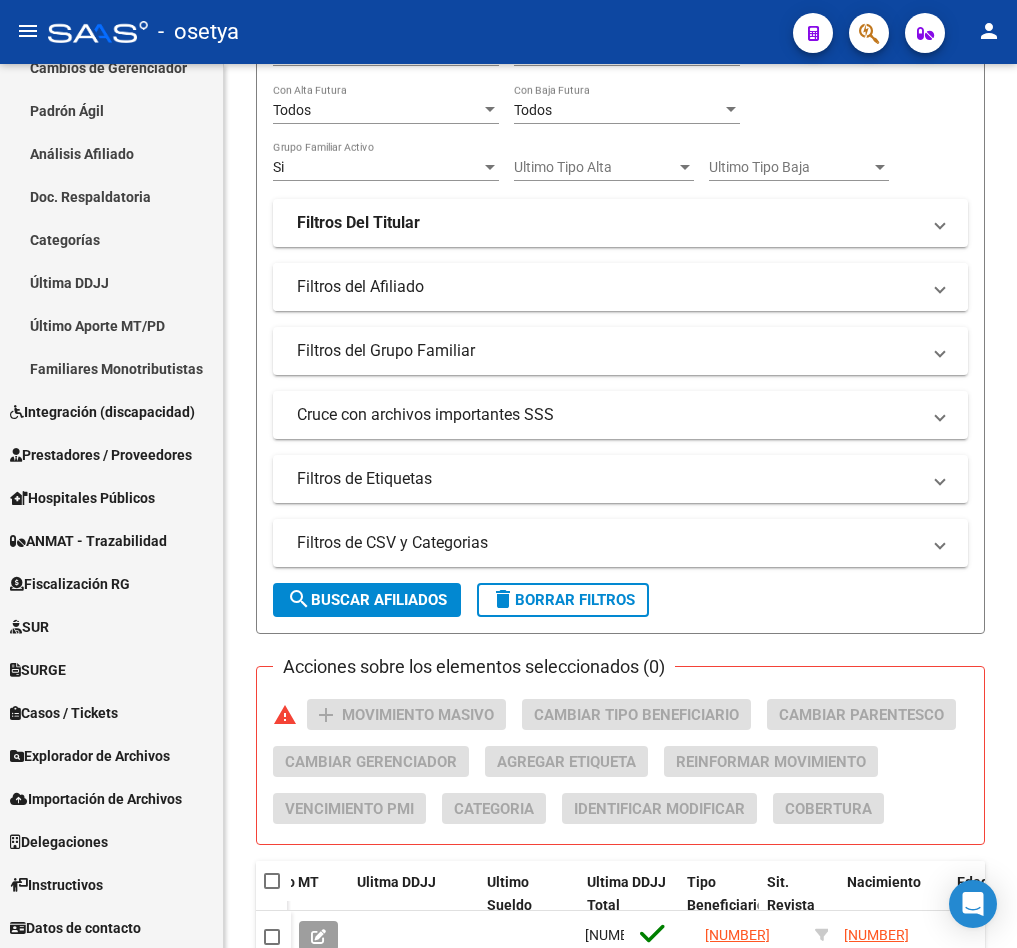 scroll, scrollTop: 313, scrollLeft: 0, axis: vertical 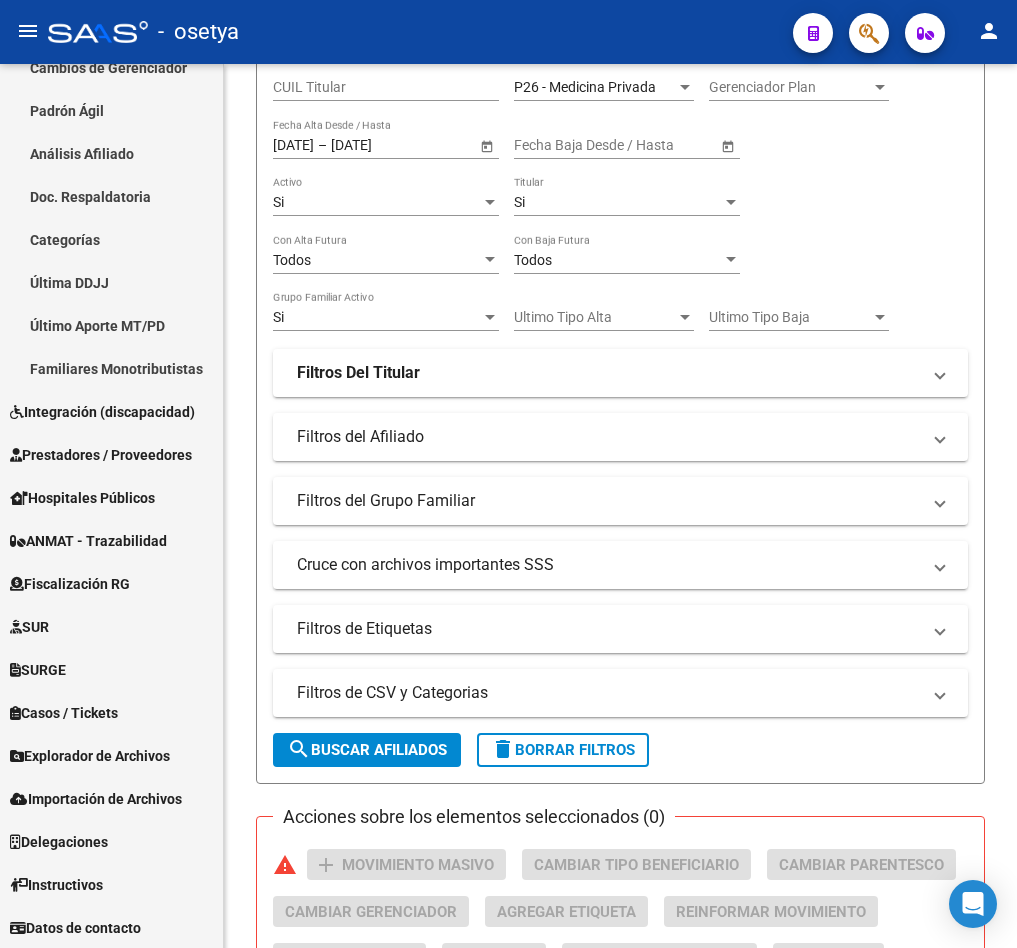 click on "P26 - Medicina Privada Seleccionar Gerenciador" 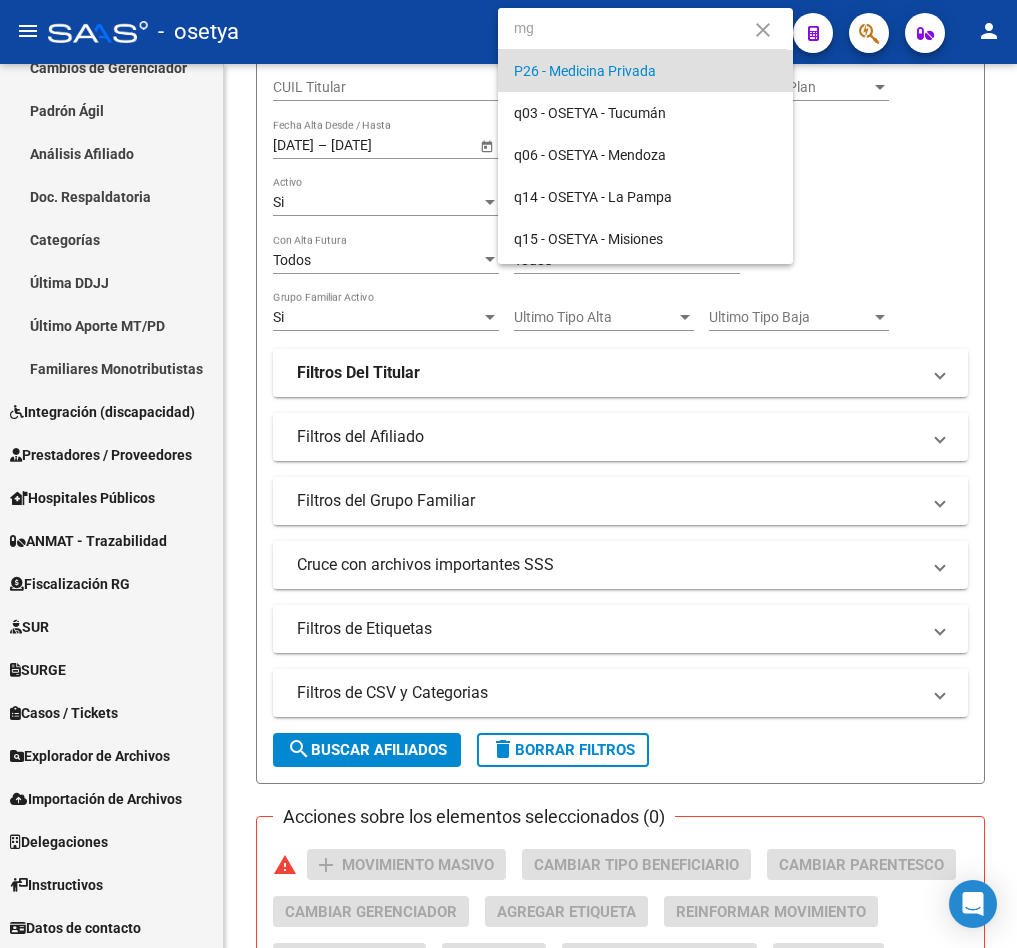 scroll, scrollTop: 0, scrollLeft: 0, axis: both 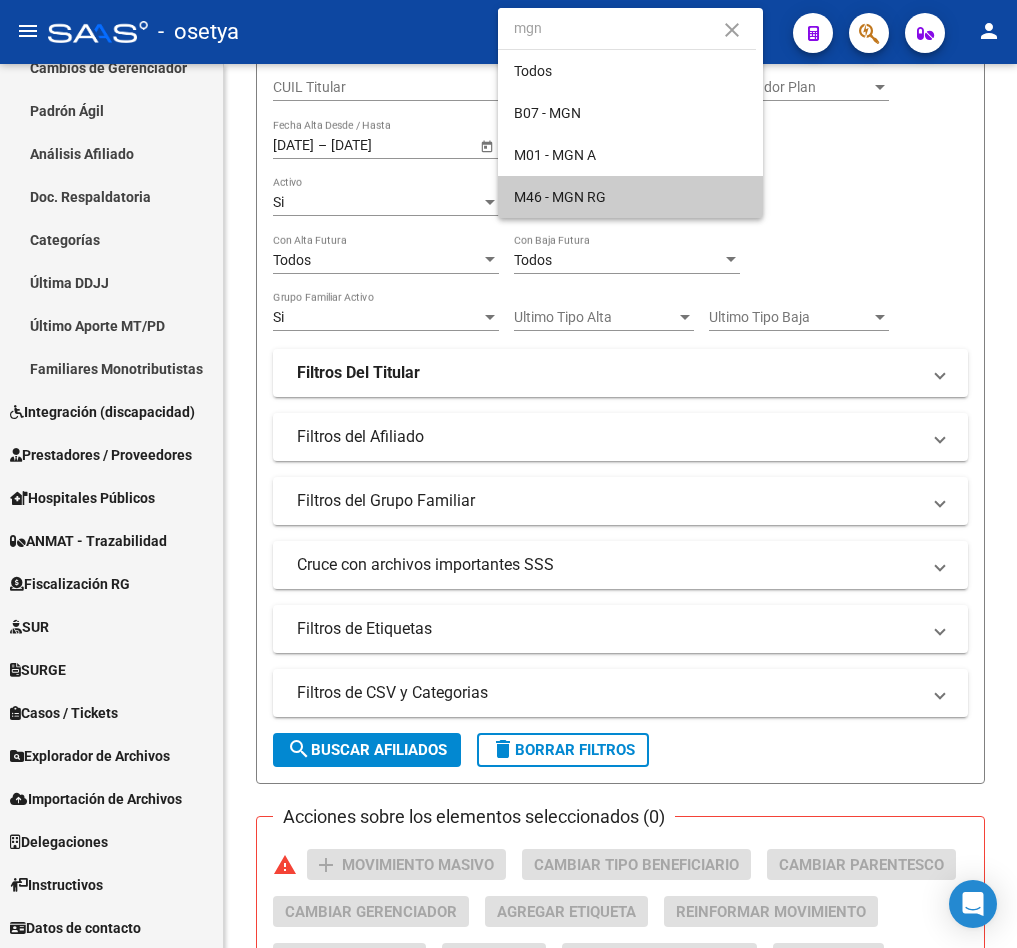 type on "mgn" 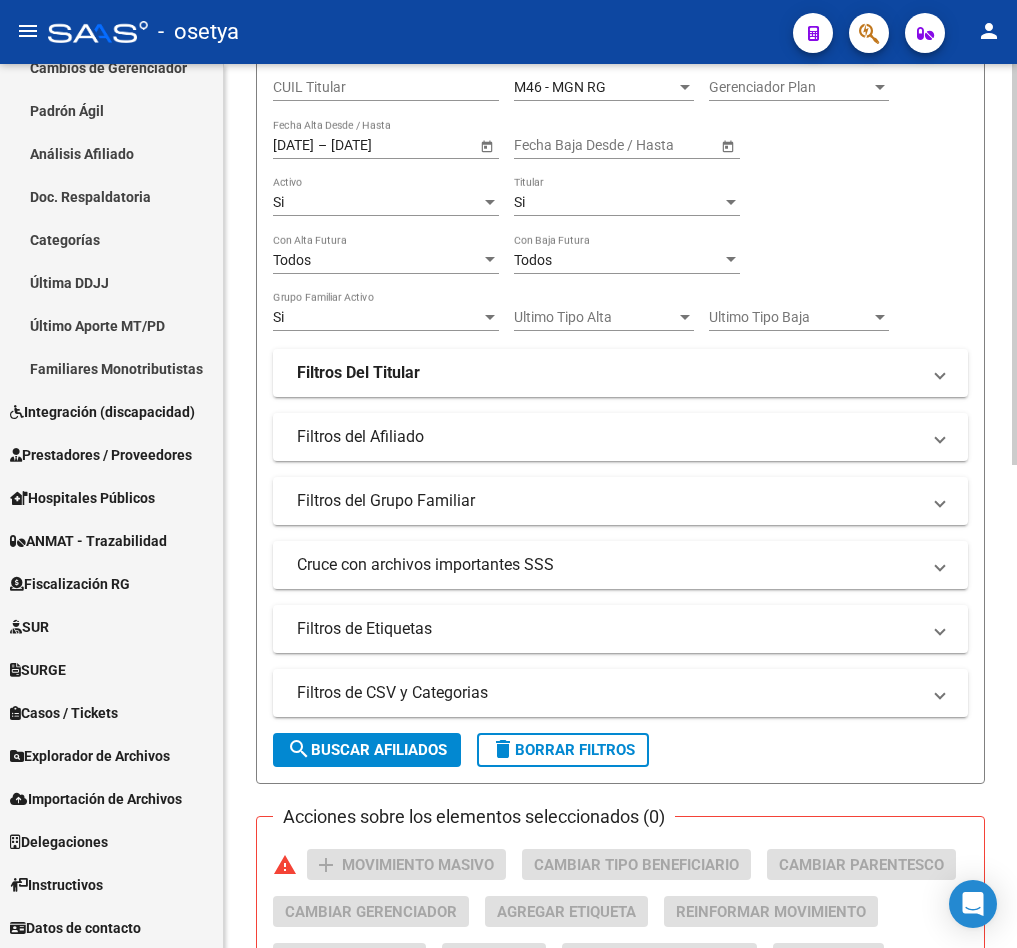 click on "Filtros Id CUIL / Nombre / Apellido CUIL Titular M46 - MGN RG Seleccionar Gerenciador Gerenciador Plan Gerenciador Plan [DATE] [DATE] – [DATE] [DATE] [DATE] Fecha Alta Desde / Hasta Start date – End date Fecha Baja Desde / Hasta Si Activo Si Titular Todos Con Alta Futura Todos Con Baja Futura Si Grupo Familiar Activo Ultimo Tipo Alta Ultimo Tipo Alta Ultimo Tipo Baja Ultimo Tipo Baja Filtros Del Titular Ultima DDJJ Ultima DDJJ Ultima DDJJ en Periodo Periodo Ultimo MtPd Sitcuil Con Sueldo Con Sueldo  Filtros del Afiliado  Edades Edades Sexo Sexo Discapacitado Discapacitado Nacionalidad Nacionalidad [STATE] Estado Civil Estado Civil Start date – End date Fecha Nacimiento Desde / Hasta Todos Tiene PMI Todos Certificado Estudio Codigo Postal Localidad  Filtros del Grupo Familiar  Tipo Beneficiario Titular Tipo Beneficiario Titular Situacion Revista Titular Situacion Revista Titular CUIT Empleador Seleccionar Cobertura Seleccionar Cobertura  Cruce con archivos importantes SSS" 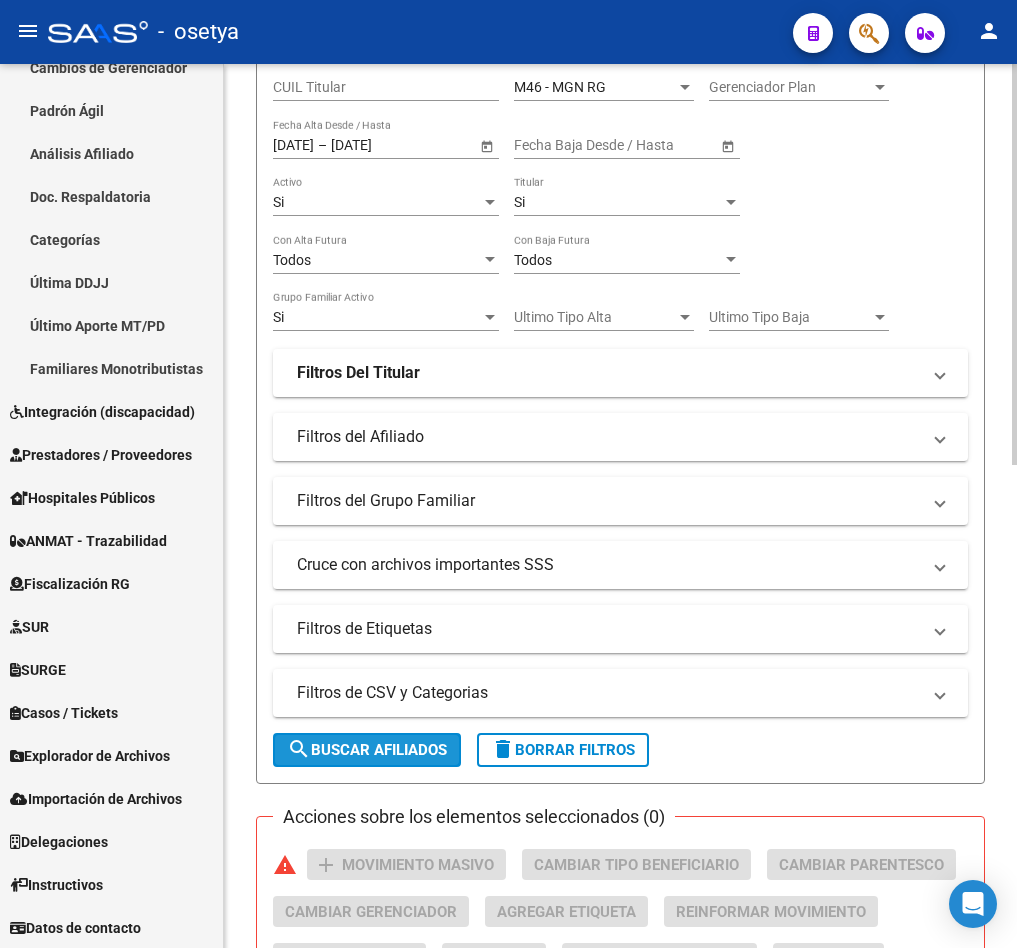 click on "search  Buscar Afiliados" 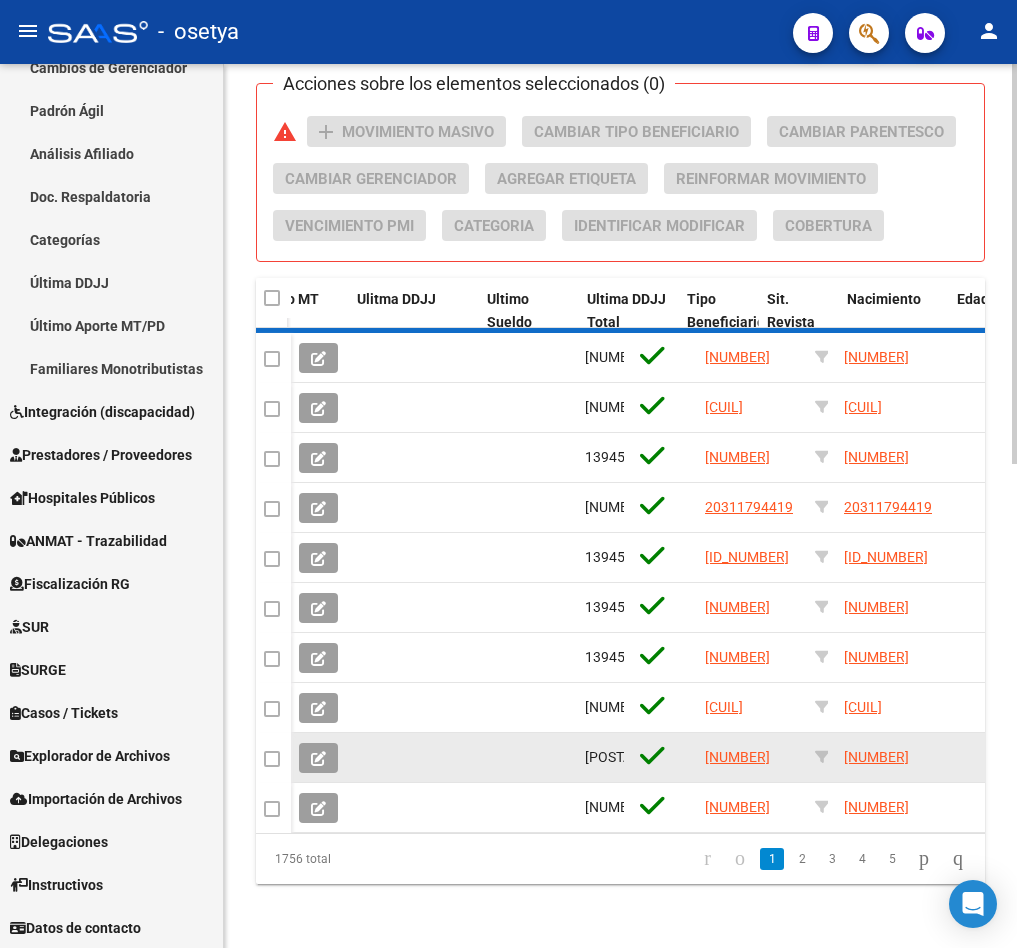 scroll, scrollTop: 1063, scrollLeft: 0, axis: vertical 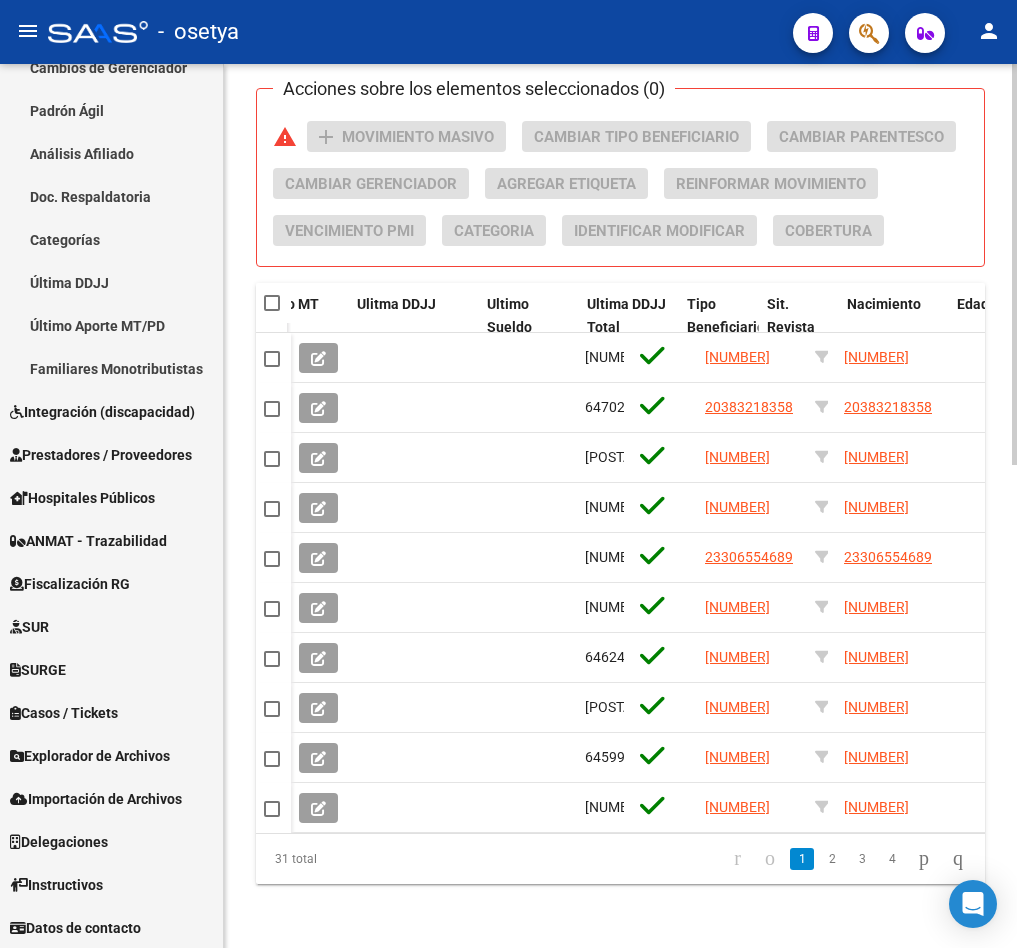 click on "PADRON -> Afiliados Empadronados  (alt+a) add  Crear Afiliado
file_download  Exportar CSV  cloud_download  Exportar CSV 2  cloud_download  Exportar GECROS  file_download  Exportar Bymovi  cloud_download  Actualizar ultimo Empleador  Filtros Id CUIL / Nombre / Apellido CUIL Titular M46 - MGN RG Seleccionar Gerenciador Gerenciador Plan Gerenciador Plan [DD]/[MM]/[YYYY] [DD]/[MM]/[YYYY] – [DD]/[MM]/[YYYY] [DD]/[MM]/[YYYY] Fecha Alta Desde / Hasta Start date – End date Fecha Baja Desde / Hasta Si Activo Si Titular Todos Con Alta Futura Todos Con Baja Futura Si Grupo Familiar Activo Ultimo Tipo Alta Ultimo Tipo Alta Ultimo Tipo Baja Ultimo Tipo Baja Filtros Del Titular Ultima DDJJ Ultima DDJJ Ultima DDJJ en Periodo Periodo Ultimo MtPd Sitcuil Con Sueldo Con Sueldo  Filtros del Afiliado  Edades Edades Sexo Sexo Discapacitado Discapacitado Nacionalidad Nacionalidad Provincia Provincia Estado Civil Estado Civil Start date – End date Fecha Nacimiento Desde / Hasta Todos Tiene PMI Todos Certificado Estudio Codigo Postal [POSTAL_CODE]" 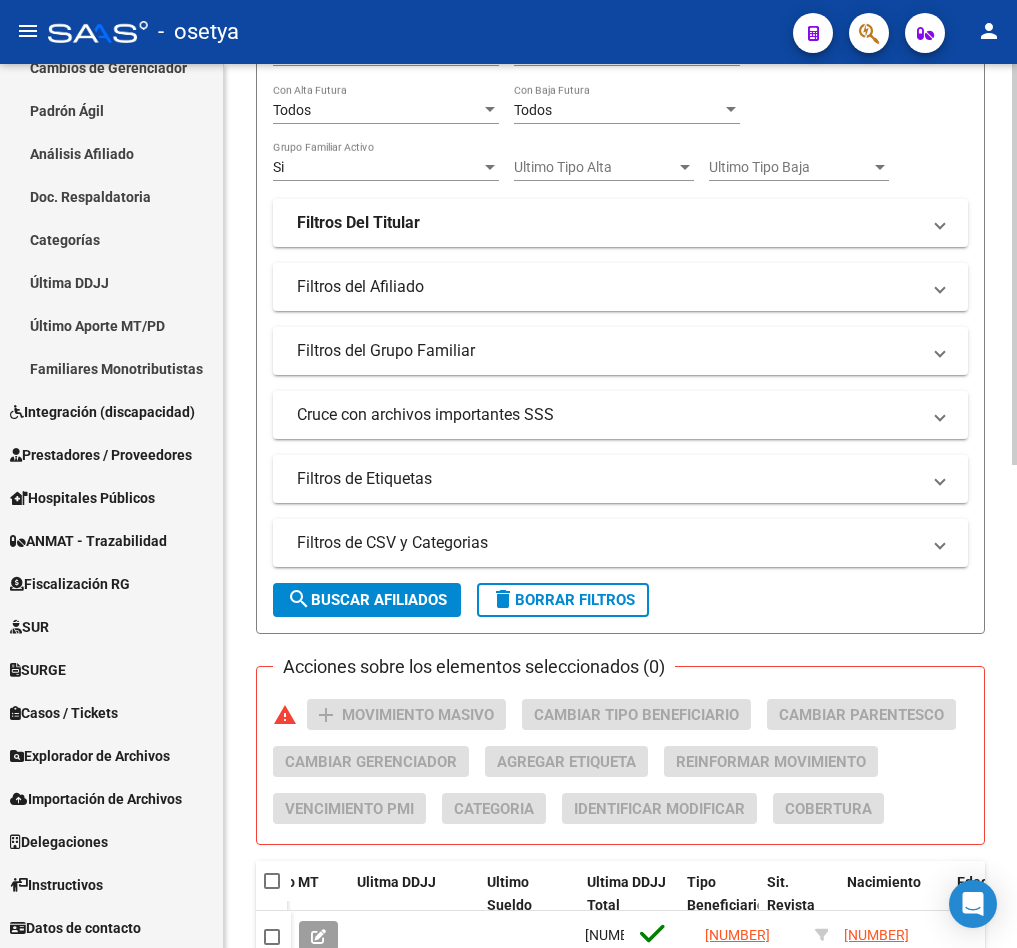 scroll, scrollTop: 313, scrollLeft: 0, axis: vertical 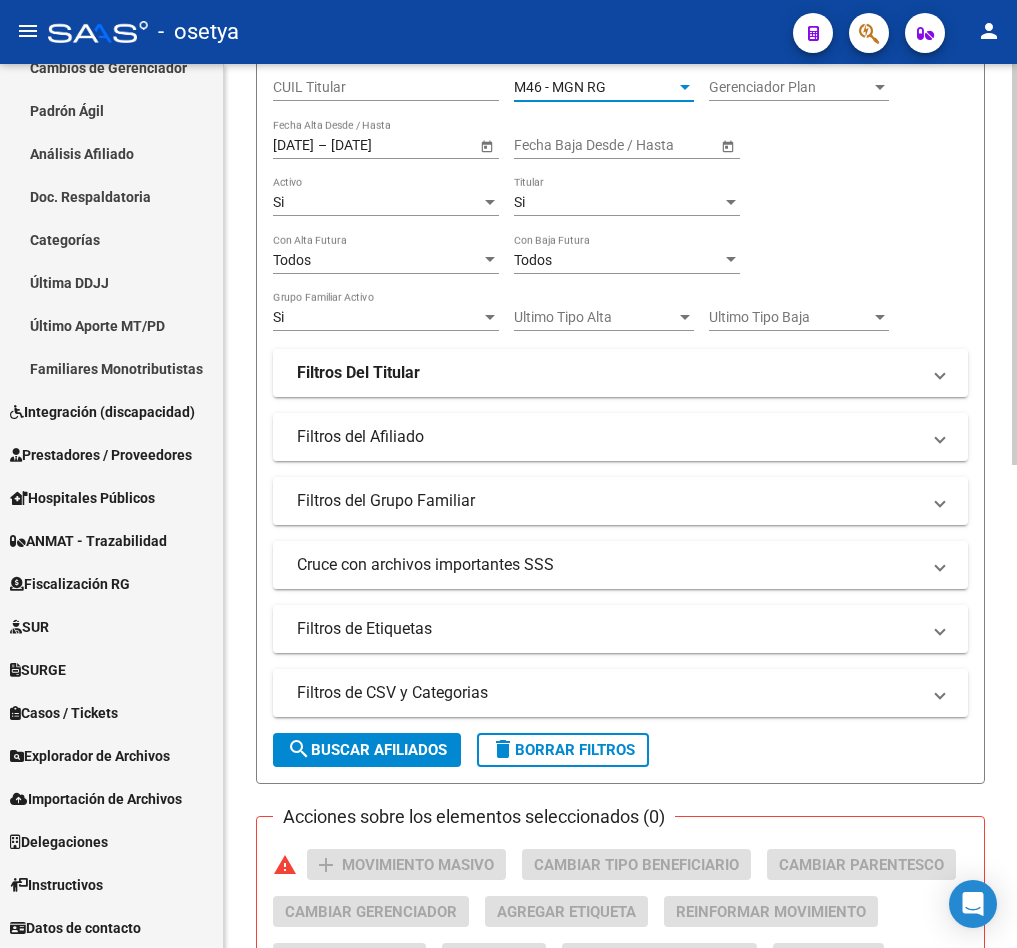 click on "M46 - MGN RG" at bounding box center [595, 87] 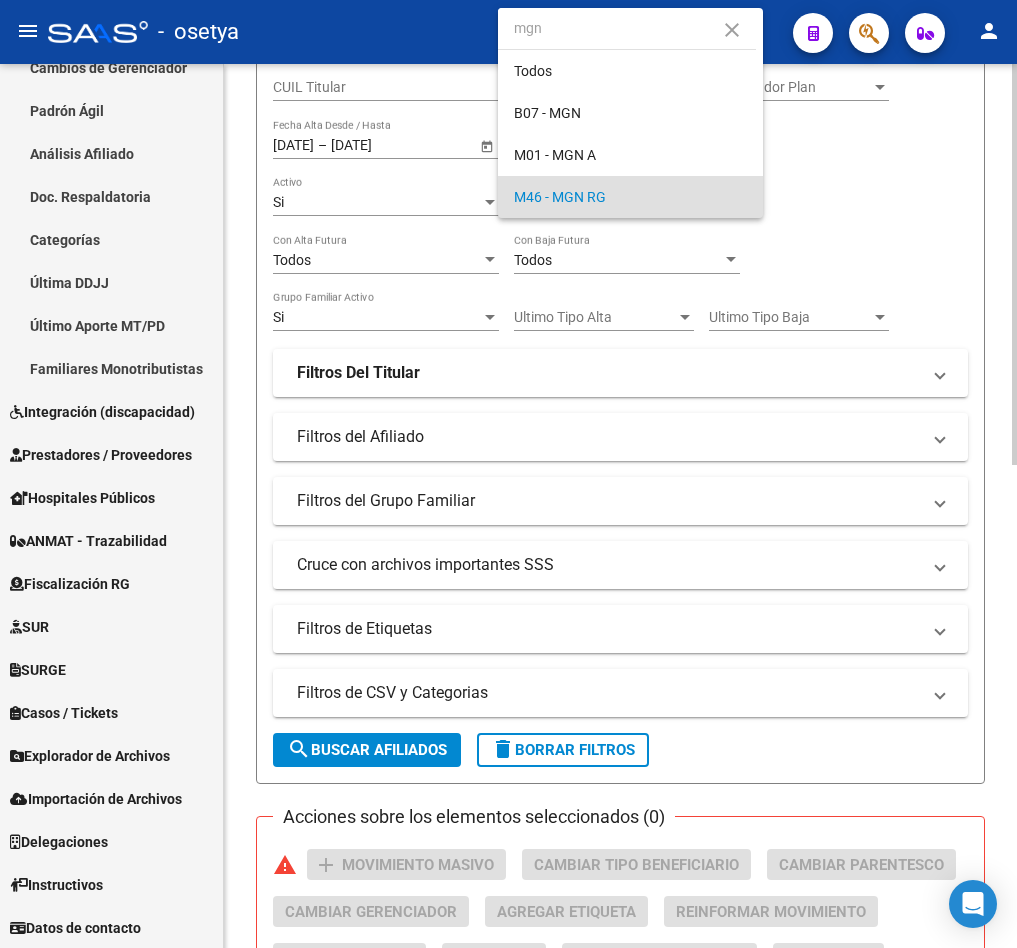 scroll, scrollTop: 0, scrollLeft: 0, axis: both 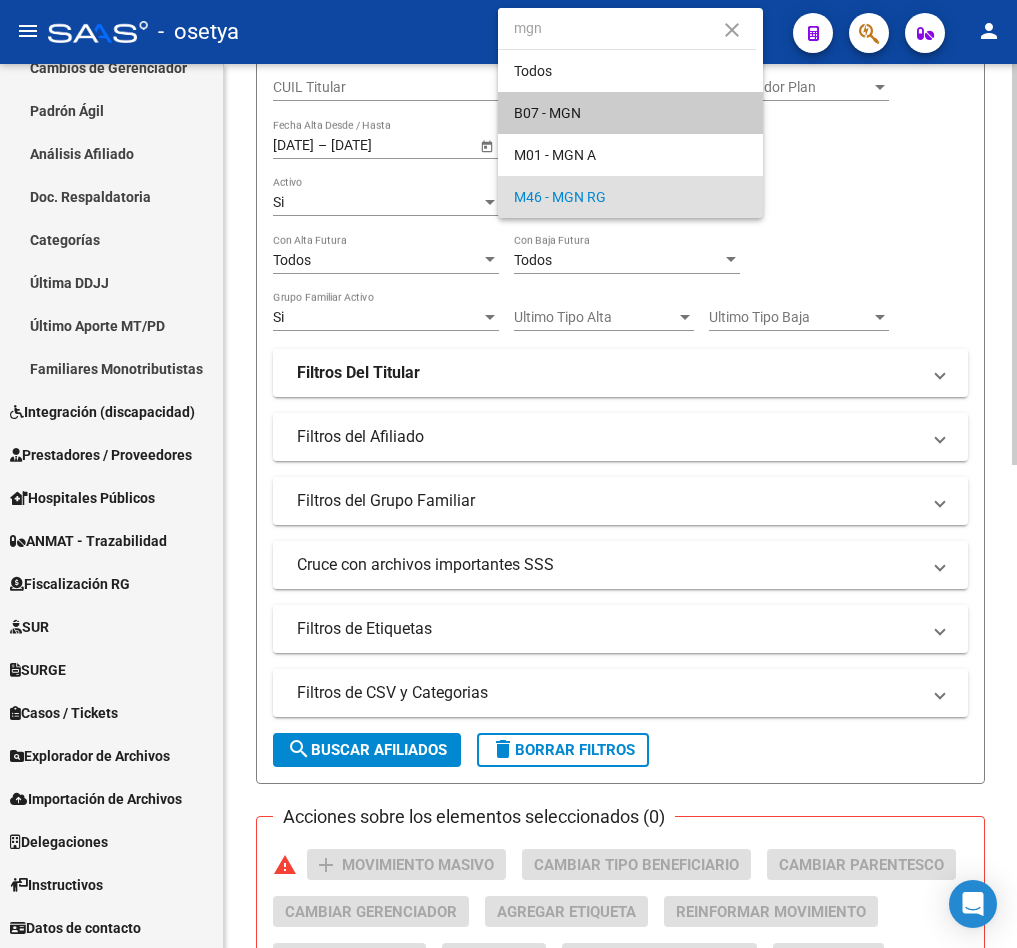 type on "mgn" 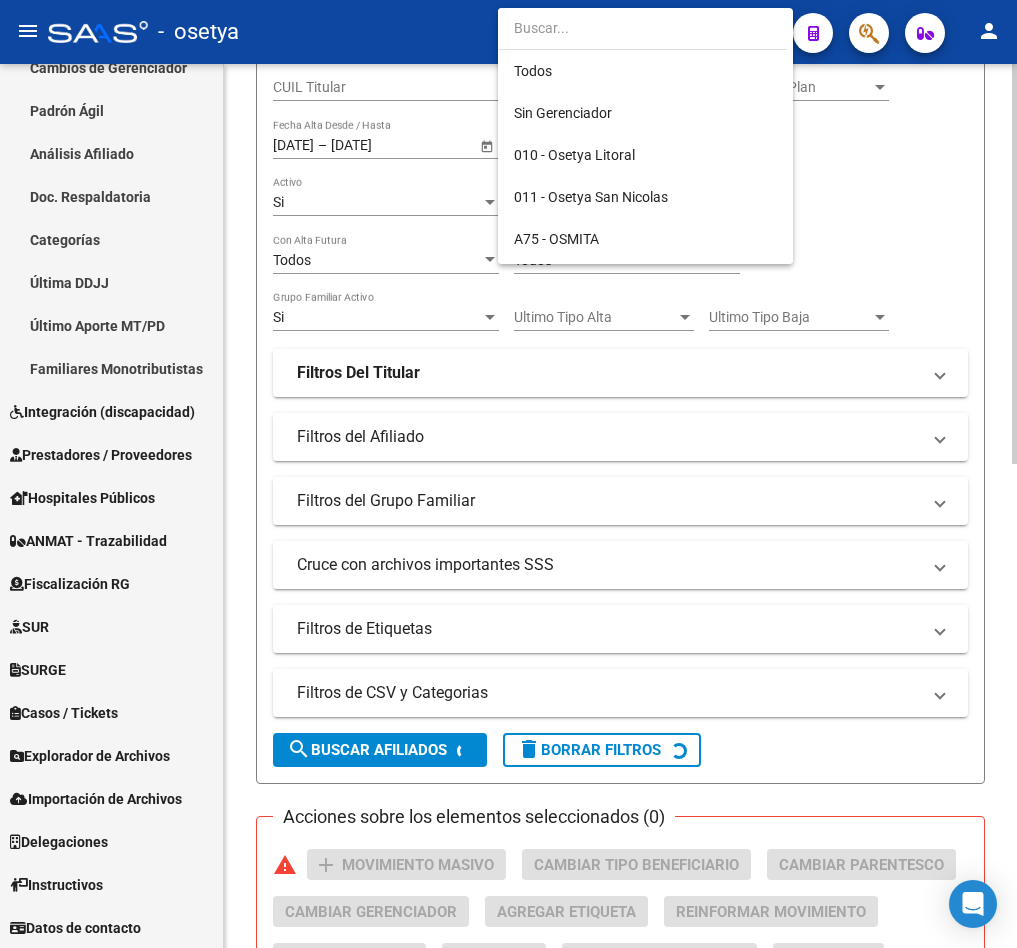 scroll, scrollTop: 235, scrollLeft: 0, axis: vertical 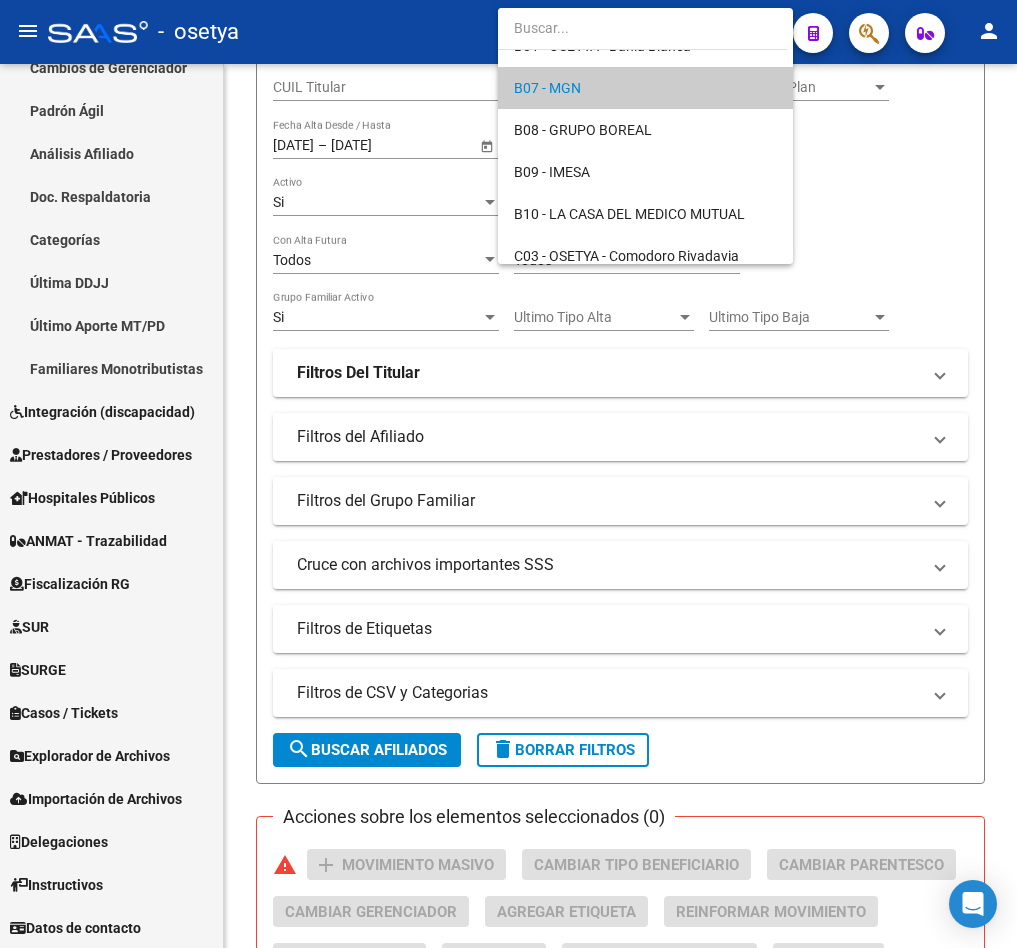 click at bounding box center [508, 474] 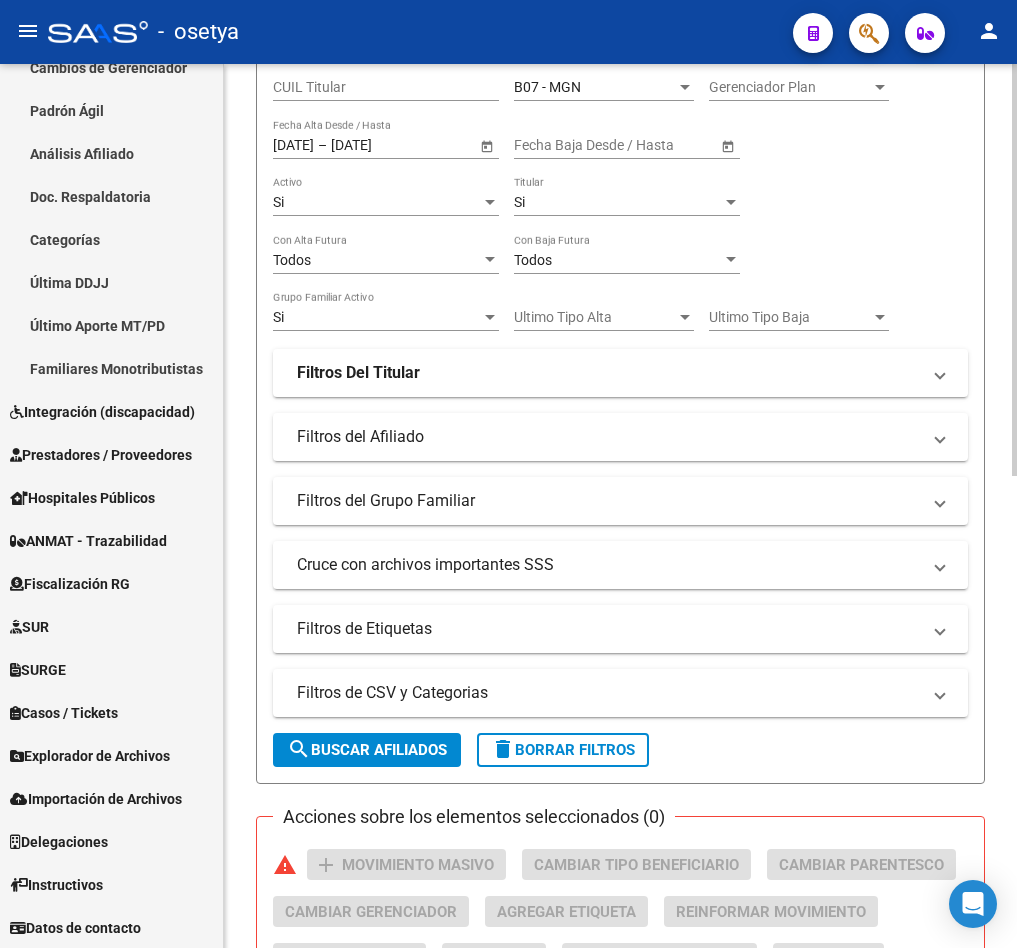 scroll, scrollTop: 1012, scrollLeft: 0, axis: vertical 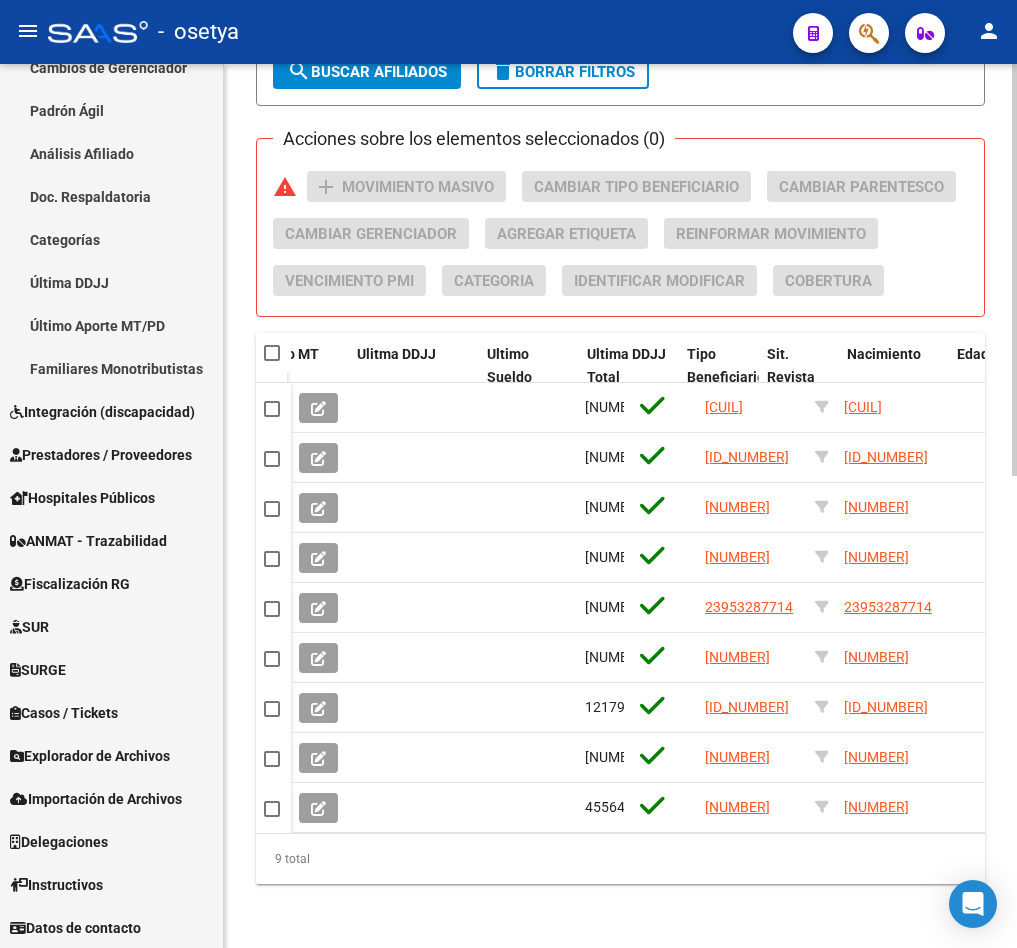 click on "PADRON -> Afiliados Empadronados  (alt+a) add  Crear Afiliado
file_download  Exportar CSV  cloud_download  Exportar CSV 2  cloud_download  Exportar GECROS  file_download  Exportar Bymovi  cloud_download  Actualizar ultimo Empleador  Filtros Id CUIL / Nombre / Apellido CUIL Titular B07 - MGN Seleccionar Gerenciador Gerenciador Plan Gerenciador Plan [DATE] [DATE] – [DATE] [DATE] Fecha Alta Desde / Hasta Start date – End date Fecha Baja Desde / Hasta Si Activo Si Titular Todos Con Alta Futura Todos Con Baja Futura Si Grupo Familiar Activo Ultimo Tipo Alta Ultimo Tipo Alta Ultimo Tipo Baja Ultimo Tipo Baja Filtros Del Titular Ultima DDJJ Ultima DDJJ Ultima DDJJ en Periodo Periodo Ultimo MtPd Sitcuil Con Sueldo Con Sueldo  Filtros del Afiliado  Edades Edades Sexo Sexo Discapacitado Discapacitado Nacionalidad Nacionalidad [STATE] Estado Civil Estado Civil Start date – End date Fecha Nacimiento Desde / Hasta Todos Tiene PMI Todos Certificado Estudio Codigo Postal [CITY]" 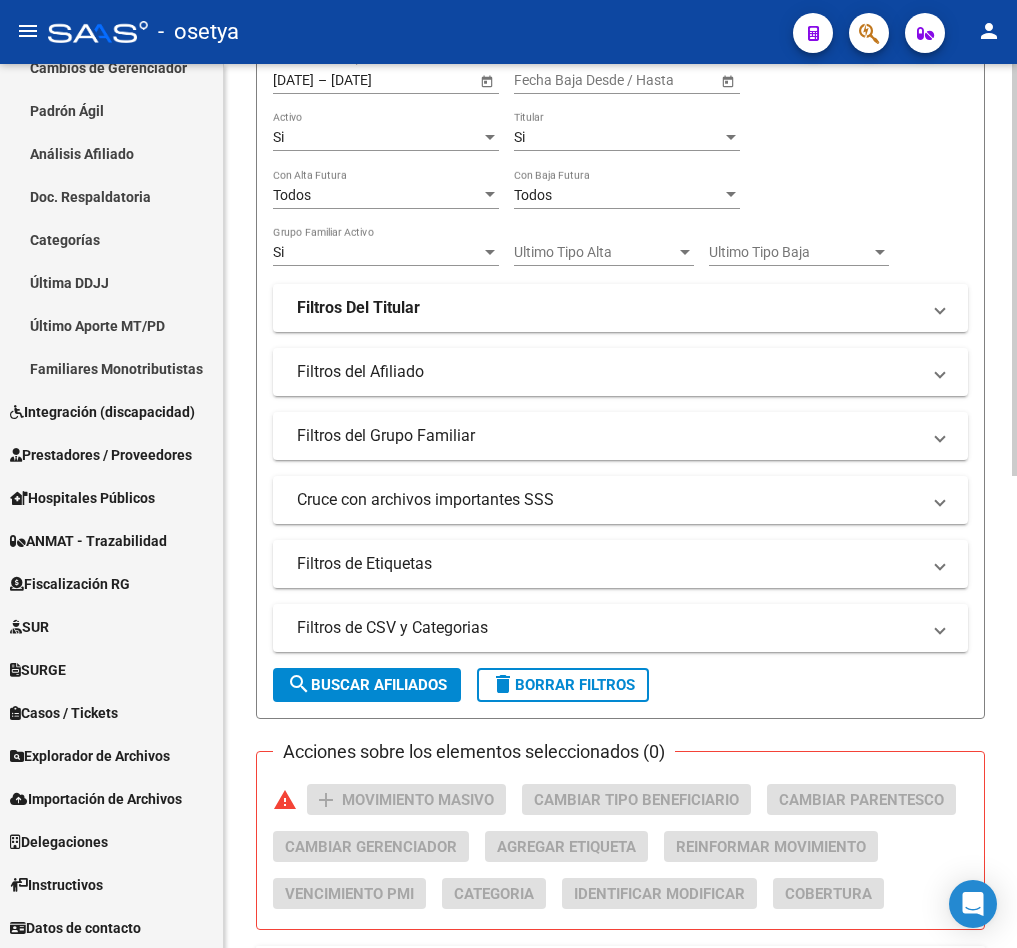 scroll, scrollTop: 262, scrollLeft: 0, axis: vertical 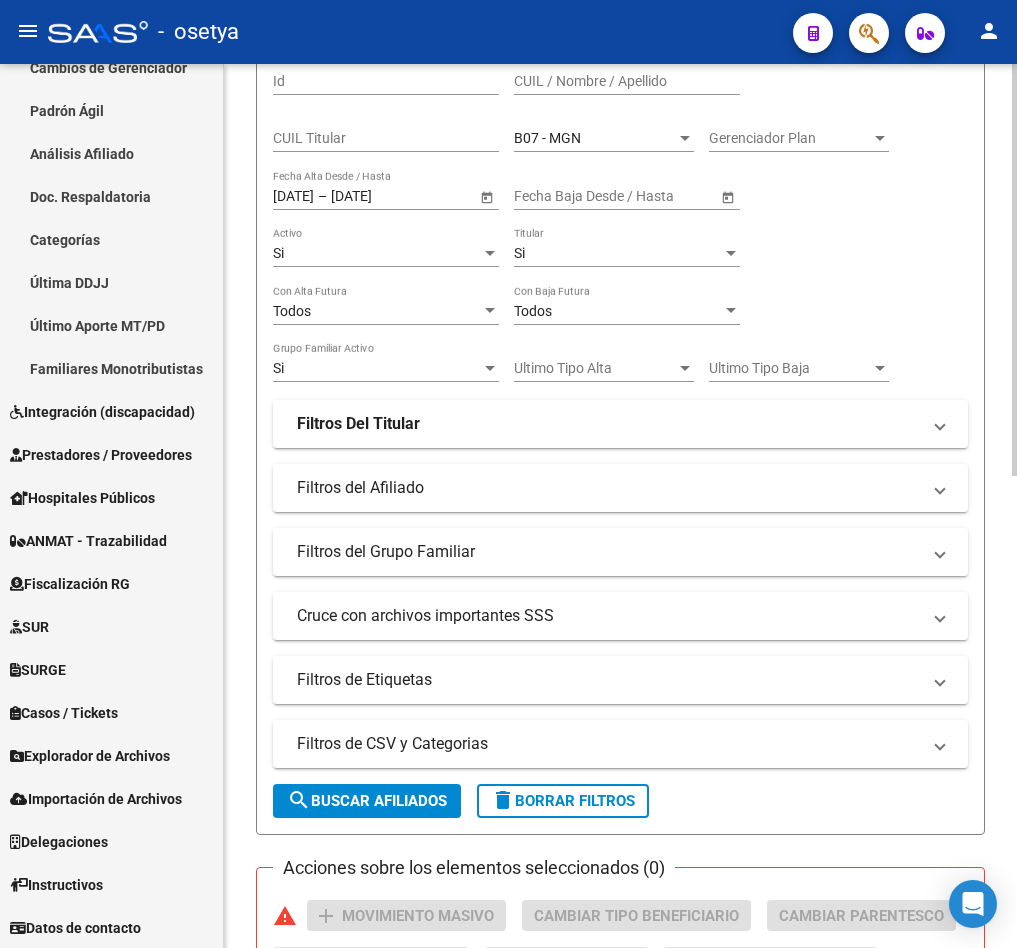 click on "B07 - MGN" at bounding box center (547, 138) 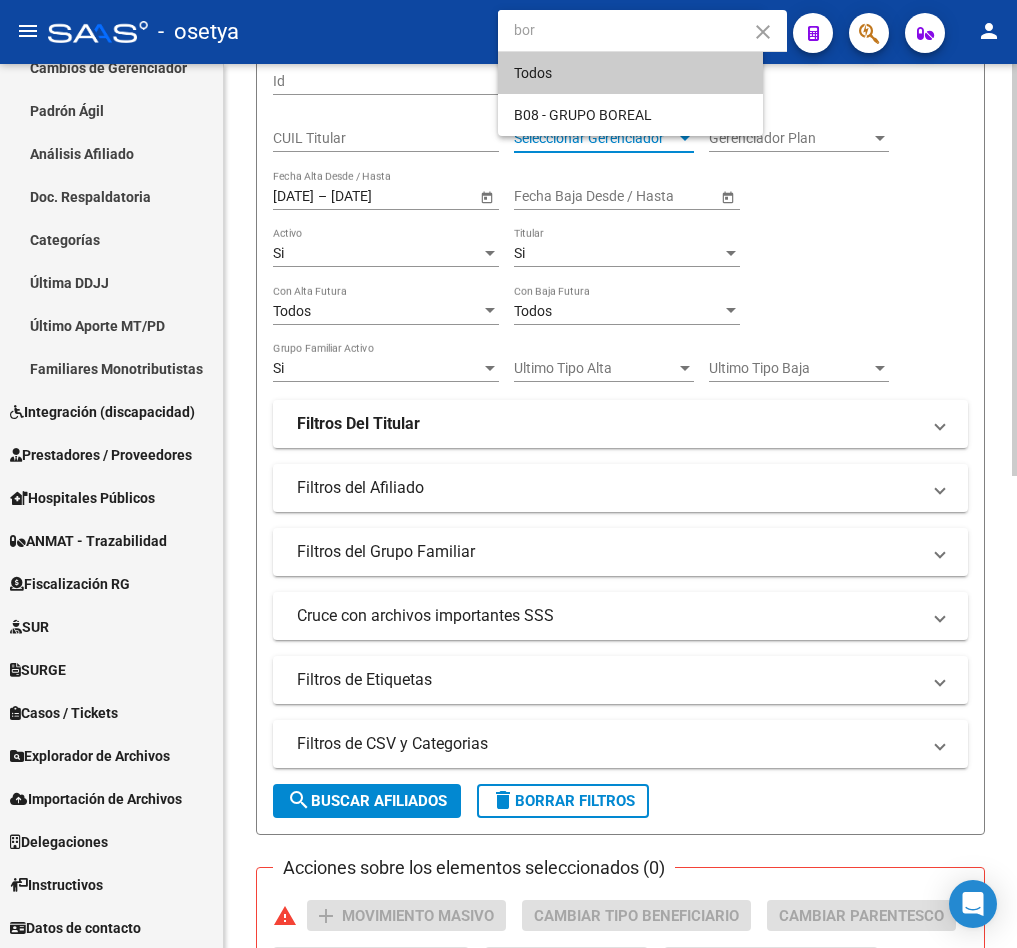 scroll, scrollTop: 0, scrollLeft: 0, axis: both 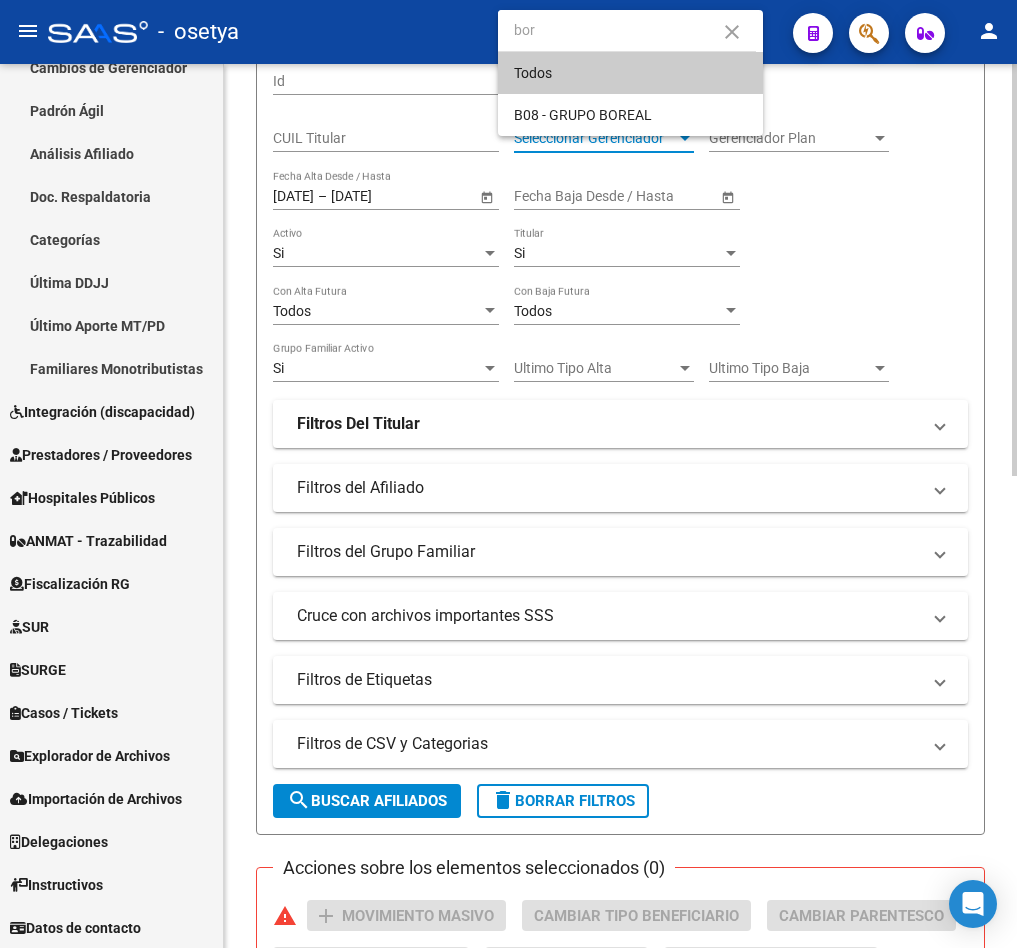 type on "bor" 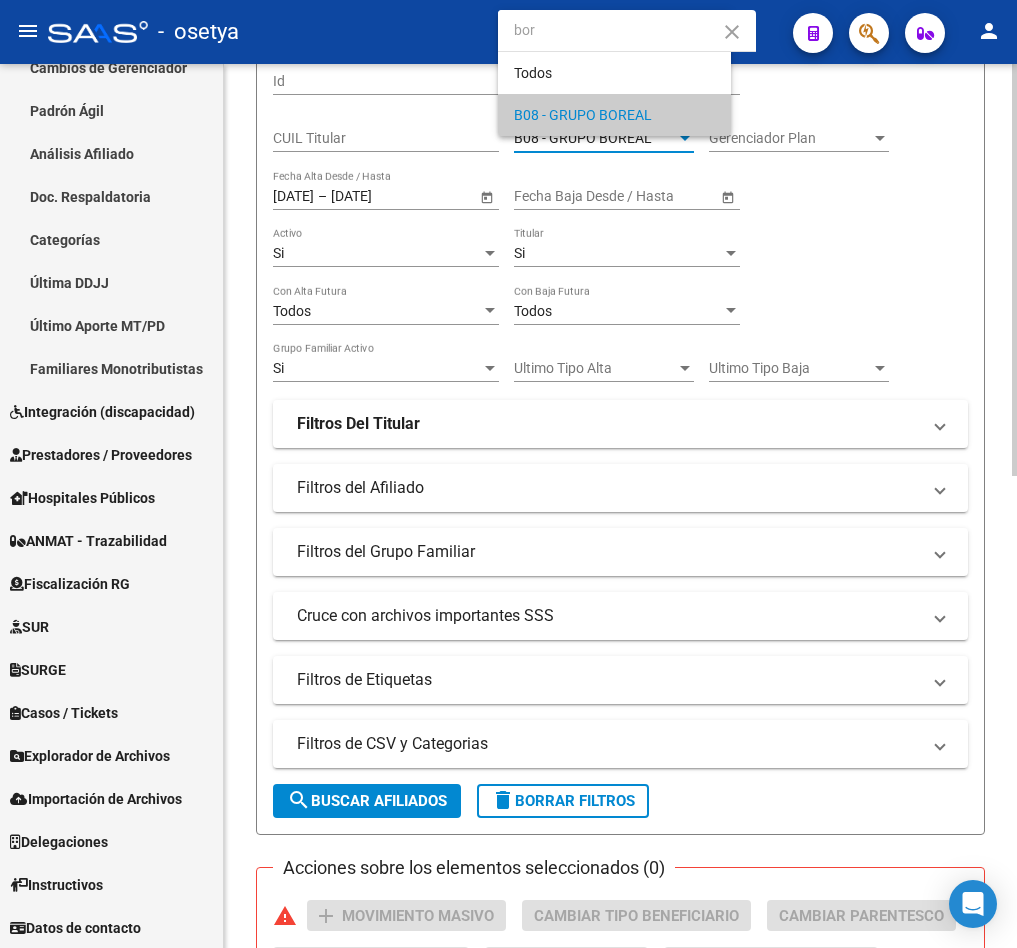 type 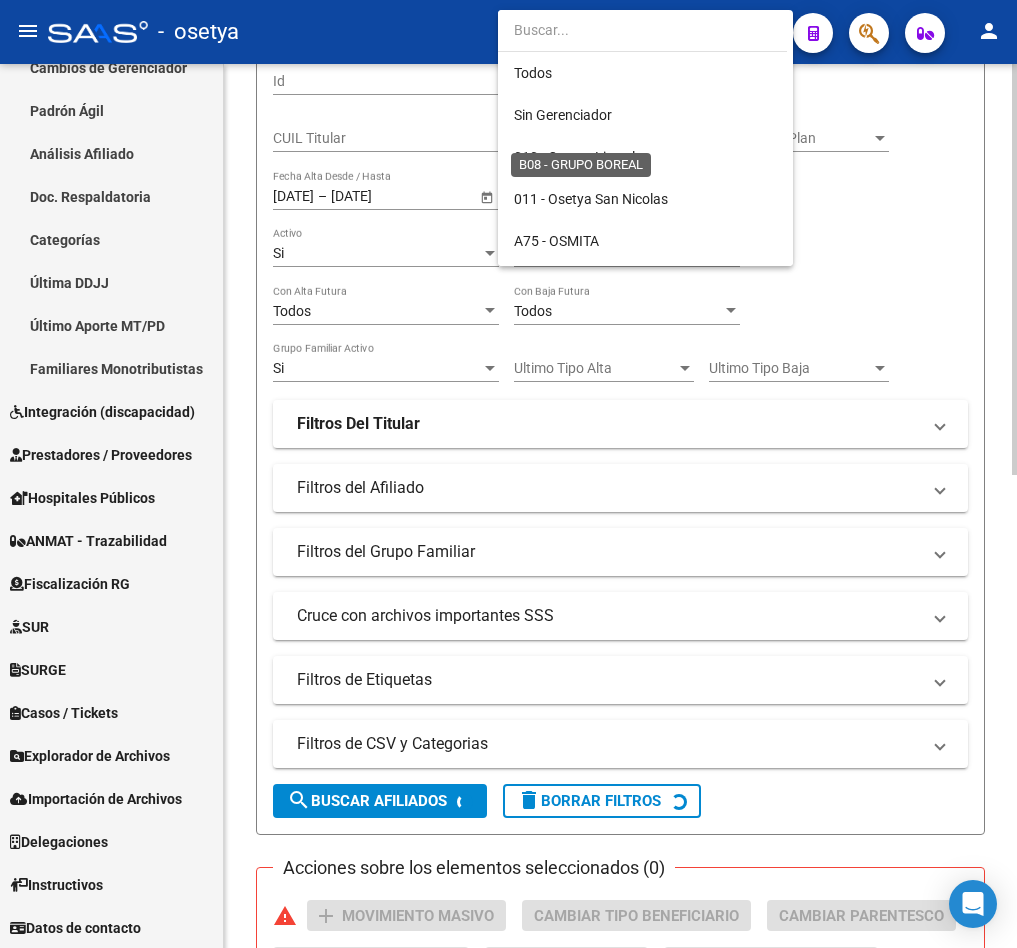 scroll, scrollTop: 229, scrollLeft: 0, axis: vertical 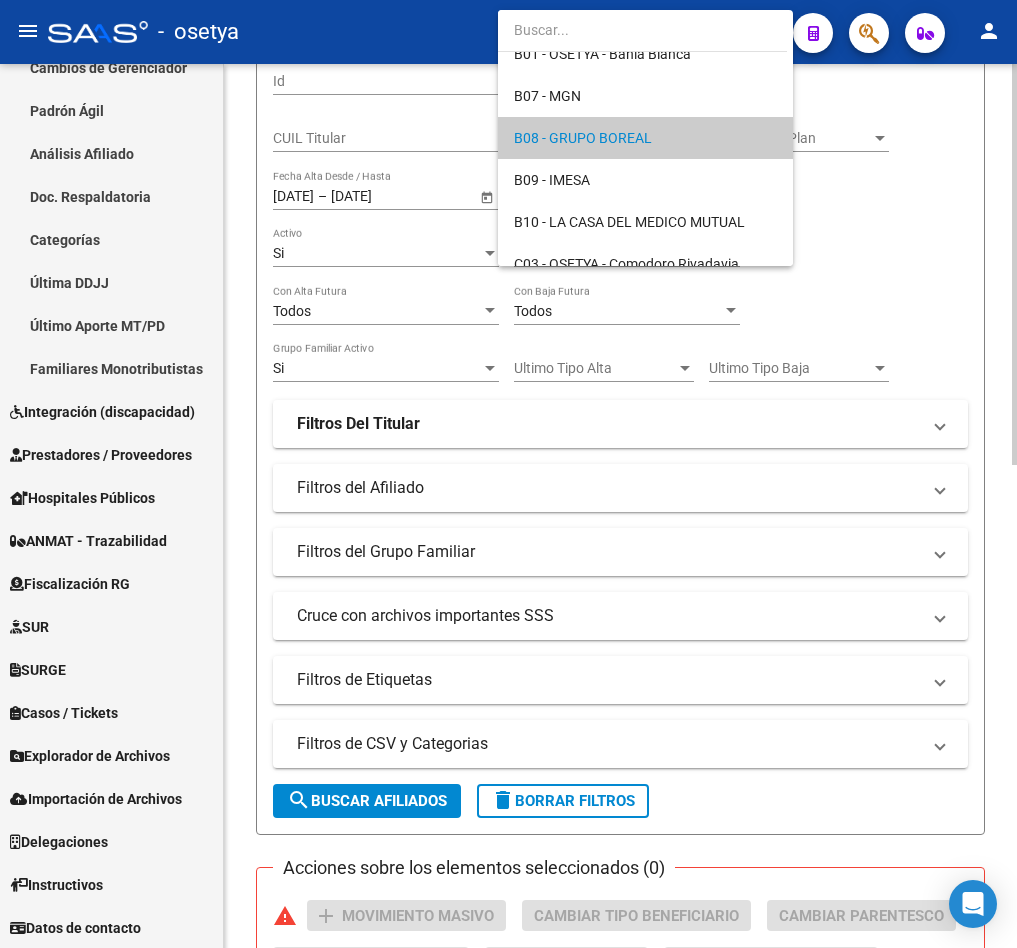 click at bounding box center [508, 474] 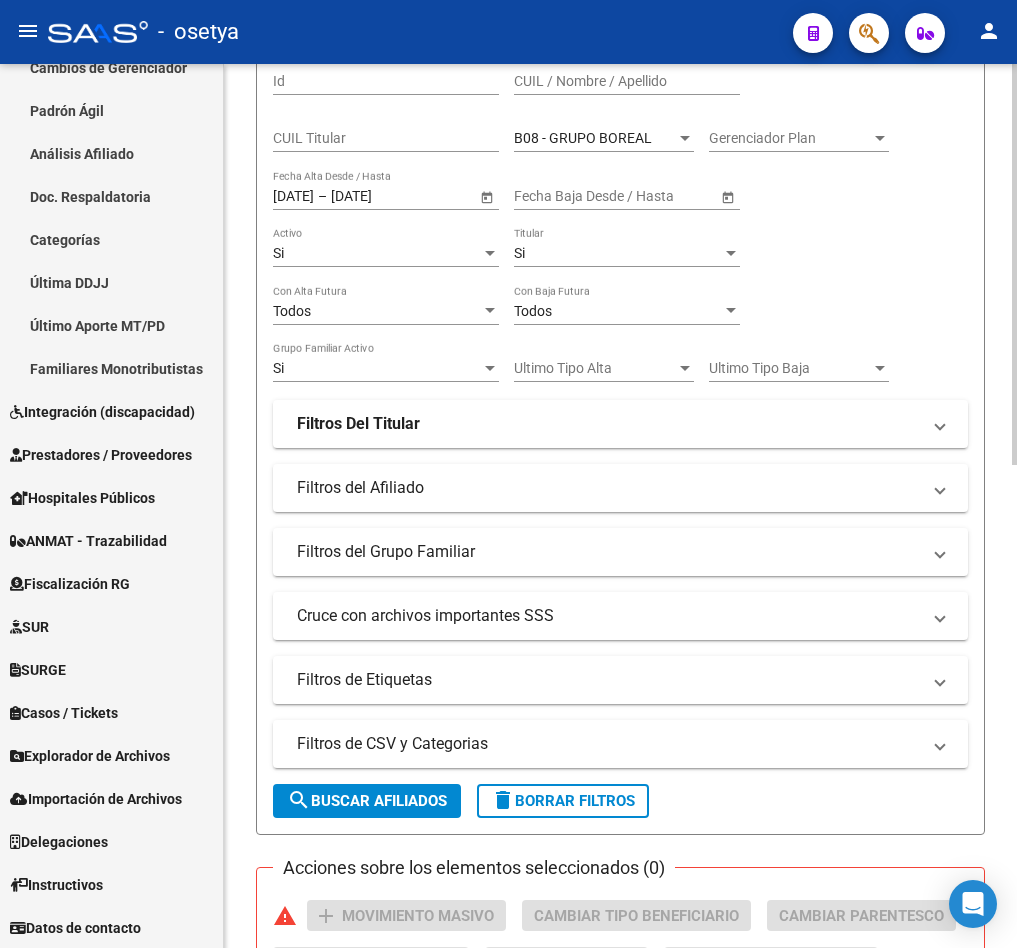 scroll, scrollTop: 1063, scrollLeft: 0, axis: vertical 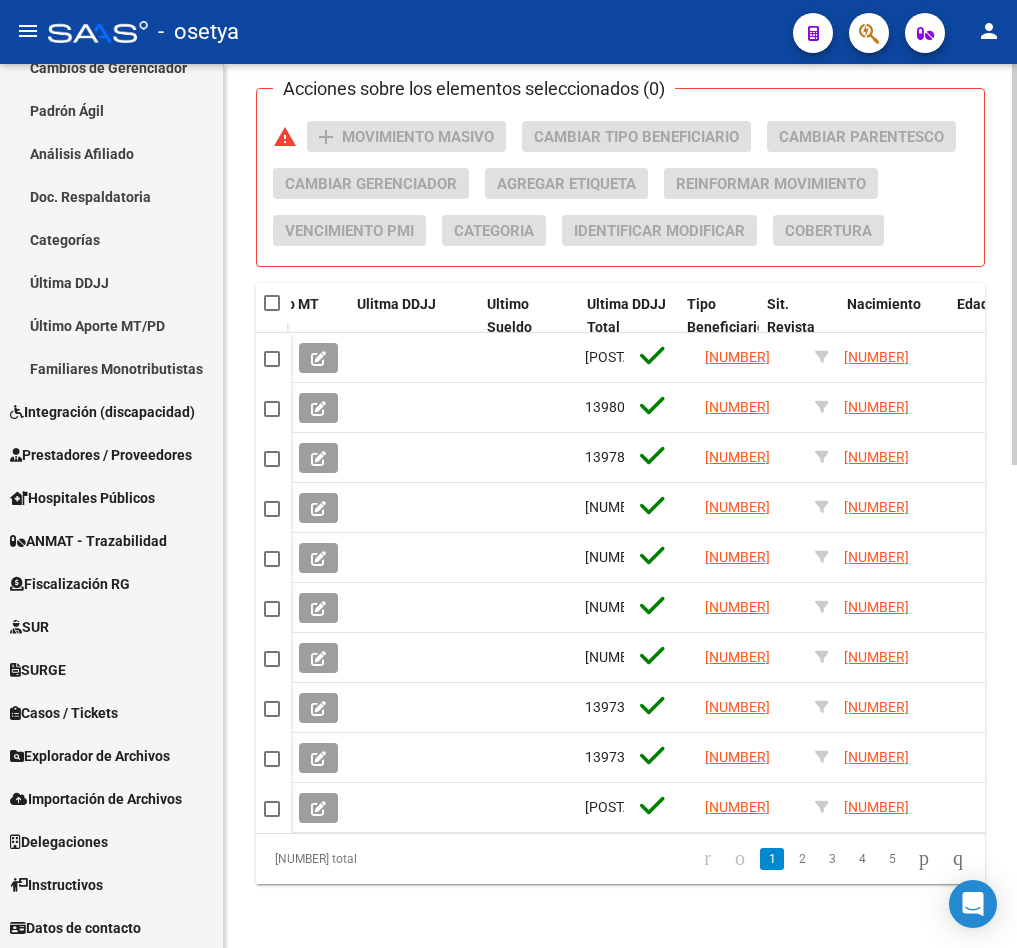 click on "PADRON -> Afiliados Empadronados  (alt+a) add  Crear Afiliado
file_download  Exportar CSV  cloud_download  Exportar CSV 2  cloud_download  Exportar GECROS  file_download  Exportar Bymovi  cloud_download  Actualizar ultimo Empleador  Filtros Id CUIL / Nombre / Apellido CUIL Titular B08 - GRUPO BOREAL Seleccionar Gerenciador Gerenciador Plan Gerenciador Plan 1/1/1990 1/1/1990 – 30/7/2025 30/7/2025 Fecha Alta Desde / Hasta Start date – End date Fecha Baja Desde / Hasta Si Activo Si Titular Todos Con Alta Futura Todos Con Baja Futura Si Grupo Familiar Activo Ultimo Tipo Alta Ultimo Tipo Alta Ultimo Tipo Baja Ultimo Tipo Baja Filtros Del Titular Ultima DDJJ Ultima DDJJ Ultima DDJJ en Periodo Periodo Ultimo MtPd Sitcuil Con Sueldo Con Sueldo  Filtros del Afiliado  Edades Edades Sexo Sexo Discapacitado Discapacitado Nacionalidad Nacionalidad Provincia Provincia Estado Civil Estado Civil Start date – End date Fecha Nacimiento Desde / Hasta Todos Tiene PMI Todos Certificado Estudio Codigo Postal Localidad" 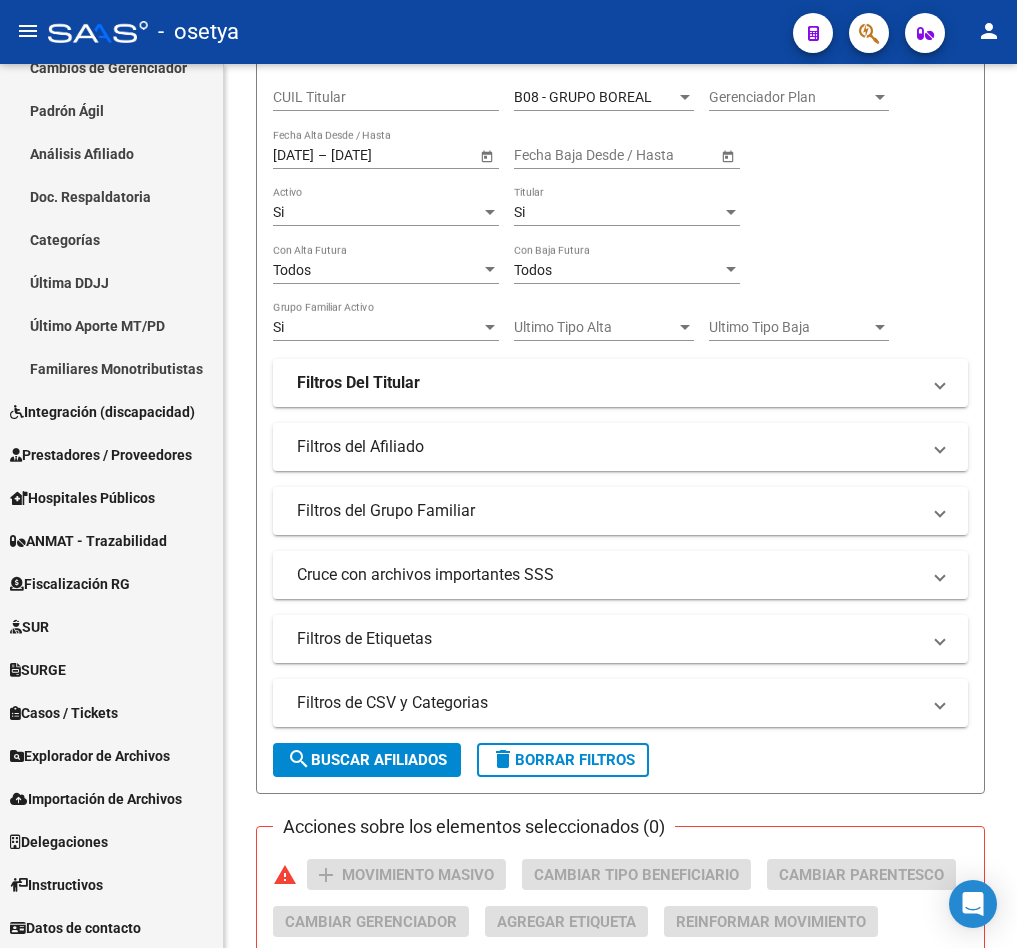 scroll, scrollTop: 163, scrollLeft: 0, axis: vertical 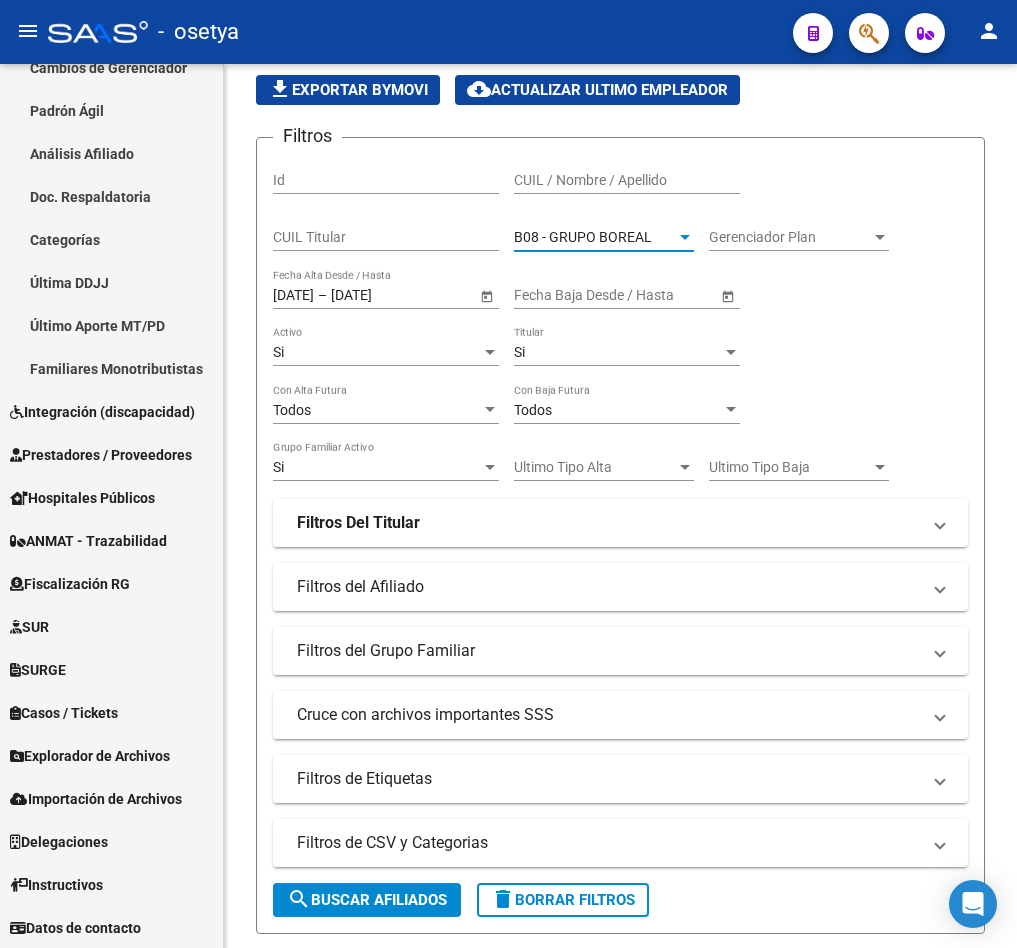 click on "B08 - GRUPO BOREAL" at bounding box center [583, 237] 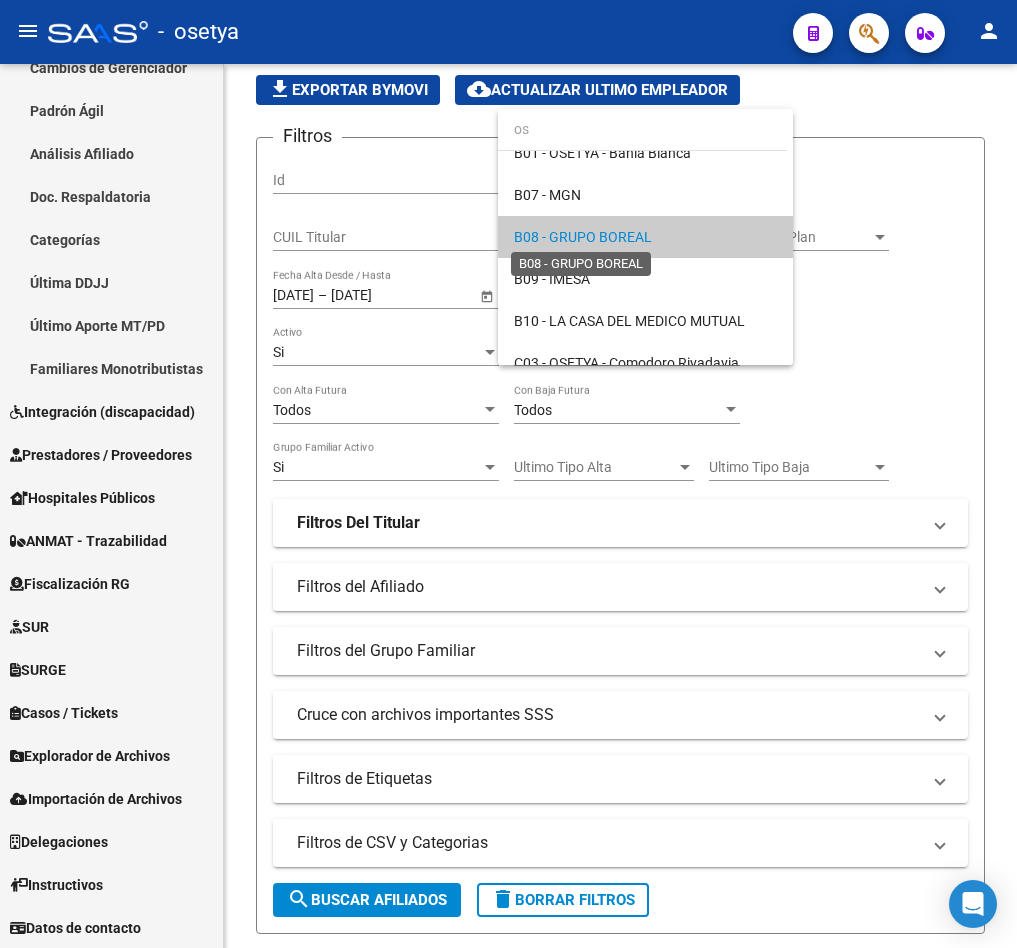 scroll, scrollTop: 0, scrollLeft: 0, axis: both 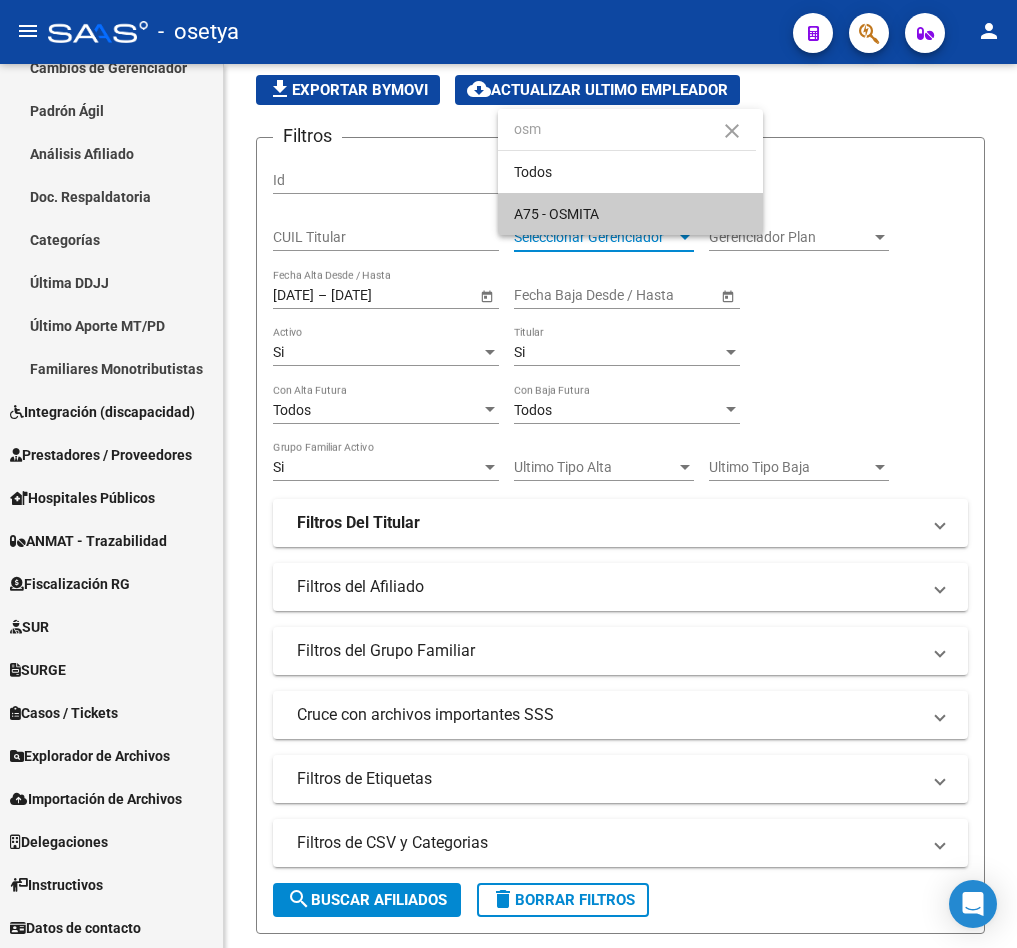 type on "osm" 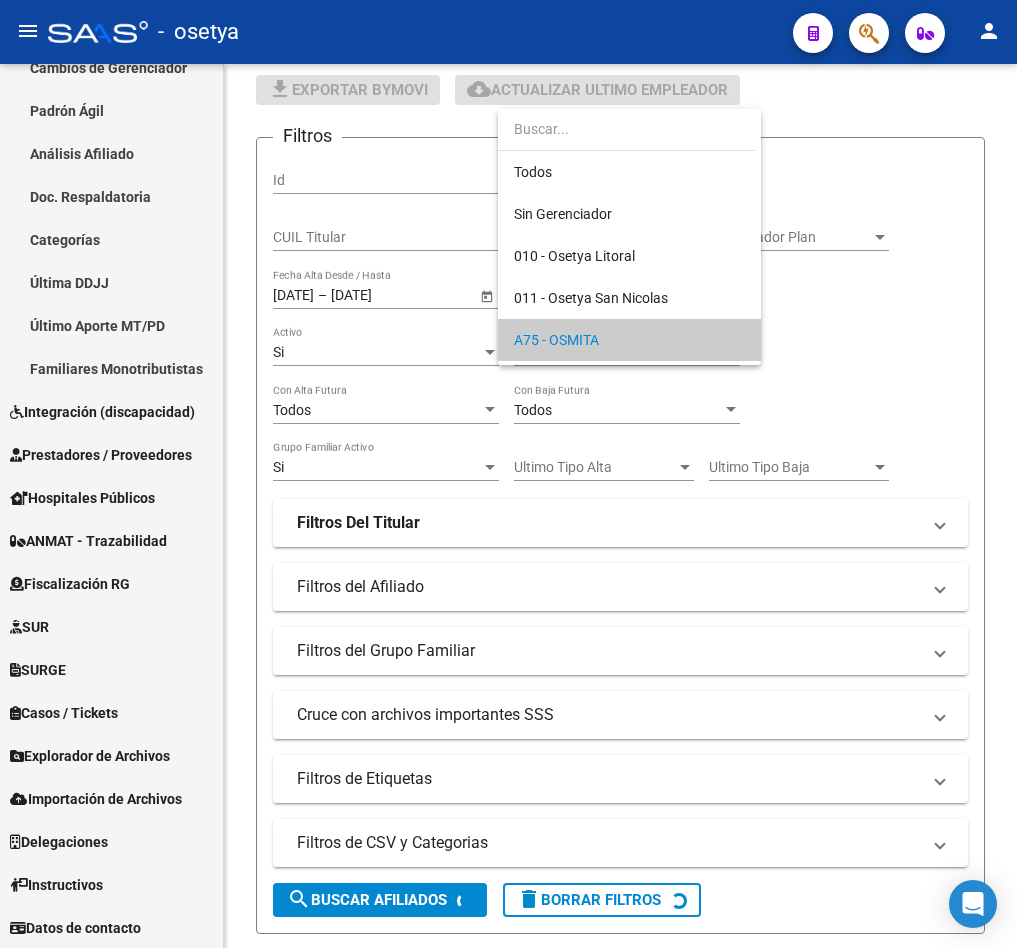 scroll, scrollTop: 103, scrollLeft: 0, axis: vertical 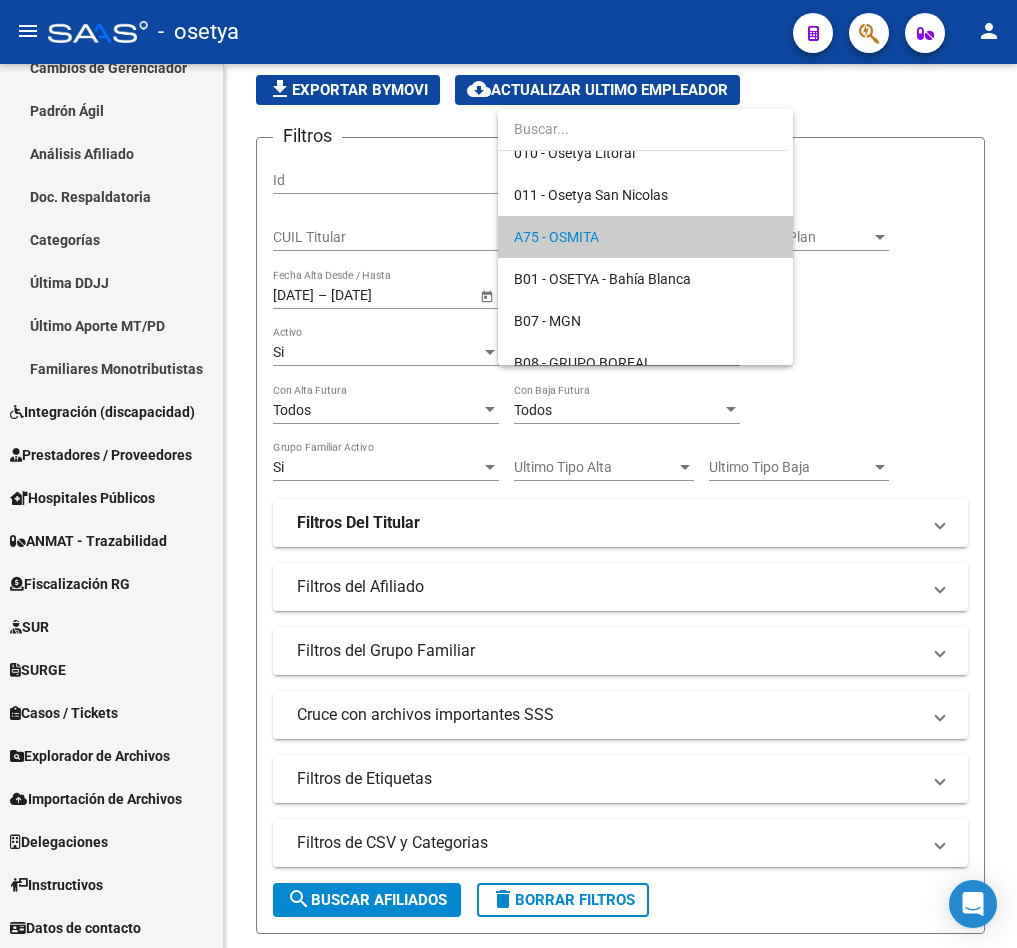 click at bounding box center (508, 474) 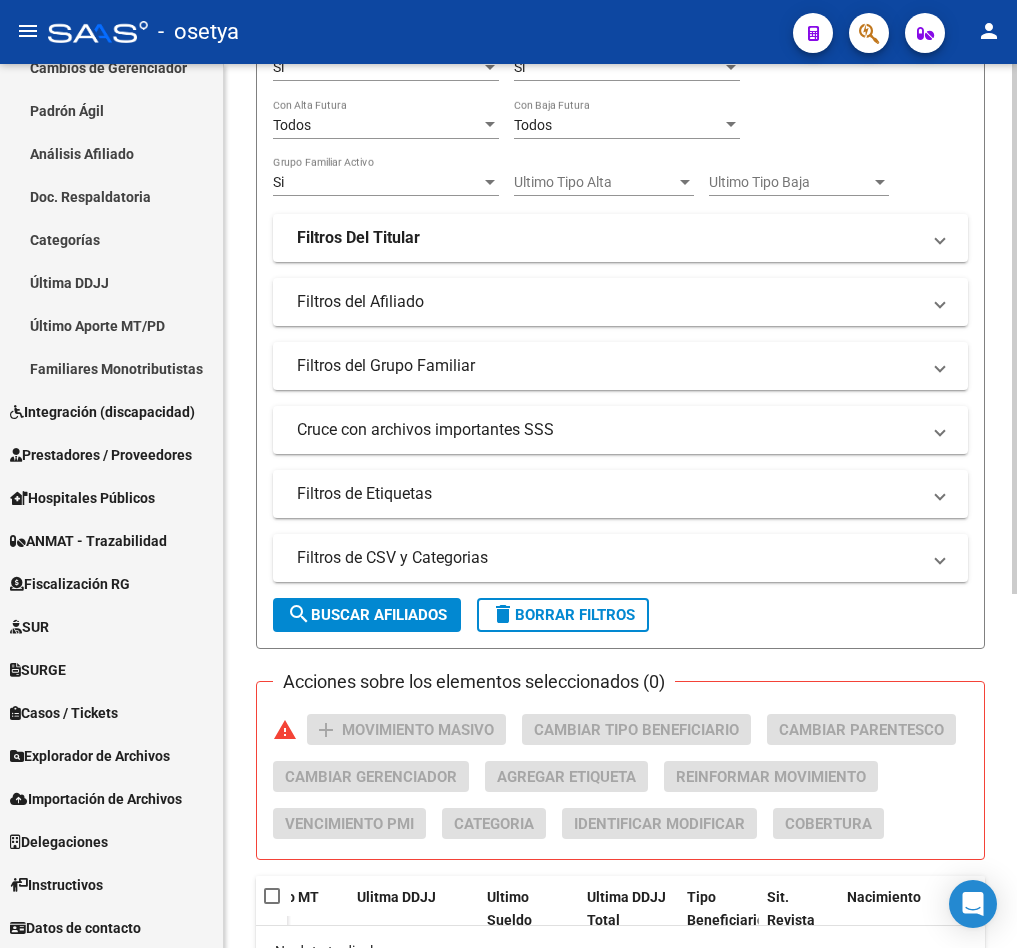 scroll, scrollTop: 591, scrollLeft: 0, axis: vertical 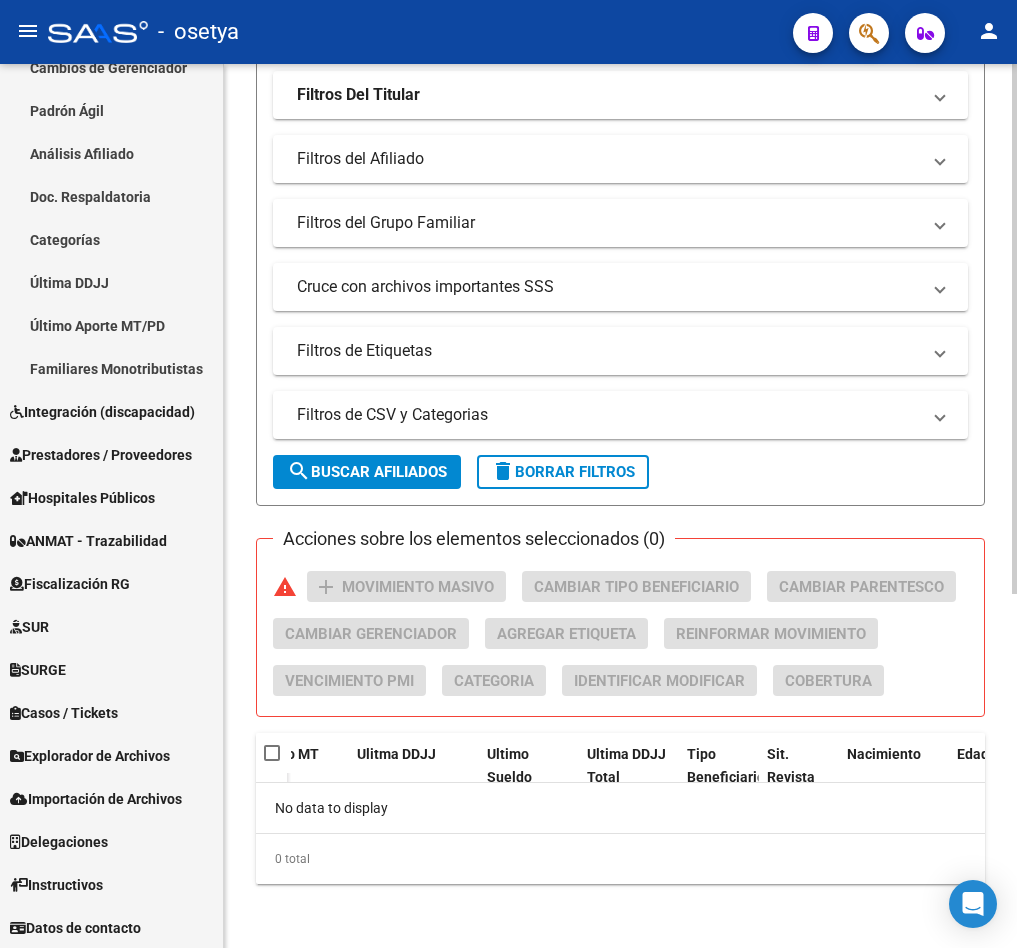 click on "PADRON -> Afiliados Empadronados  (alt+a) add  Crear Afiliado
file_download  Exportar CSV  cloud_download  Exportar CSV 2  cloud_download  Exportar GECROS  file_download  Exportar Bymovi  cloud_download  Actualizar ultimo Empleador  Filtros Id CUIL / Nombre / Apellido CUIL Titular A75 - OSMITA Seleccionar Gerenciador Gerenciador Plan Gerenciador Plan [DATE] [DATE] – [DATE] [DATE] Fecha Alta Desde / Hasta Start date – End date Fecha Baja Desde / Hasta Si Activo Si Titular Todos Con Alta Futura Todos Con Baja Futura Si Grupo Familiar Activo Ultimo Tipo Alta Ultimo Tipo Alta Ultimo Tipo Baja Ultimo Tipo Baja Filtros Del Titular Ultima DDJJ Ultima DDJJ Ultima DDJJ en Periodo Periodo Ultimo MtPd Sitcuil Con Sueldo Con Sueldo  Filtros del Afiliado  Edades Edades Sexo Sexo Discapacitado Discapacitado Nacionalidad Nacionalidad Provincia Provincia Estado Civil Estado Civil Start date – End date Fecha Nacimiento Desde / Hasta Todos Tiene PMI Todos Certificado Estudio Codigo Postal Localidad" 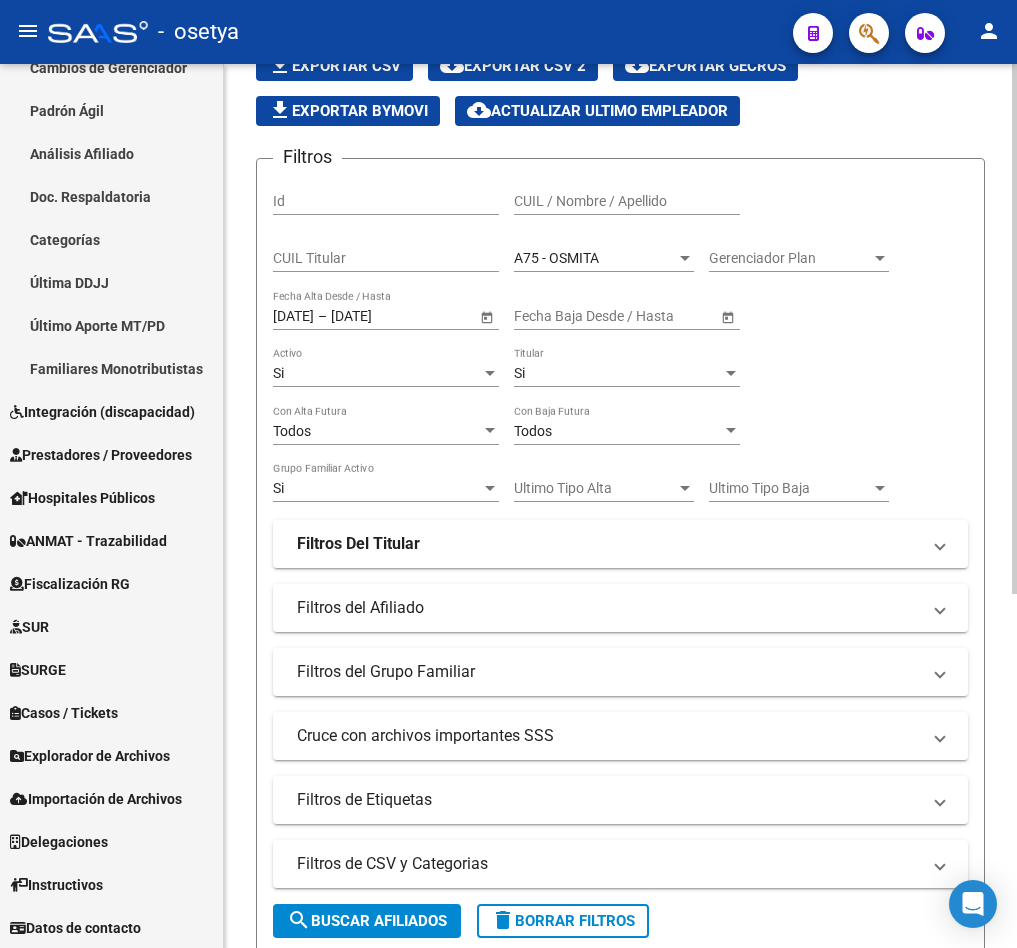scroll, scrollTop: 141, scrollLeft: 0, axis: vertical 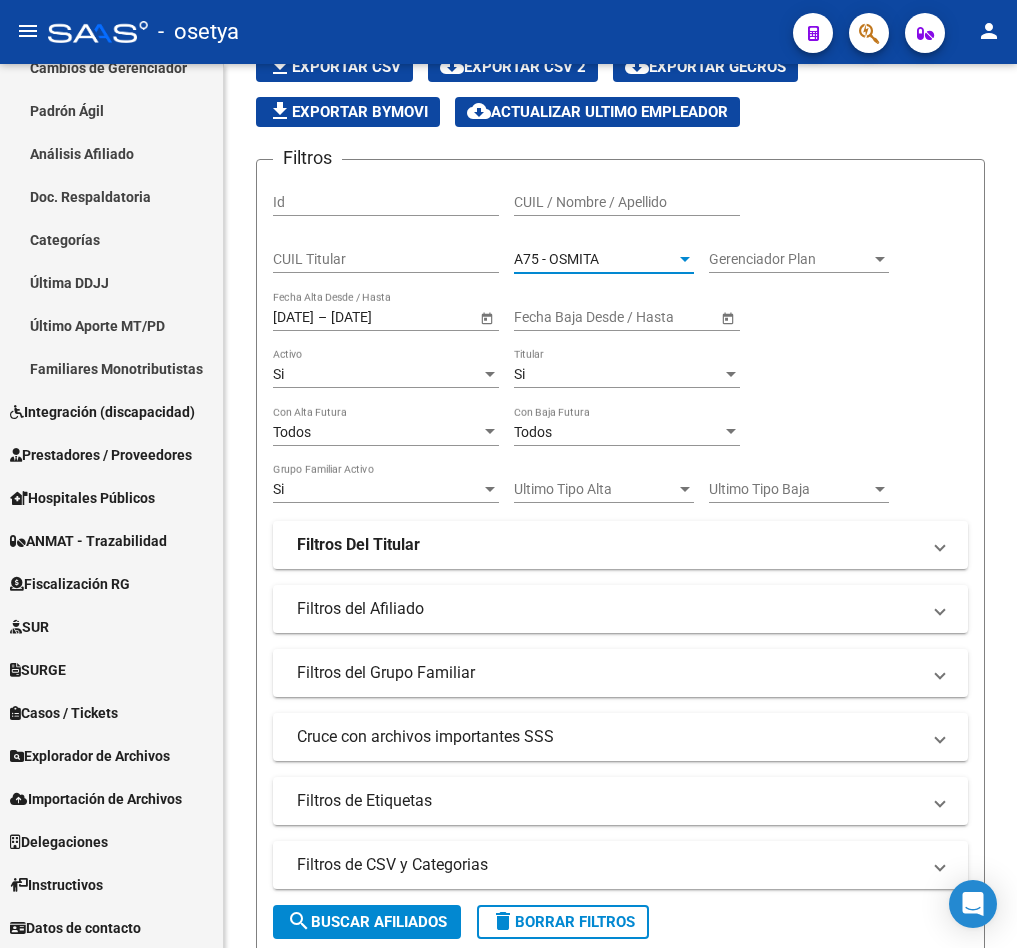 click on "A75 - OSMITA" at bounding box center (595, 259) 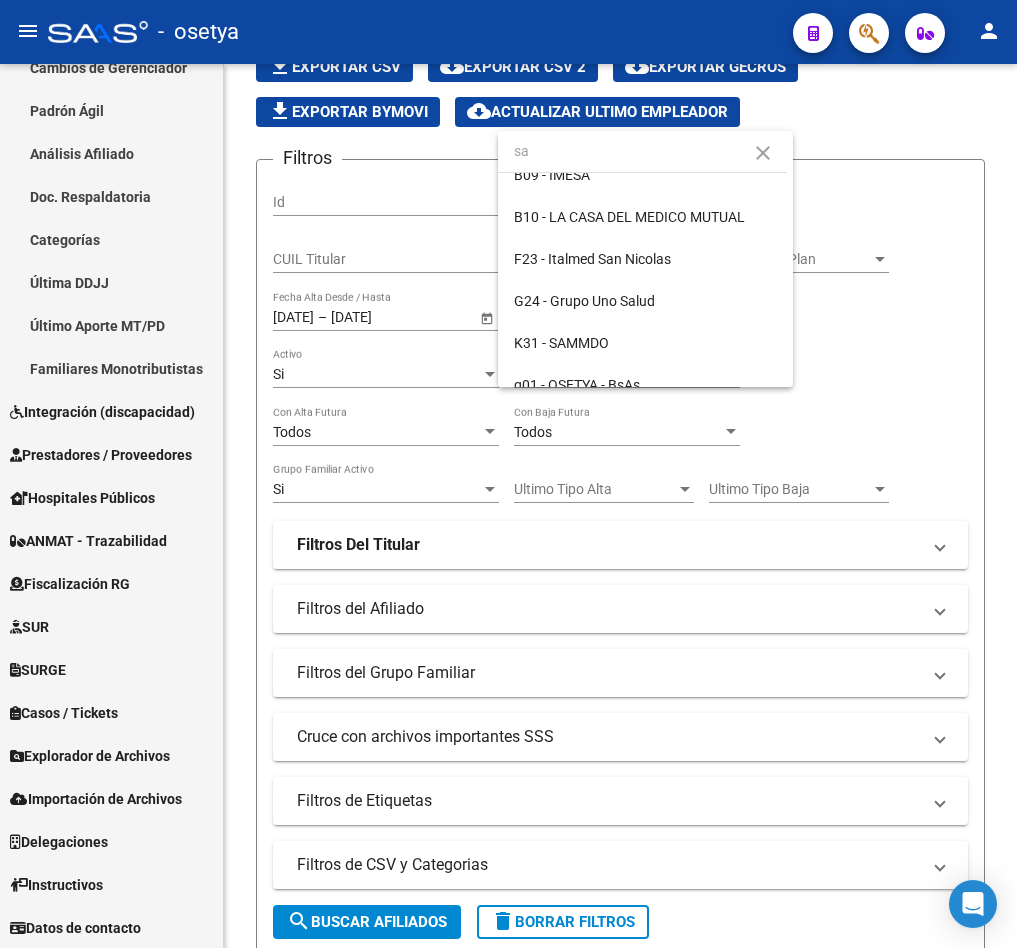 scroll, scrollTop: 0, scrollLeft: 0, axis: both 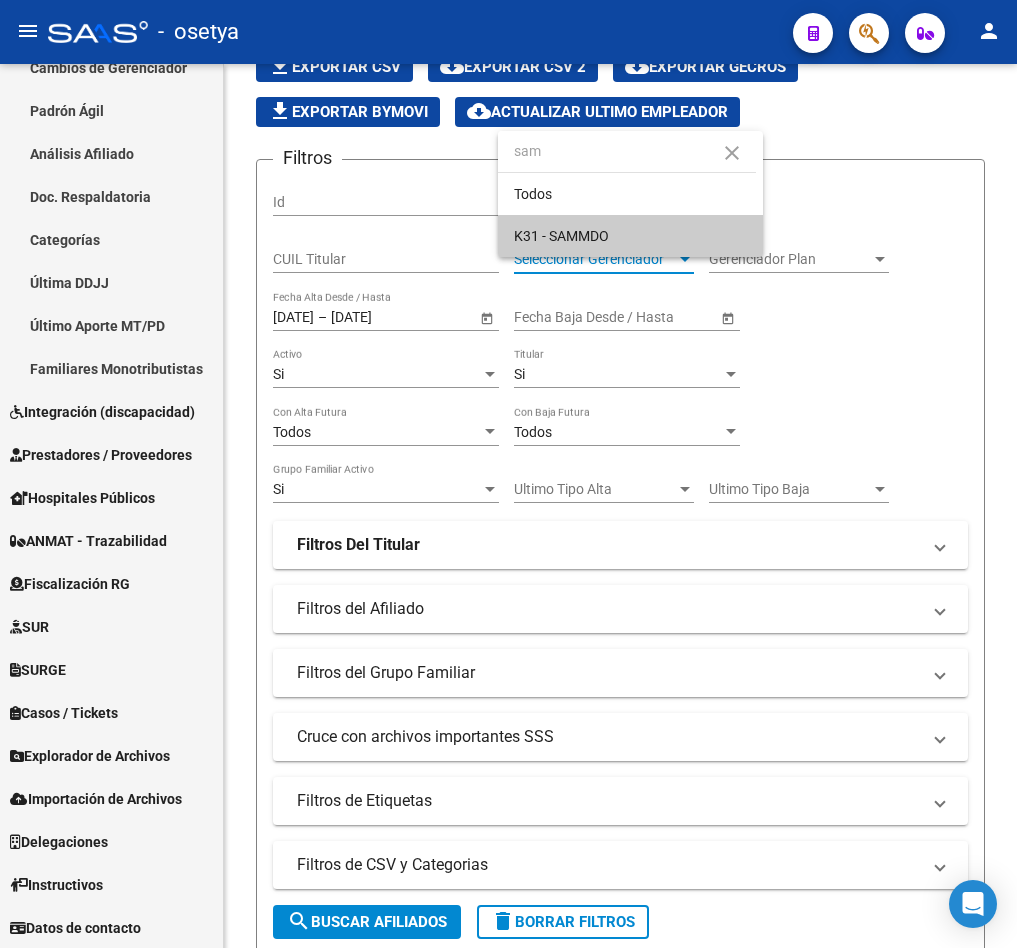 type on "sam" 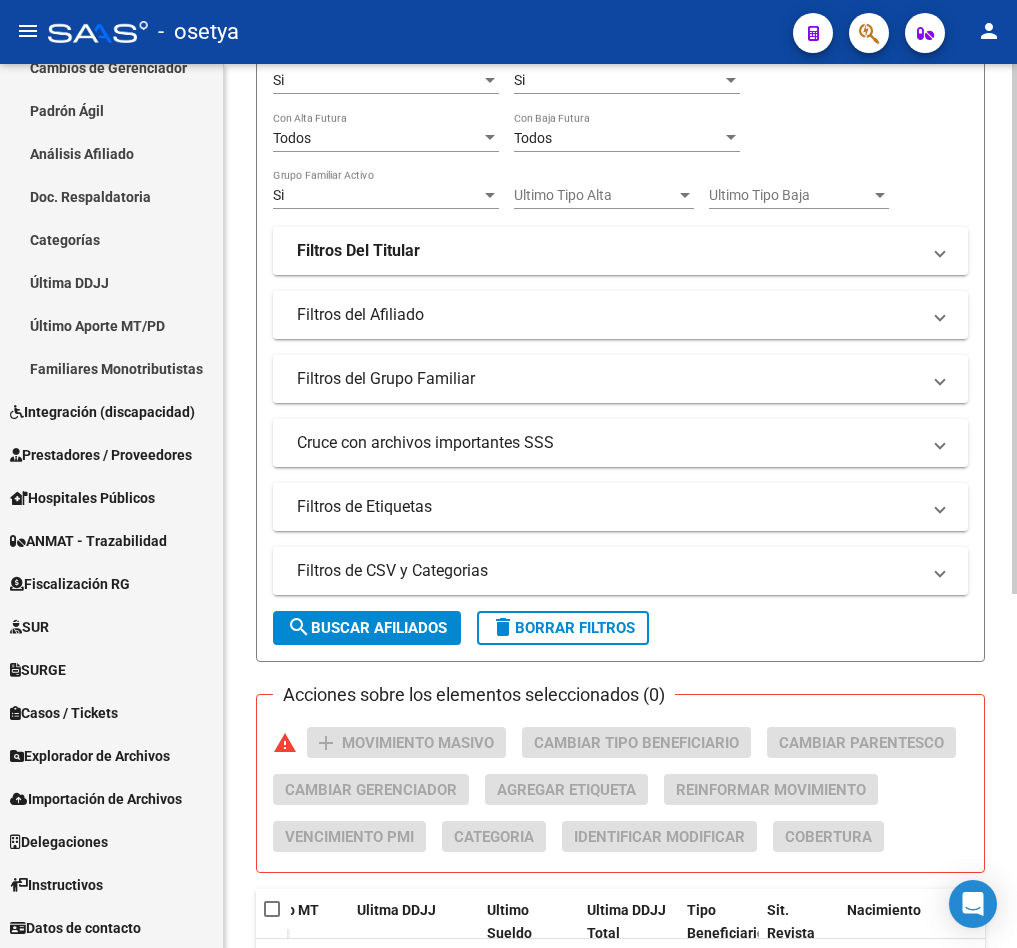 scroll, scrollTop: 591, scrollLeft: 0, axis: vertical 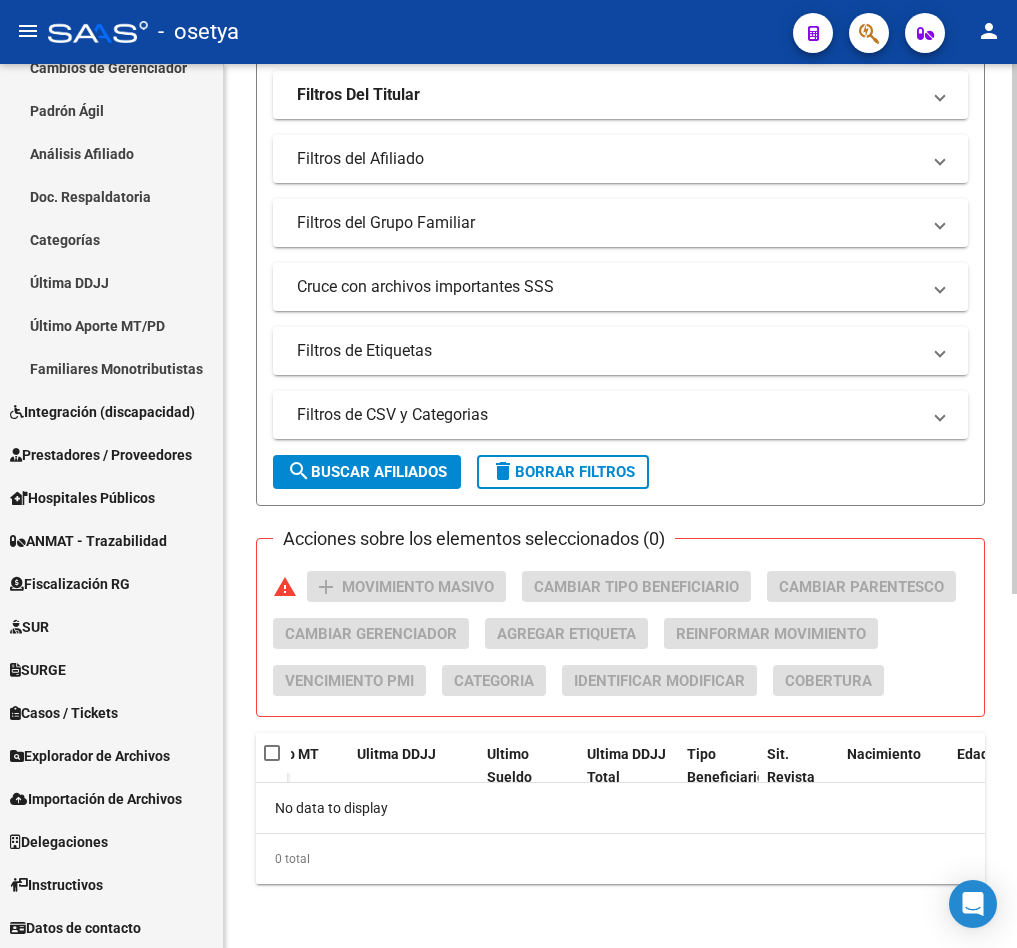 click on "Filtros Id CUIL / Nombre / Apellido CUIL Titular K31 - SAMMDO Seleccionar Gerenciador Gerenciador Plan Gerenciador Plan [DATE] [DATE] – [DATE] [DATE] Fecha Alta Desde / Hasta Start date – End date Fecha Baja Desde / Hasta Si Activo Si Titular Todos Con Alta Futura Todos Con Baja Futura Si Grupo Familiar Activo Ultimo Tipo Alta Ultimo Tipo Alta Ultimo Tipo Baja Ultimo Tipo Baja Filtros Del Titular Ultima DDJJ Ultima DDJJ Ultima DDJJ en Periodo Periodo Ultimo MtPd Sitcuil Con Sueldo Con Sueldo  Filtros del Afiliado  Edades Edades Sexo Sexo Discapacitado Discapacitado Nacionalidad Nacionalidad Provincia Provincia Estado Civil Estado Civil Start date – End date Fecha Nacimiento Desde / Hasta Todos Tiene PMI Todos Certificado Estudio Codigo Postal Localidad  Filtros del Grupo Familiar  Tipo Beneficiario Titular Tipo Beneficiario Titular Situacion Revista Titular Situacion Revista Titular CUIT Empleador Seleccionar Cobertura Seleccionar Cobertura  Cruce con archivos importantes SSS" 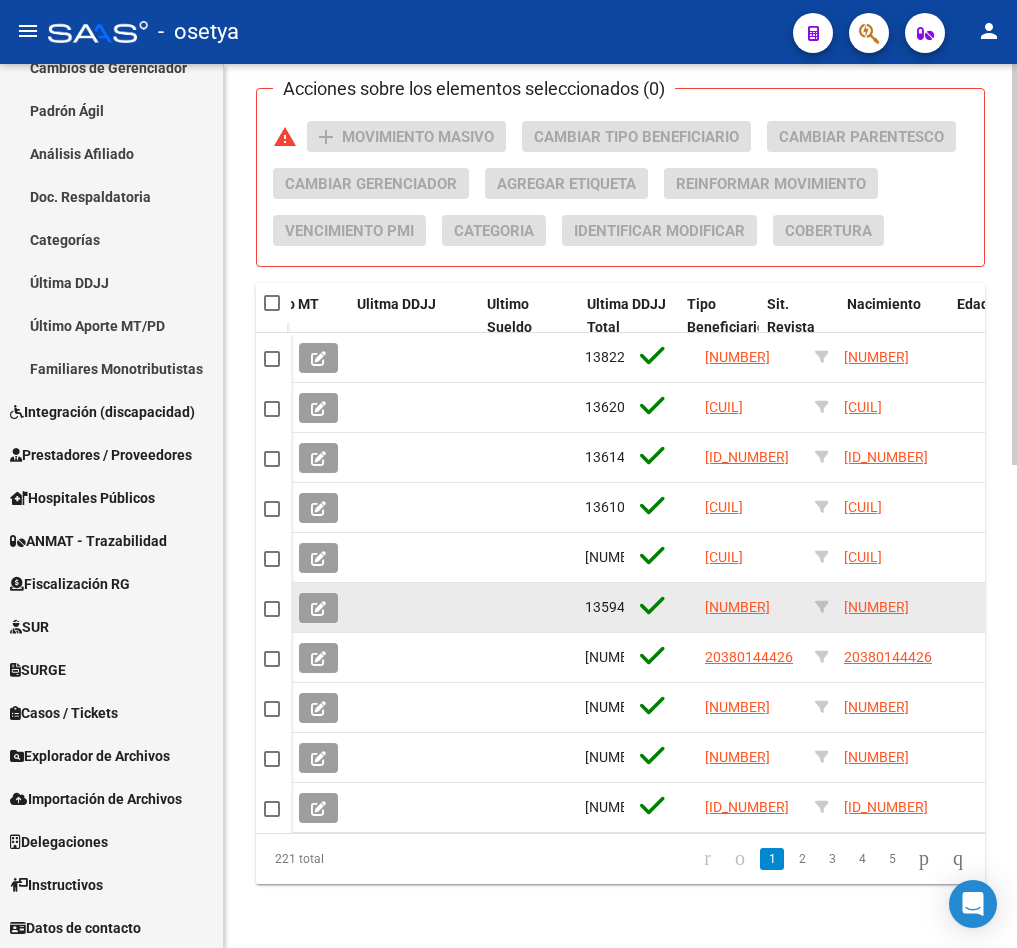 scroll, scrollTop: 1063, scrollLeft: 0, axis: vertical 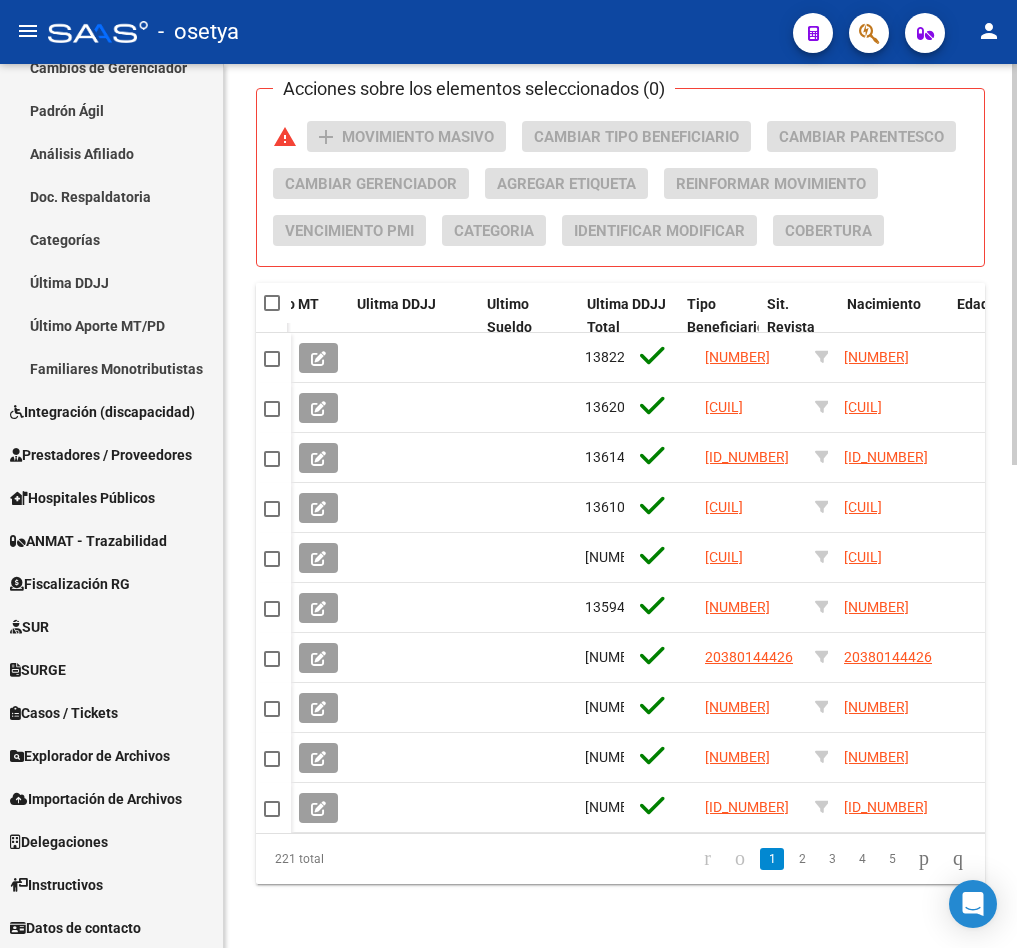 click on "PADRON -> Afiliados Empadronados  (alt+a) add  Crear Afiliado
file_download  Exportar CSV  cloud_download  Exportar CSV 2  cloud_download  Exportar GECROS  file_download  Exportar Bymovi  cloud_download  Actualizar ultimo Empleador  Filtros Id CUIL / Nombre / Apellido CUIL Titular K31 - SAMMDO Seleccionar Gerenciador Gerenciador Plan Gerenciador Plan [DATE] [DATE] – [DATE] [DATE] Fecha Alta Desde / Hasta Start date – End date Fecha Baja Desde / Hasta Si Activo Si Titular Todos Con Alta Futura Todos Con Baja Futura Si Grupo Familiar Activo Ultimo Tipo Alta Ultimo Tipo Alta Ultimo Tipo Baja Ultimo Tipo Baja Filtros Del Titular Ultima DDJJ Ultima DDJJ Ultima DDJJ en Periodo Periodo Ultimo MtPd Sitcuil Con Sueldo Con Sueldo  Filtros del Afiliado  Edades Edades Sexo Sexo Discapacitado Discapacitado Nacionalidad Nacionalidad [STATE] Estado Civil Estado Civil Start date – End date Fecha Nacimiento Desde / Hasta Todos Tiene PMI Todos Certificado Estudio Codigo Postal [CITY]" 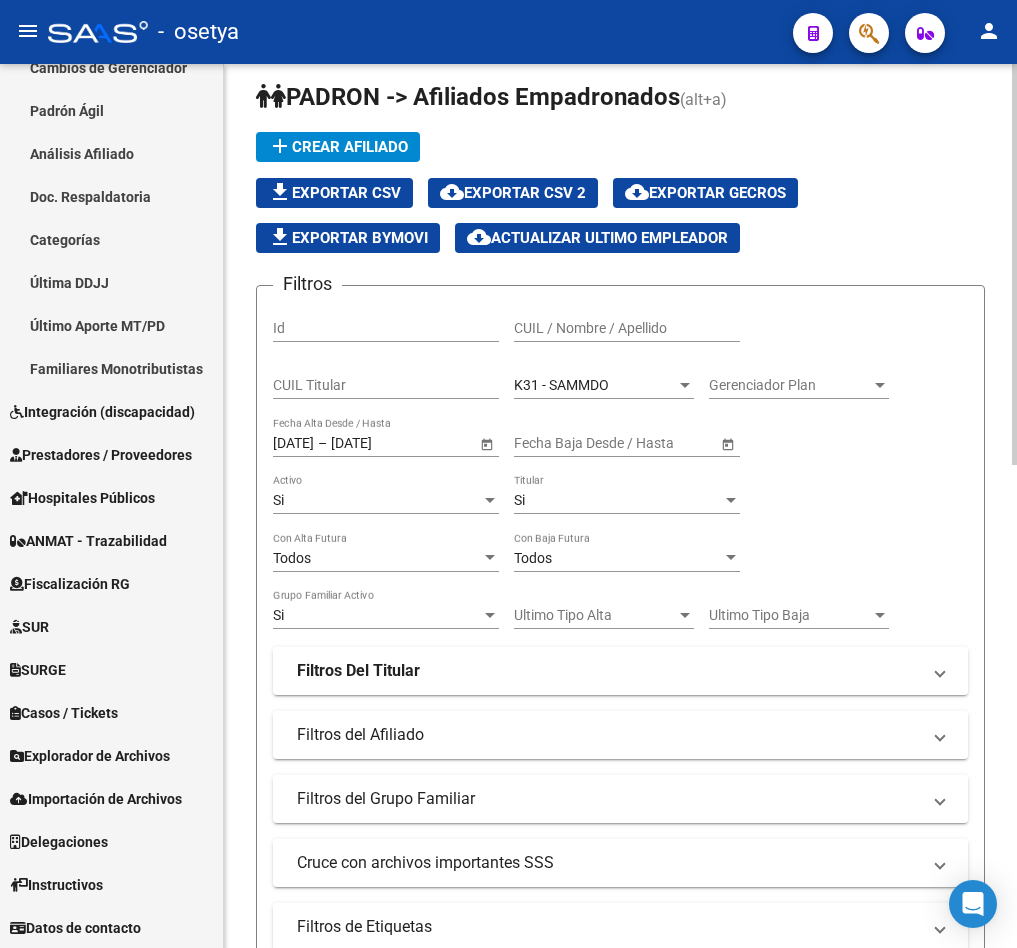 scroll, scrollTop: 0, scrollLeft: 0, axis: both 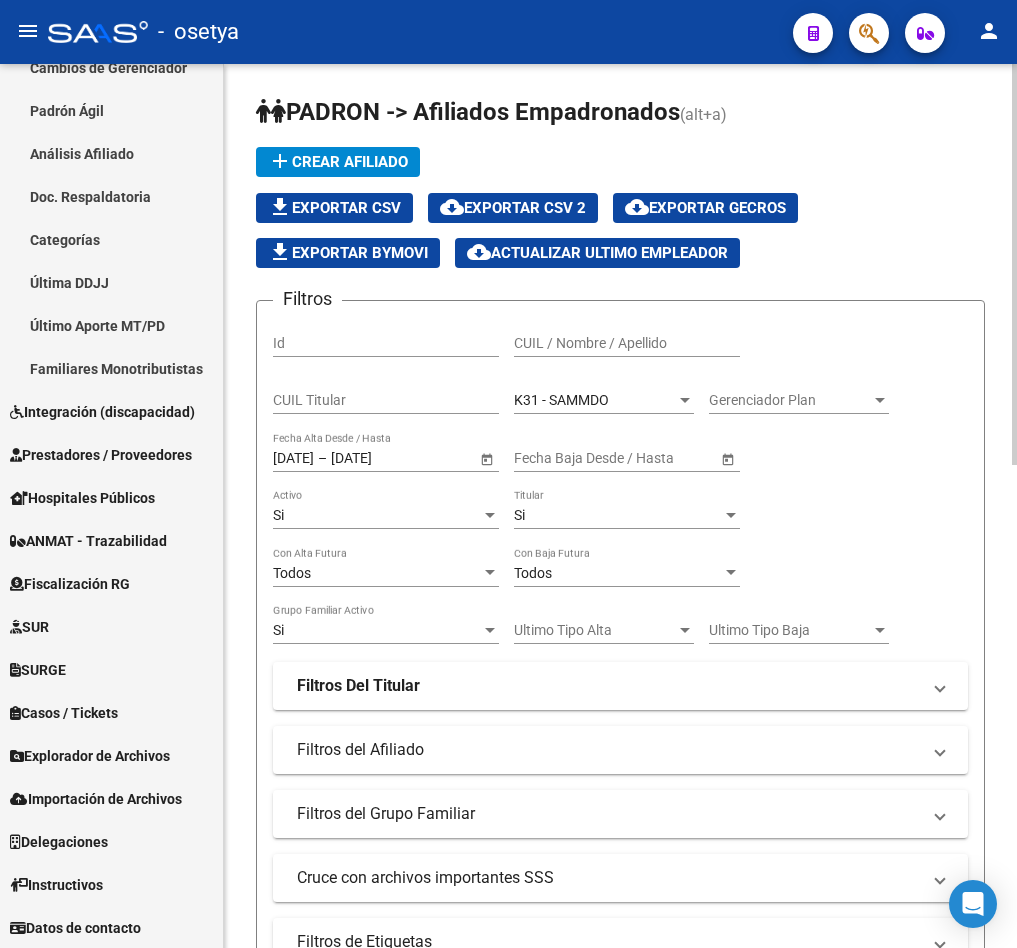 click on "K31 - SAMMDO Seleccionar Gerenciador" 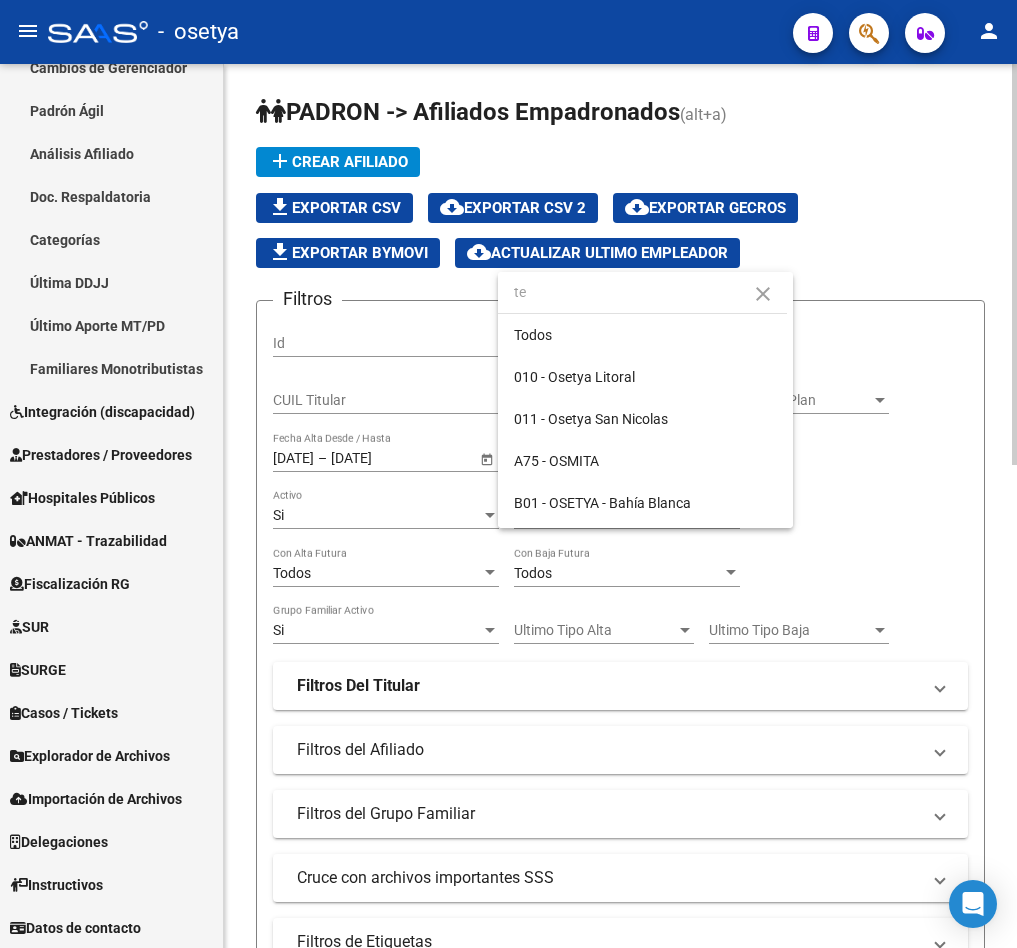 scroll, scrollTop: 0, scrollLeft: 0, axis: both 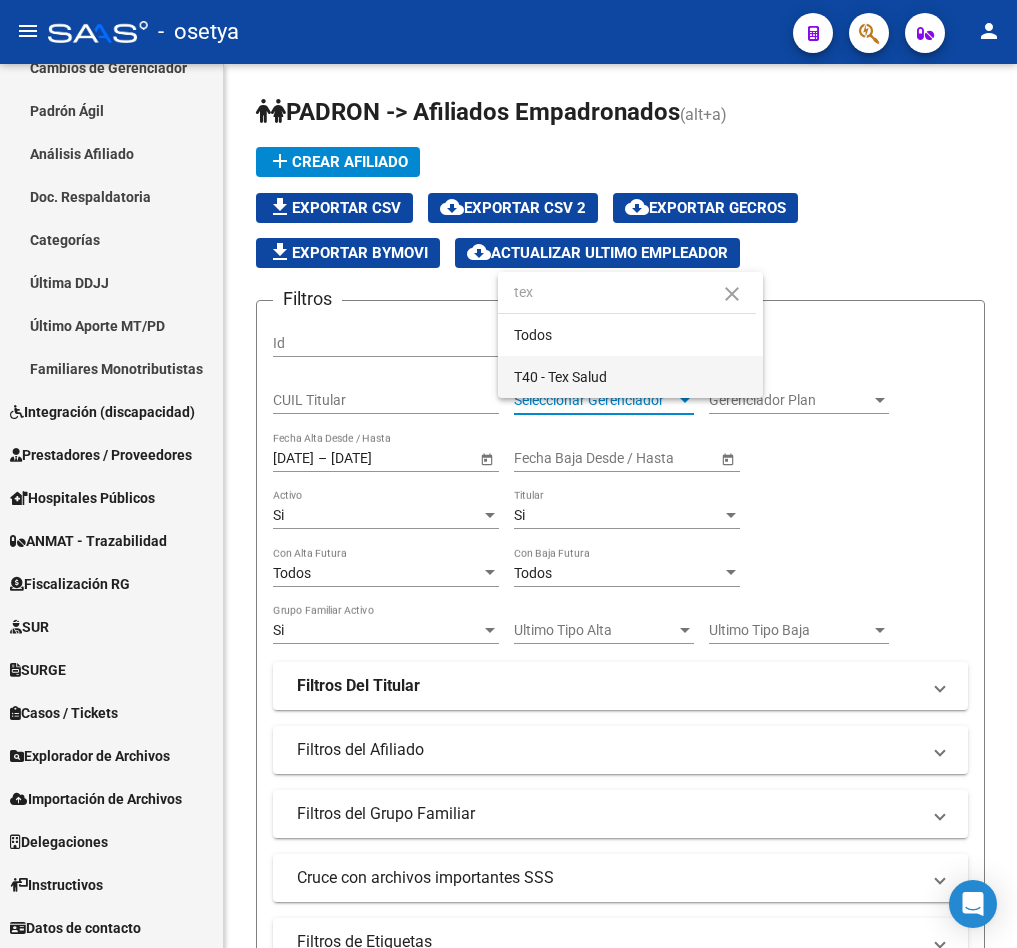 type on "tex" 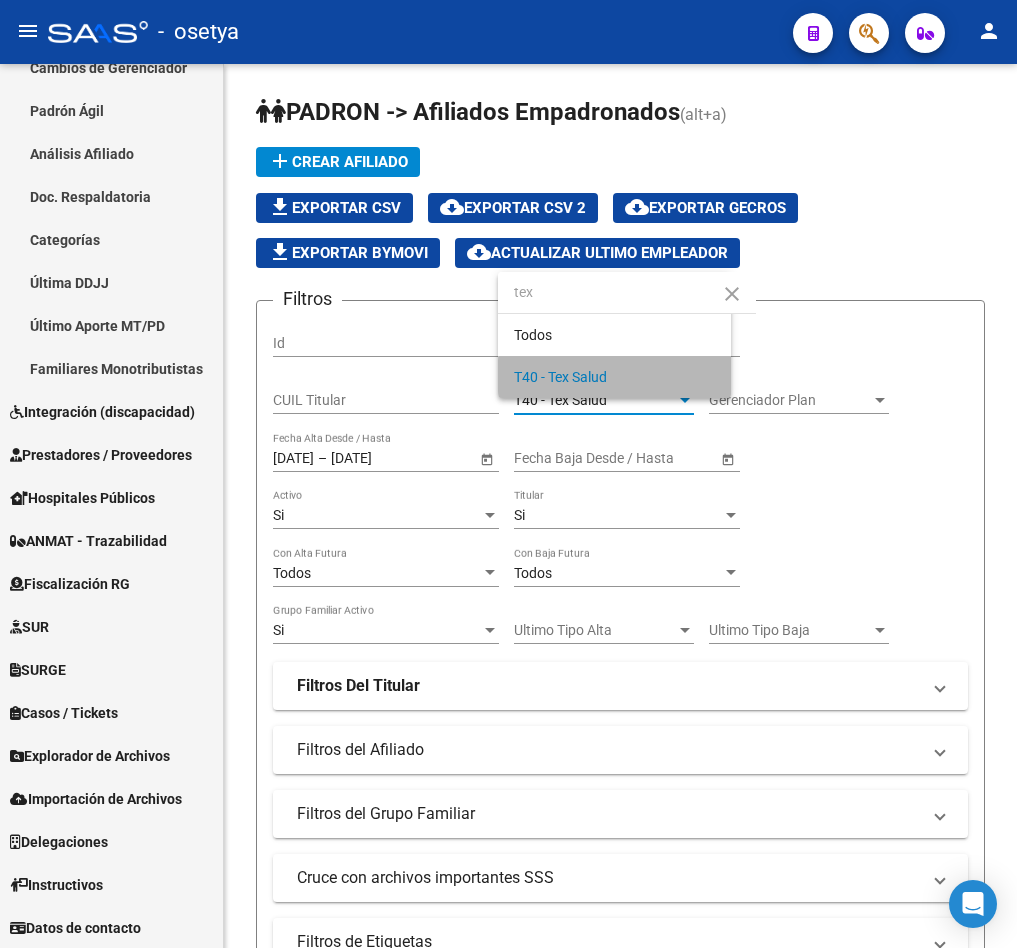 type 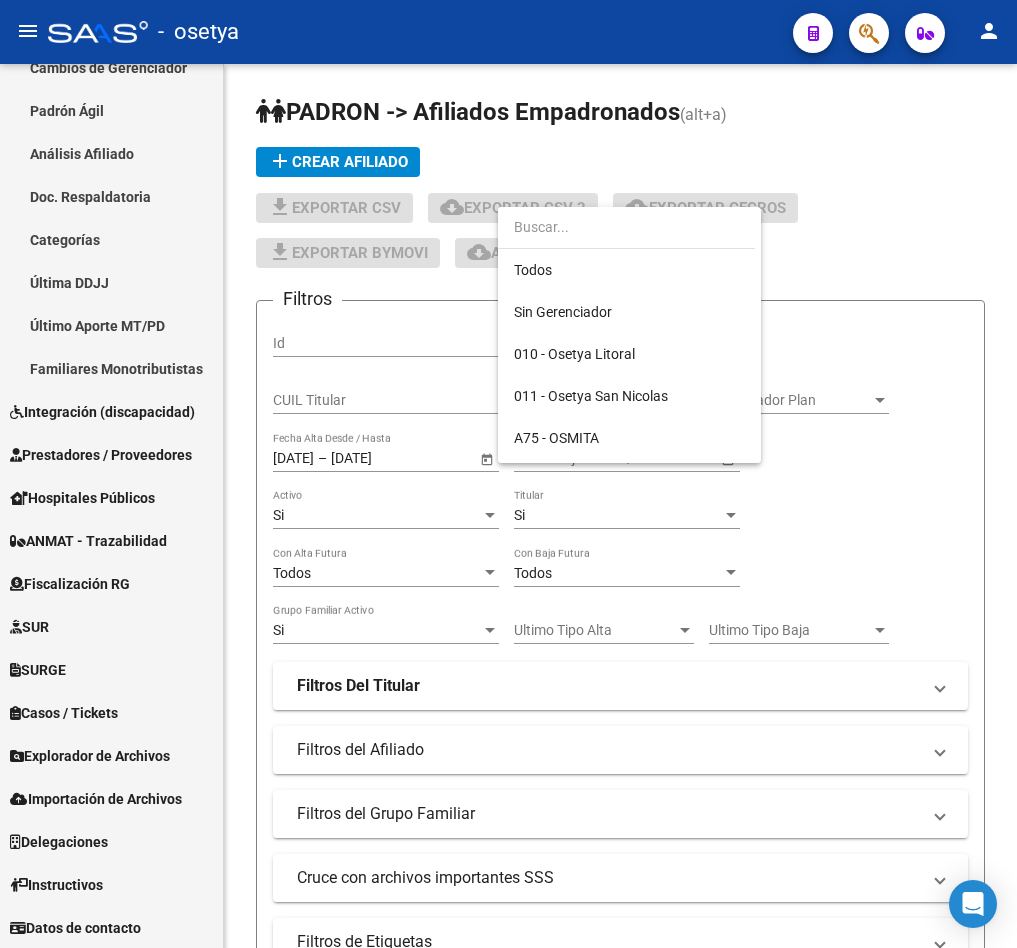 scroll, scrollTop: 1801, scrollLeft: 0, axis: vertical 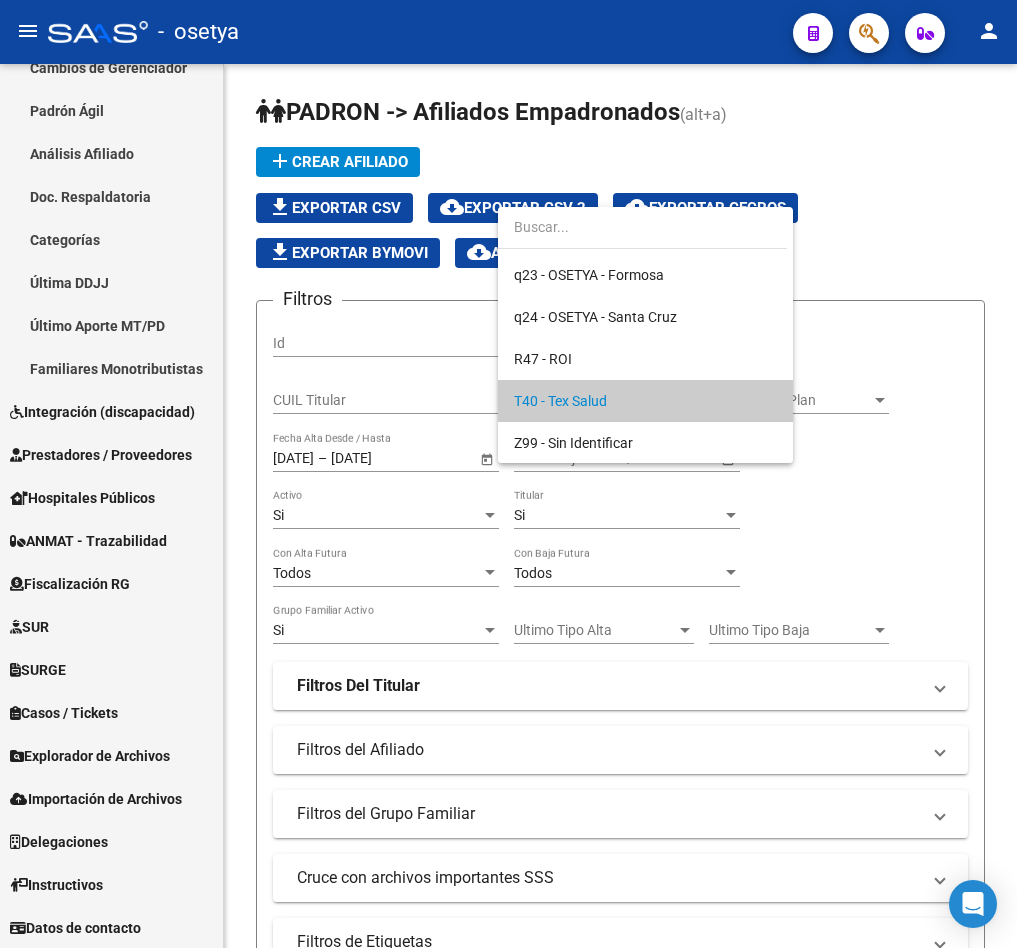 click on "T40 - Tex Salud" at bounding box center [645, 401] 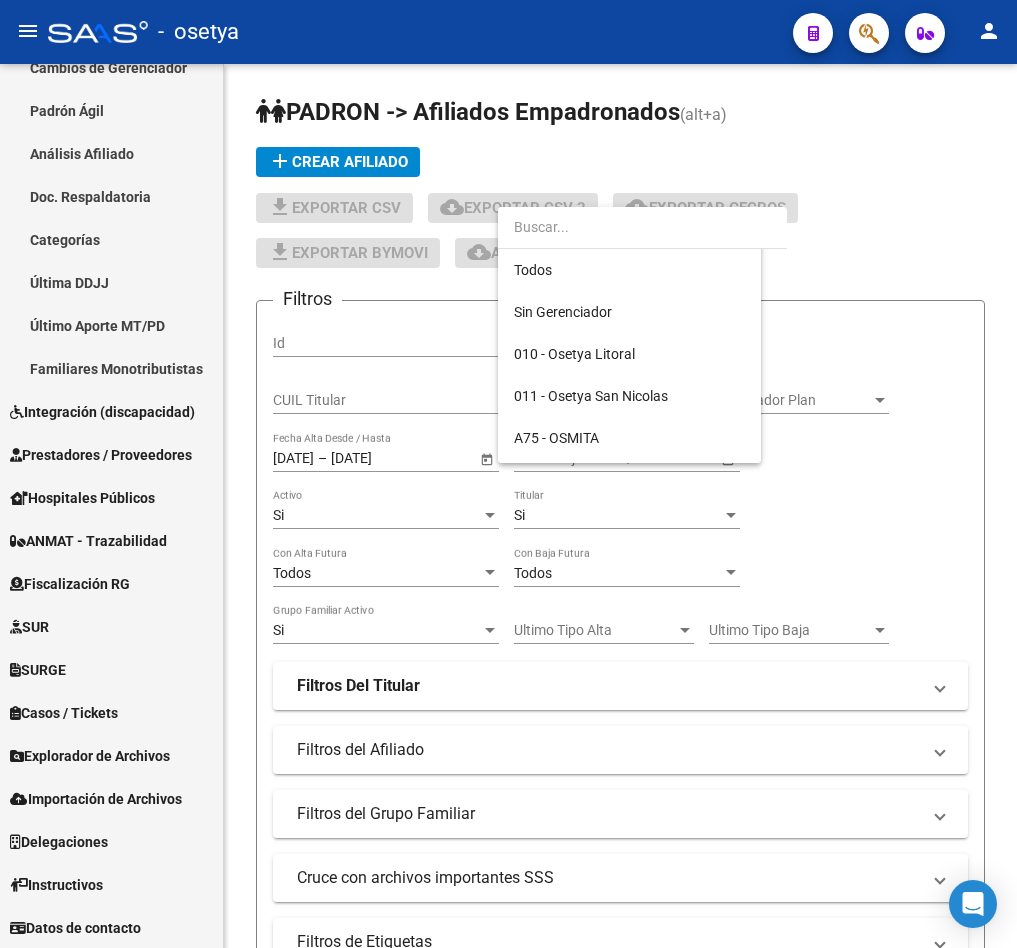 scroll, scrollTop: 1801, scrollLeft: 0, axis: vertical 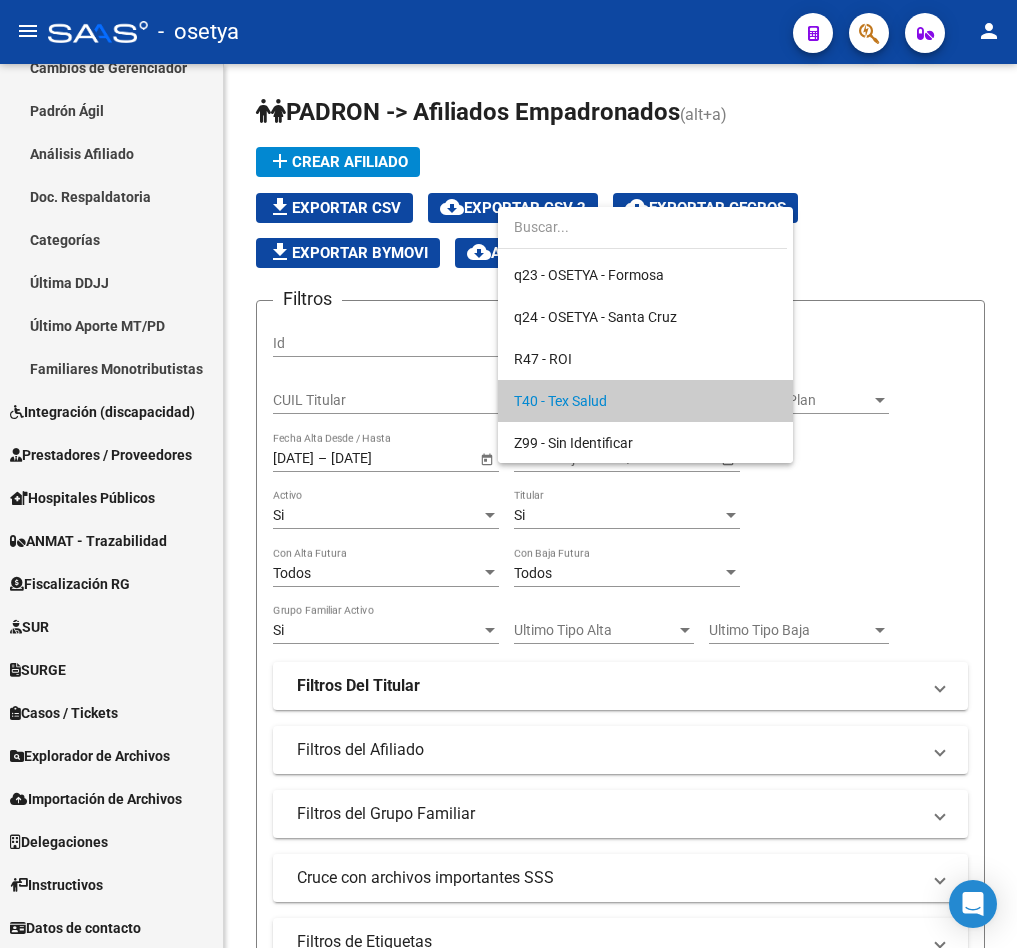 click at bounding box center (508, 474) 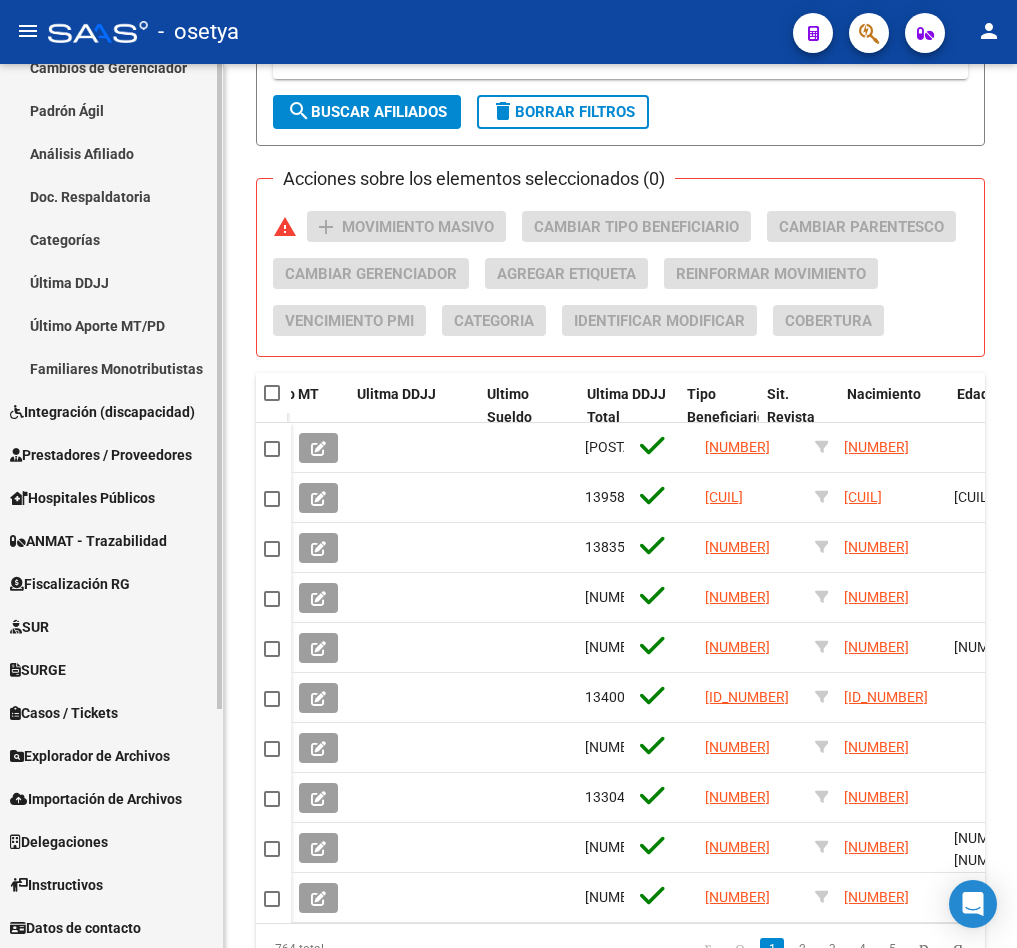 scroll, scrollTop: 1063, scrollLeft: 0, axis: vertical 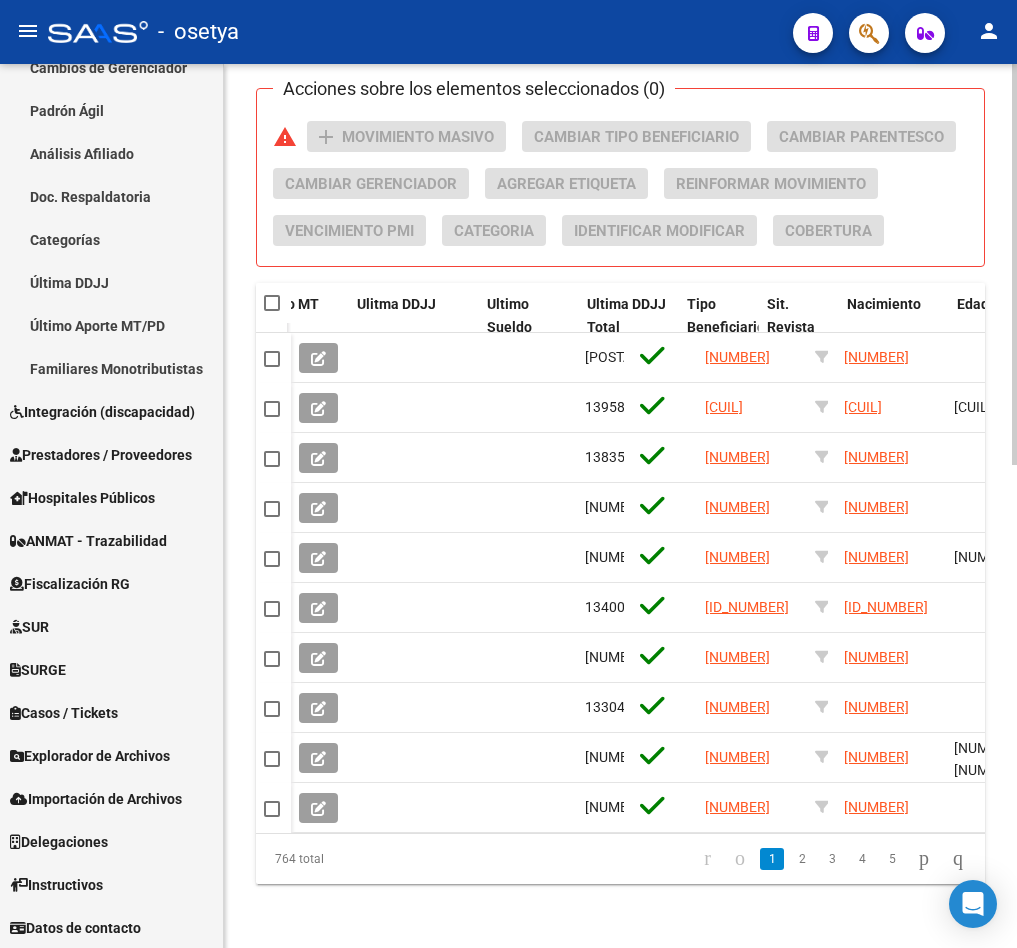 click on "PADRON -> Afiliados Empadronados  (alt+a) add  Crear Afiliado
file_download  Exportar CSV  cloud_download  Exportar CSV 2  cloud_download  Exportar GECROS  file_download  Exportar Bymovi  cloud_download  Actualizar ultimo Empleador  Filtros Id CUIL / Nombre / Apellido CUIL Titular T40 - Tex Salud Seleccionar Gerenciador Gerenciador Plan Gerenciador Plan [DATE] [DATE] – [DATE] [DATE] Fecha Alta Desde / Hasta Start date – End date Fecha Baja Desde / Hasta Si Activo Si Titular Todos Con Alta Futura Todos Con Baja Futura Si Grupo Familiar Activo Ultimo Tipo Alta Ultimo Tipo Alta Ultimo Tipo Baja Ultimo Tipo Baja Filtros Del Titular Ultima DDJJ Ultima DDJJ Ultima DDJJ en Periodo Periodo Ultimo MtPd Sitcuil Con Sueldo Con Sueldo  Filtros del Afiliado  Edades Edades Sexo Sexo Discapacitado Discapacitado Nacionalidad Nacionalidad Provincia Provincia Estado Civil Estado Civil Start date – End date Fecha Nacimiento Desde / Hasta Todos Tiene PMI Todos Certificado Estudio Codigo Postal Localidad" 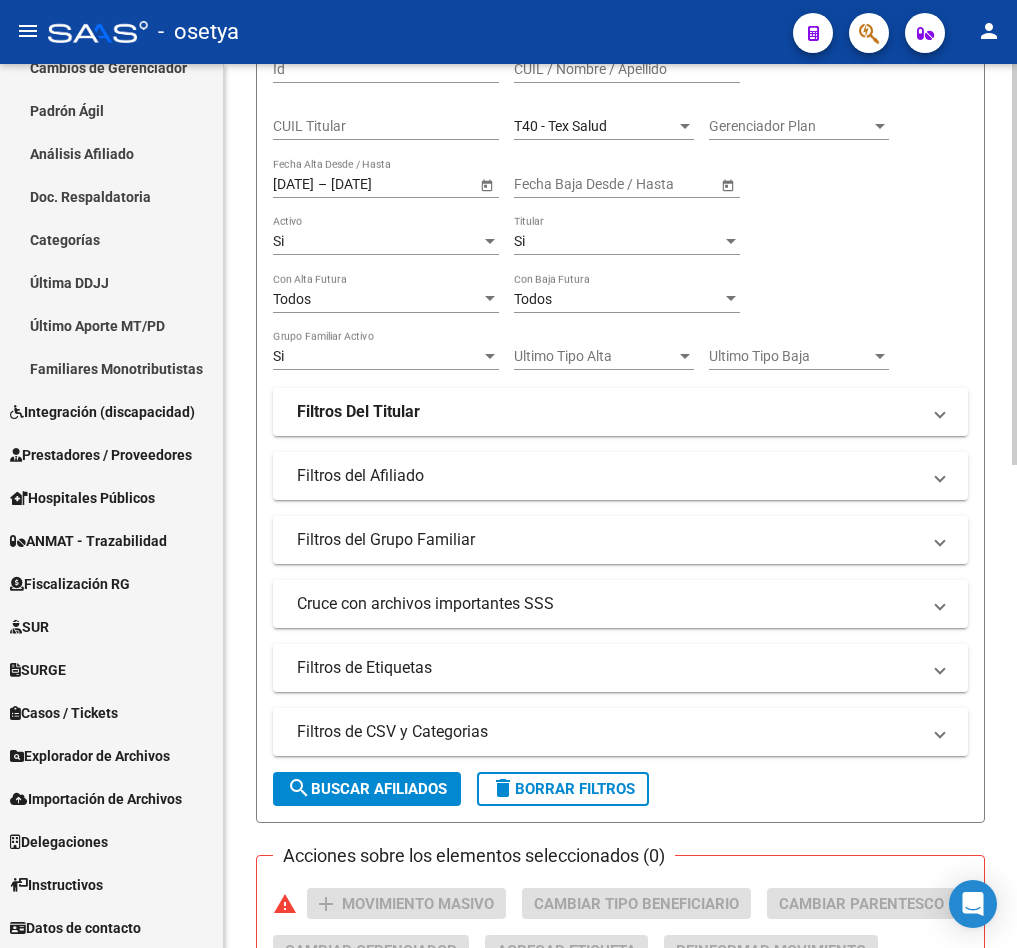 scroll, scrollTop: 163, scrollLeft: 0, axis: vertical 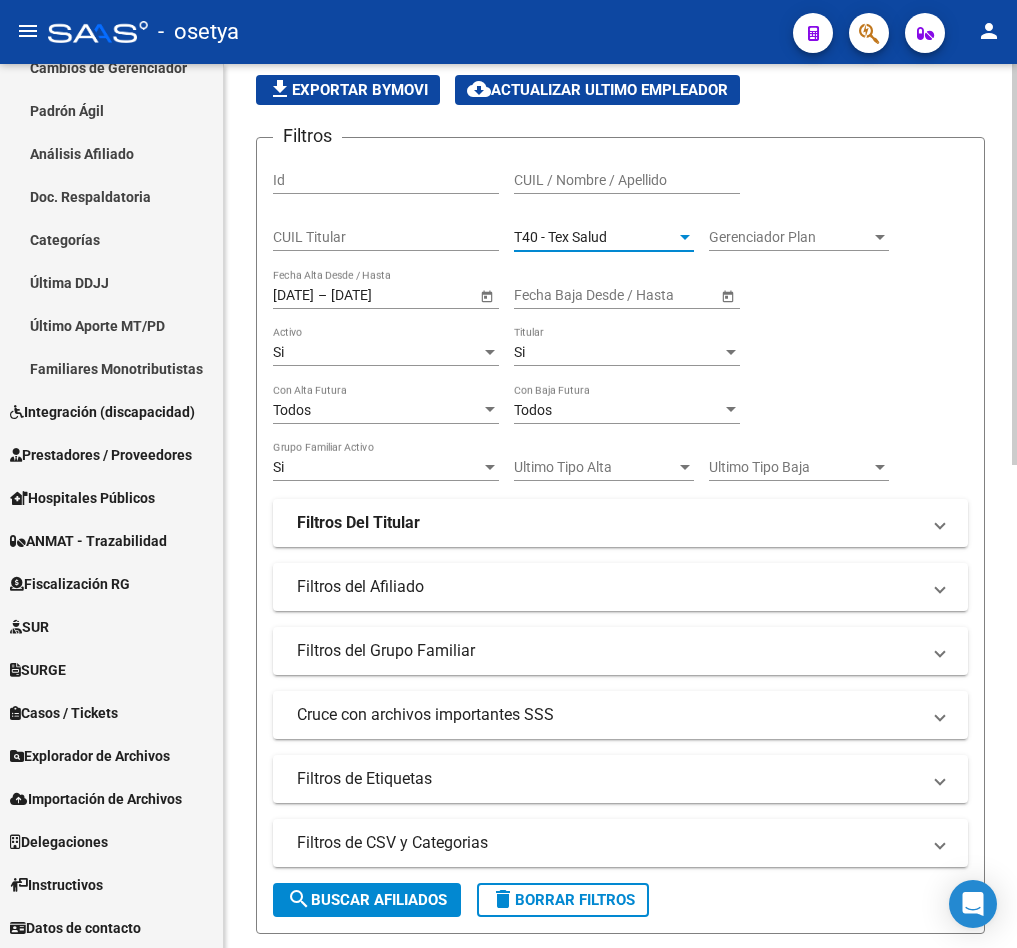 click on "T40 - Tex Salud" at bounding box center (560, 237) 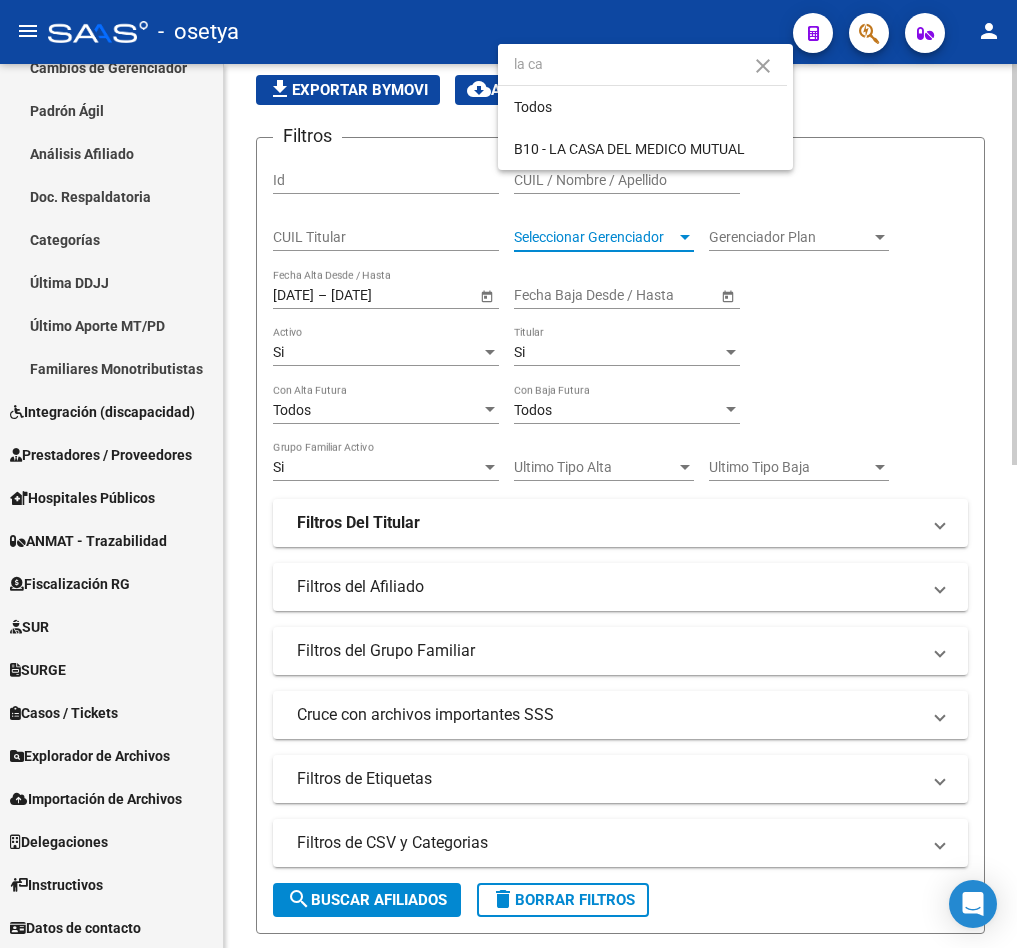 scroll, scrollTop: 0, scrollLeft: 0, axis: both 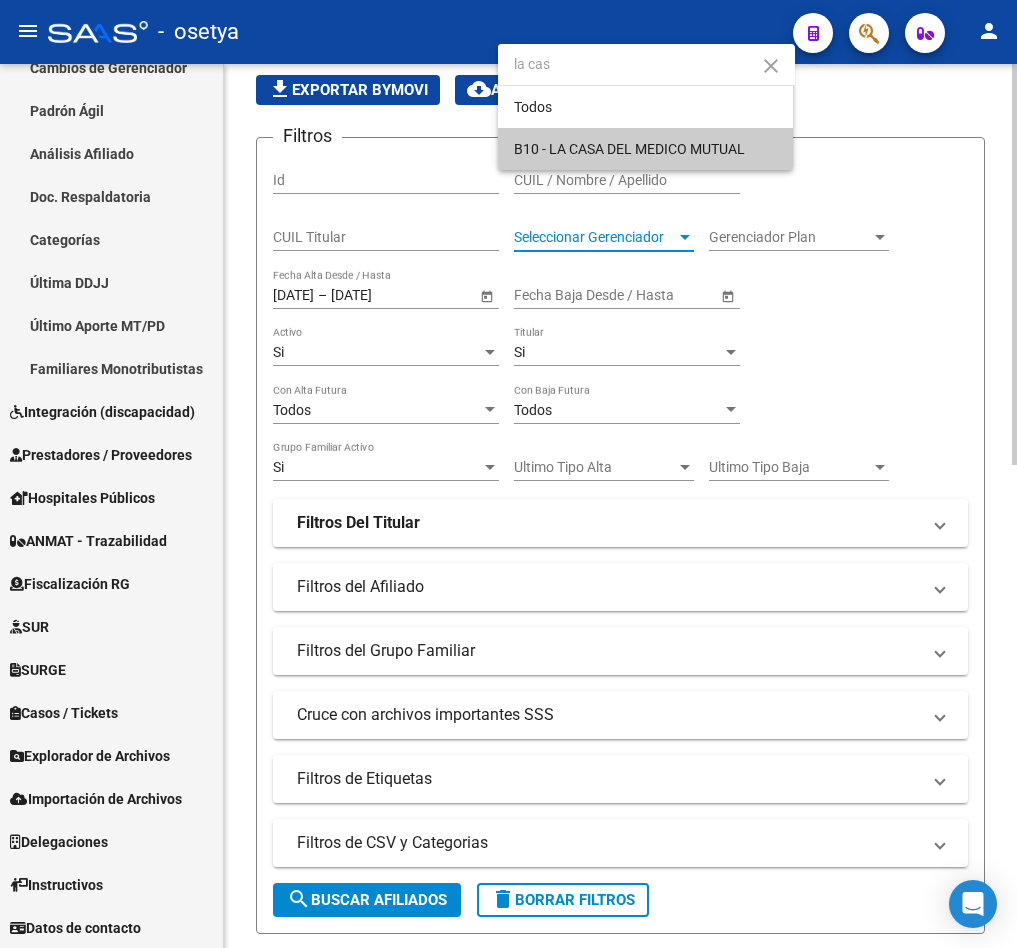 type on "la cas" 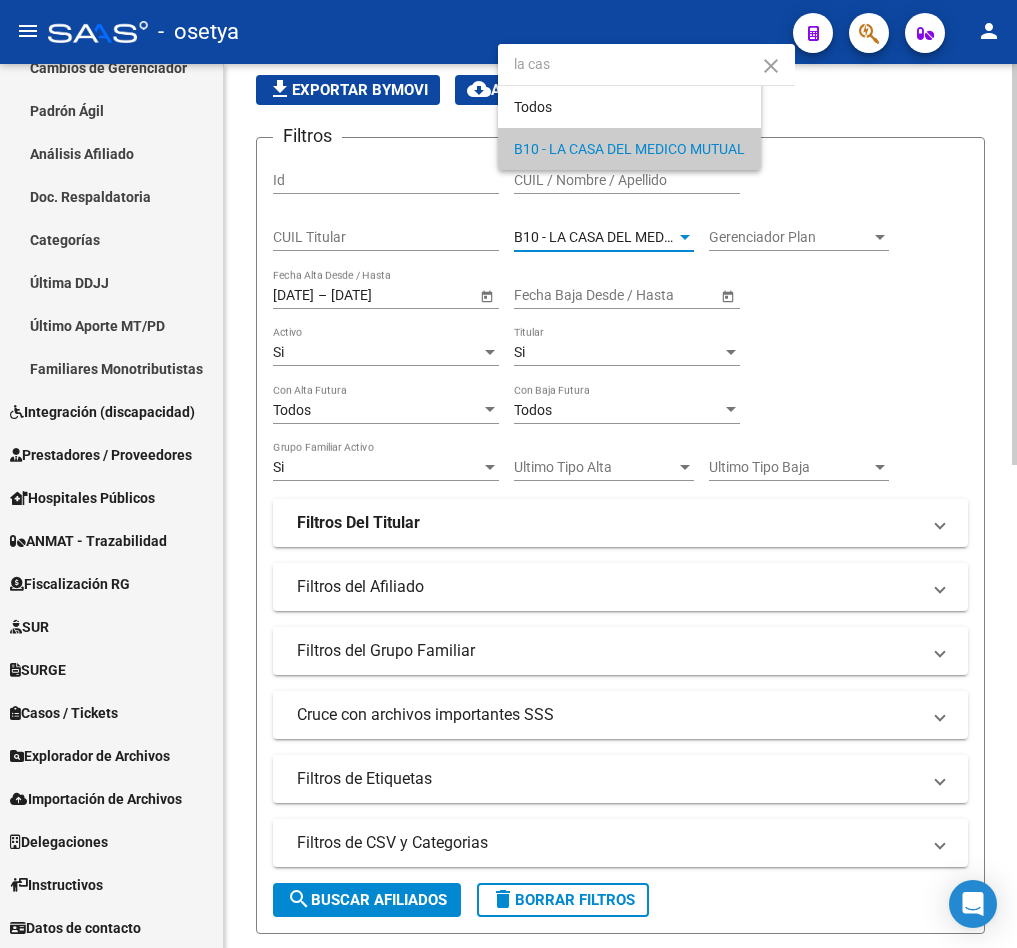type 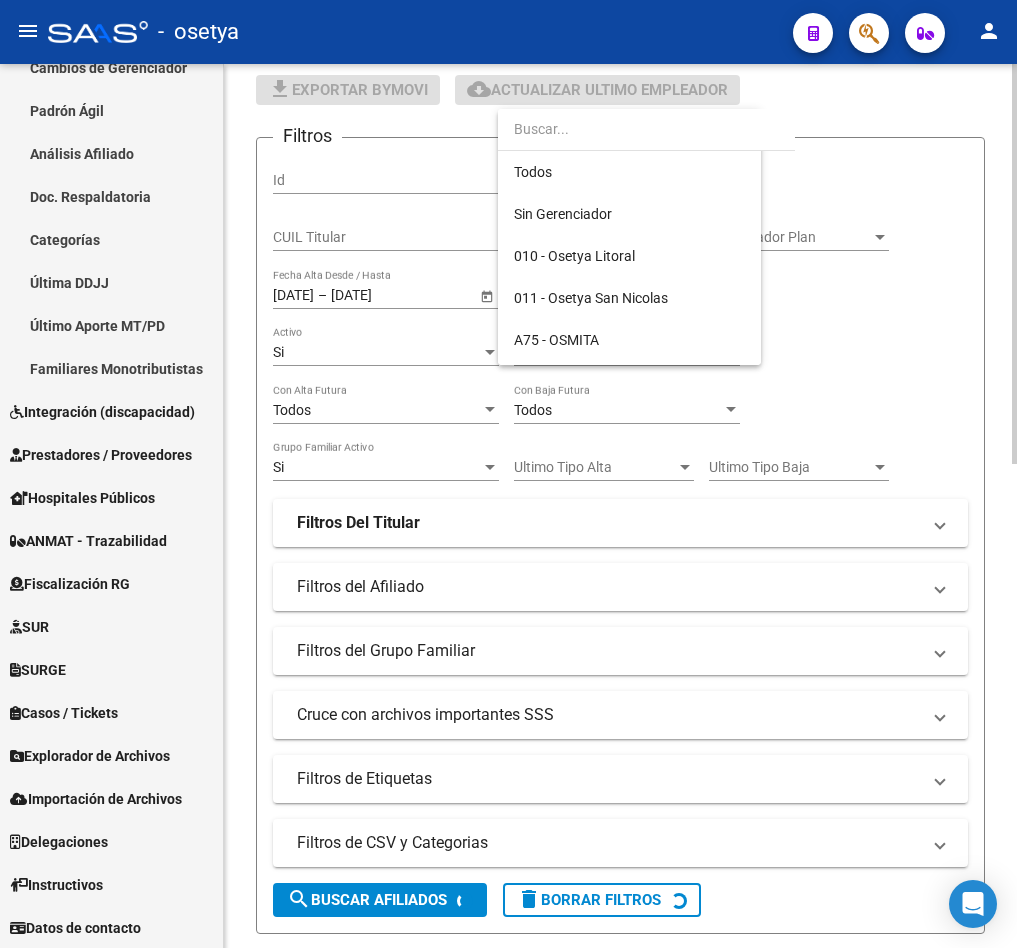 scroll, scrollTop: 313, scrollLeft: 0, axis: vertical 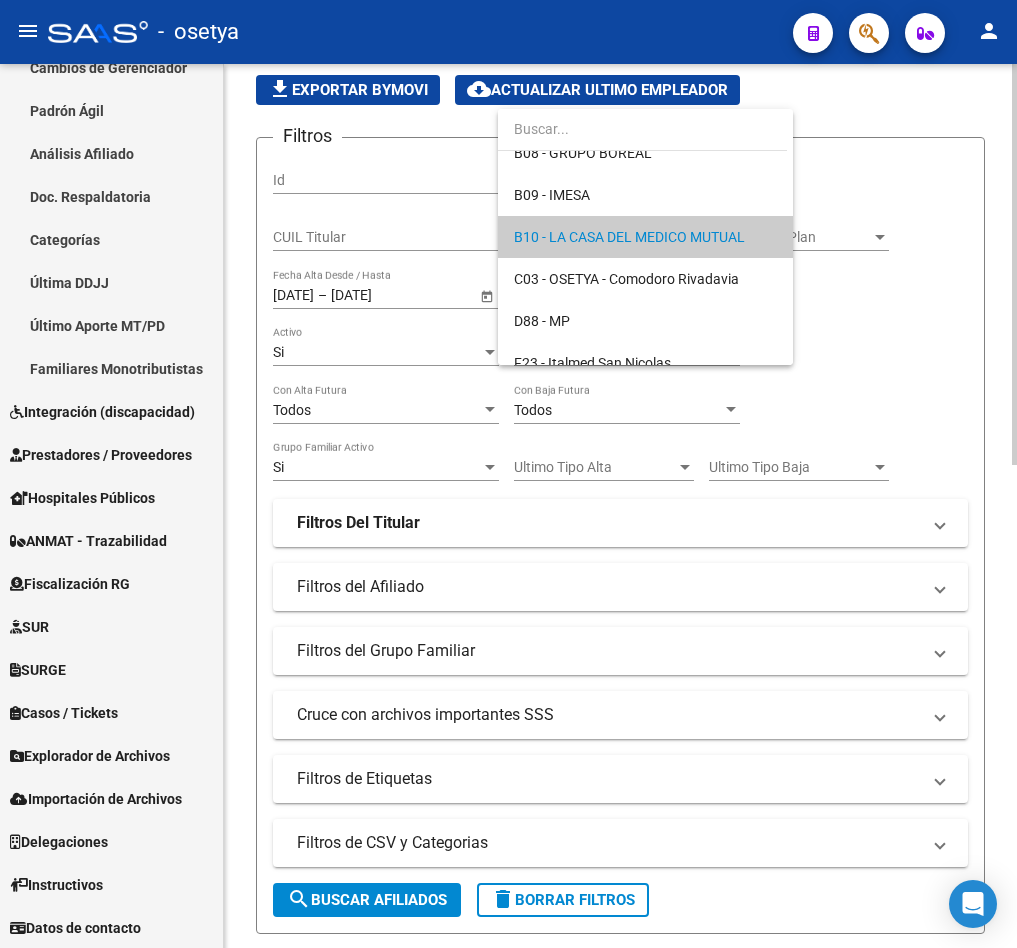 click at bounding box center (508, 474) 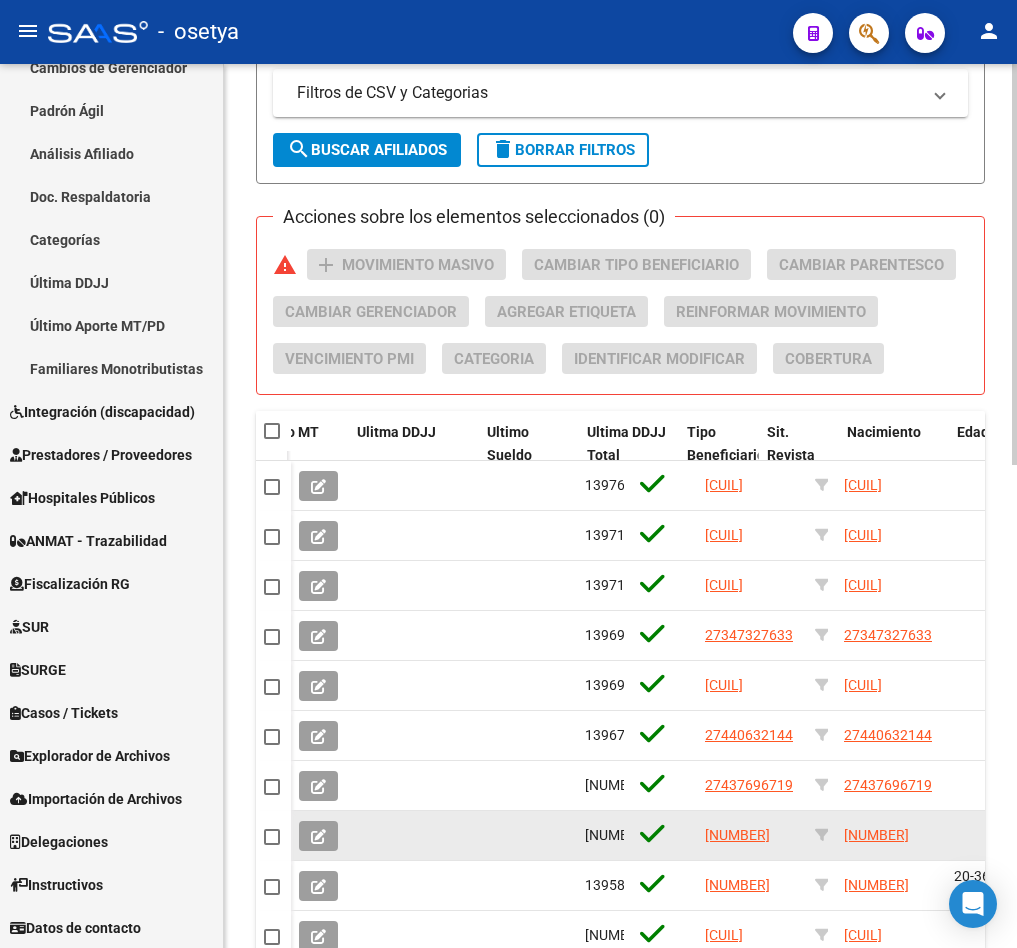 scroll, scrollTop: 1063, scrollLeft: 0, axis: vertical 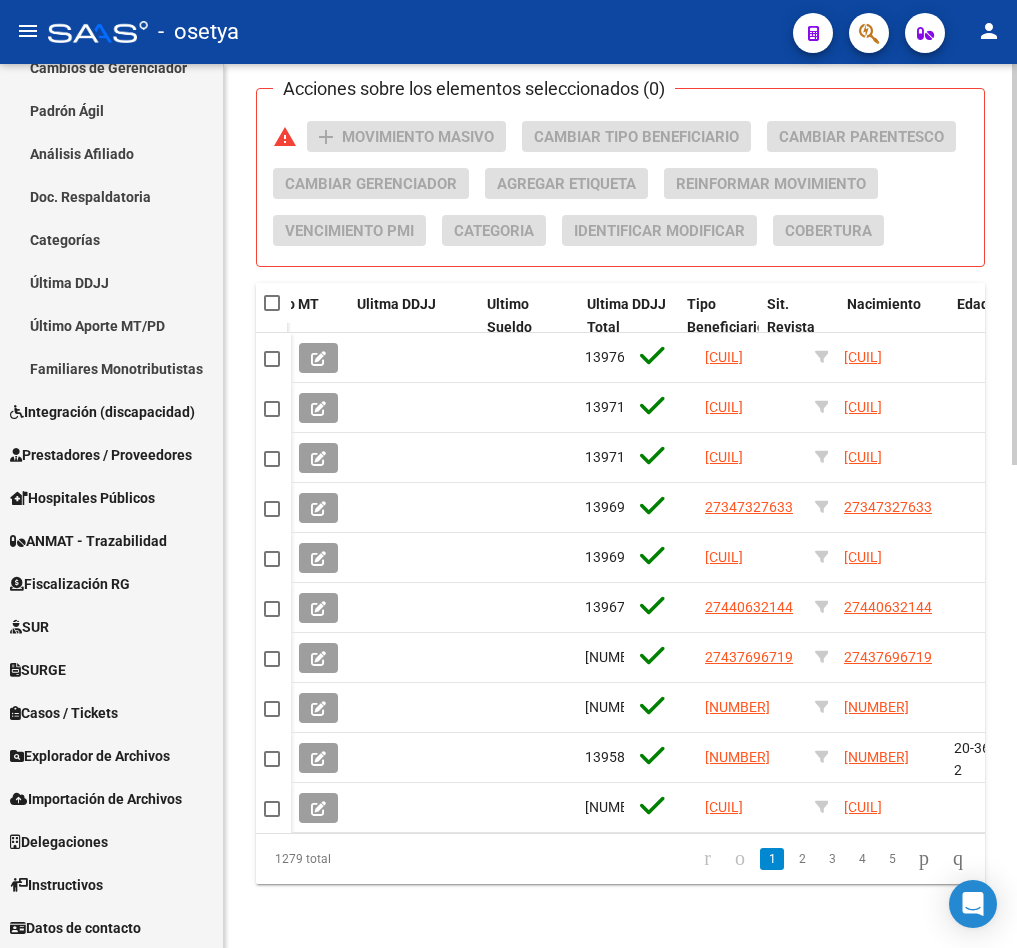 click on "PADRON -> Afiliados Empadronados  (alt+a) add  Crear Afiliado
file_download  Exportar CSV  cloud_download  Exportar CSV 2  cloud_download  Exportar GECROS  file_download  Exportar Bymovi  cloud_download  Actualizar ultimo Empleador  Filtros Id CUIL / Nombre / Apellido CUIL Titular B10 - LA CASA DEL MEDICO MUTUAL Seleccionar Gerenciador Gerenciador Plan Gerenciador Plan [DATE] [DATE] – [DATE] [DATE] Fecha Alta Desde / Hasta Start date – End date Fecha Baja Desde / Hasta Si Activo Si Titular Todos Con Alta Futura Todos Con Baja Futura Si Grupo Familiar Activo Ultimo Tipo Alta Ultimo Tipo Alta Ultimo Tipo Baja Ultimo Tipo Baja Filtros Del Titular Ultima DDJJ Ultima DDJJ Ultima DDJJ en Periodo Periodo Ultimo MtPd Sitcuil Con Sueldo Con Sueldo  Filtros del Afiliado  Edades Edades Sexo Sexo Discapacitado Discapacitado Nacionalidad Nacionalidad Provincia Provincia Estado Civil Estado Civil Start date – End date Fecha Nacimiento Desde / Hasta Todos Tiene PMI Todos Certificado Estudio Codigo Postal" 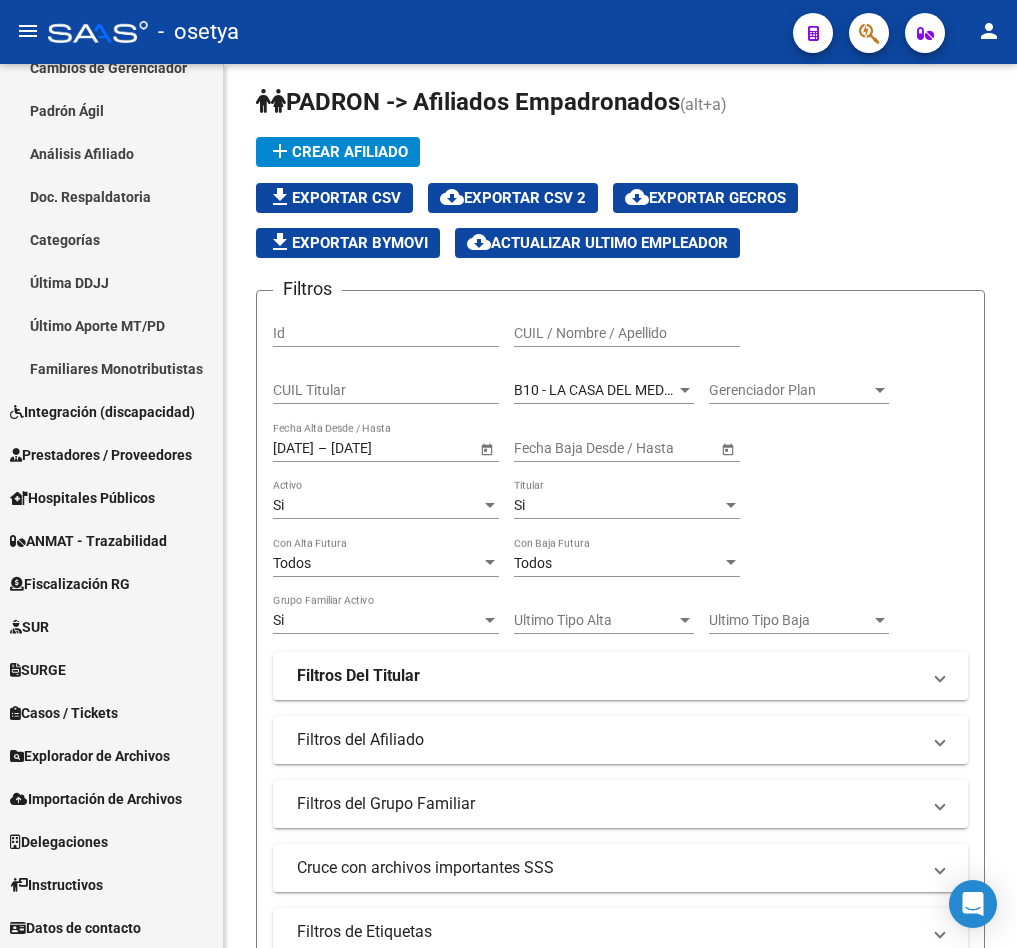 scroll, scrollTop: 0, scrollLeft: 0, axis: both 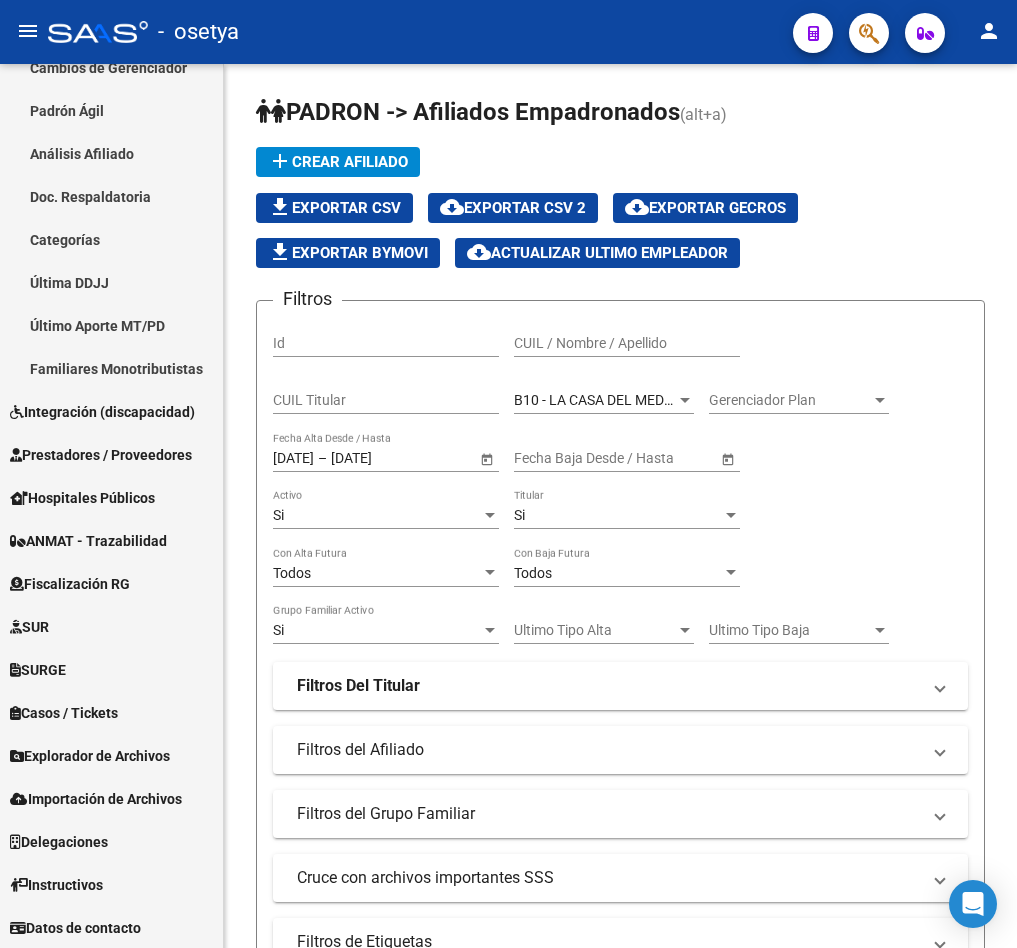 click on "B10 - LA CASA DEL MEDICO MUTUAL" at bounding box center [629, 400] 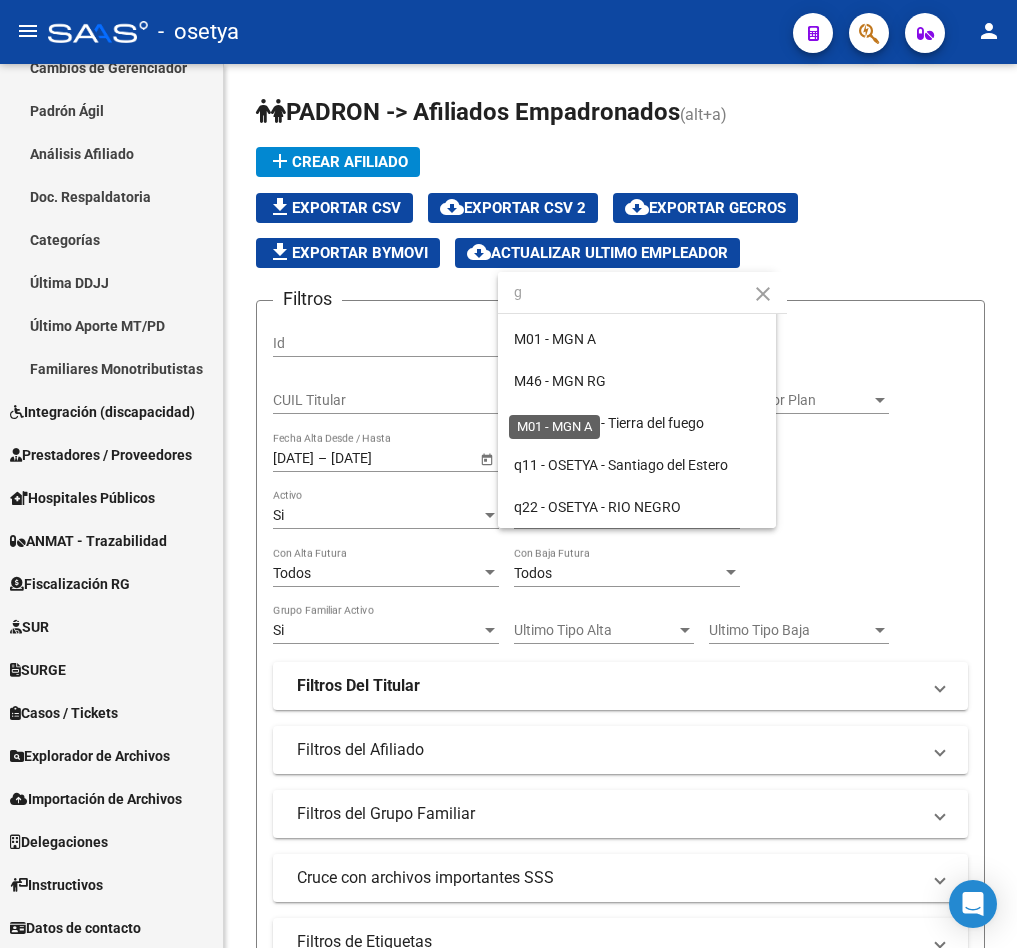 scroll, scrollTop: 0, scrollLeft: 0, axis: both 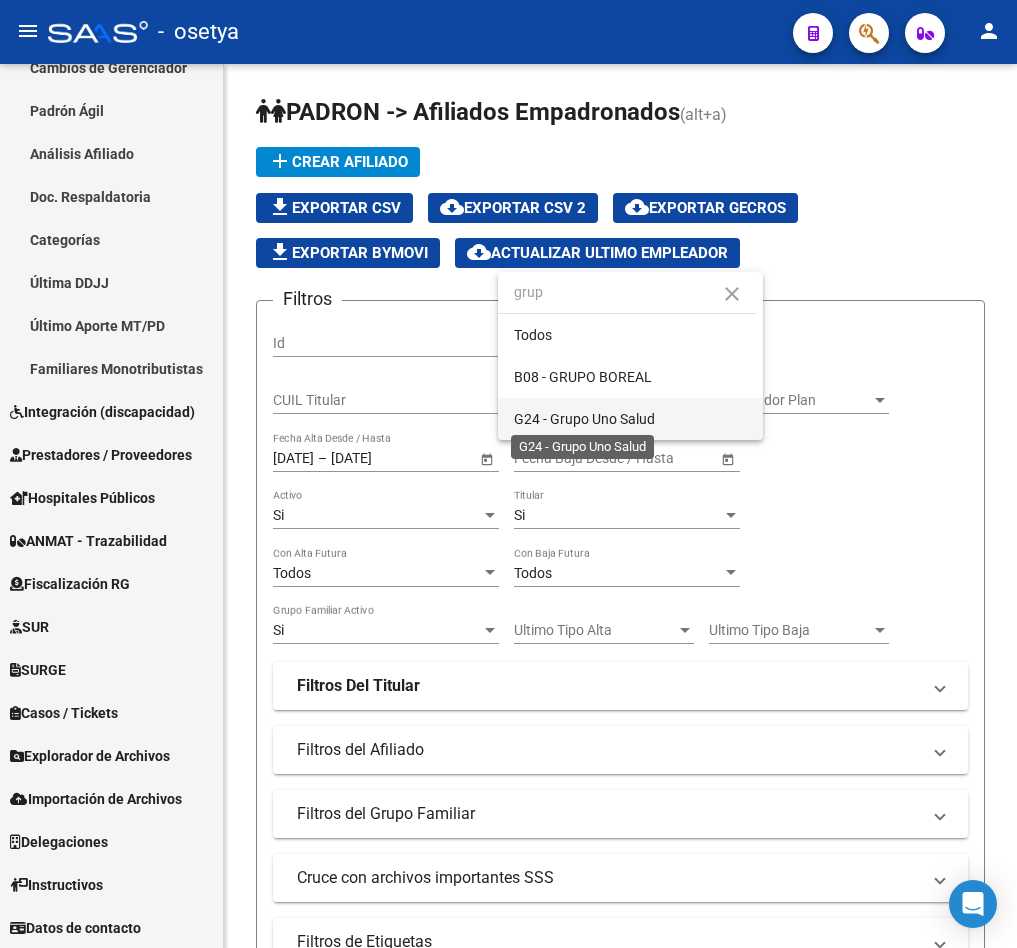 type on "grup" 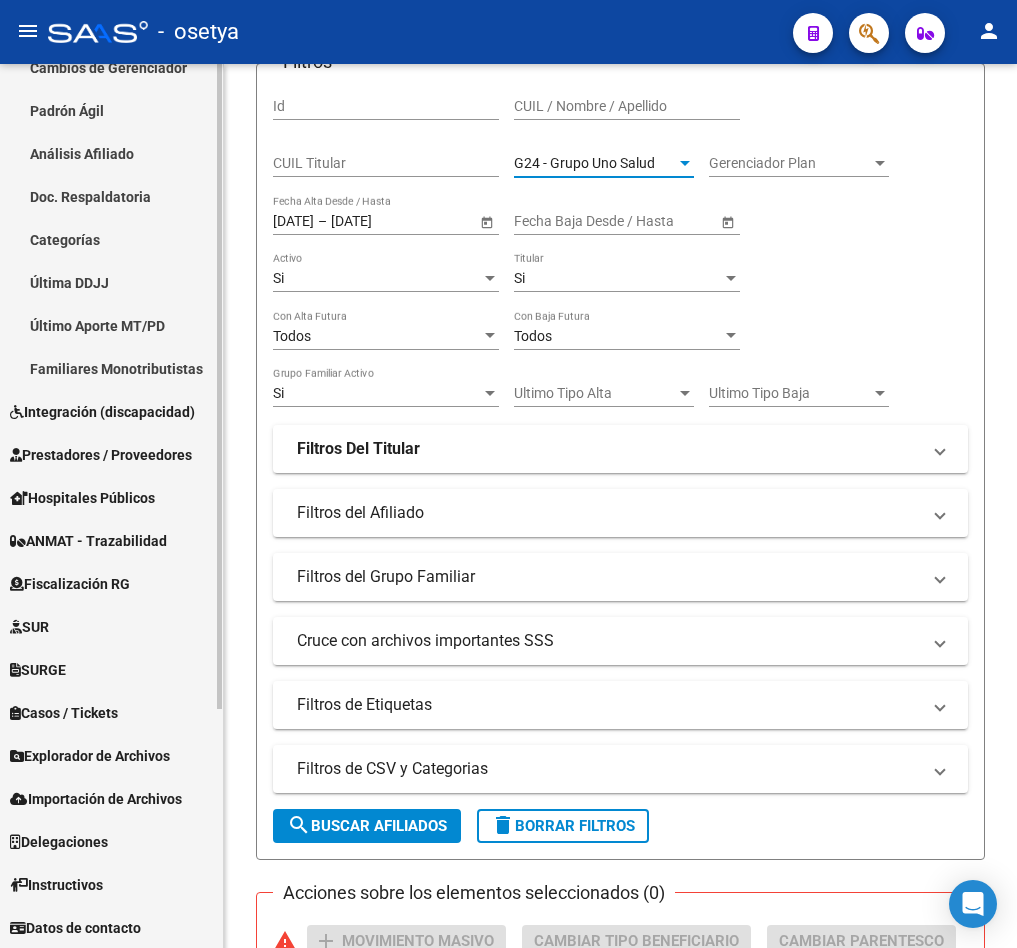 scroll, scrollTop: 600, scrollLeft: 0, axis: vertical 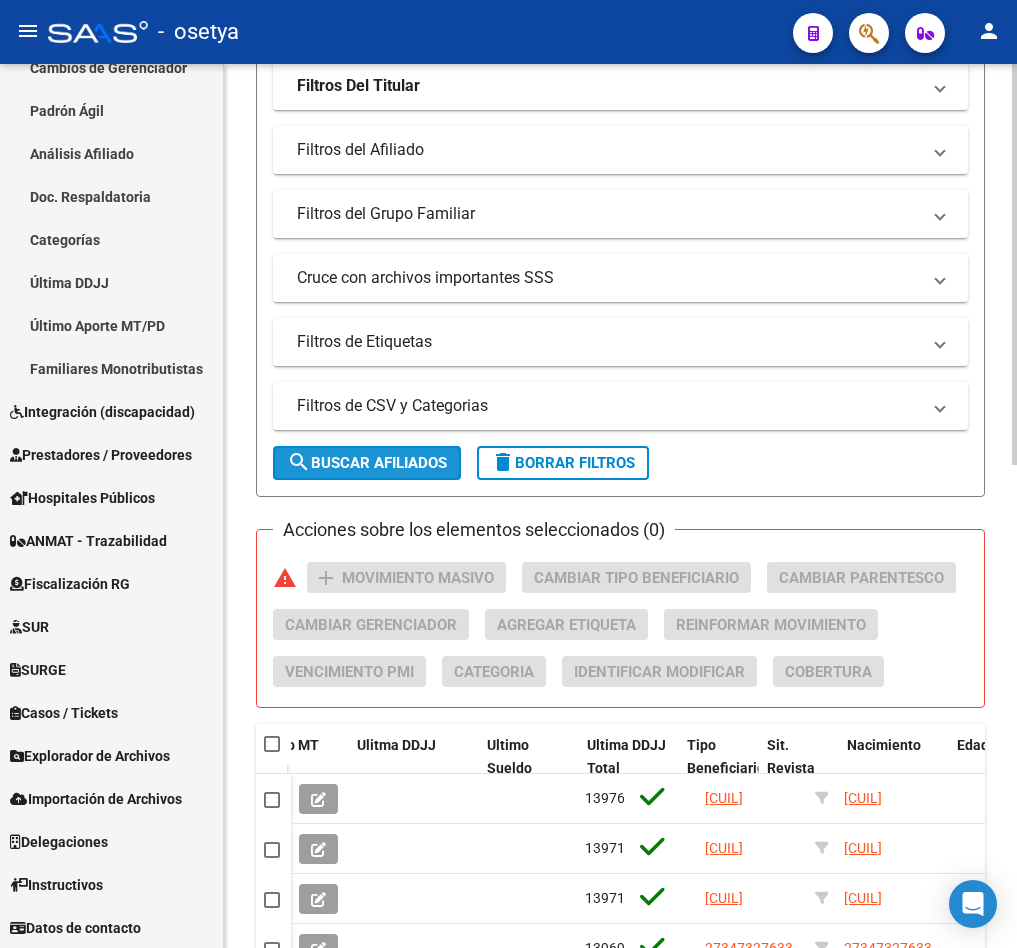 click on "search  Buscar Afiliados" 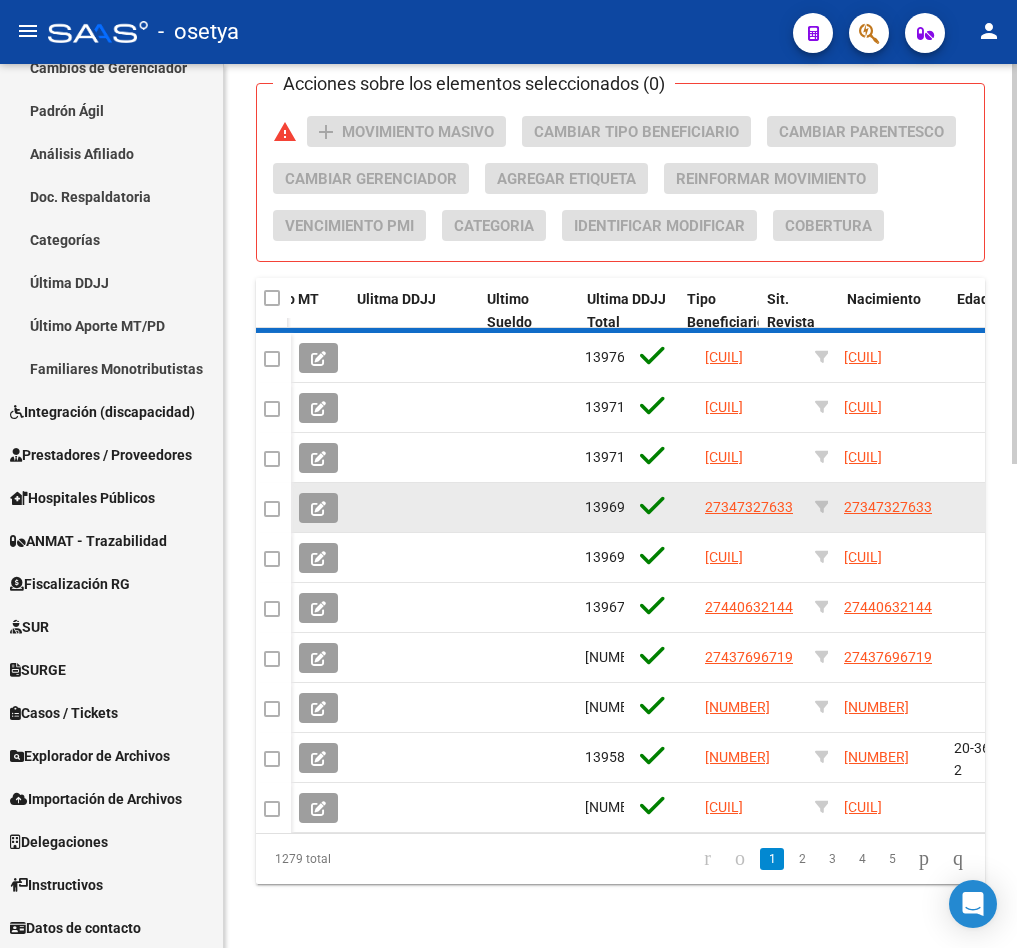 scroll, scrollTop: 1063, scrollLeft: 0, axis: vertical 